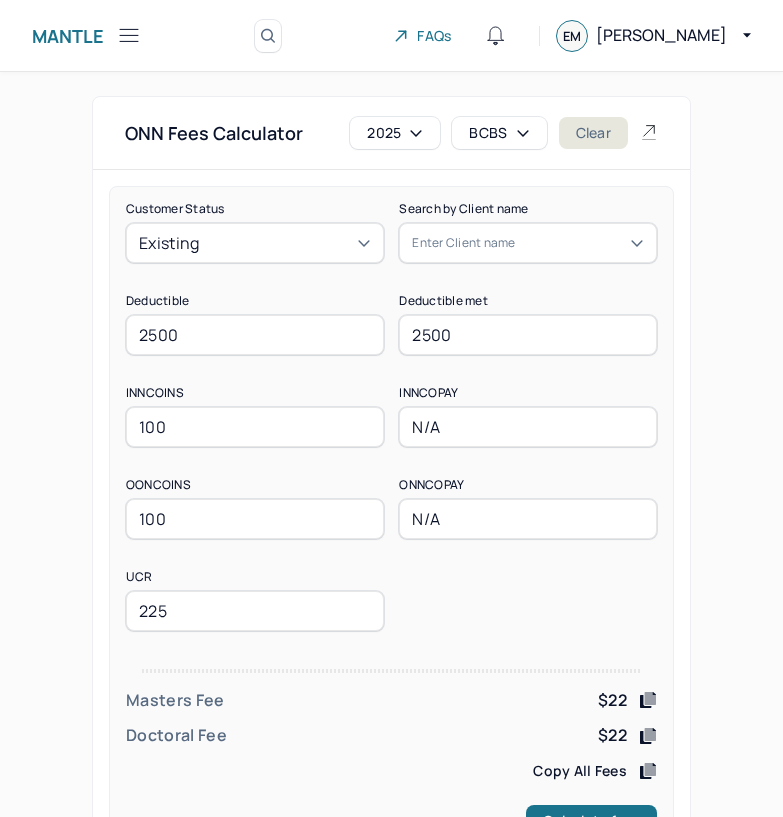 scroll, scrollTop: 78, scrollLeft: 0, axis: vertical 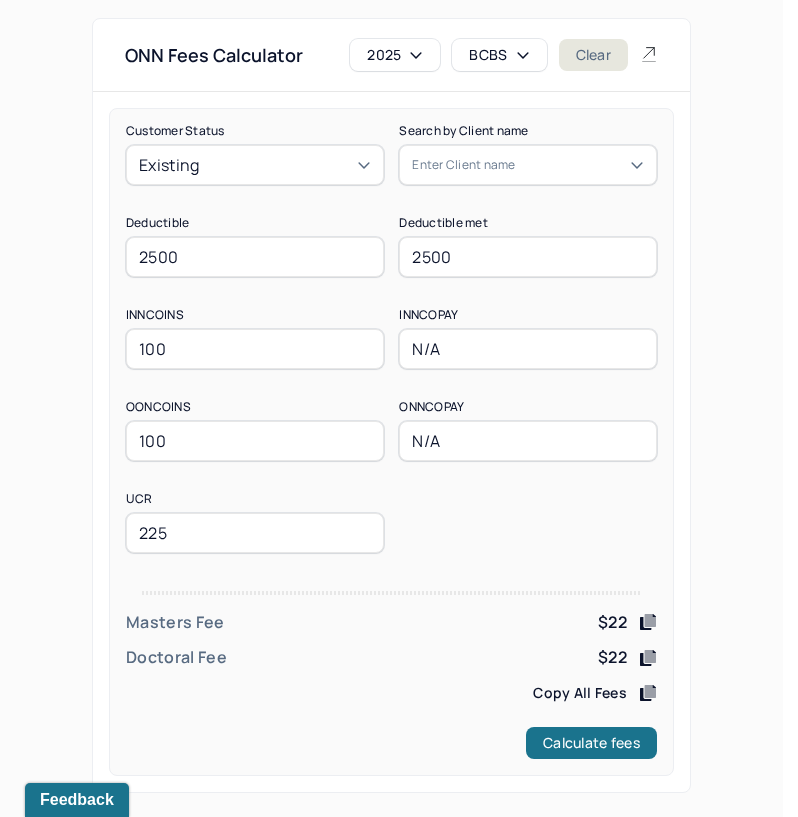 click on "BCBS" at bounding box center (499, 55) 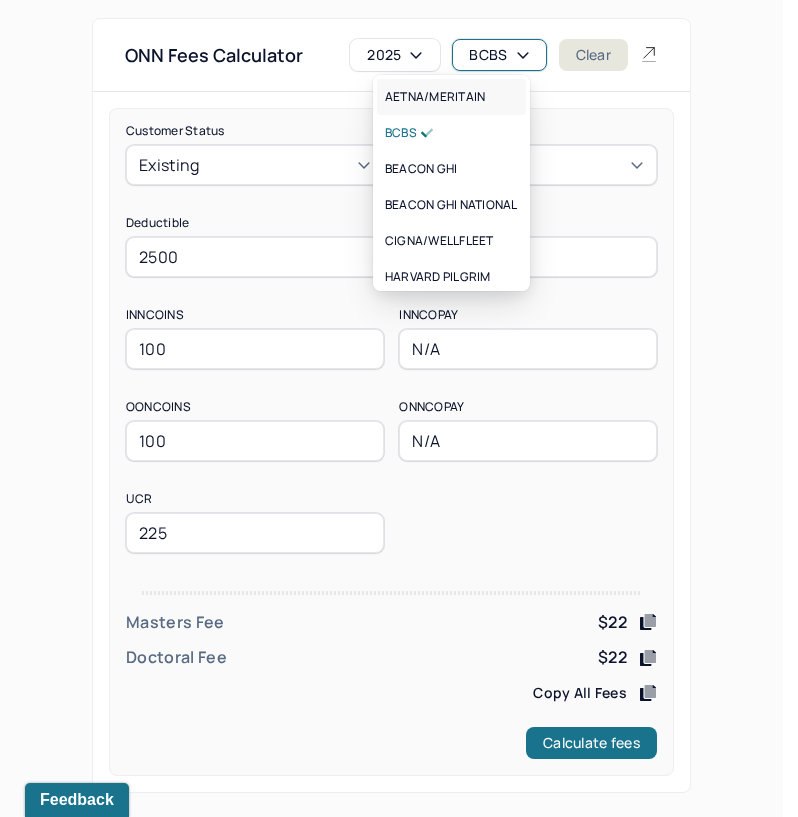 click on "AETNA/MERITAIN" at bounding box center [435, 97] 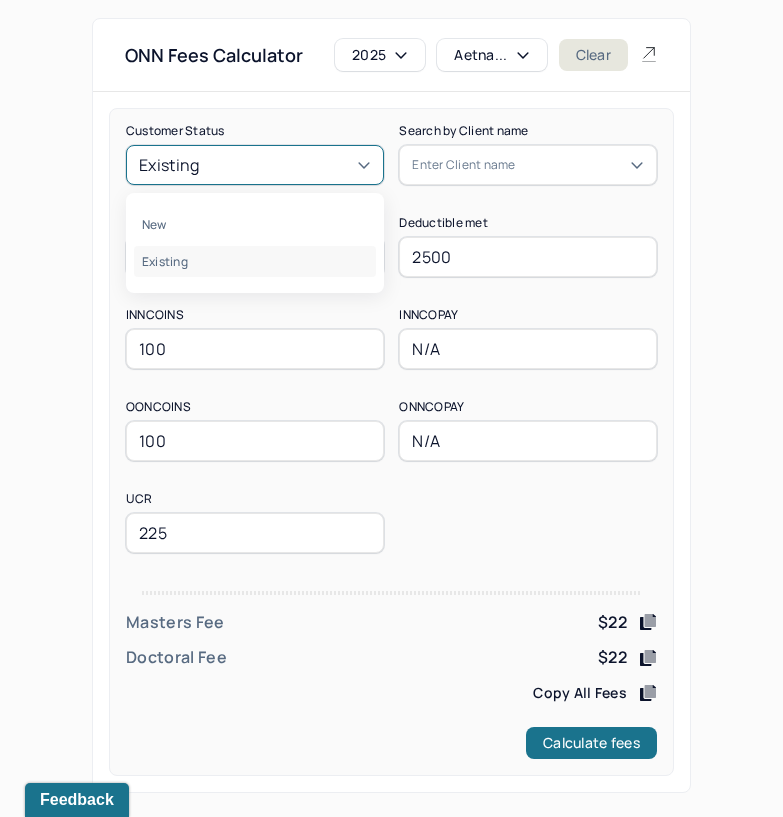 click on "Existing" at bounding box center (255, 165) 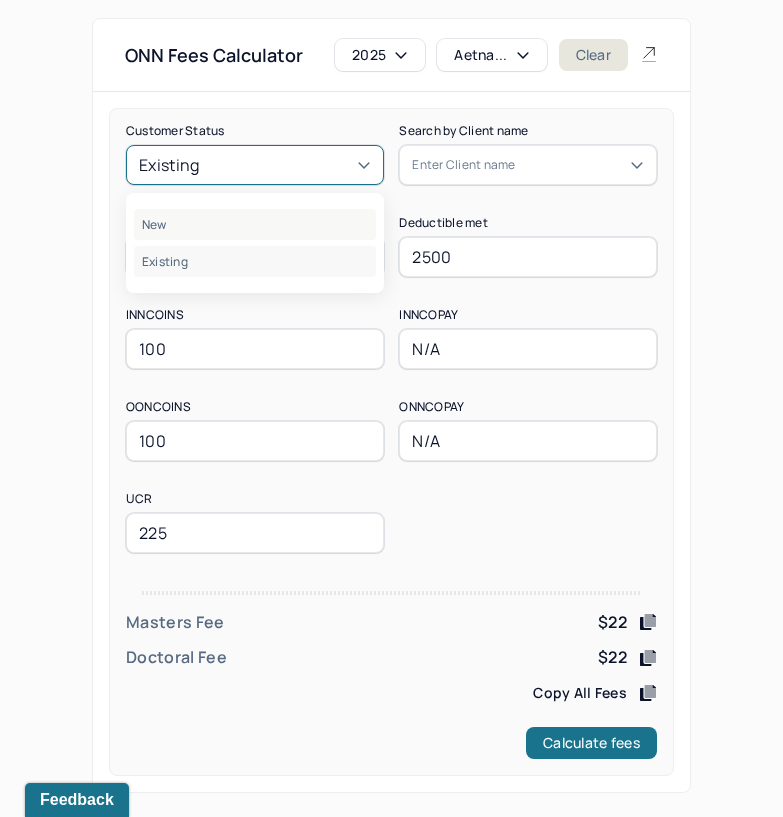click on "New" at bounding box center (255, 224) 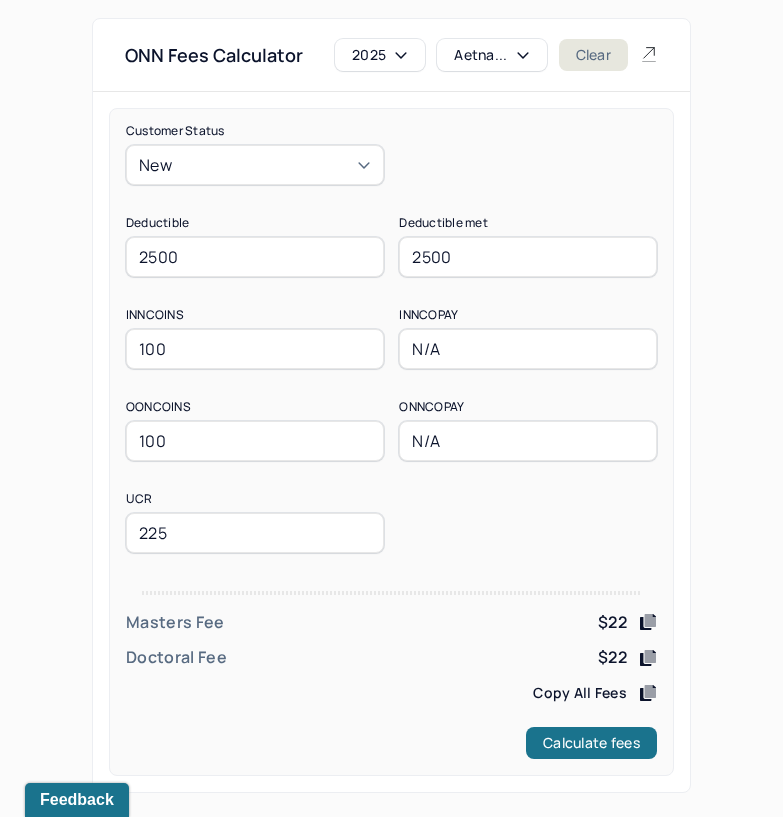 drag, startPoint x: 232, startPoint y: 267, endPoint x: 56, endPoint y: 264, distance: 176.02557 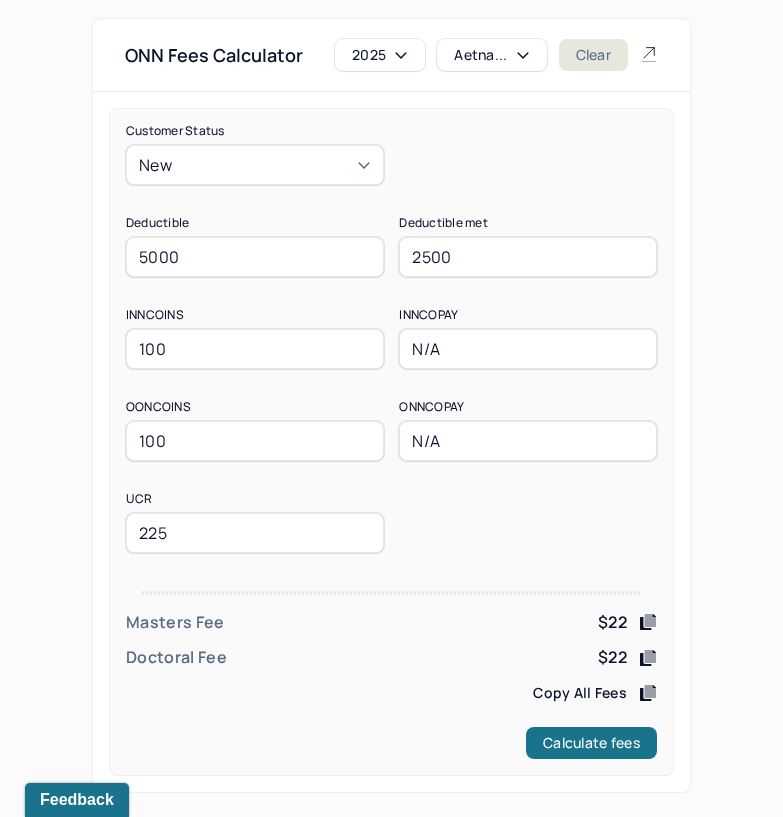 type on "5000" 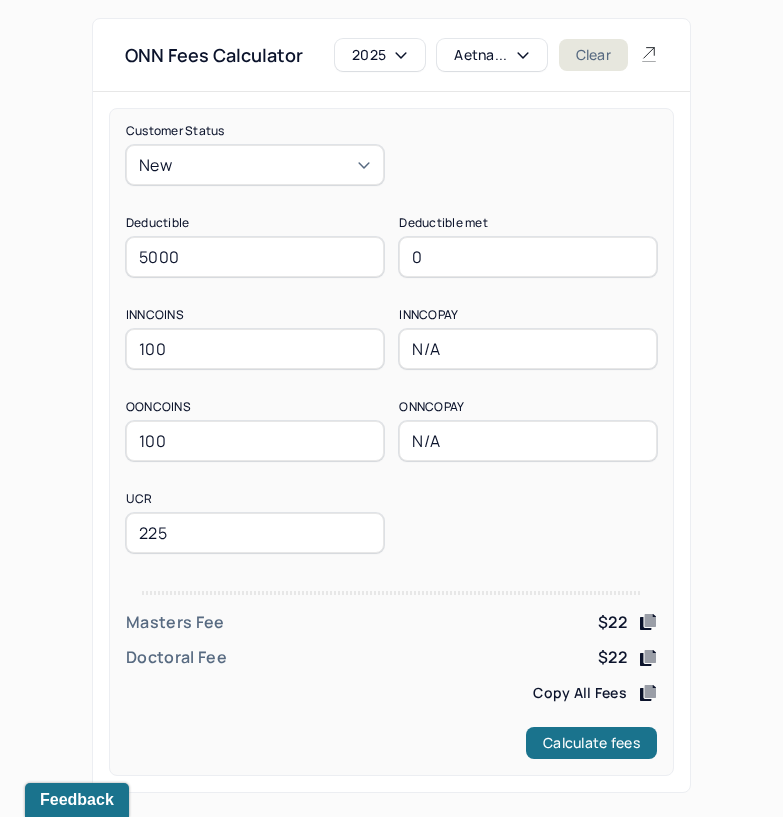 type on "0" 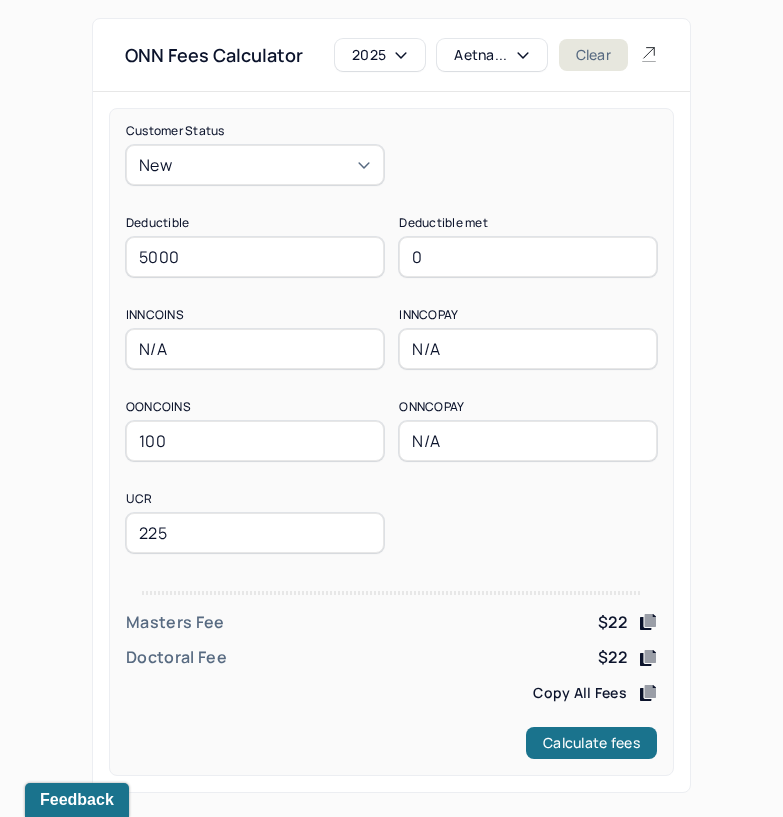 type on "N/A" 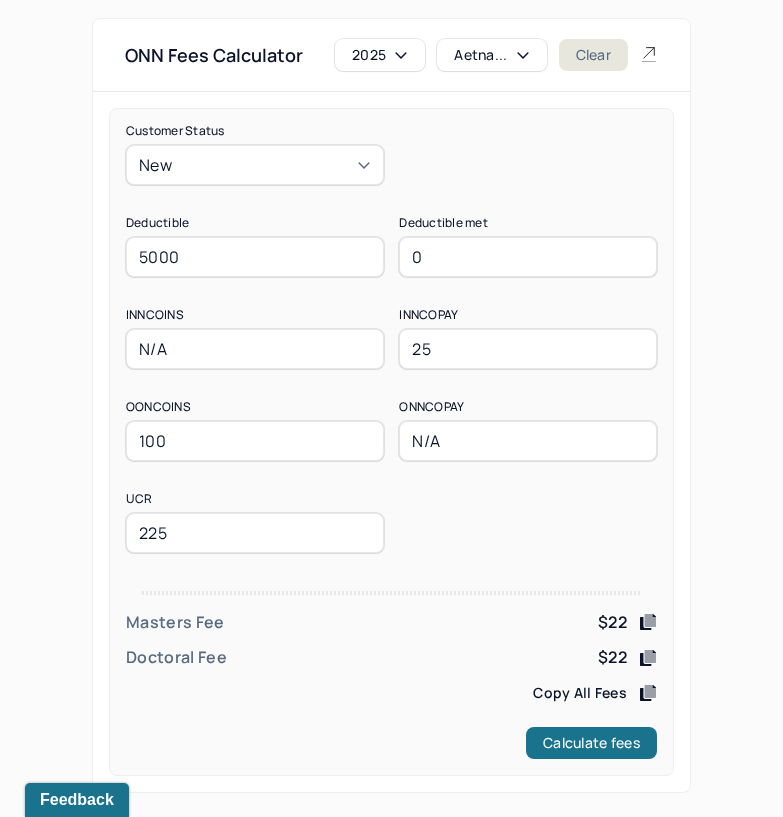 type on "25" 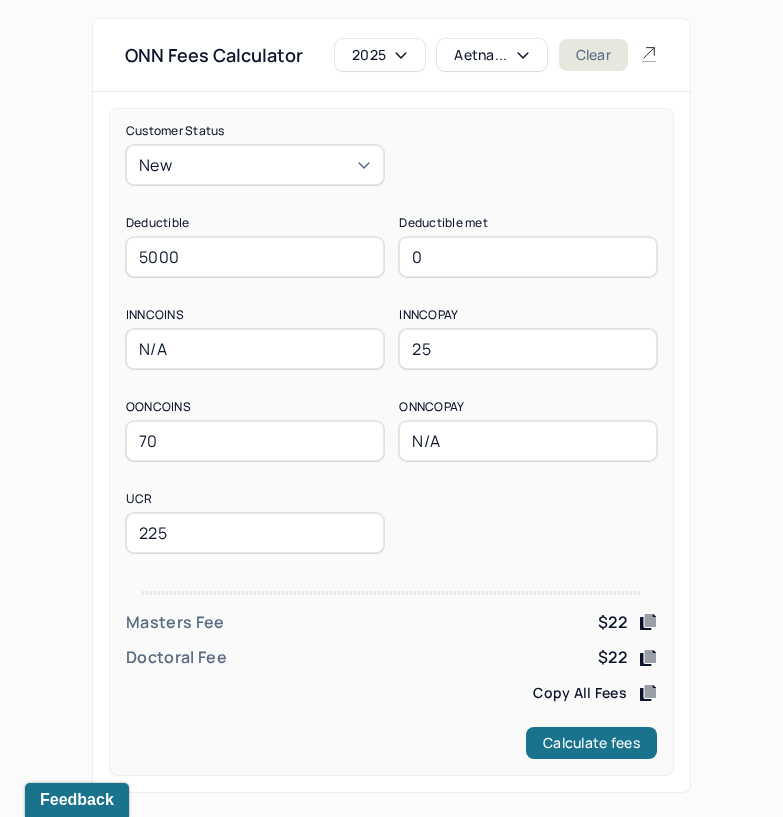type on "70" 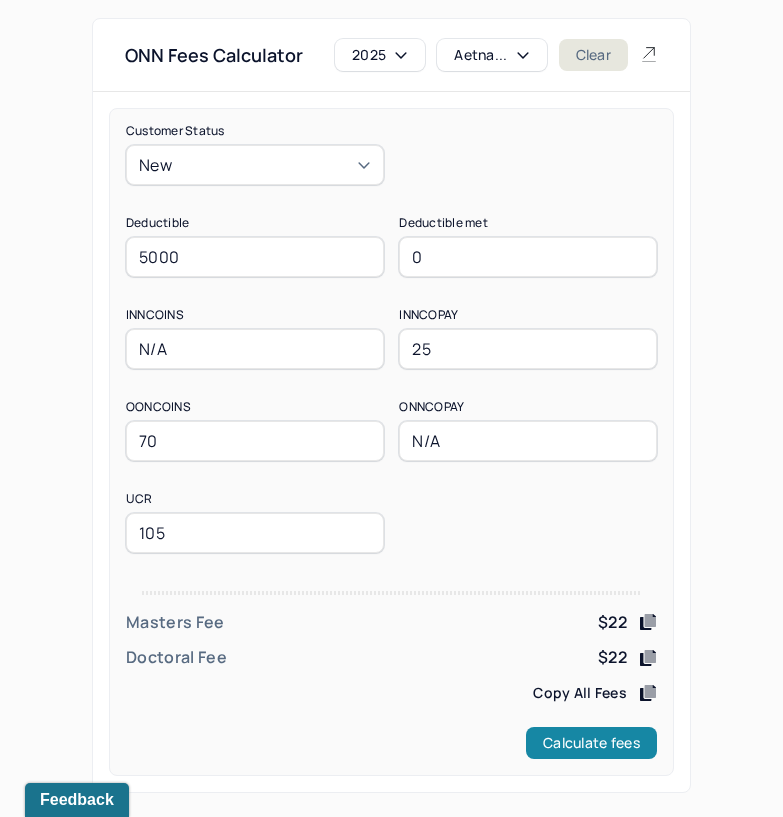 type on "105" 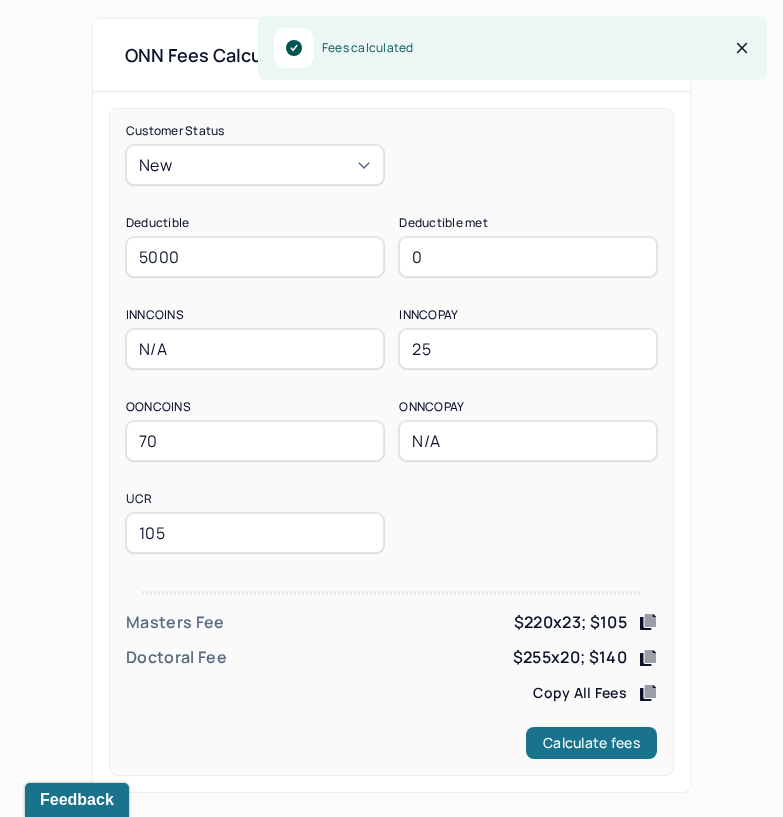click 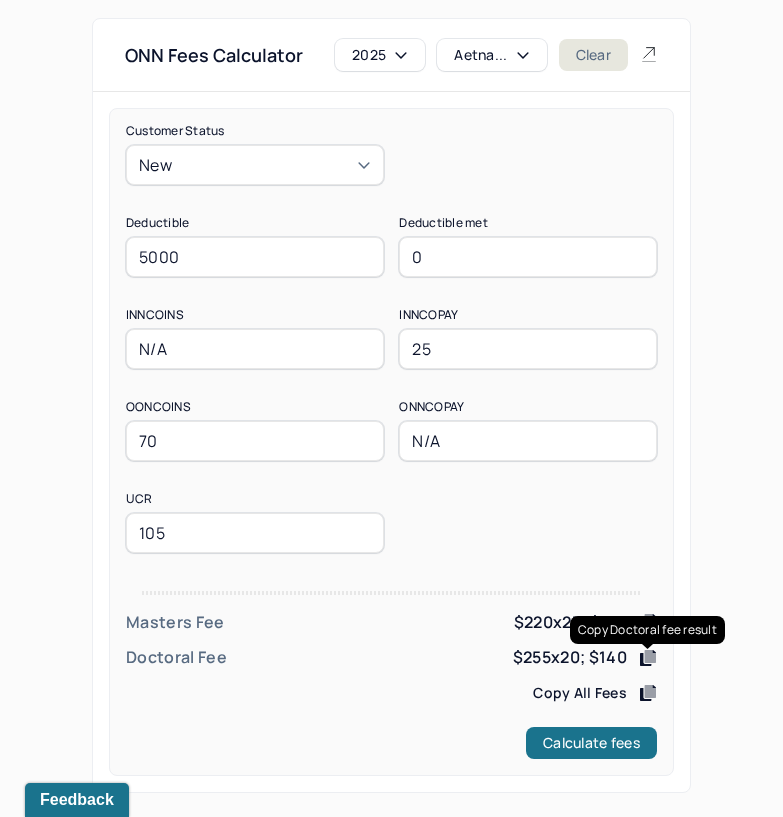 click 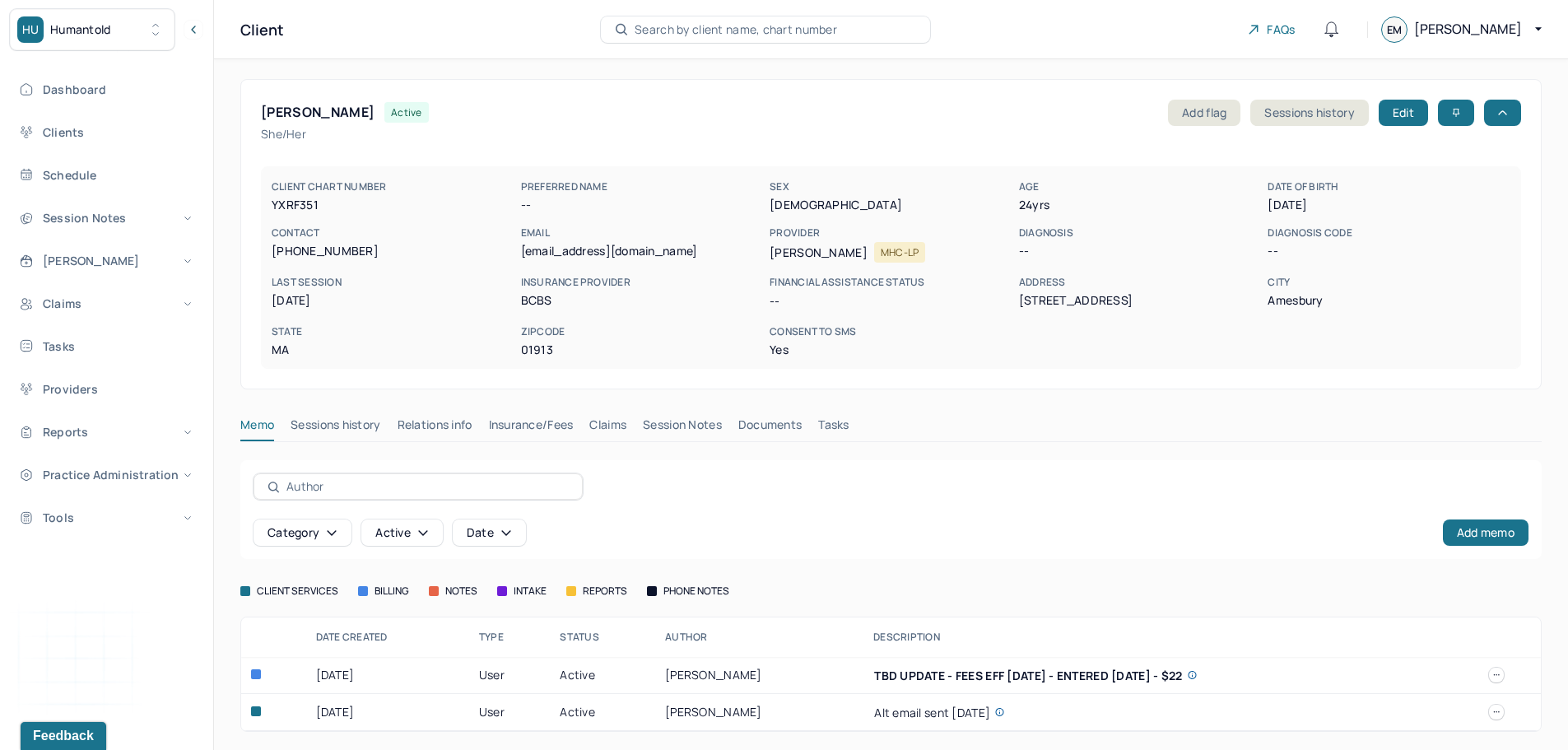 scroll, scrollTop: 0, scrollLeft: 0, axis: both 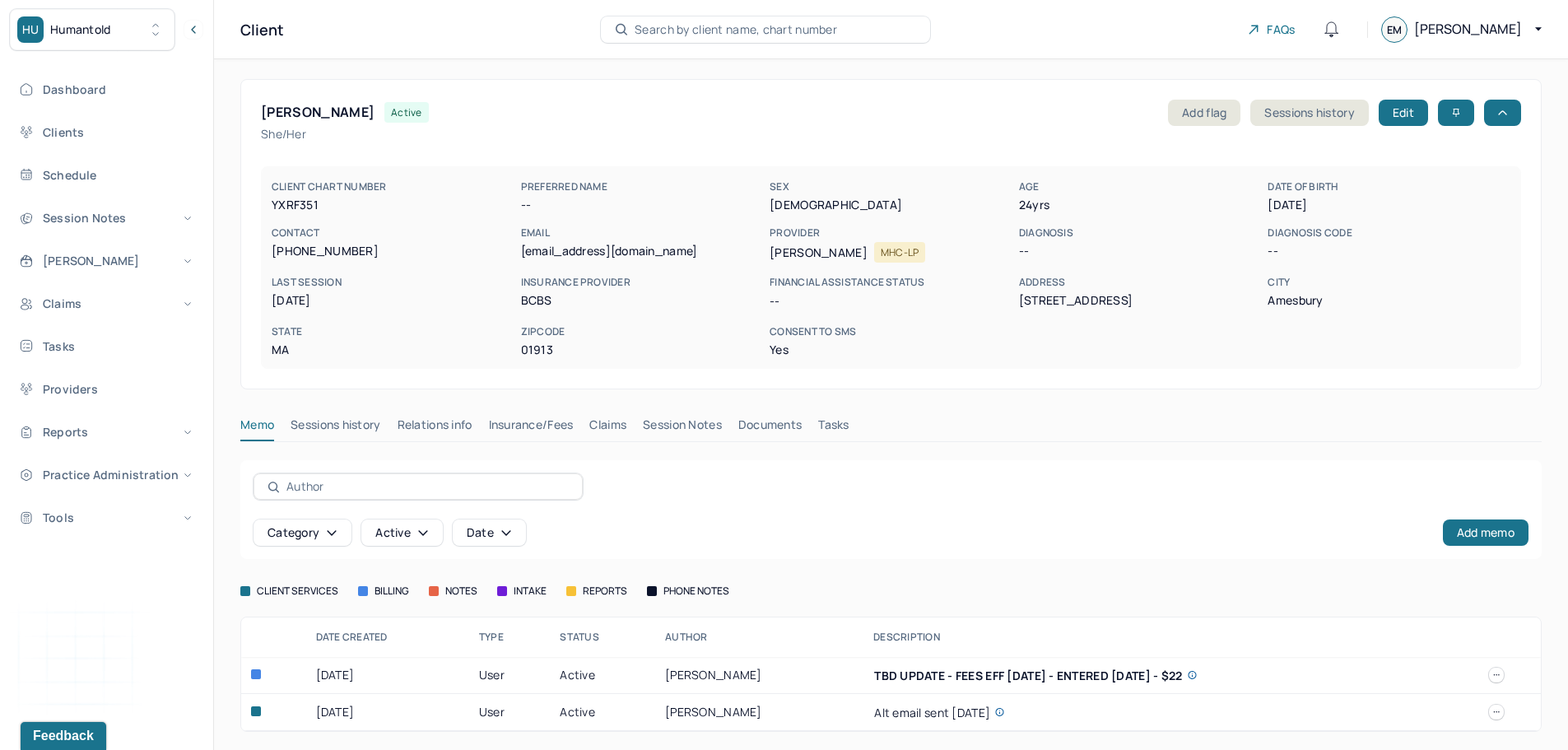 click on "Humantold" at bounding box center (81, 30) 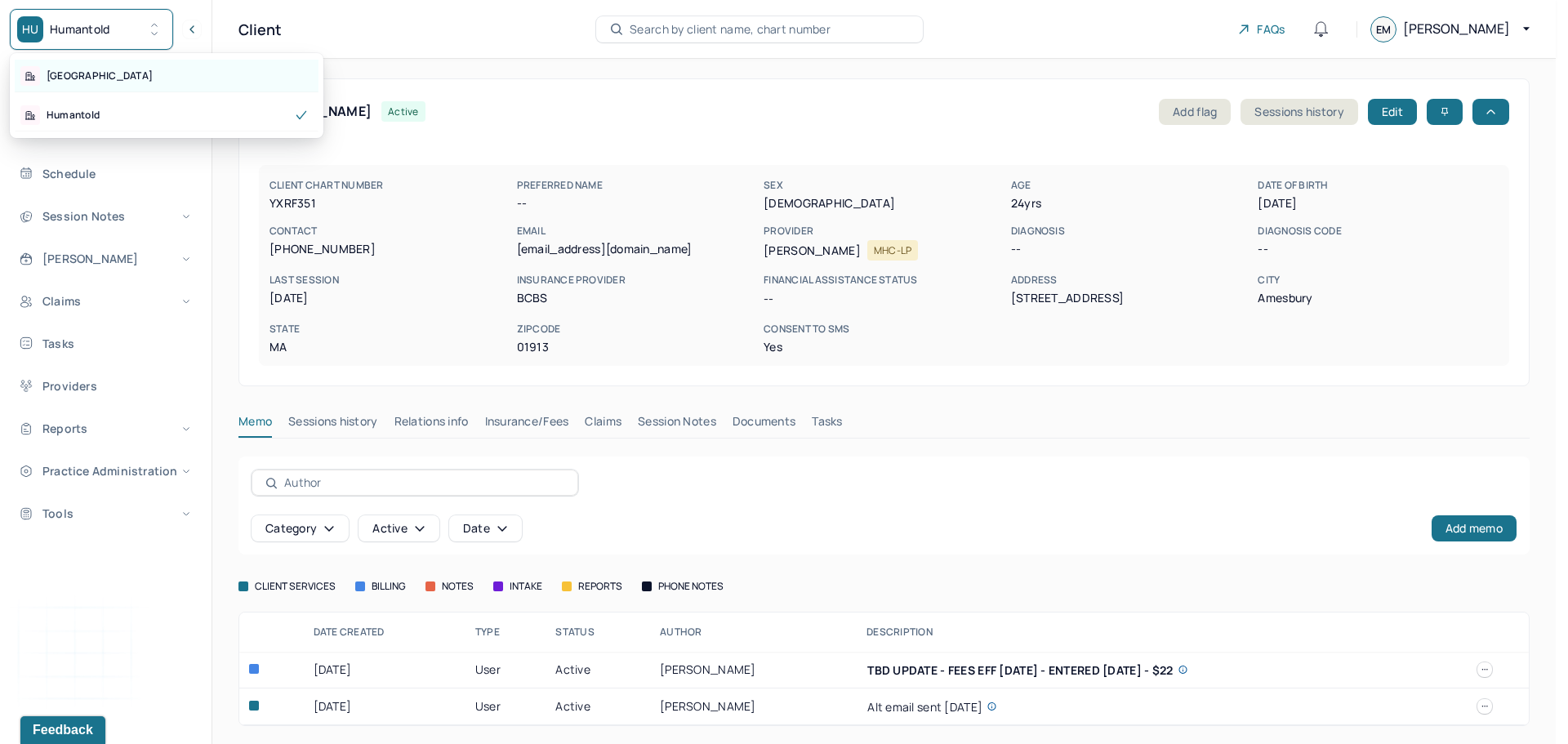 click on "[GEOGRAPHIC_DATA]" at bounding box center [167, 76] 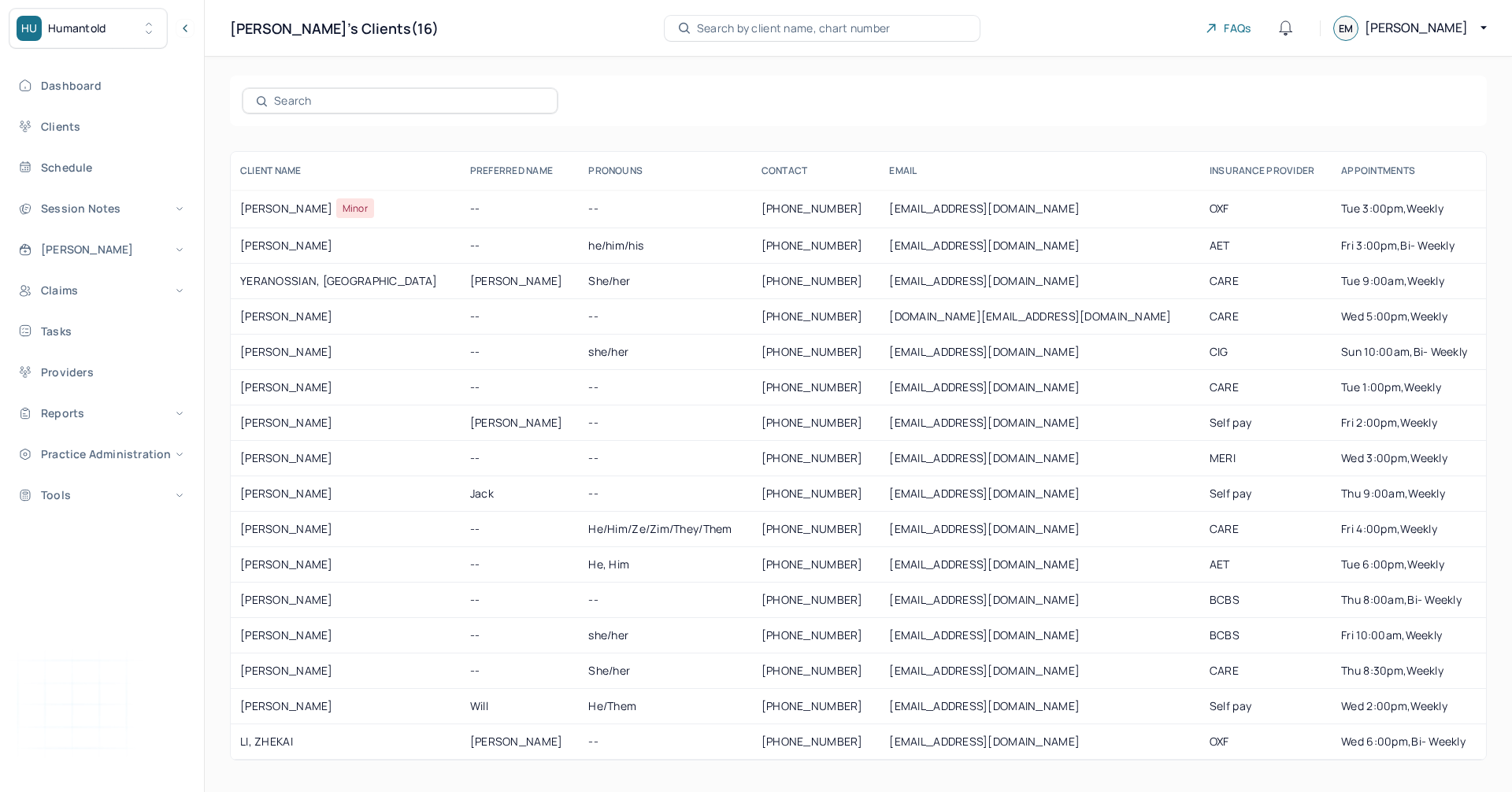 scroll, scrollTop: 0, scrollLeft: 0, axis: both 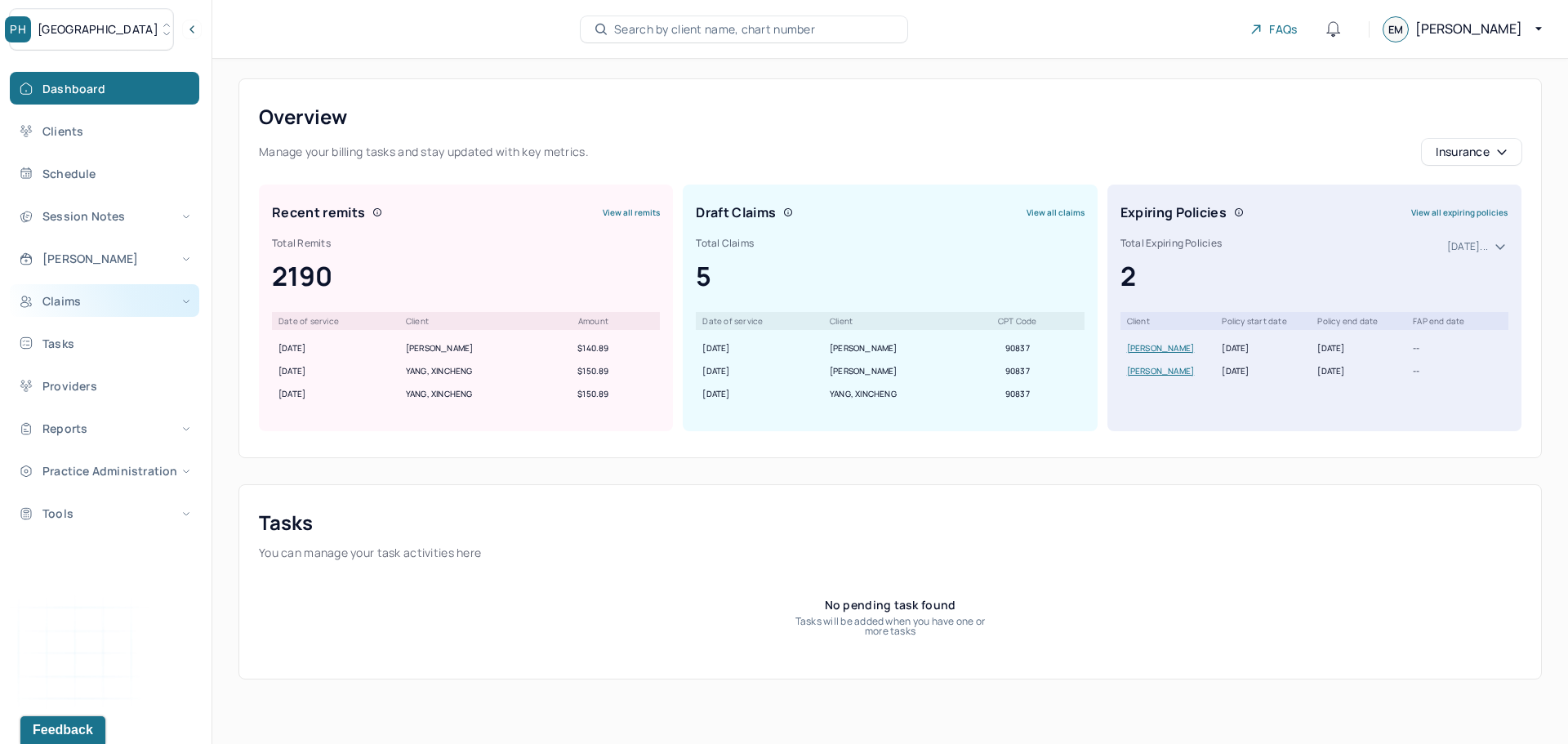 click on "Claims" at bounding box center (105, 301) 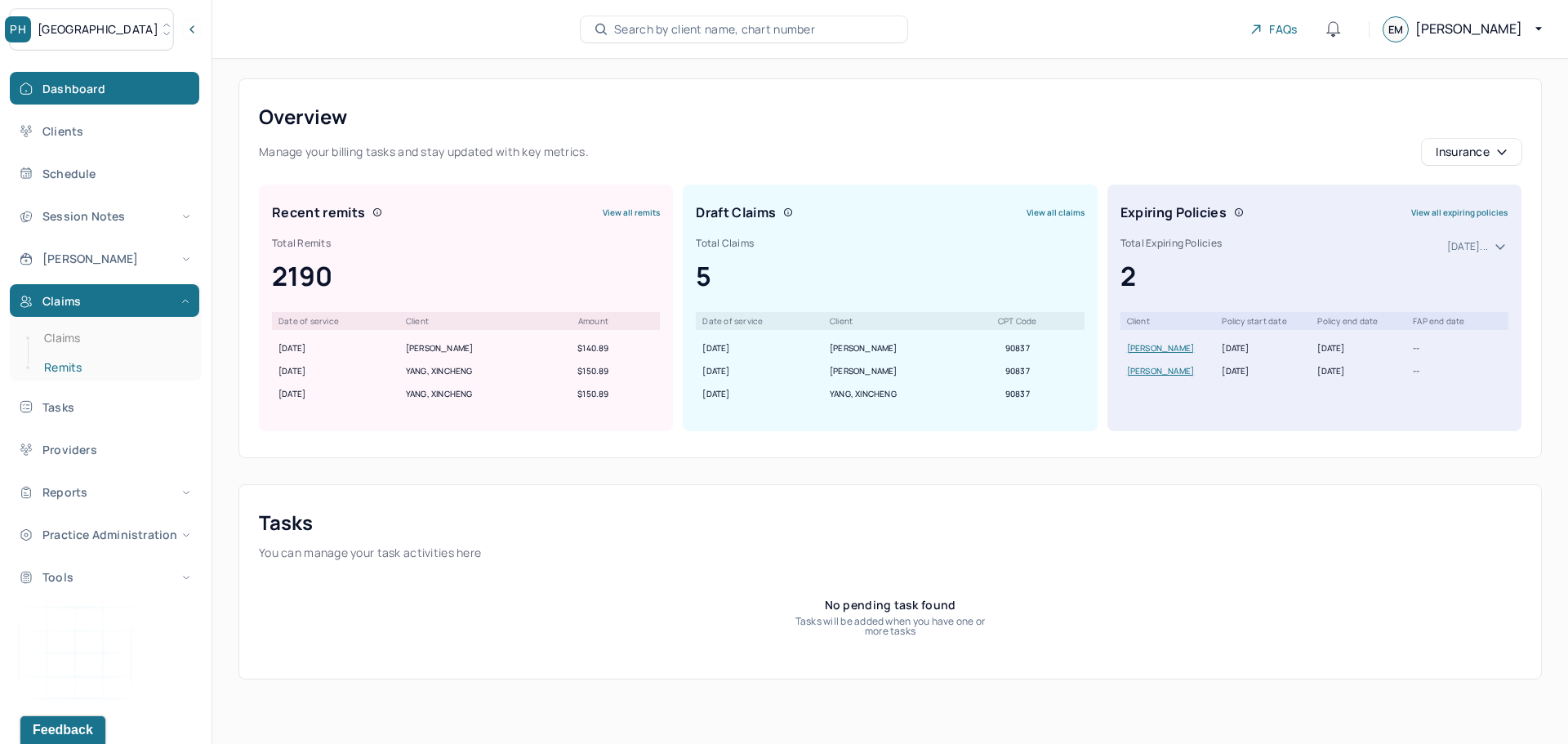 click on "Remits" at bounding box center [114, 368] 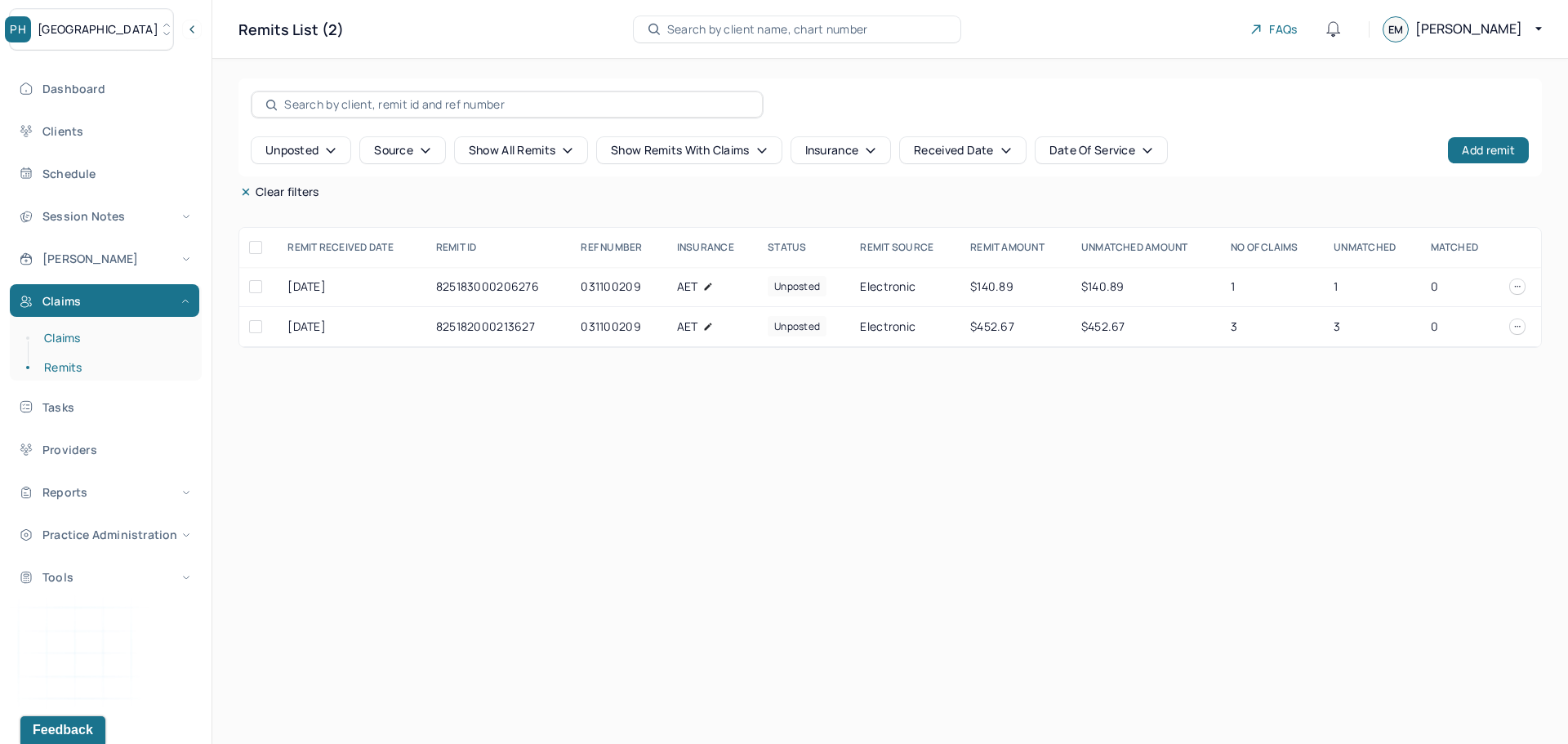 click on "Claims" at bounding box center (114, 338) 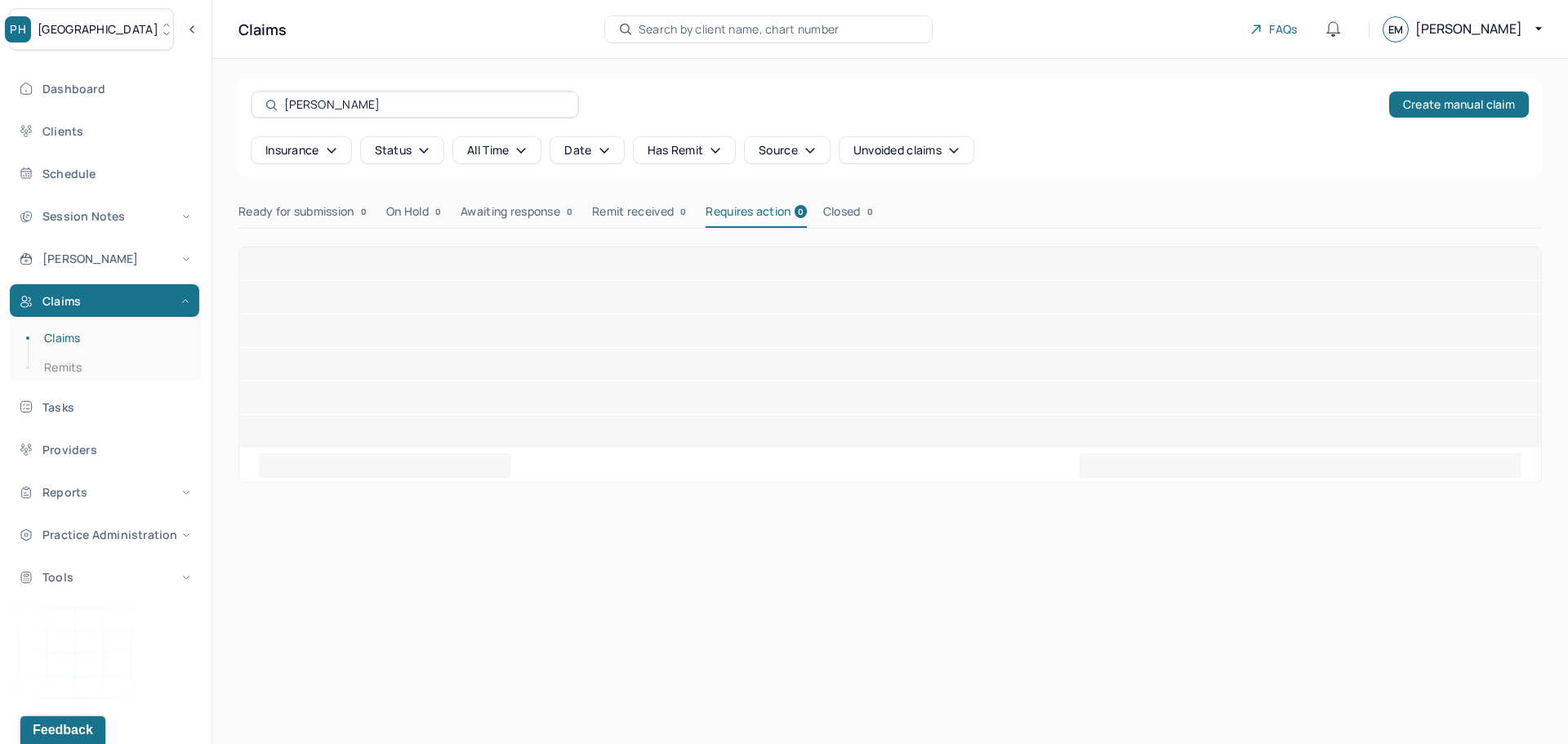 click on "Ready for submission 0" at bounding box center [304, 215] 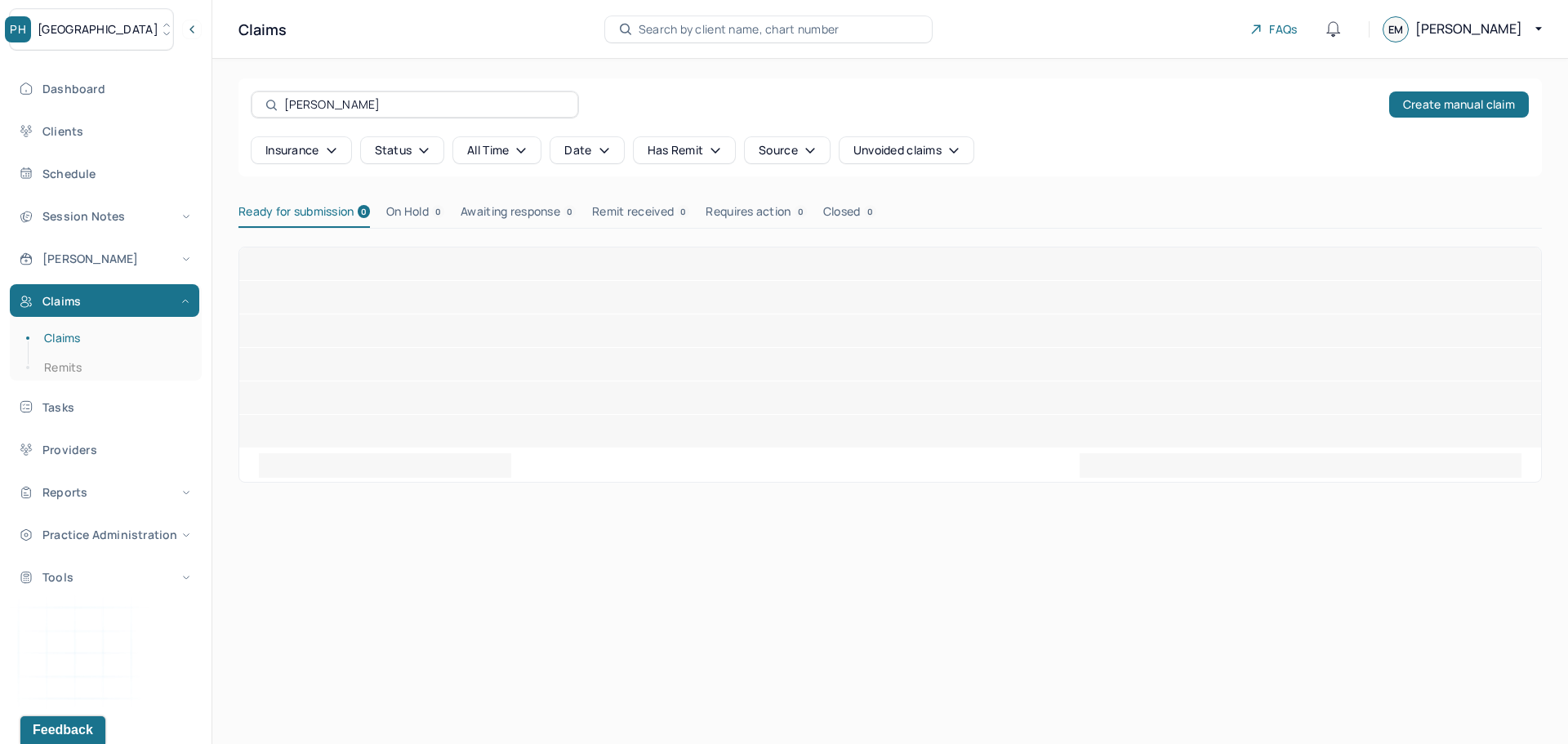 drag, startPoint x: 356, startPoint y: 105, endPoint x: 205, endPoint y: 105, distance: 151 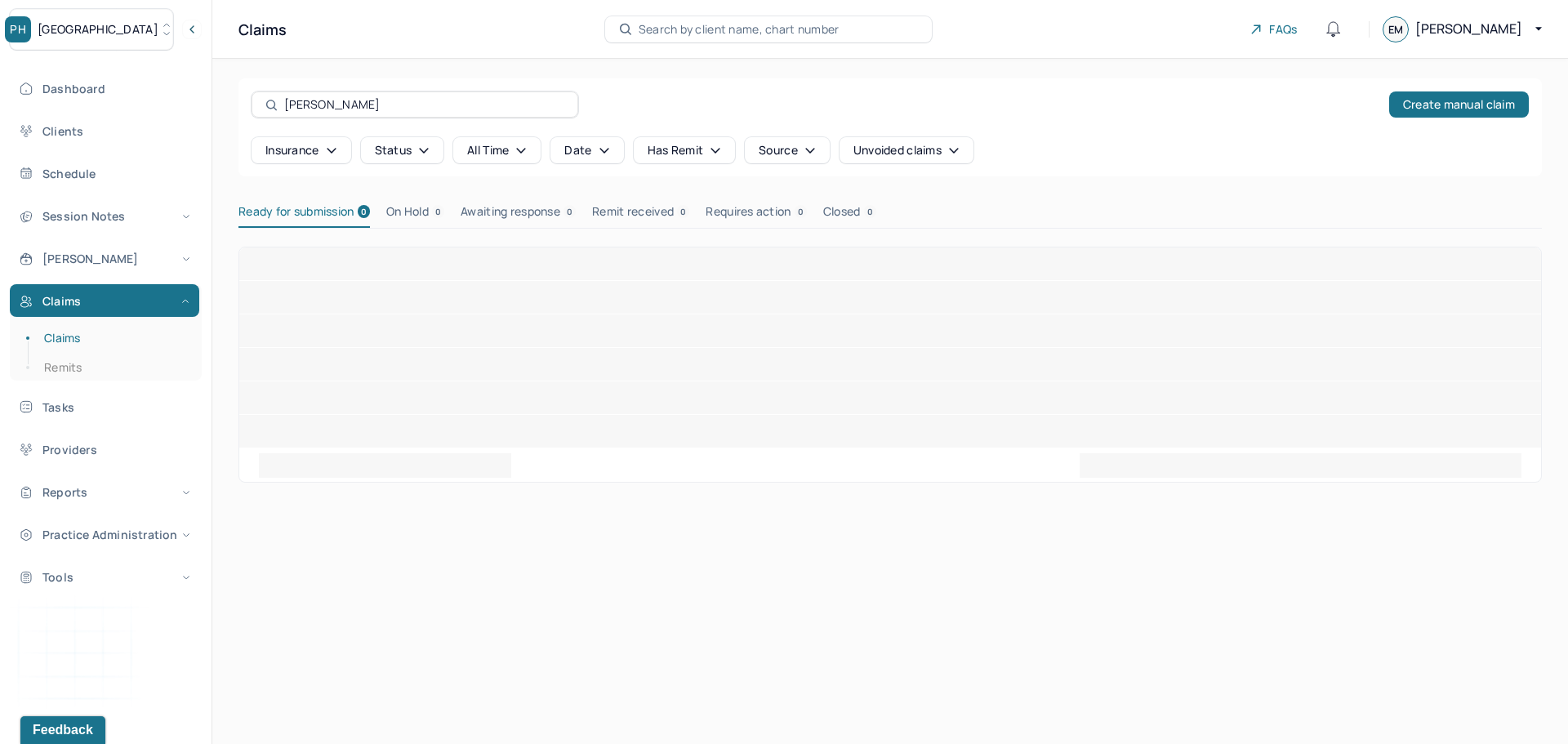 click on "PH Park Hill       Dashboard Clients Schedule Session Notes Billings Claims Claims Remits Tasks Providers Reports Practice Administration Tools EM Emily   Messinger biller,billeradmin,clientsupport,coder   Logout Claims   Search by client name, chart number     FAQs     EM Emily sangree   Create manual claim     Insurance     Status     all time     Date     Has Remit     Source     Unvoided claims     Ready for submission 0     On Hold 0     Awaiting response 0     Remit received 0     Requires action 0     Closed 0" at bounding box center [784, 372] 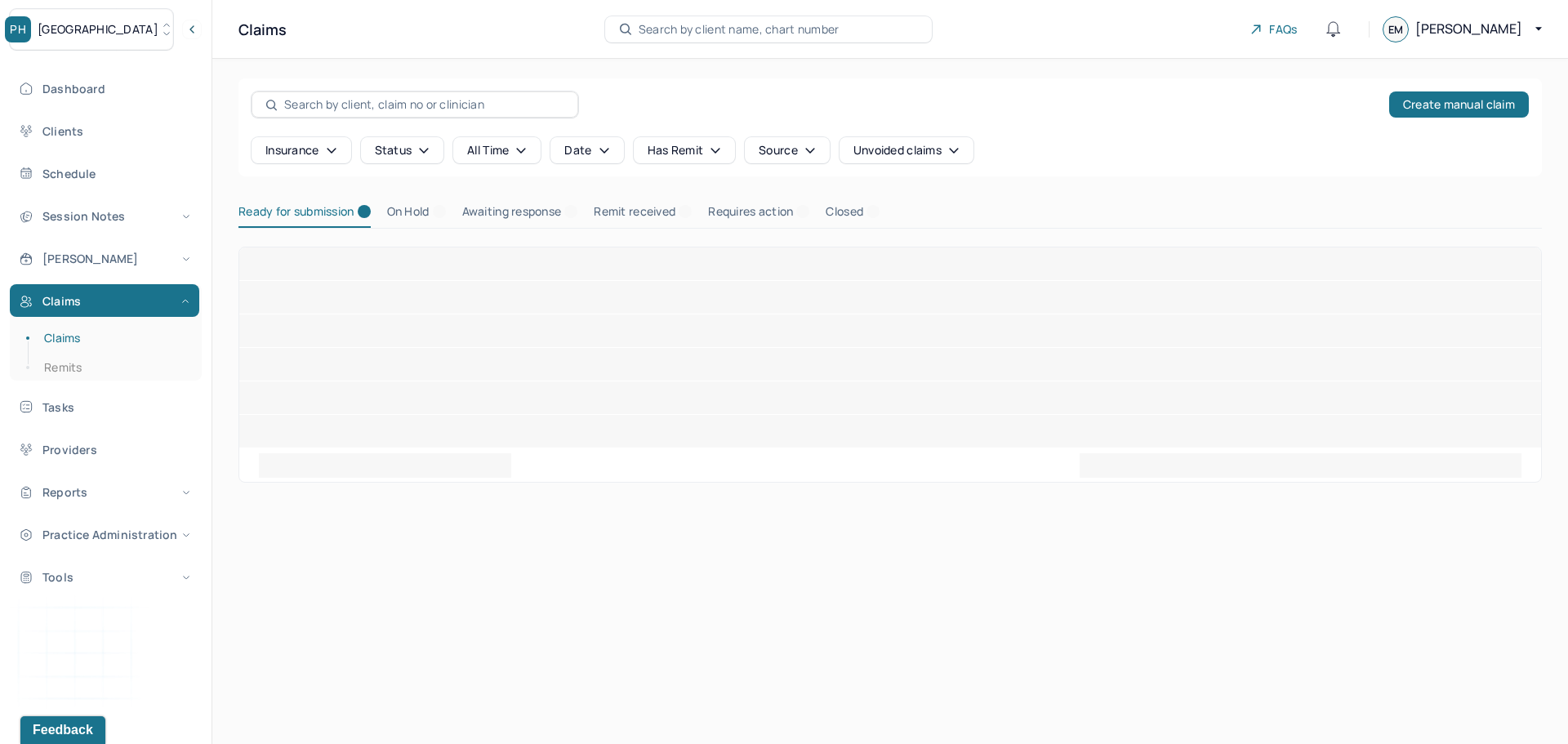 type 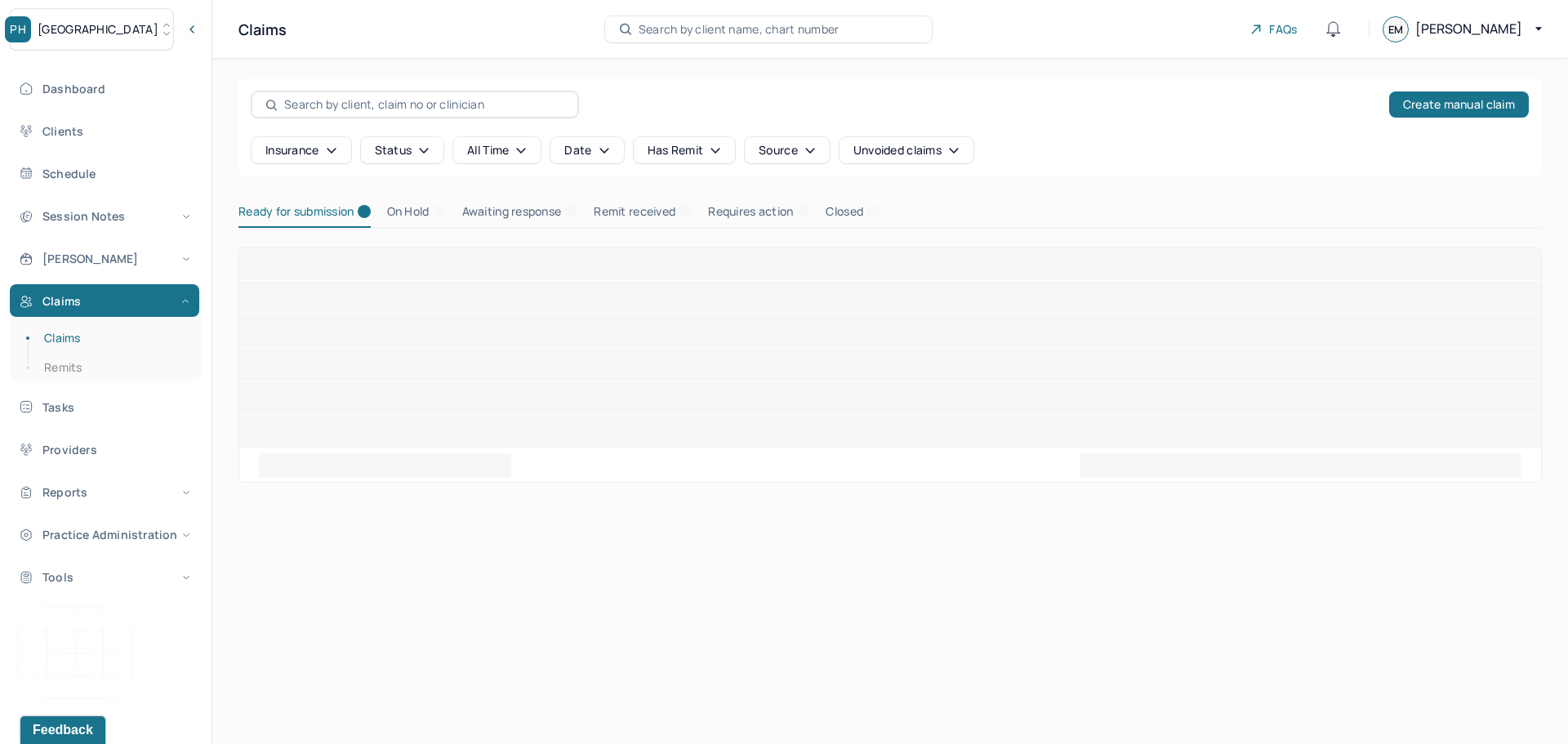 click on "Create manual claim     Insurance     Status     all time     Date     Has Remit     Source     Unvoided claims     Ready for submission     On Hold     Awaiting response     Remit received     Requires action     Closed" at bounding box center [890, 280] 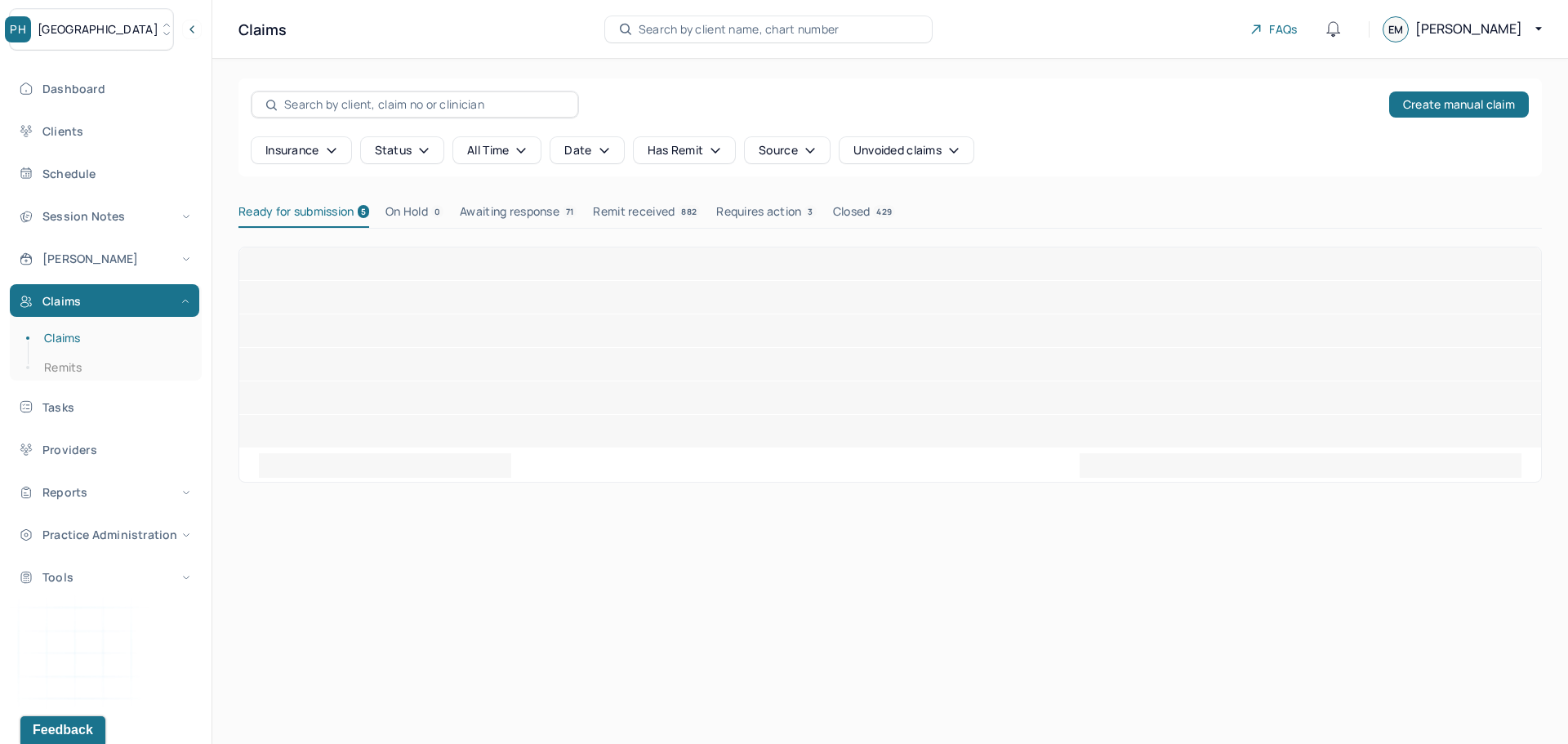 click at bounding box center (424, 105) 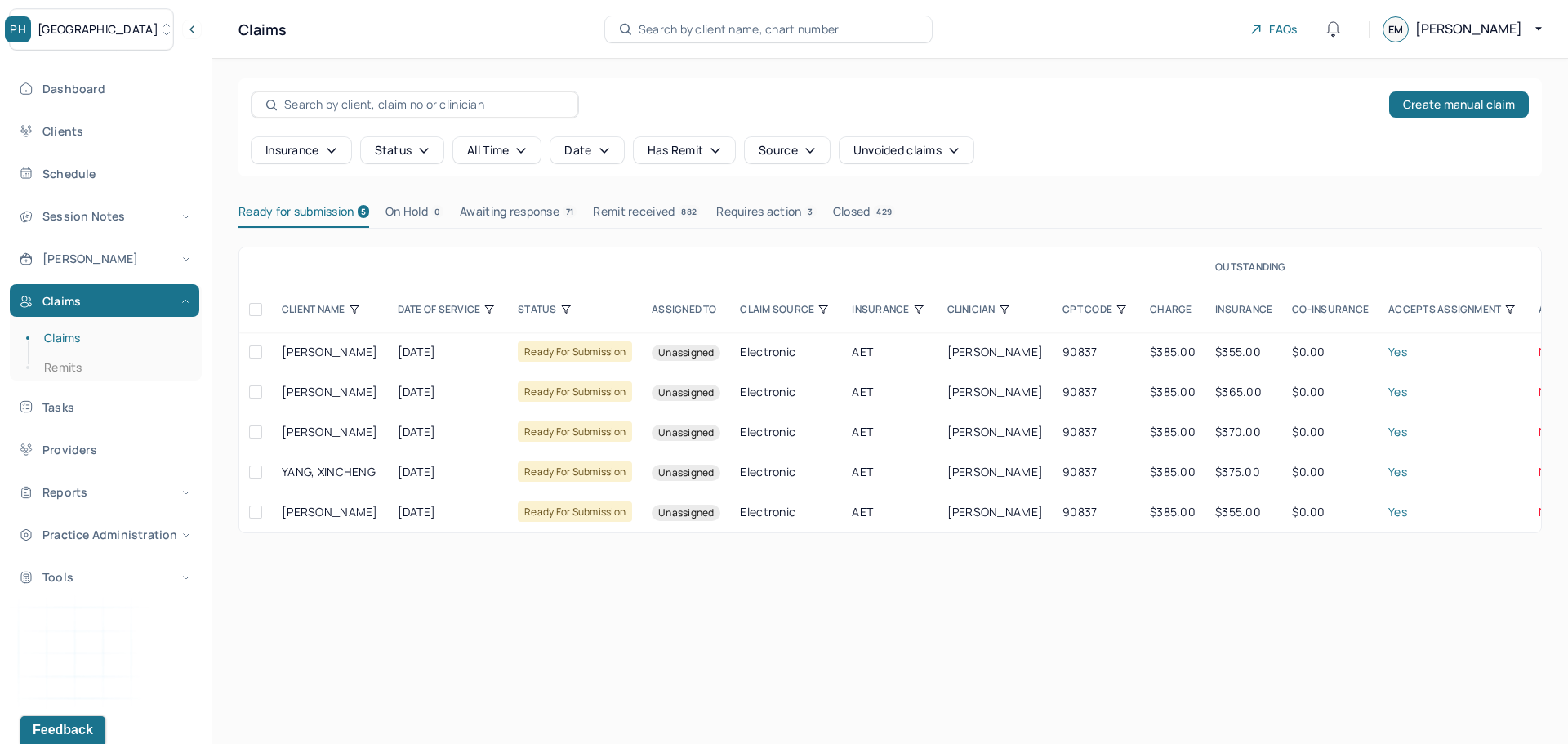 click at bounding box center [256, 310] 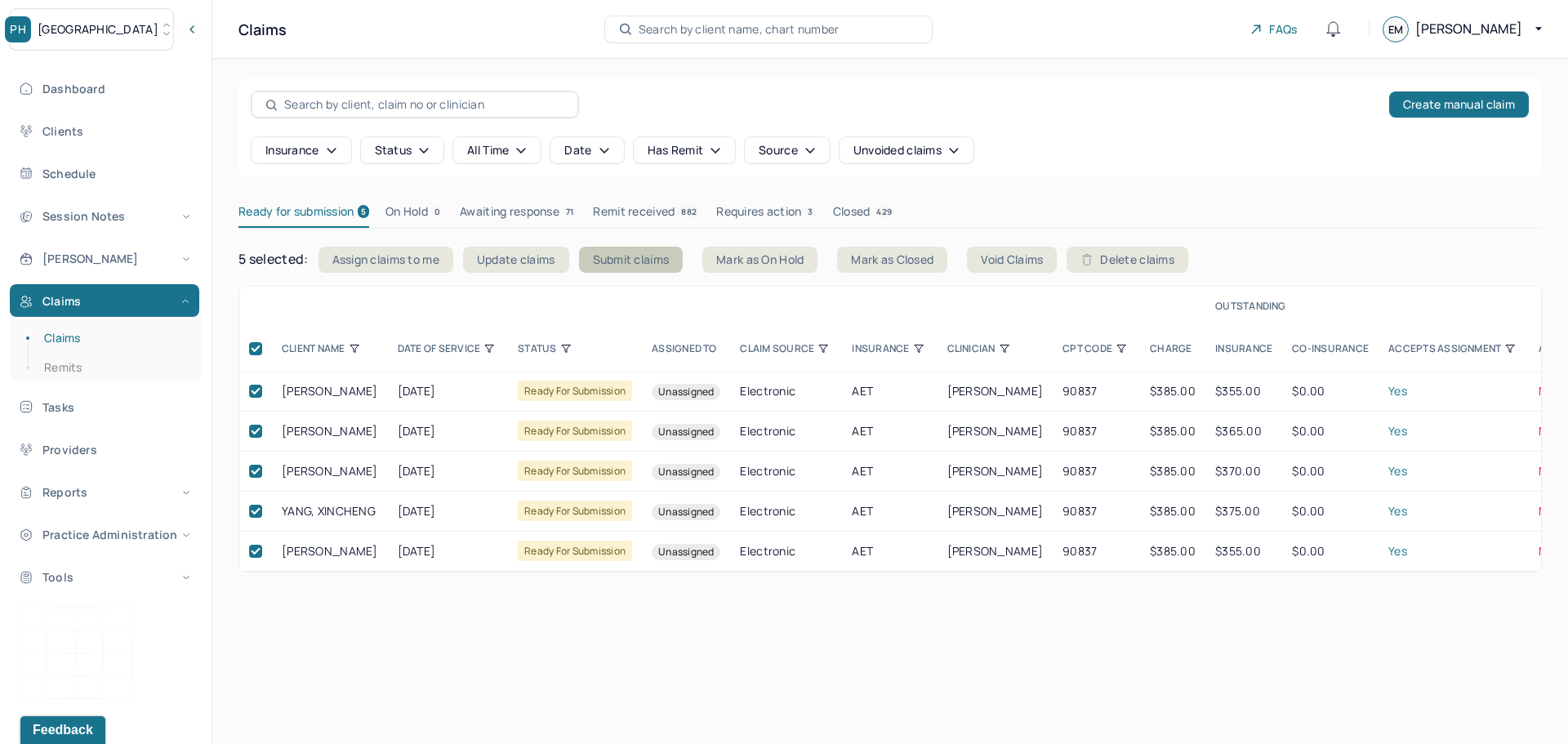 click on "Submit claims" at bounding box center (631, 260) 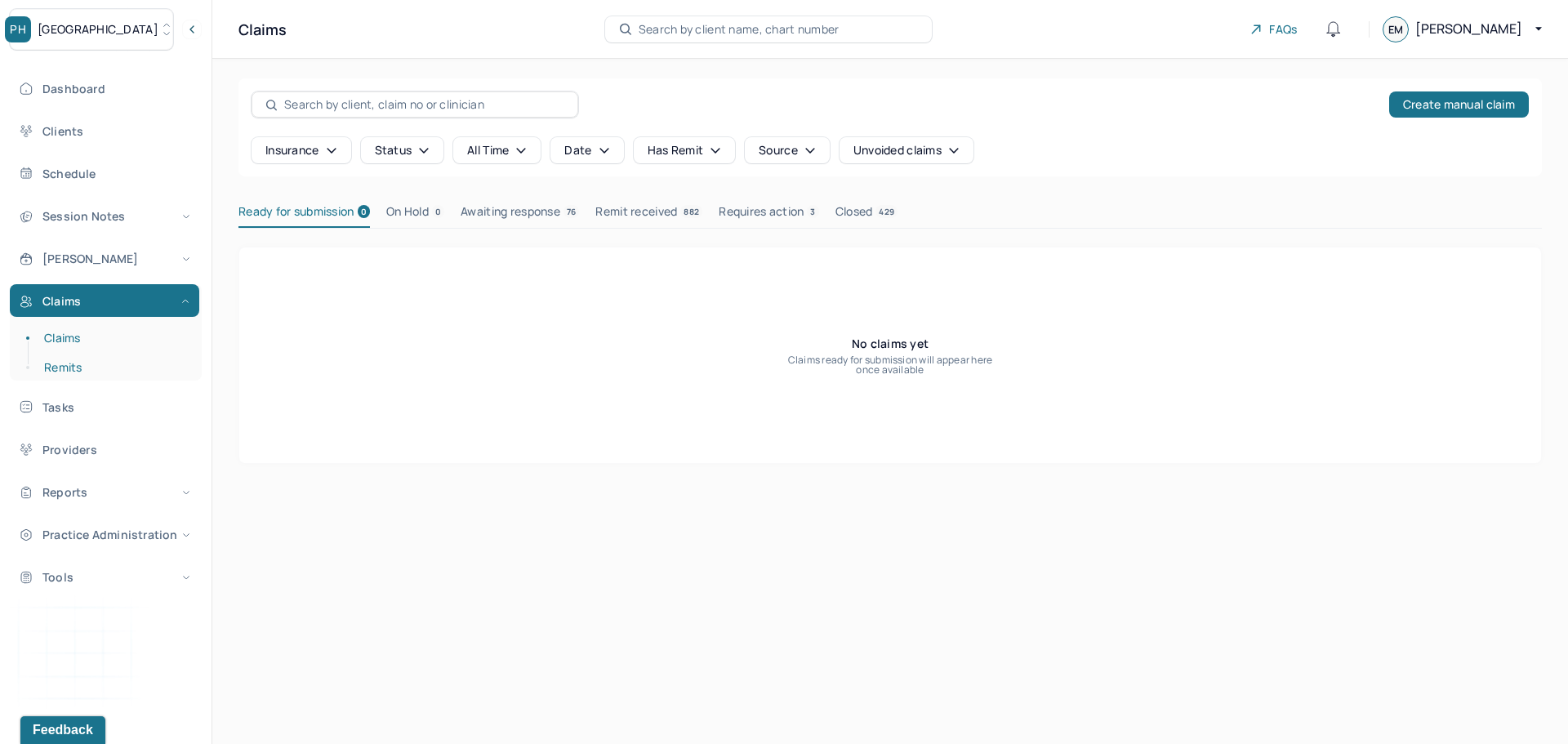 click on "Remits" at bounding box center [114, 368] 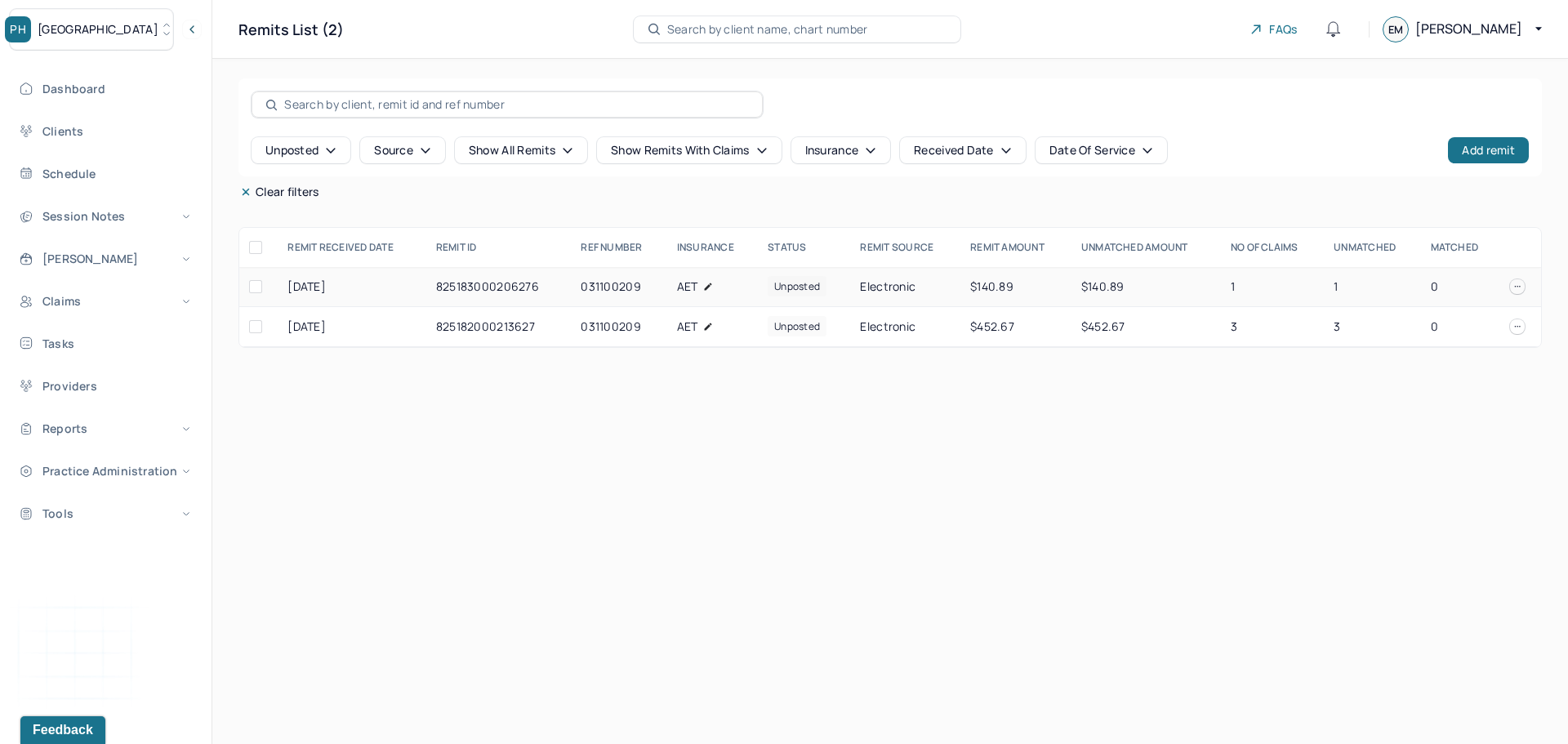 click on "$140.89" at bounding box center [1146, 287] 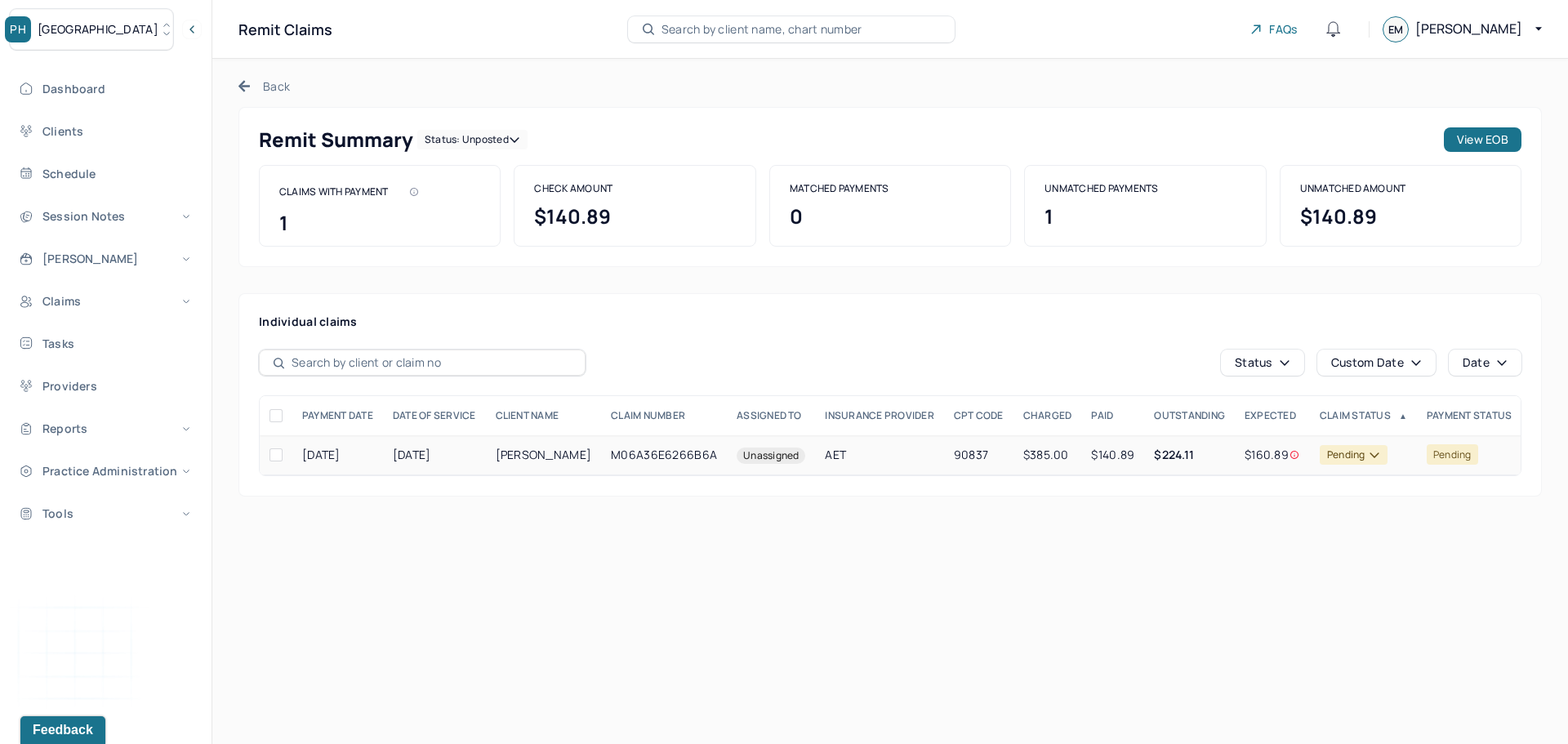 click on "ZHANG, ZHENYU" at bounding box center [544, 455] 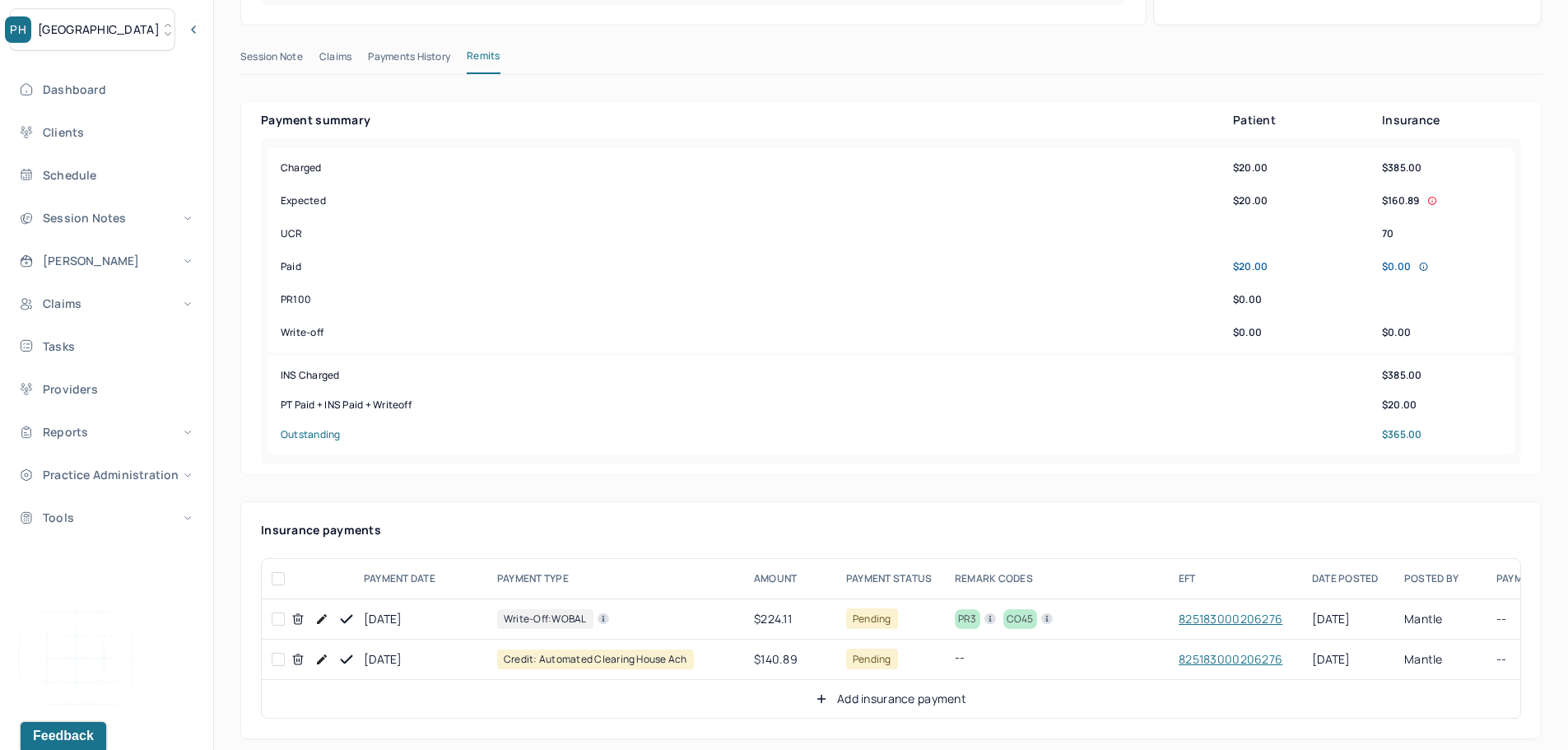 scroll, scrollTop: 576, scrollLeft: 0, axis: vertical 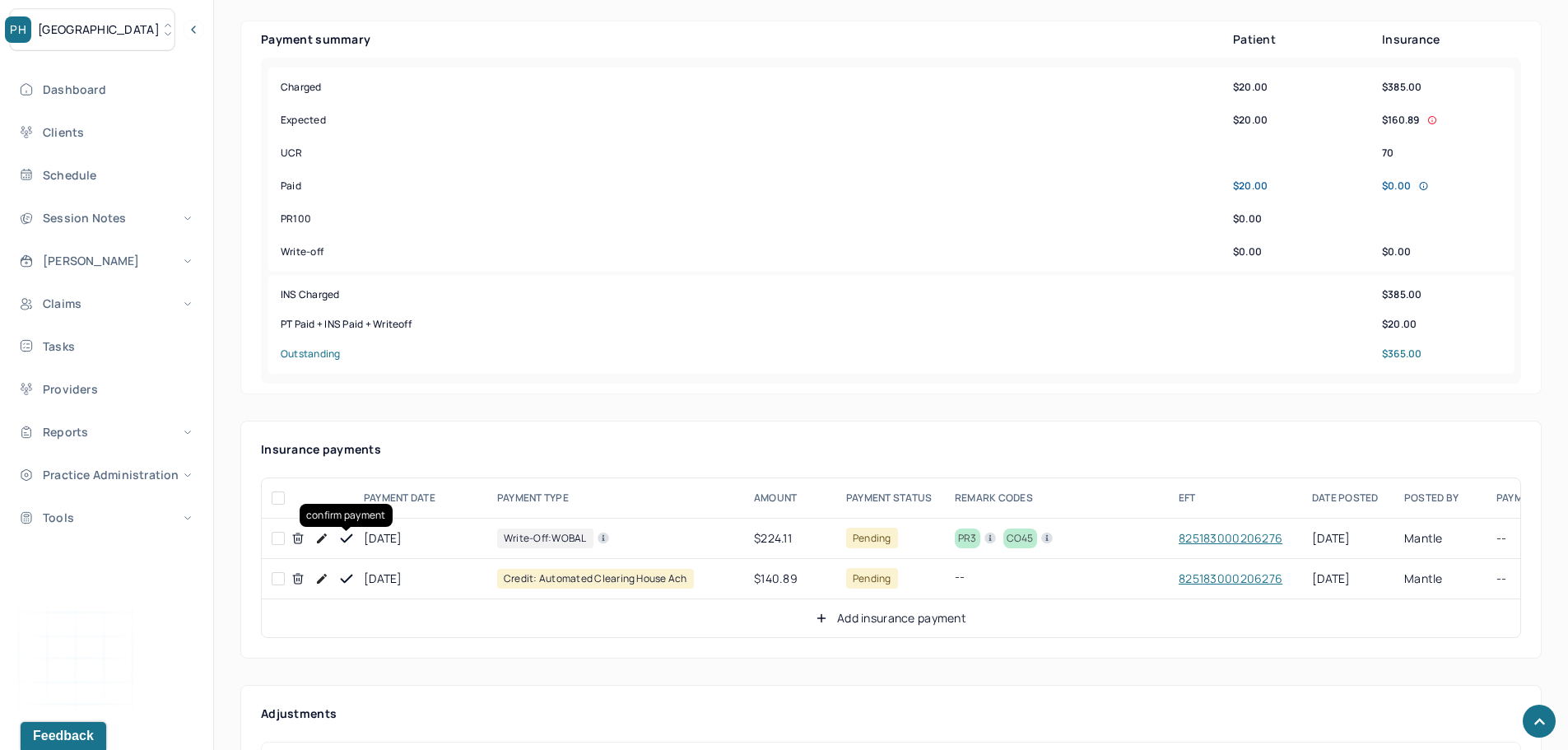 click 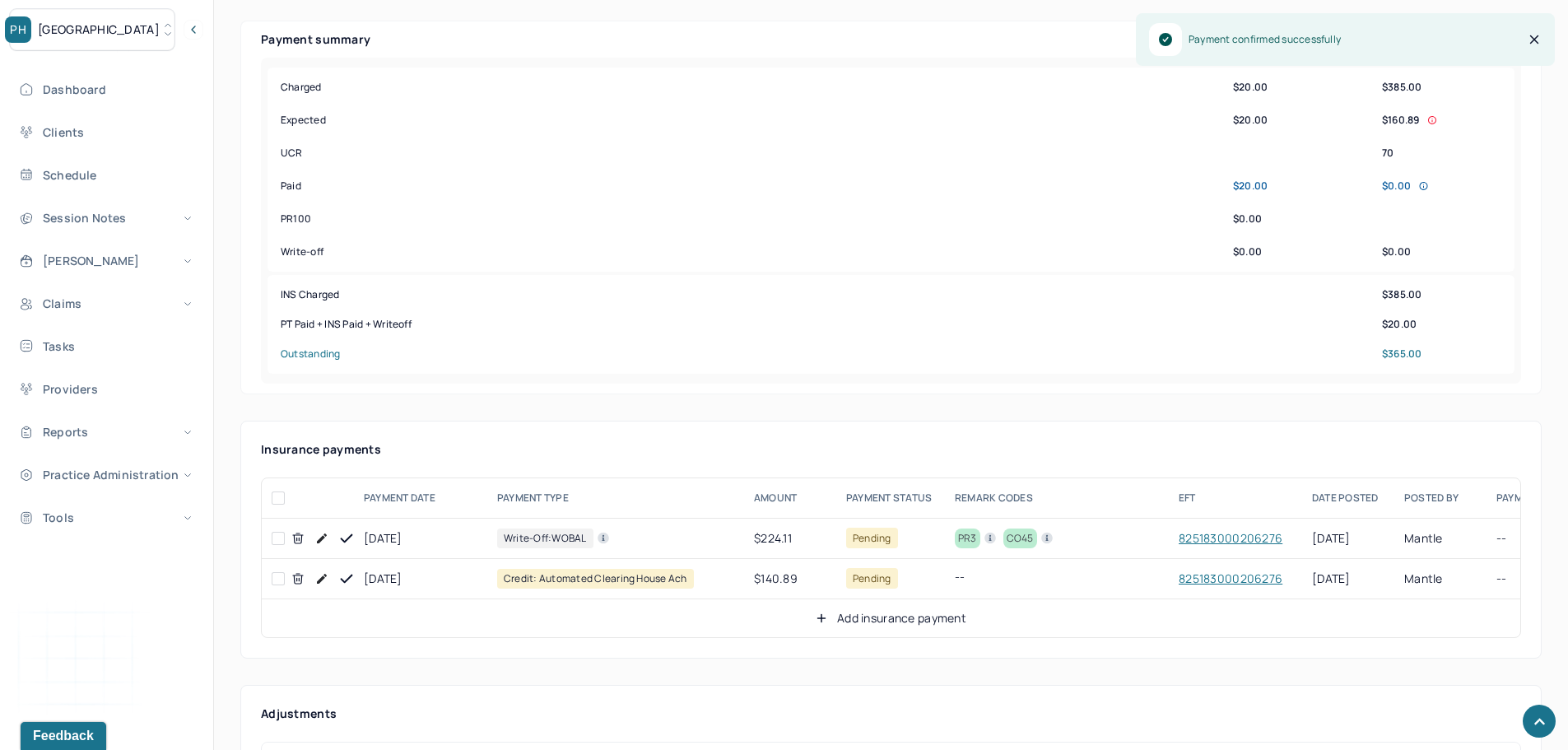 click 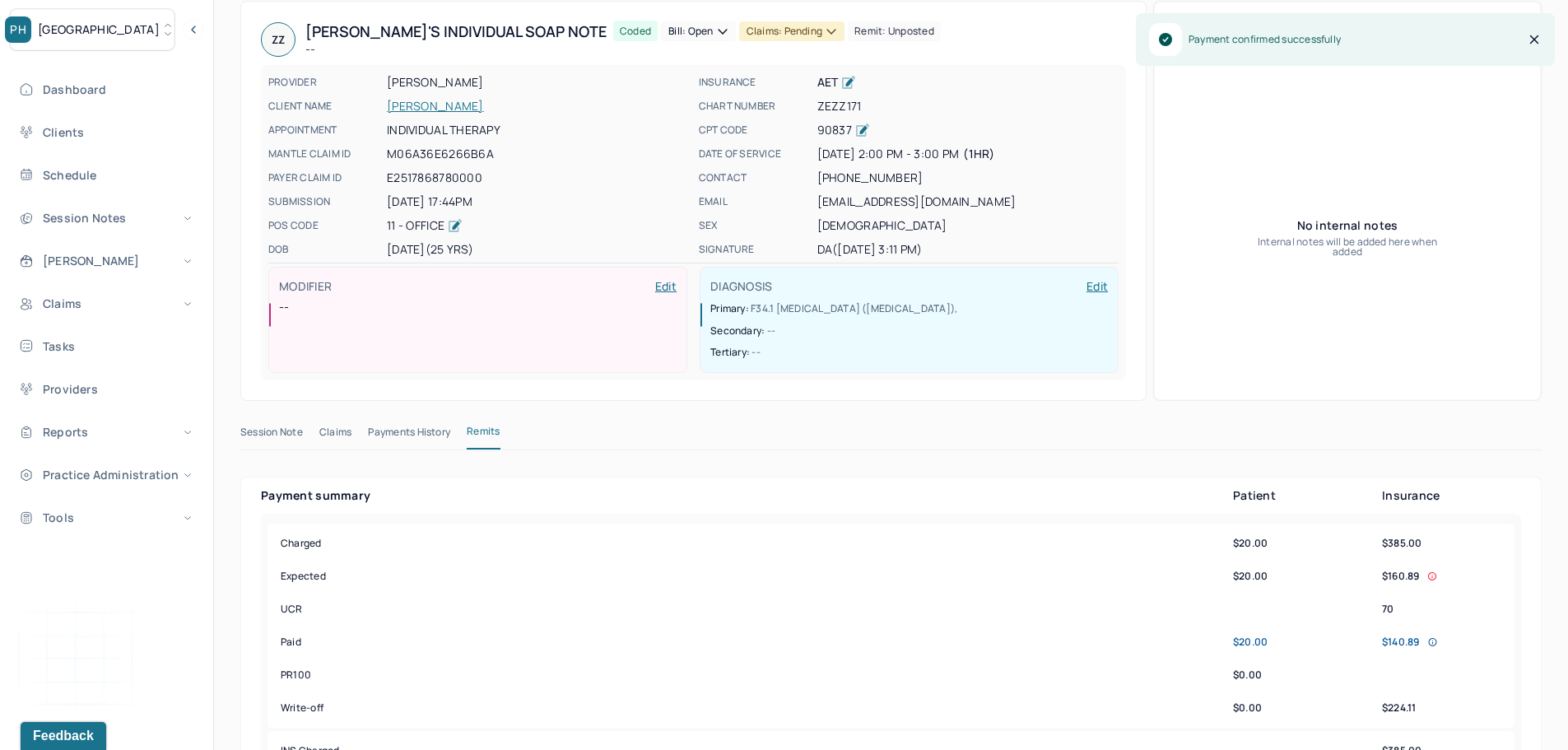 scroll, scrollTop: 0, scrollLeft: 0, axis: both 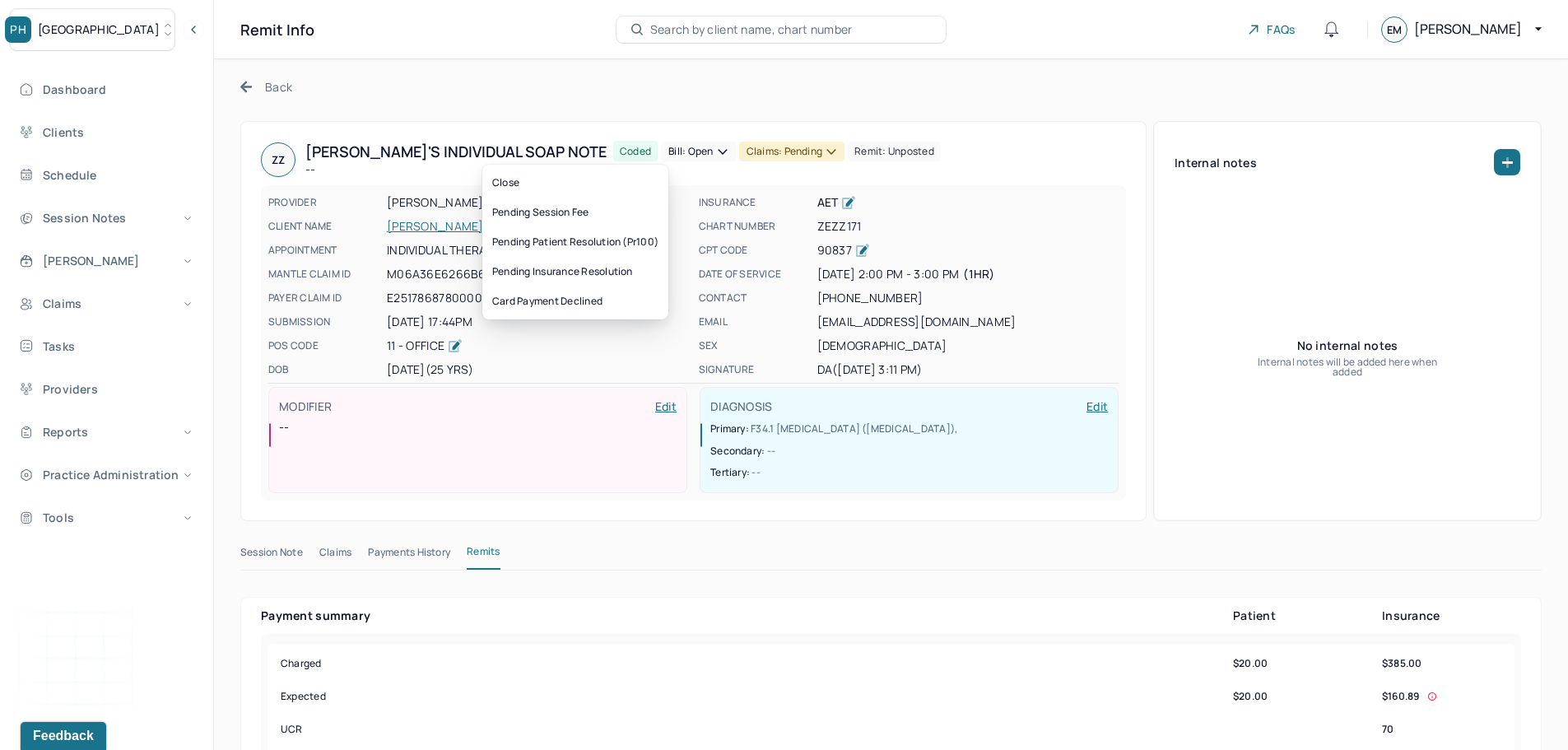 click on "Bill: Open" at bounding box center (698, 151) 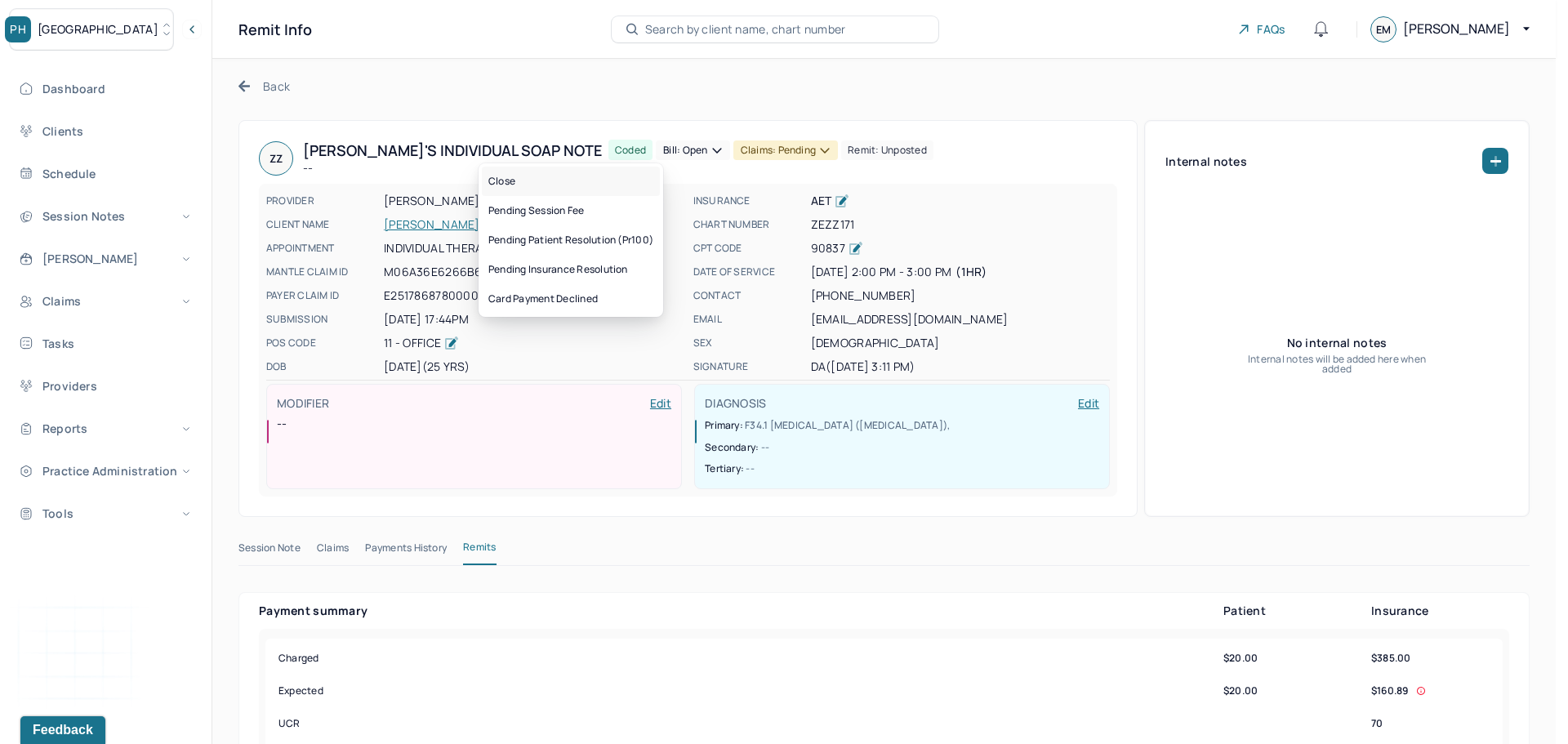 click on "Close" at bounding box center (571, 181) 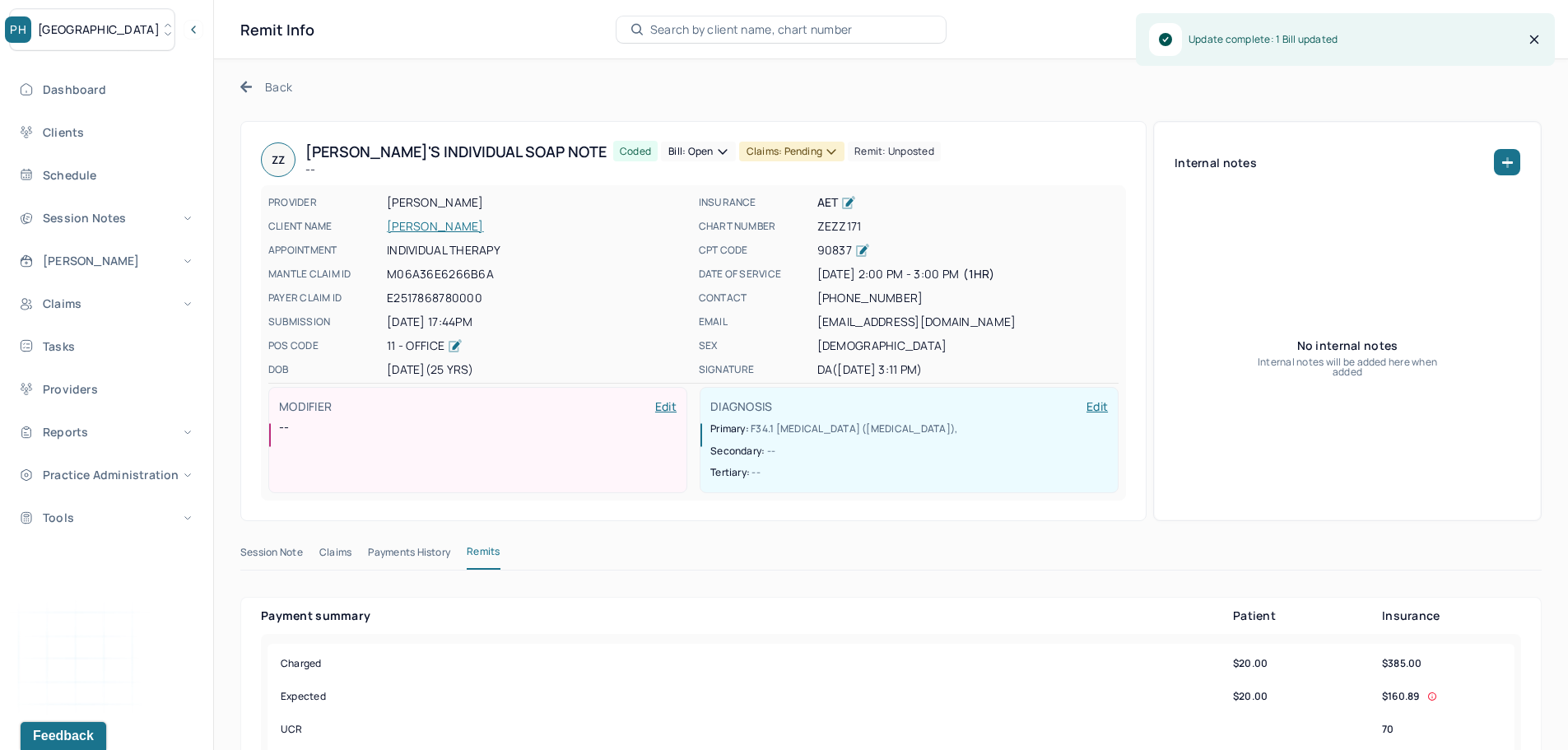 click on "Coded   Bill: Open     Claims: pending   Remit: unposted" at bounding box center (777, 160) 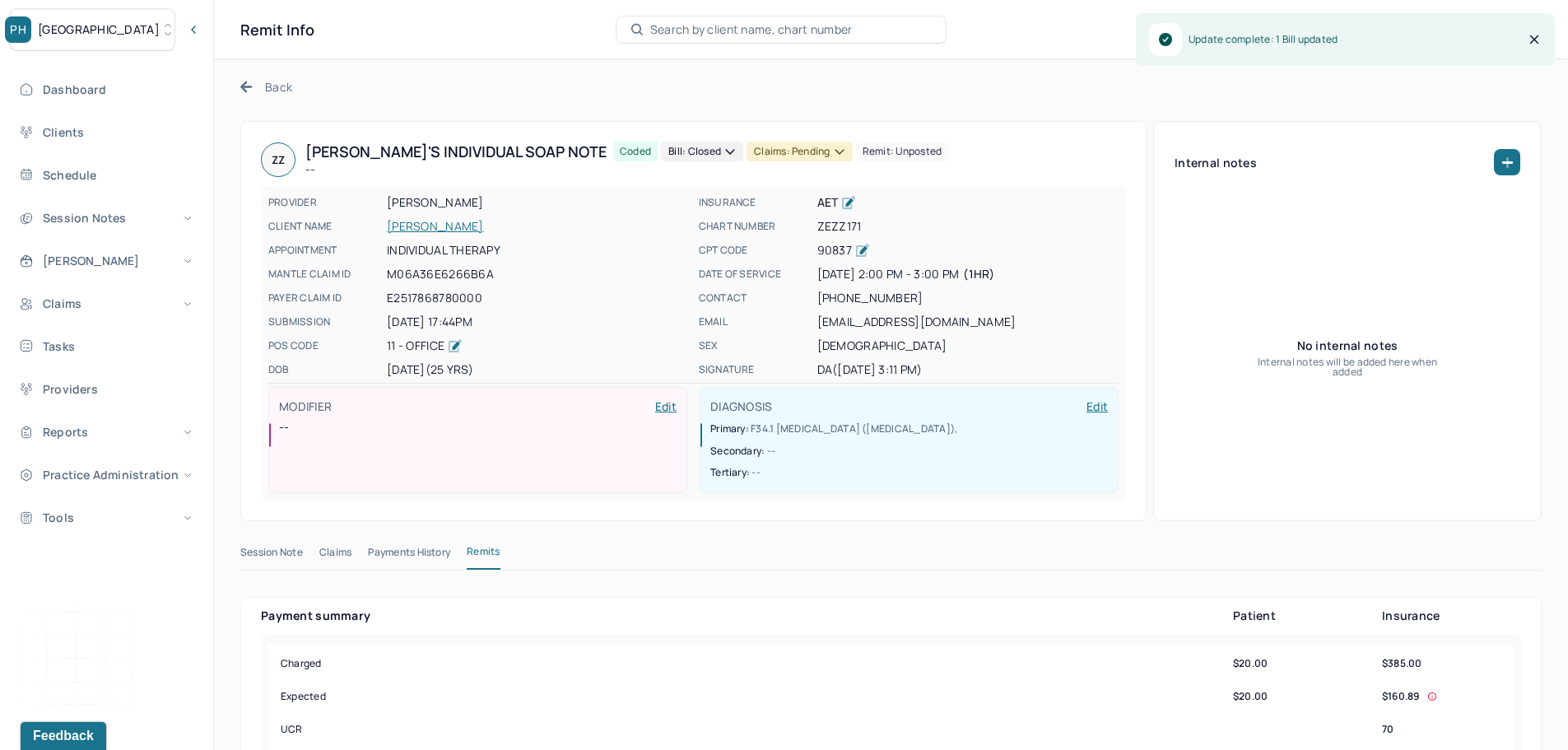 click on "Claims: pending" at bounding box center (799, 151) 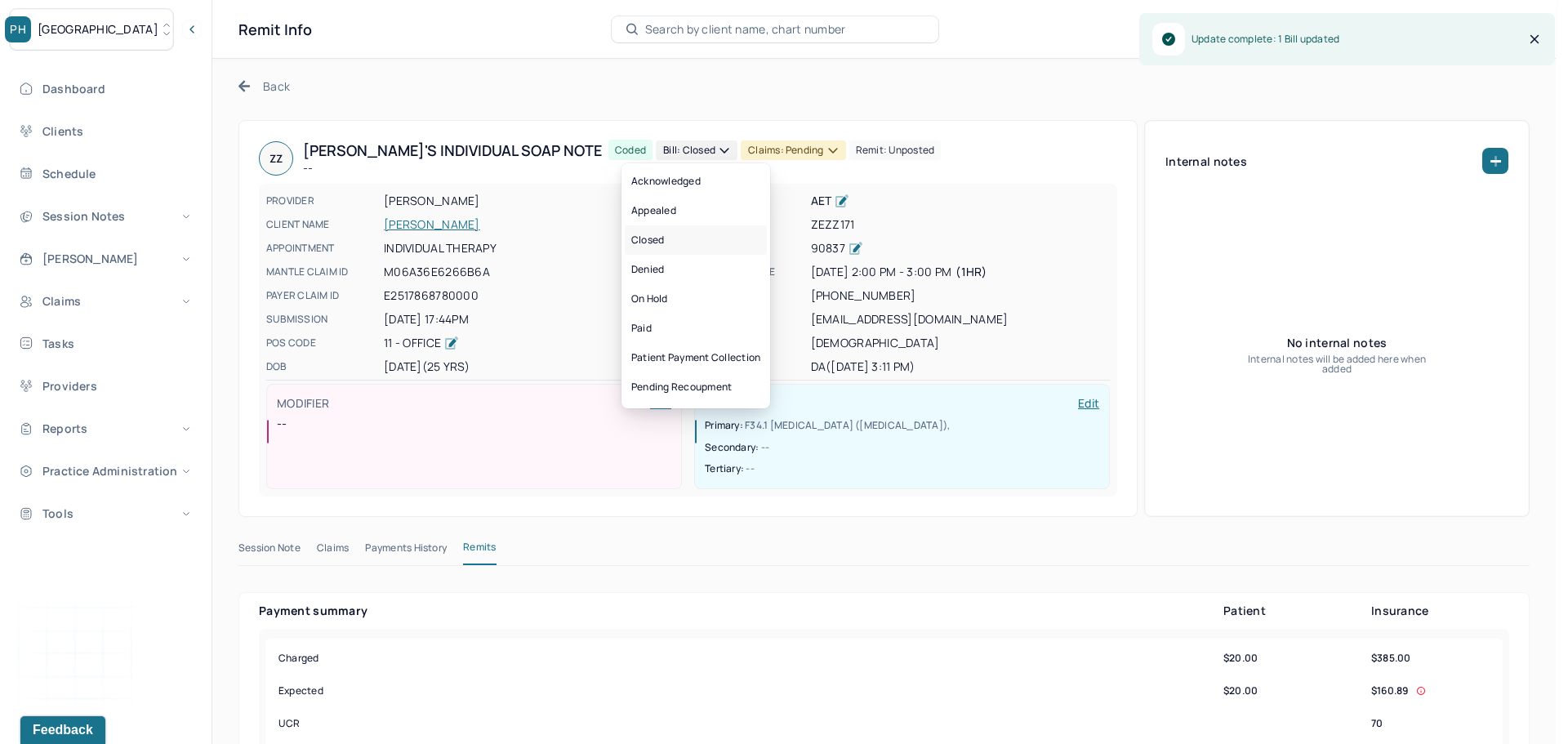 click on "Closed" at bounding box center [696, 240] 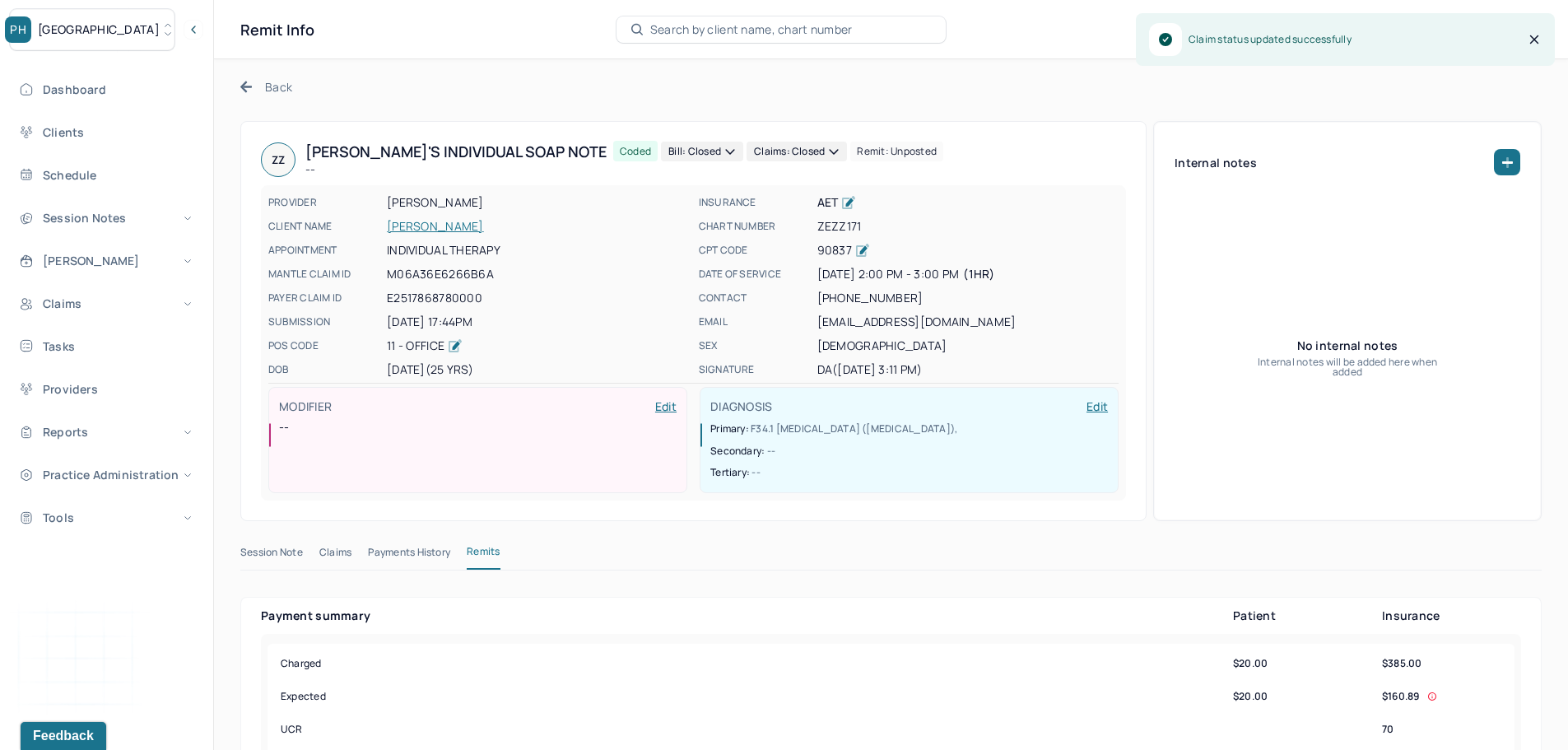 click on "Back" at bounding box center [266, 86] 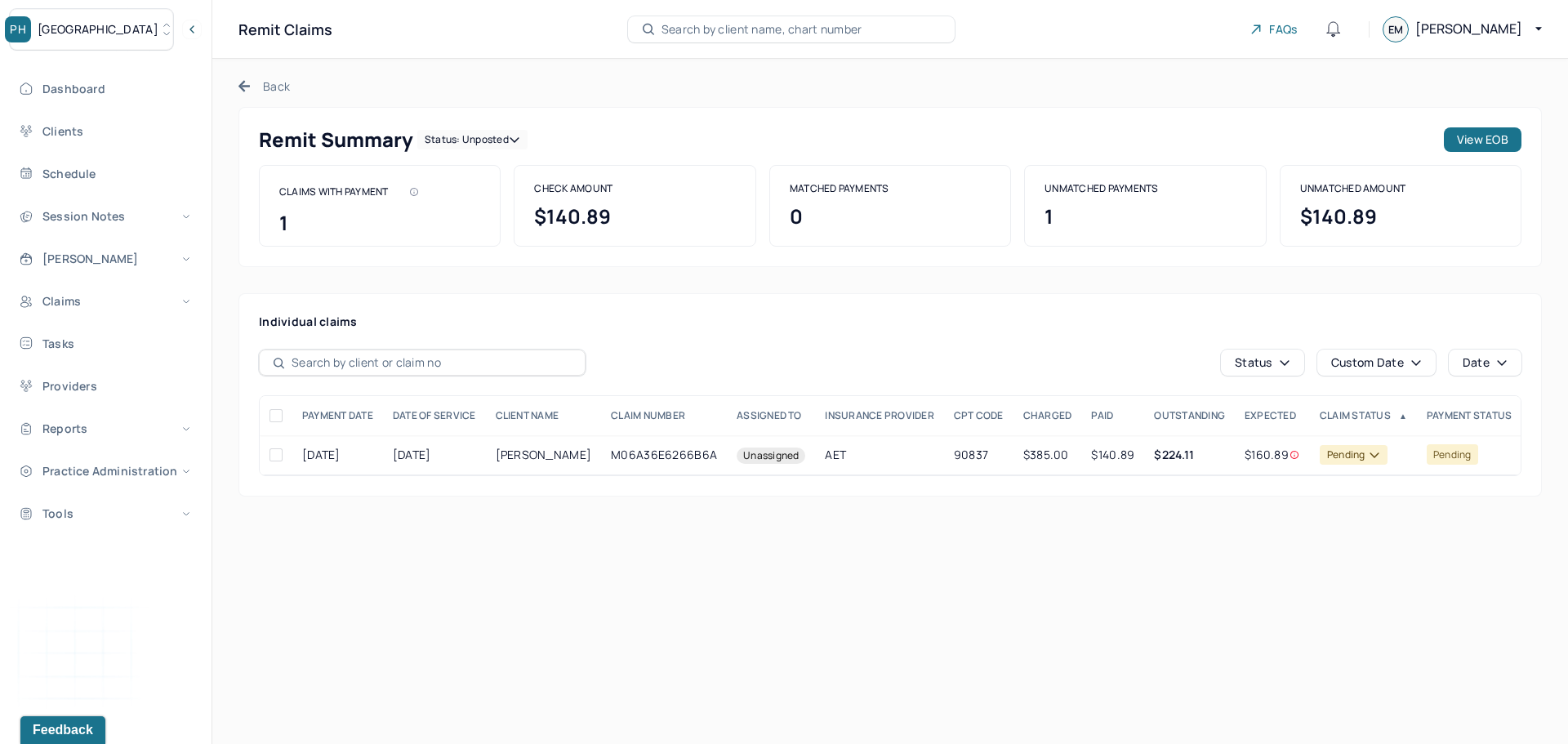 click on "Status: unposted" at bounding box center [472, 140] 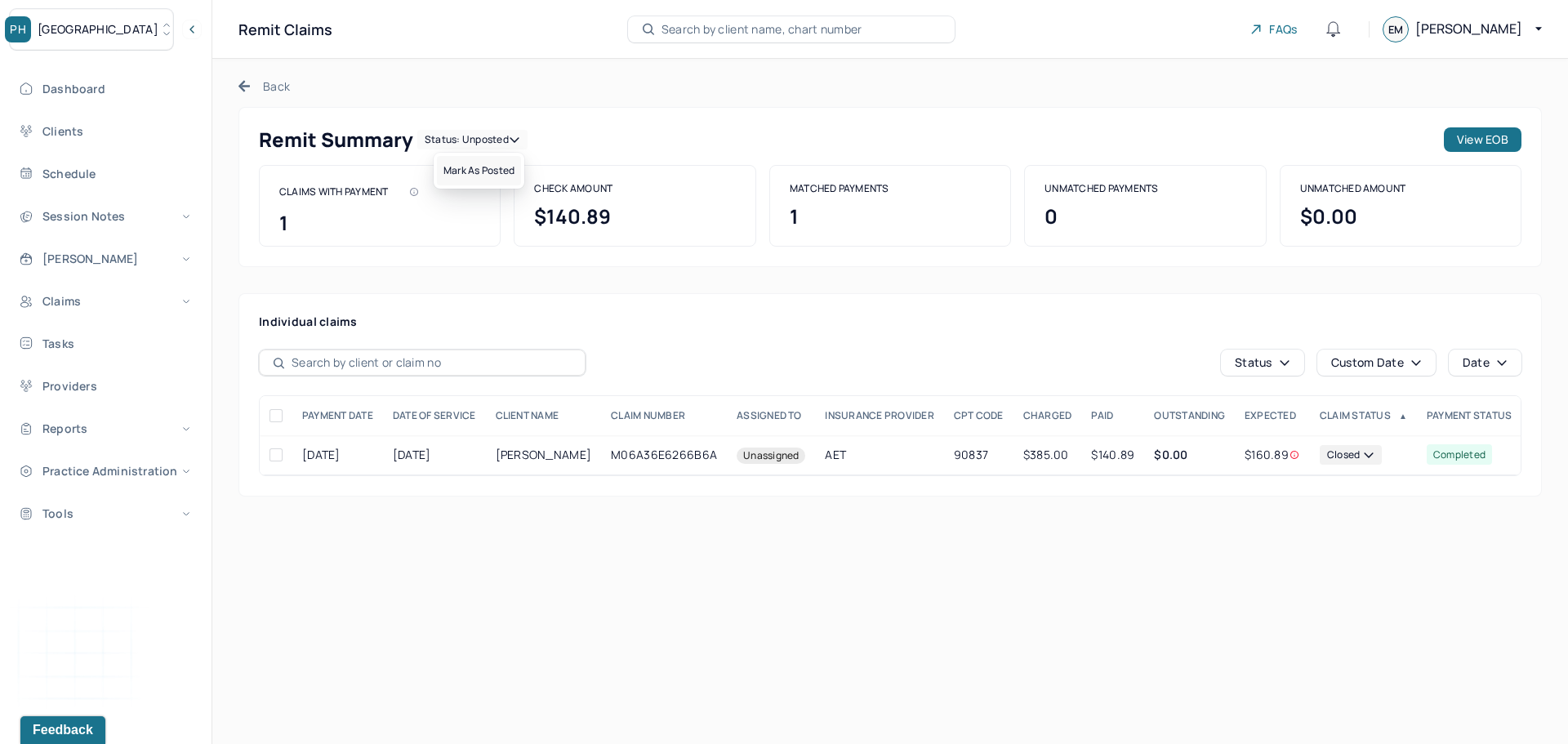 click on "Mark as Posted" at bounding box center [479, 171] 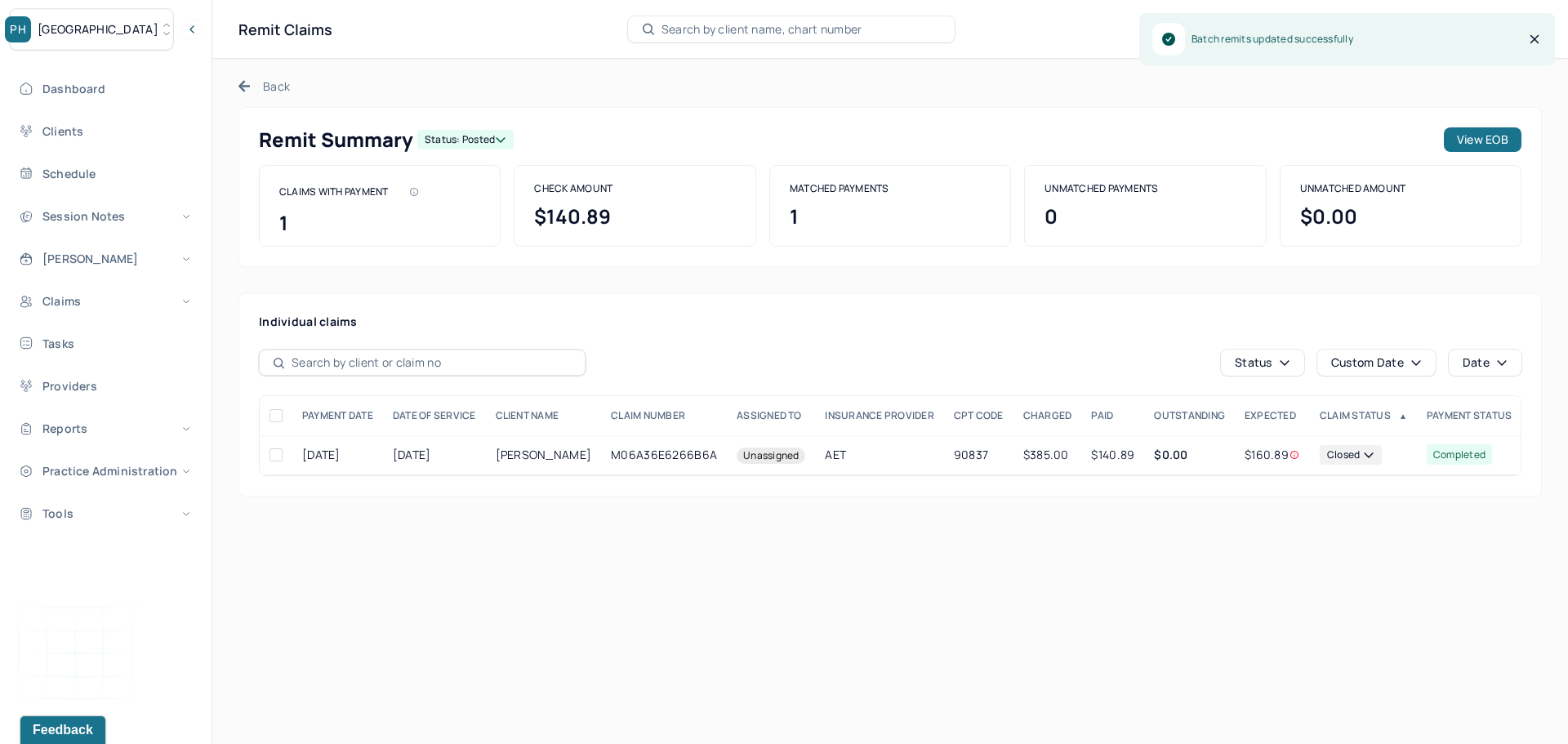 click on "Back Remit Summary   Status: posted   View EOB CLAIMS WITH PAYMENT     1 CHECK AMOUNT $140.89 MATCHED PAYMENTS 1 UNMATCHED PAYMENTS 0 UNMATCHED AMOUNT $0.00 Individual claims   Status     Custom Date     Date   PAYMENT DATE DATE OF SERVICE CLIENT NAME CLAIM NUMBER Assigned to INSURANCE PROVIDER CPT CODE CHARGED PAID OUTSTANDING EXPECTED CLAIM STATUS ▲ Payment status 06/26/2025 06/24/2025 ZHANG, ZHENYU M06A36E6266B6A Unassigned AET 90837 $385.00 $140.89 $0.00 $160.89         closed   completed" at bounding box center (890, 287) 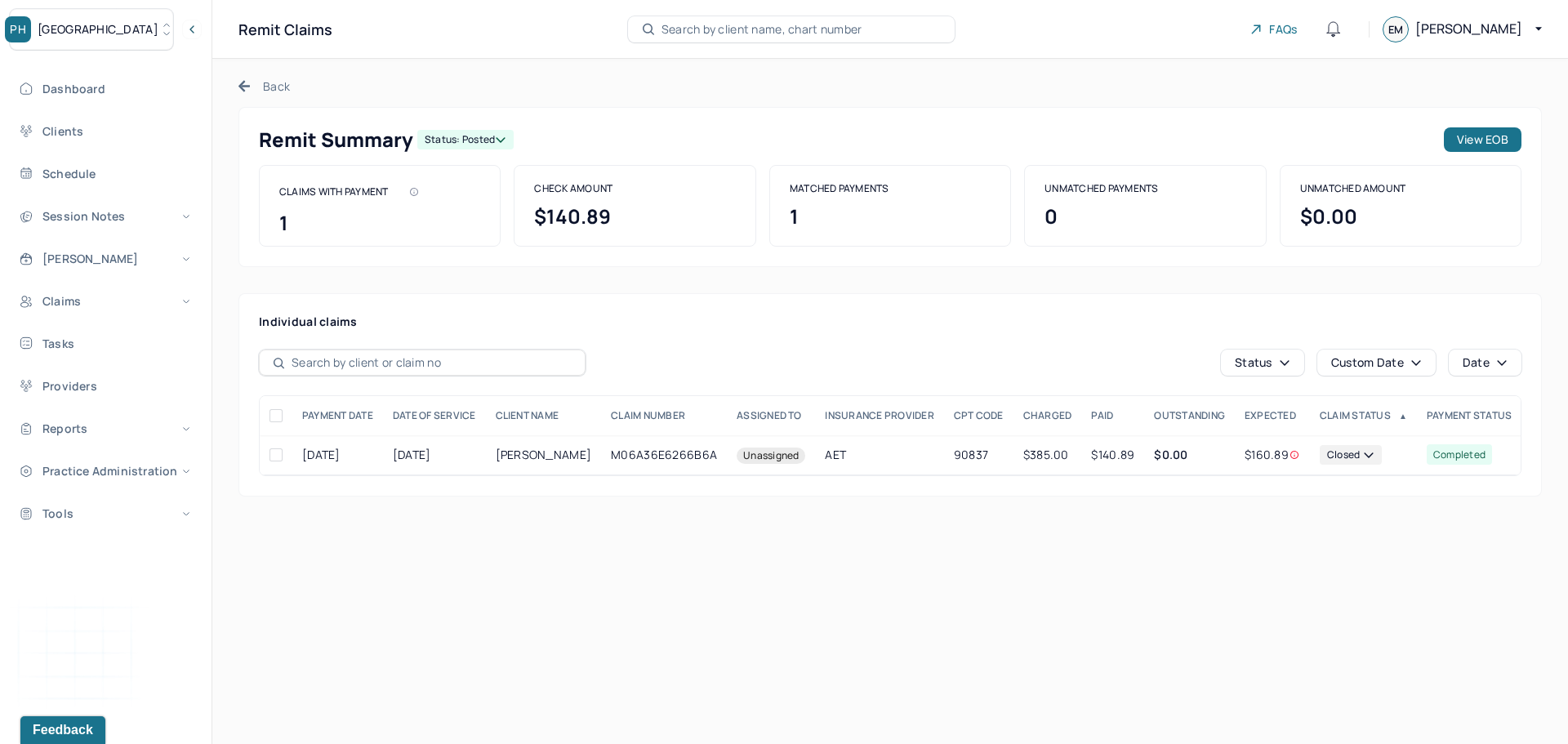 click on "Back" at bounding box center [264, 86] 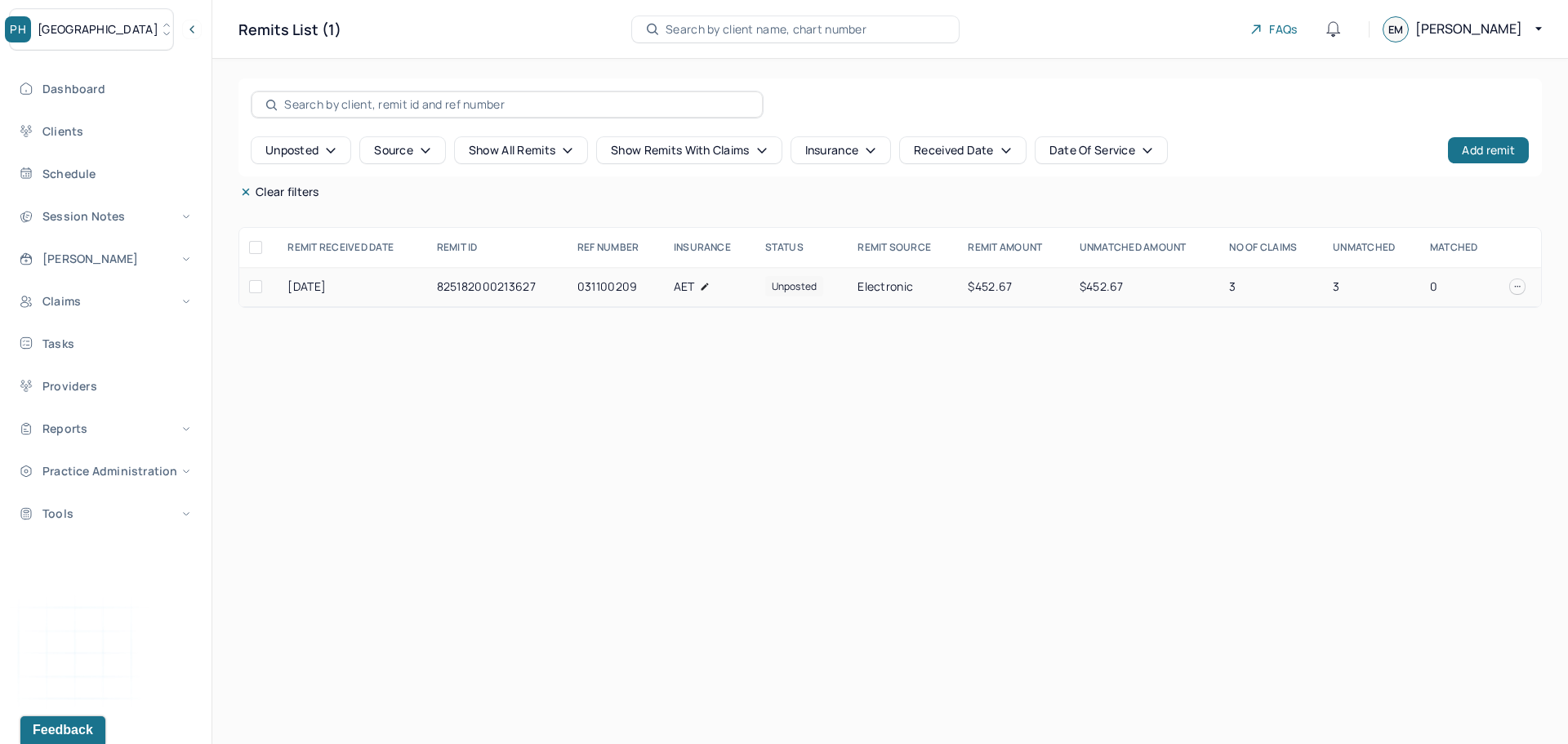 click on "031100209" at bounding box center [616, 287] 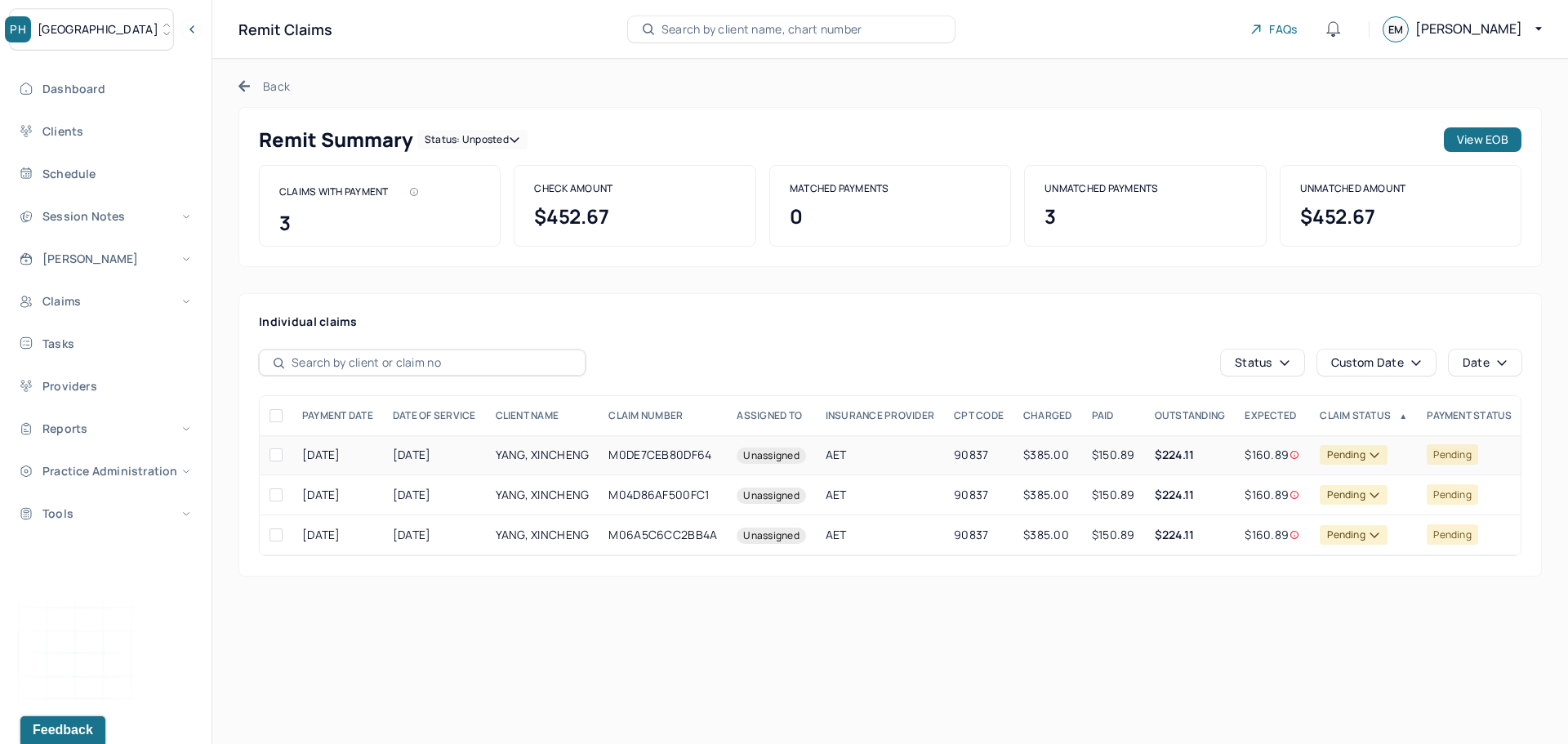click on "YANG, XINCHENG" at bounding box center [542, 455] 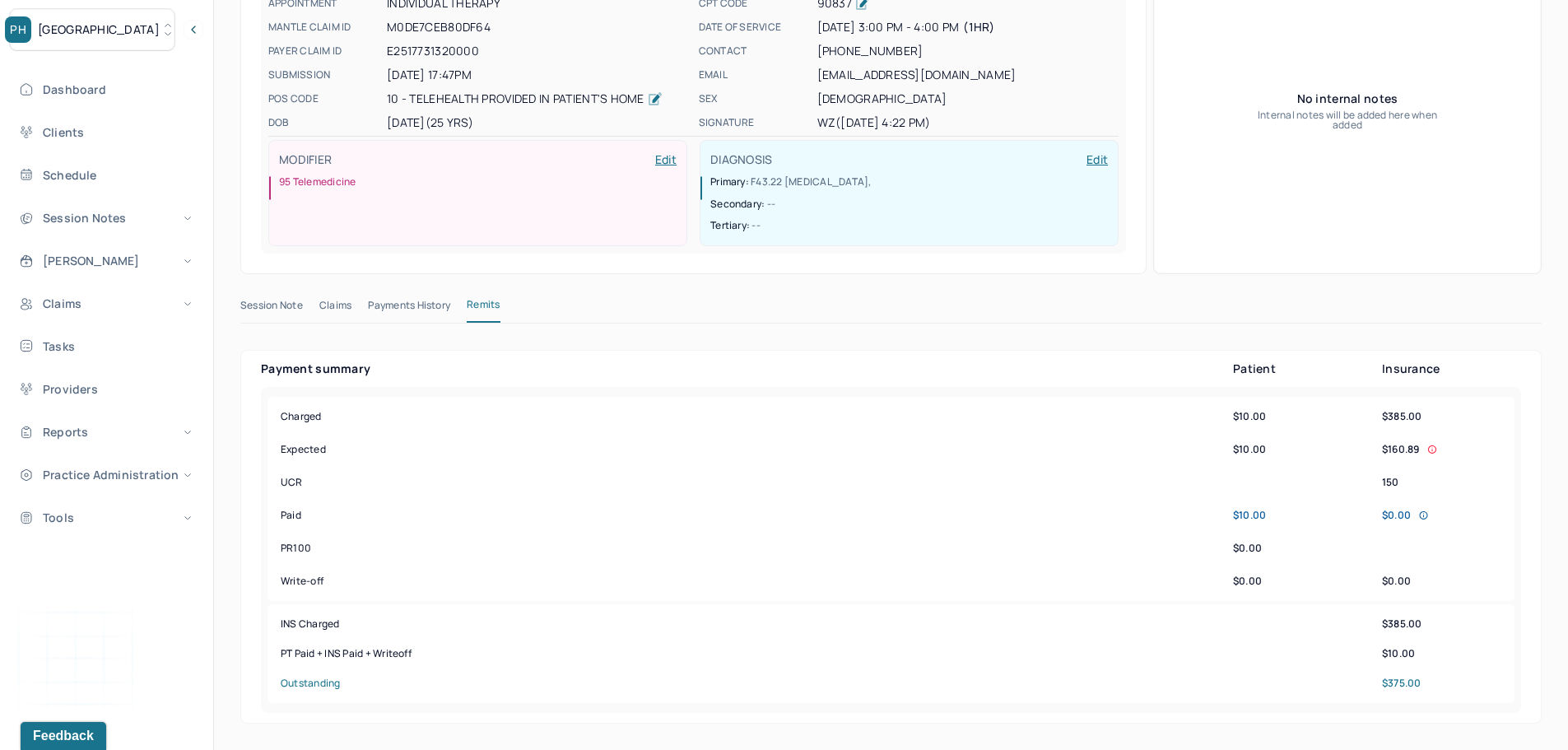 scroll, scrollTop: 661, scrollLeft: 0, axis: vertical 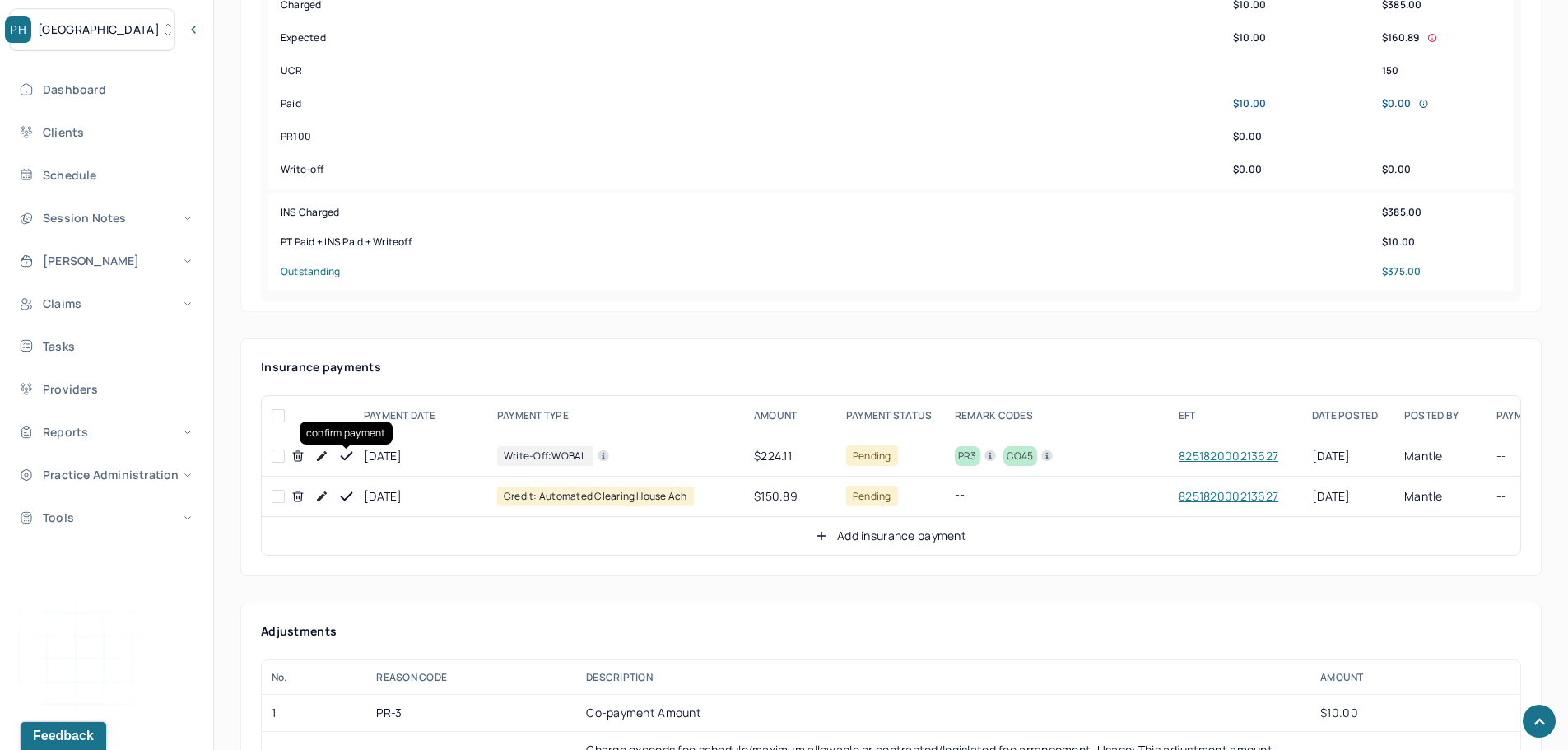 click 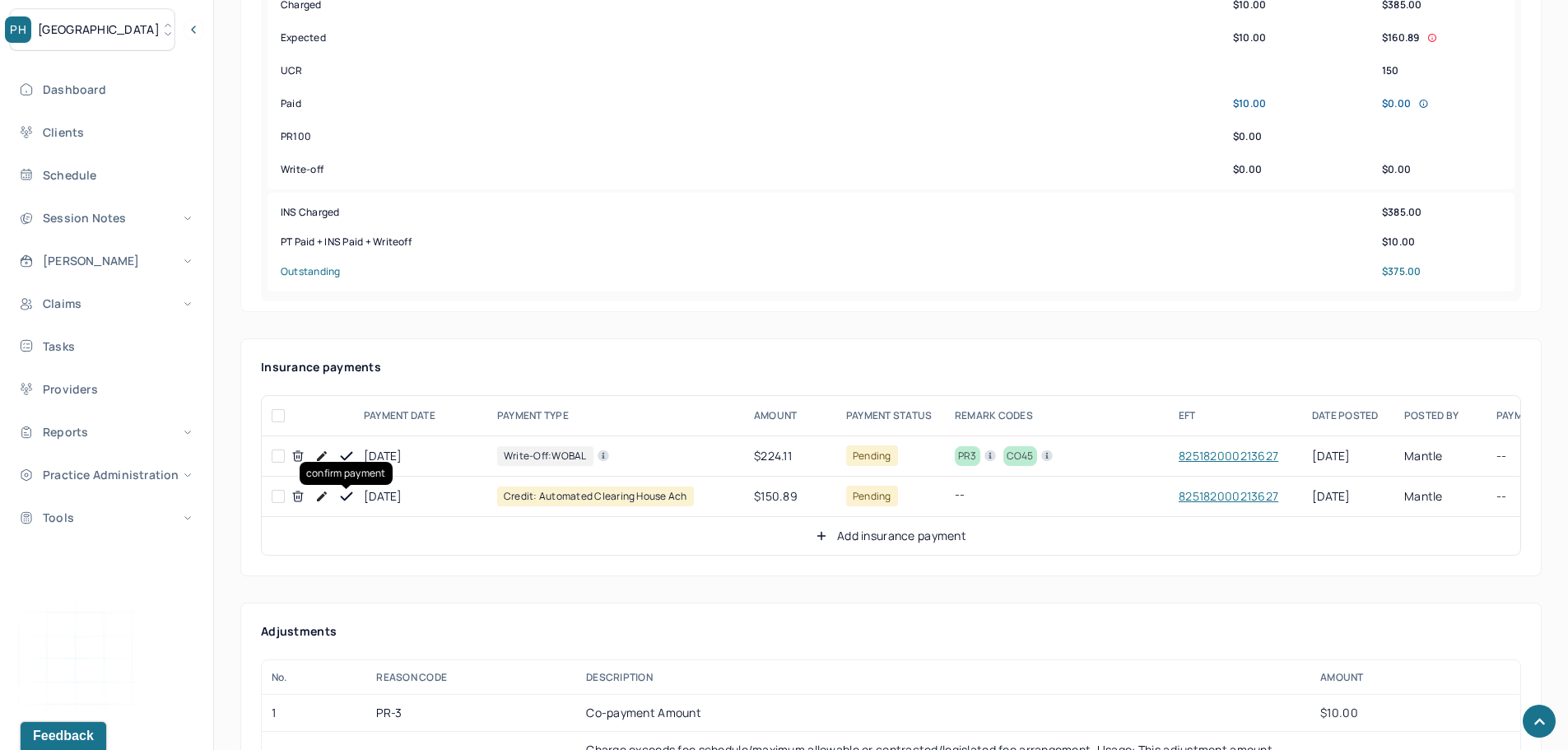 click 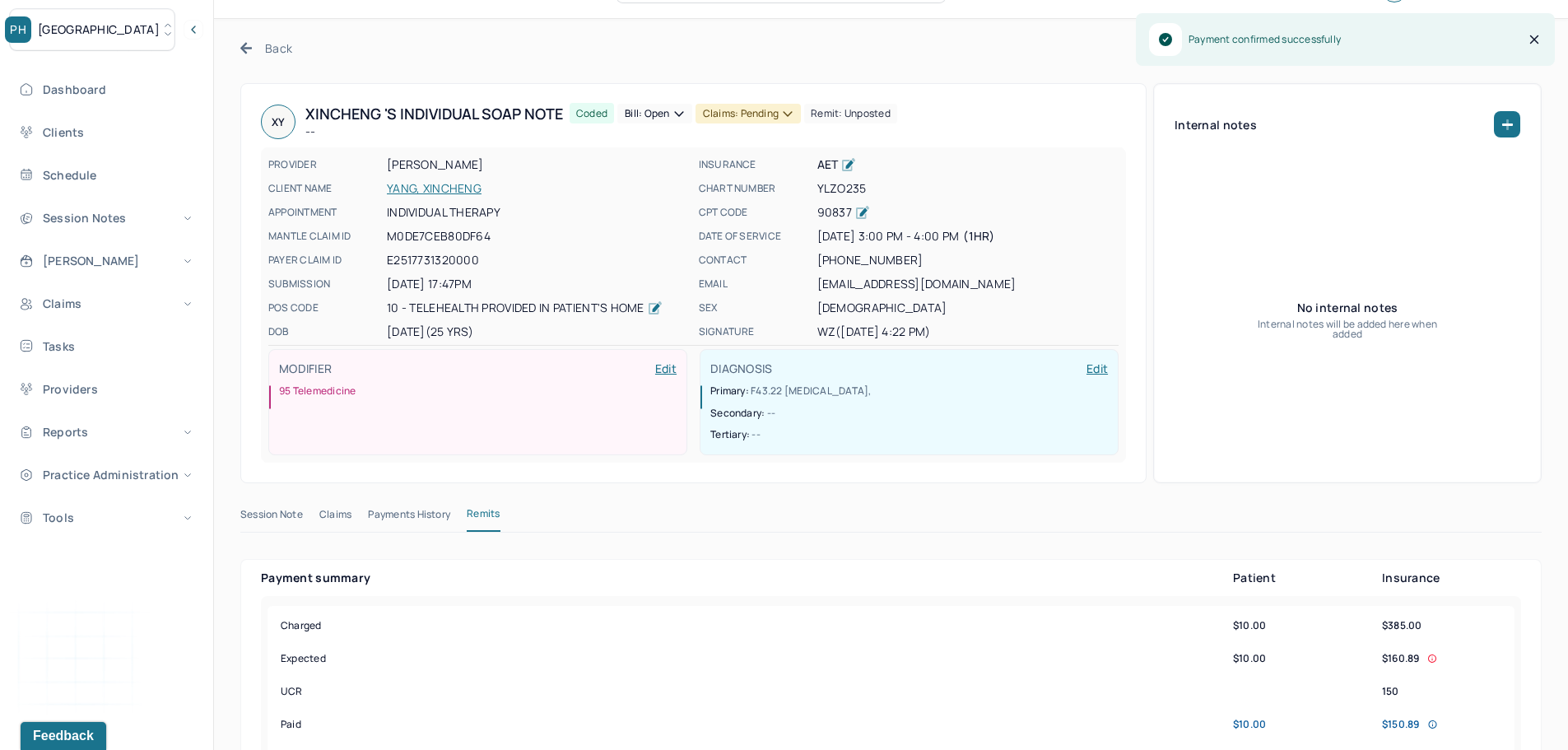 scroll, scrollTop: 0, scrollLeft: 0, axis: both 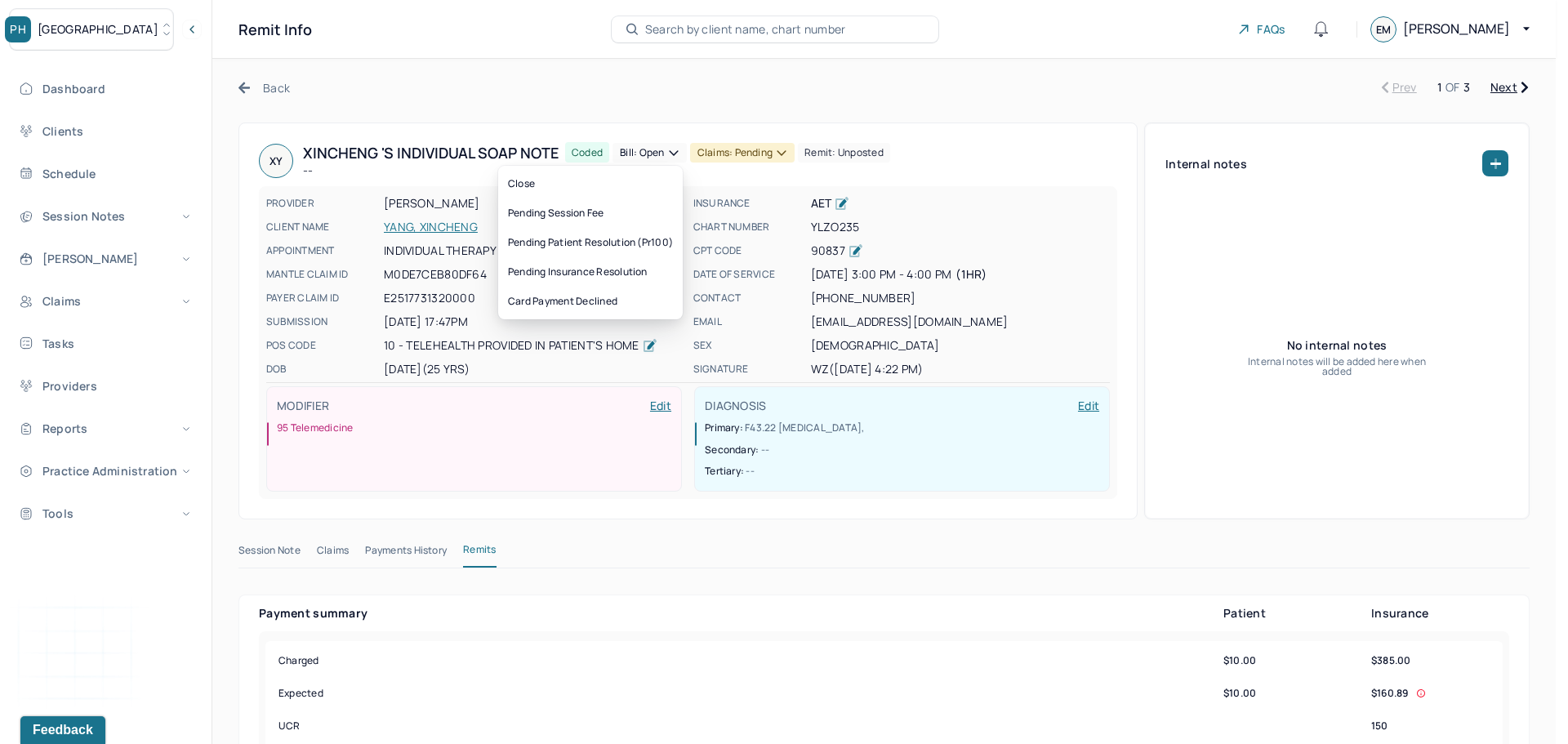 click on "Bill: Open" at bounding box center (649, 153) 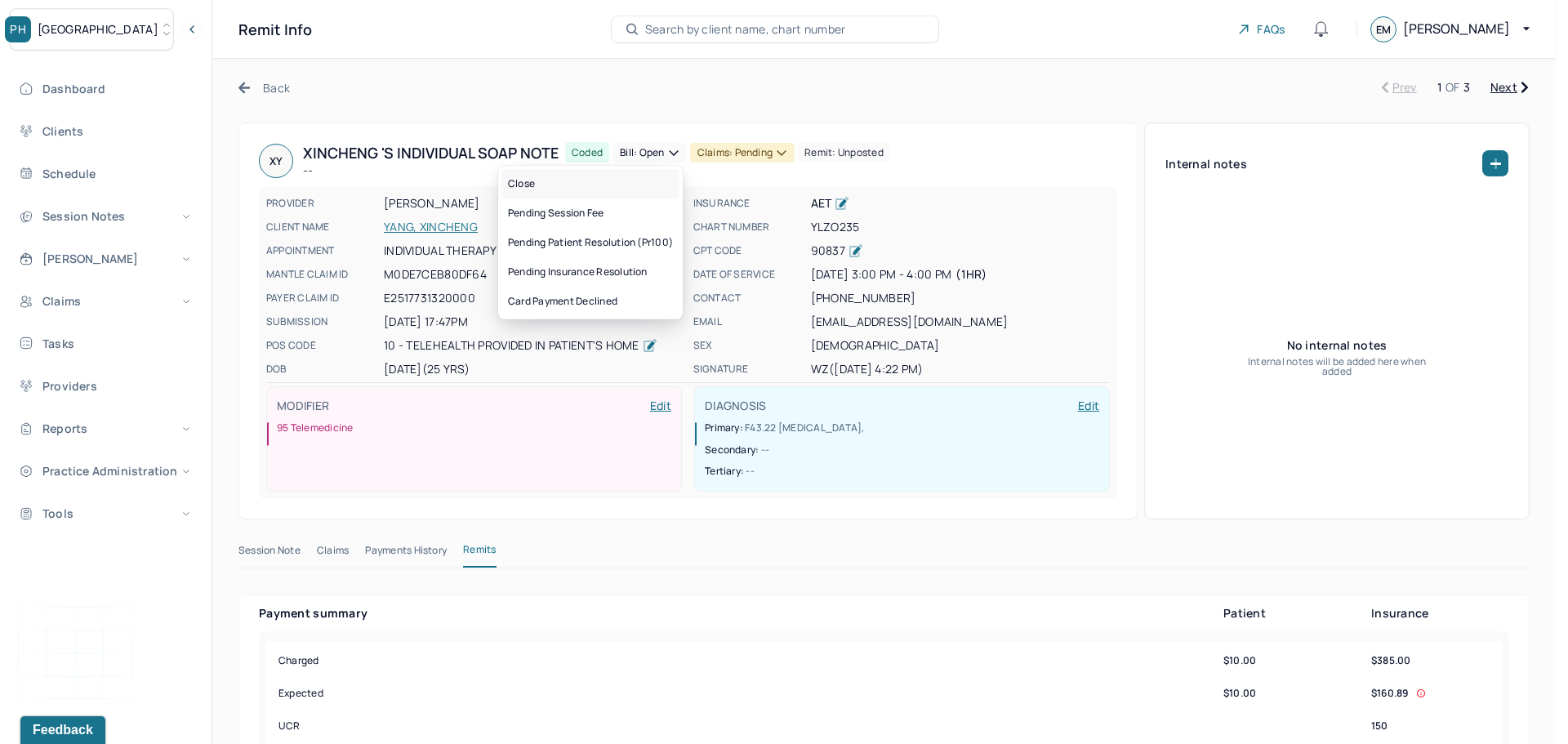 click on "Close" at bounding box center (590, 184) 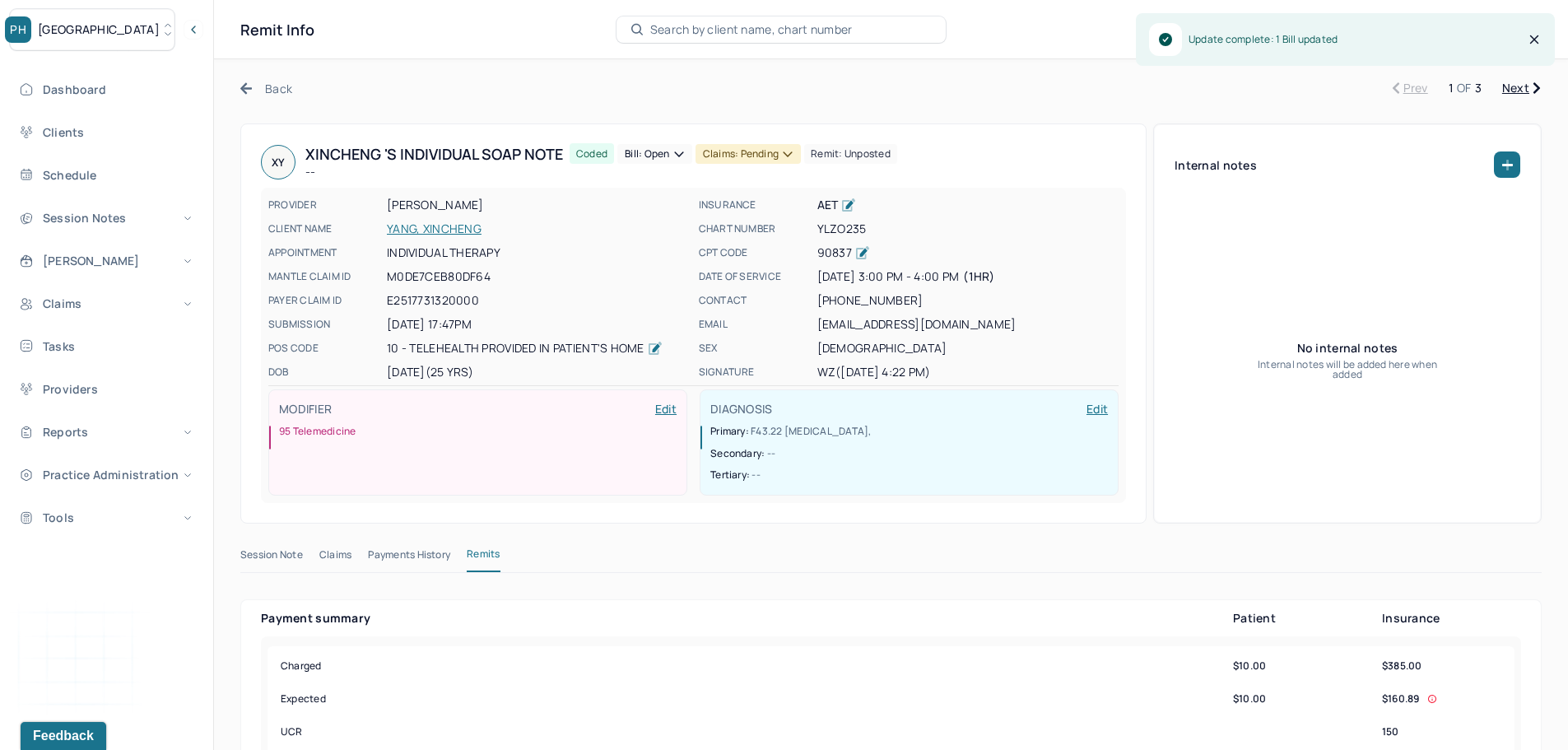 click on "Claims: pending" at bounding box center (748, 154) 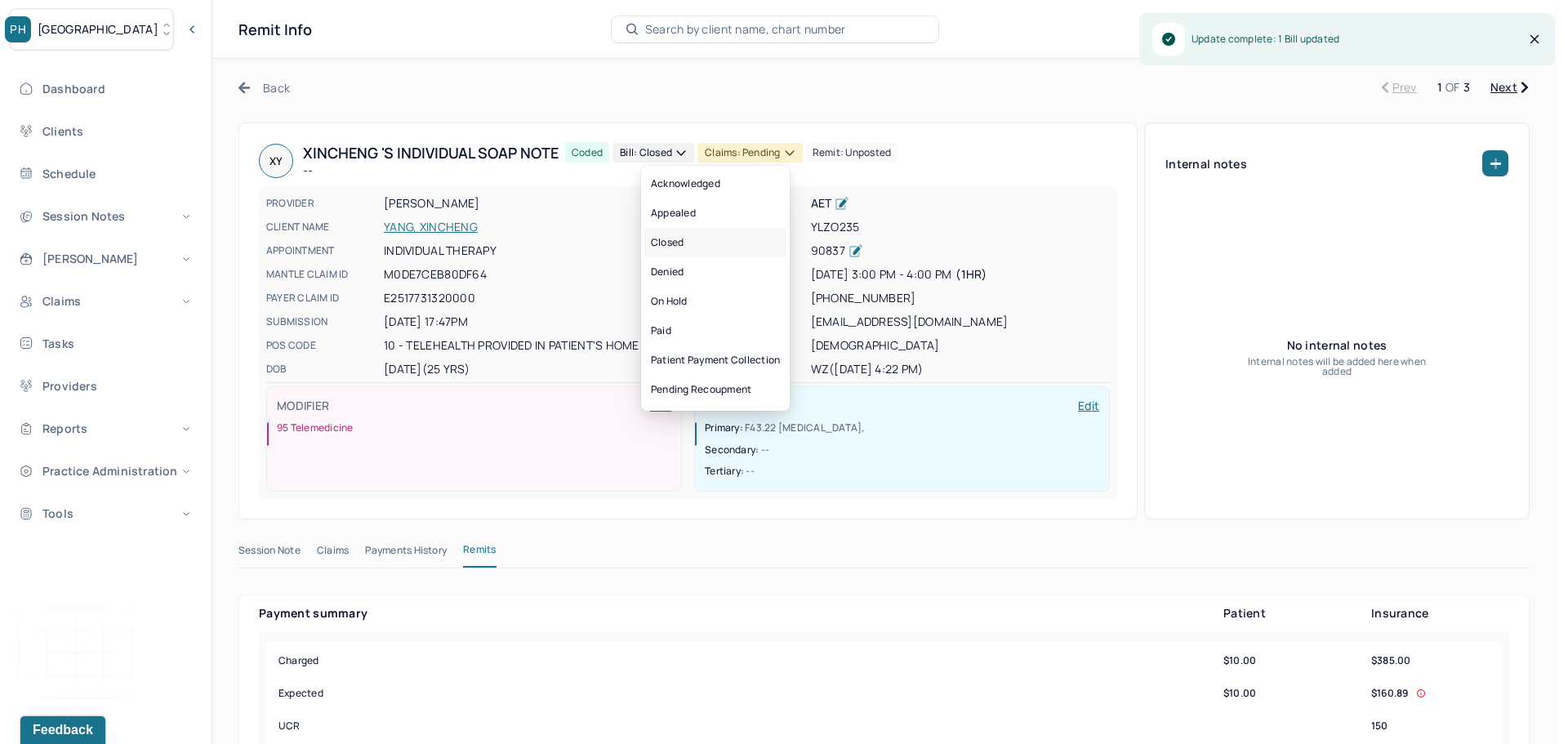 click on "Closed" at bounding box center [715, 243] 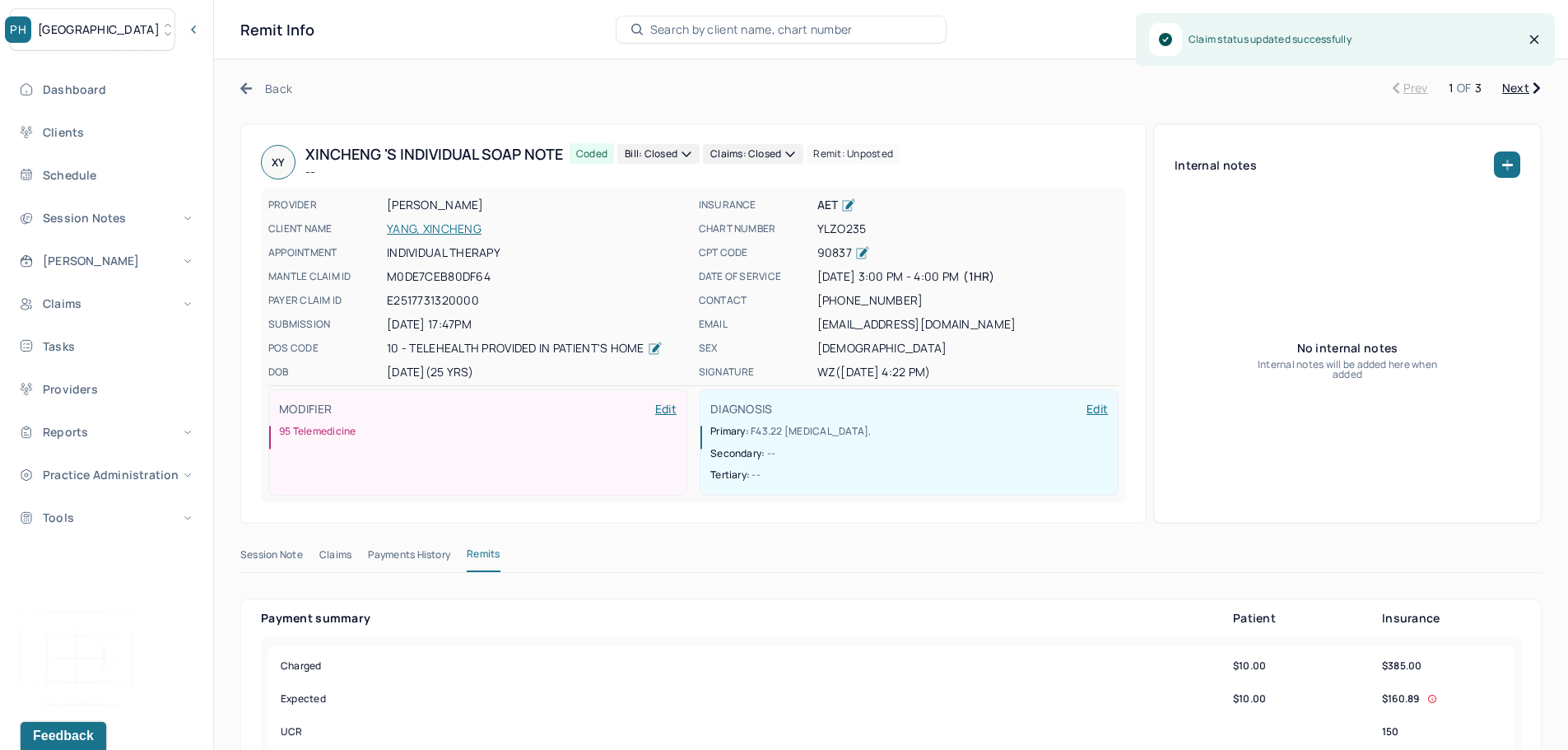 click on "Next" at bounding box center [1521, 88] 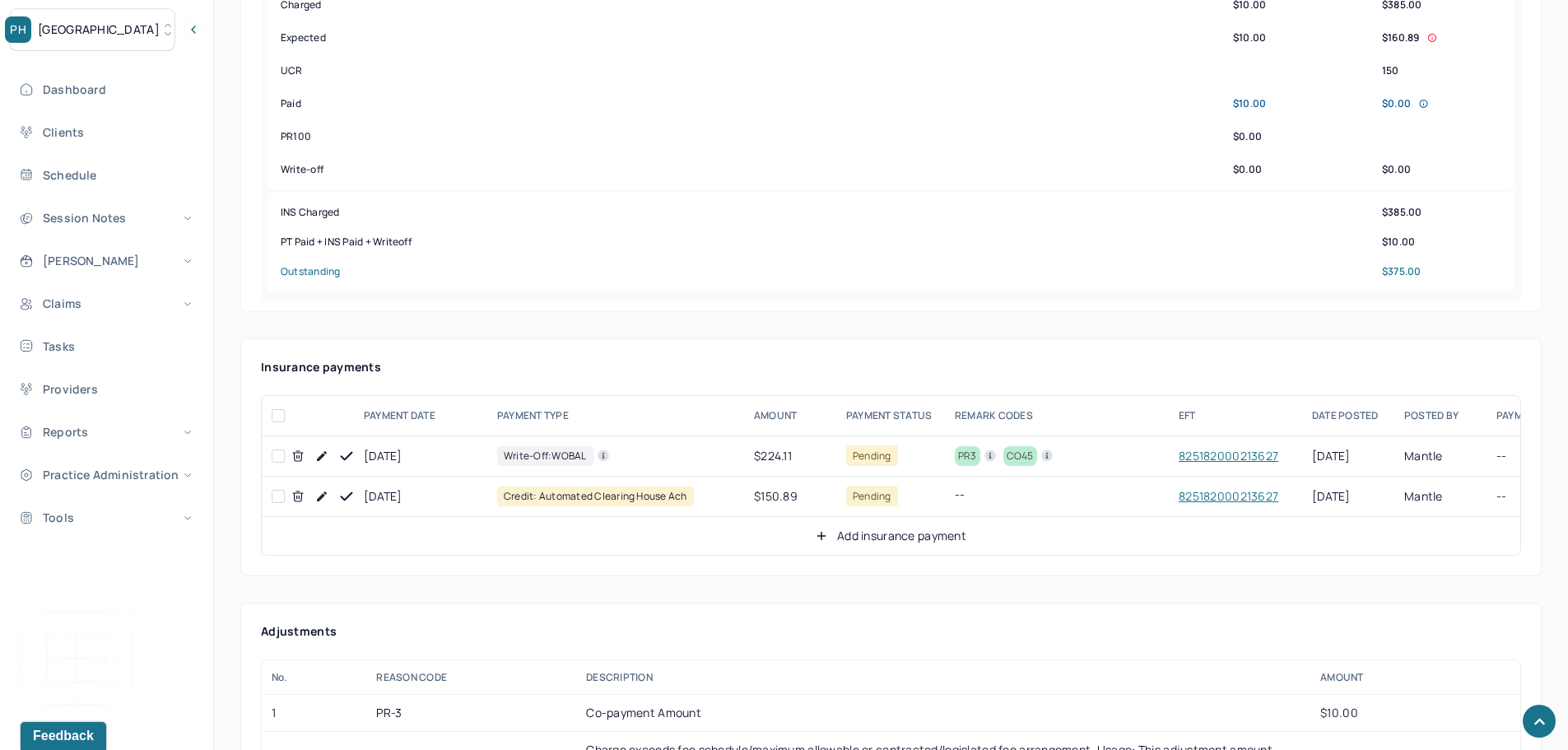 scroll, scrollTop: 741, scrollLeft: 0, axis: vertical 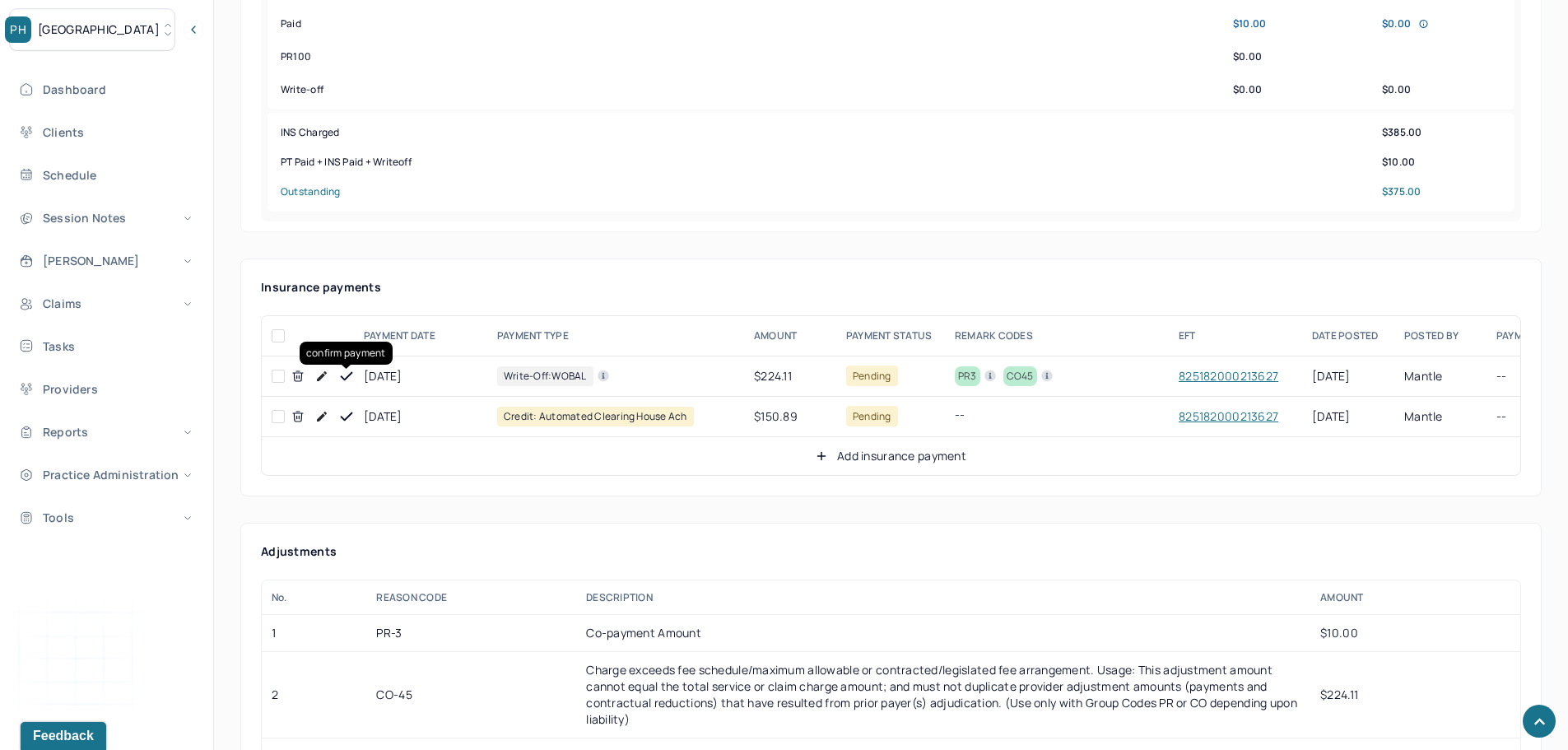 click 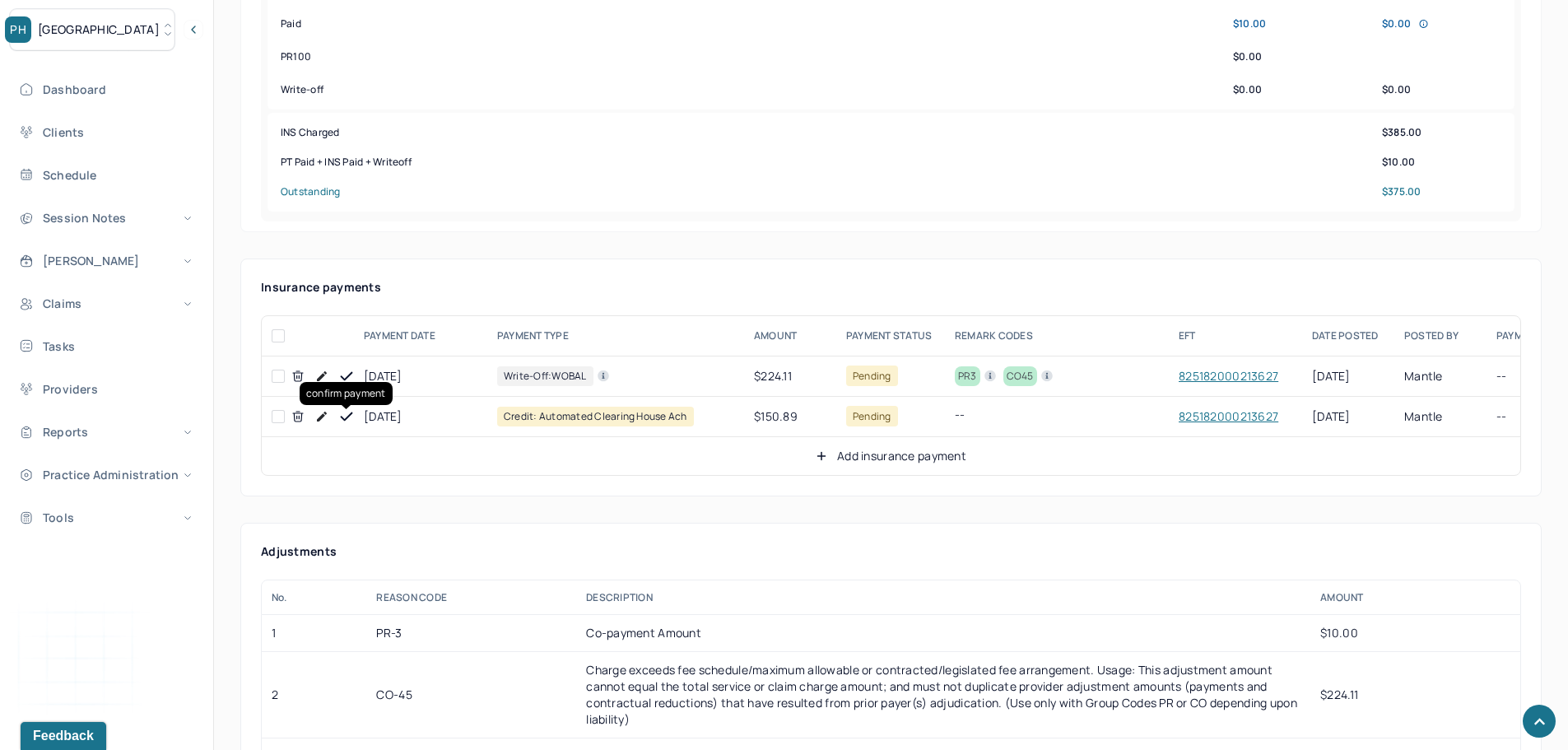 click 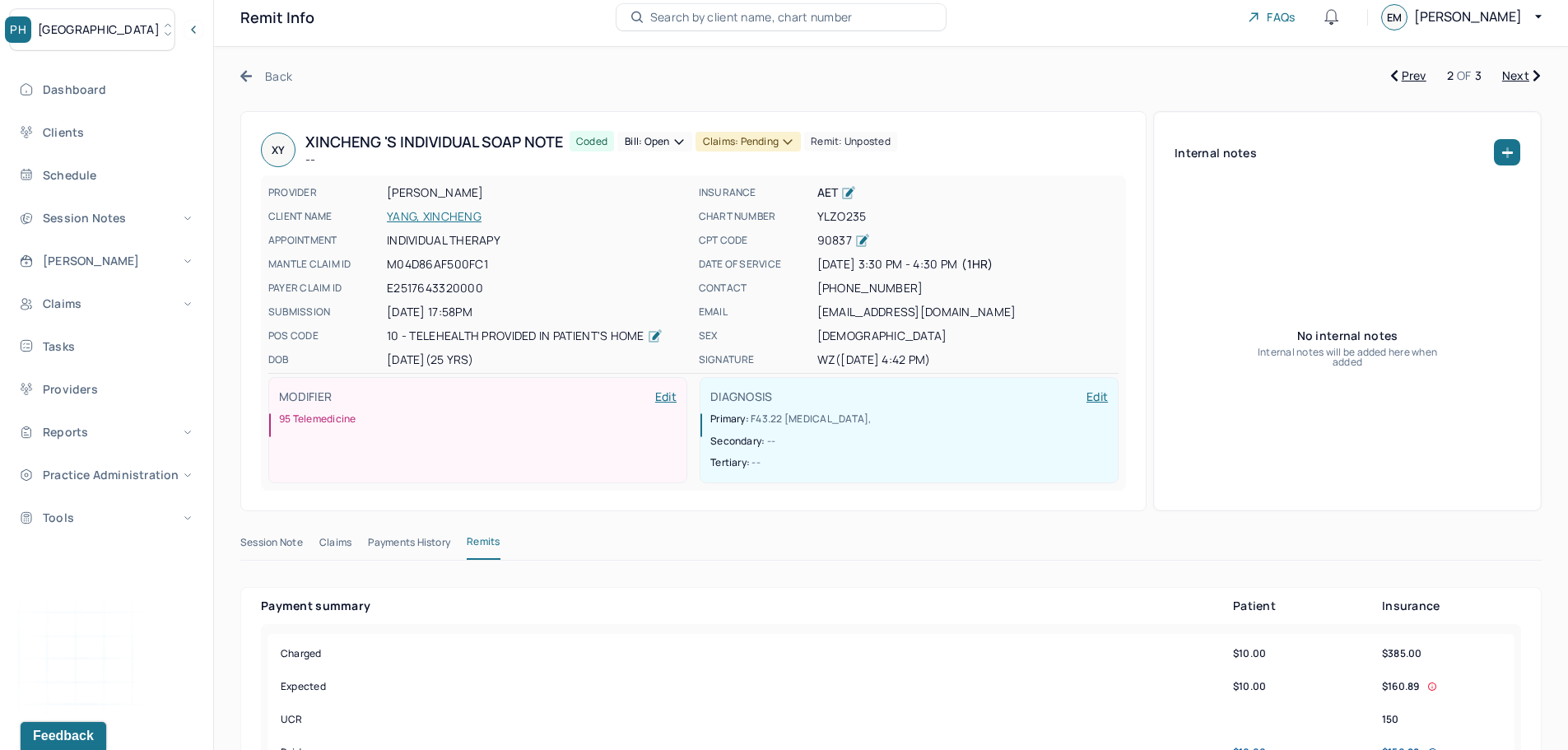 scroll, scrollTop: 0, scrollLeft: 0, axis: both 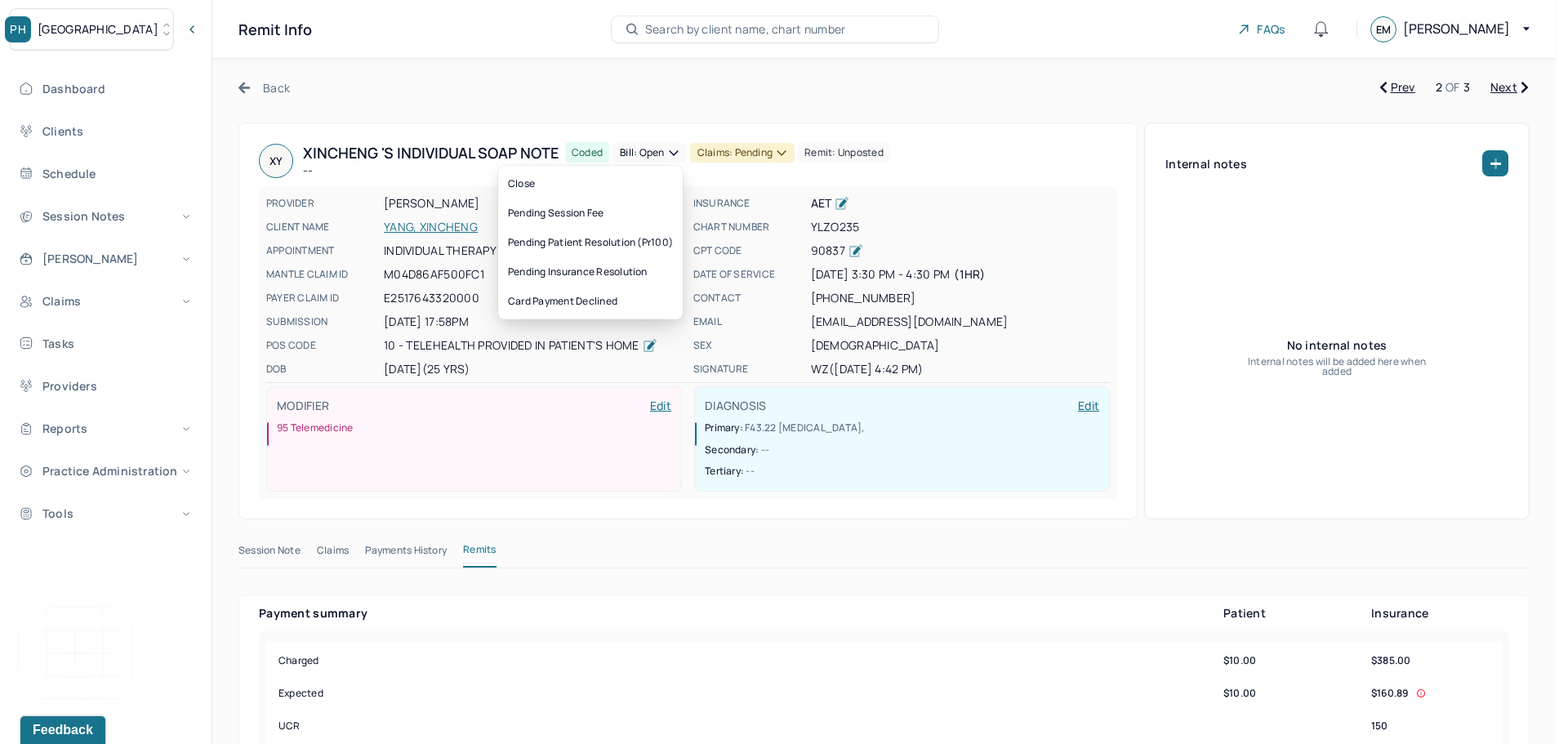 click 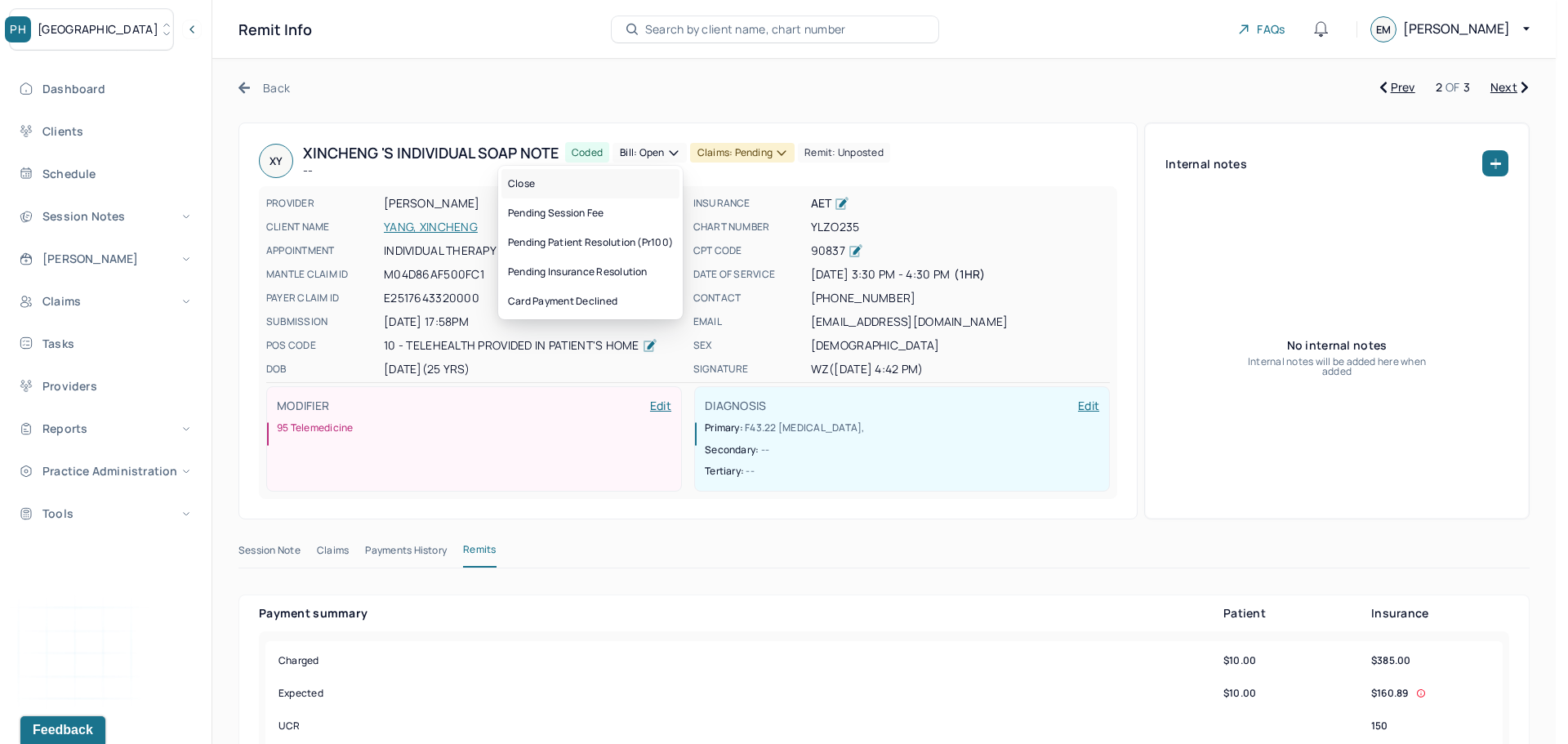 click on "Close" at bounding box center (590, 184) 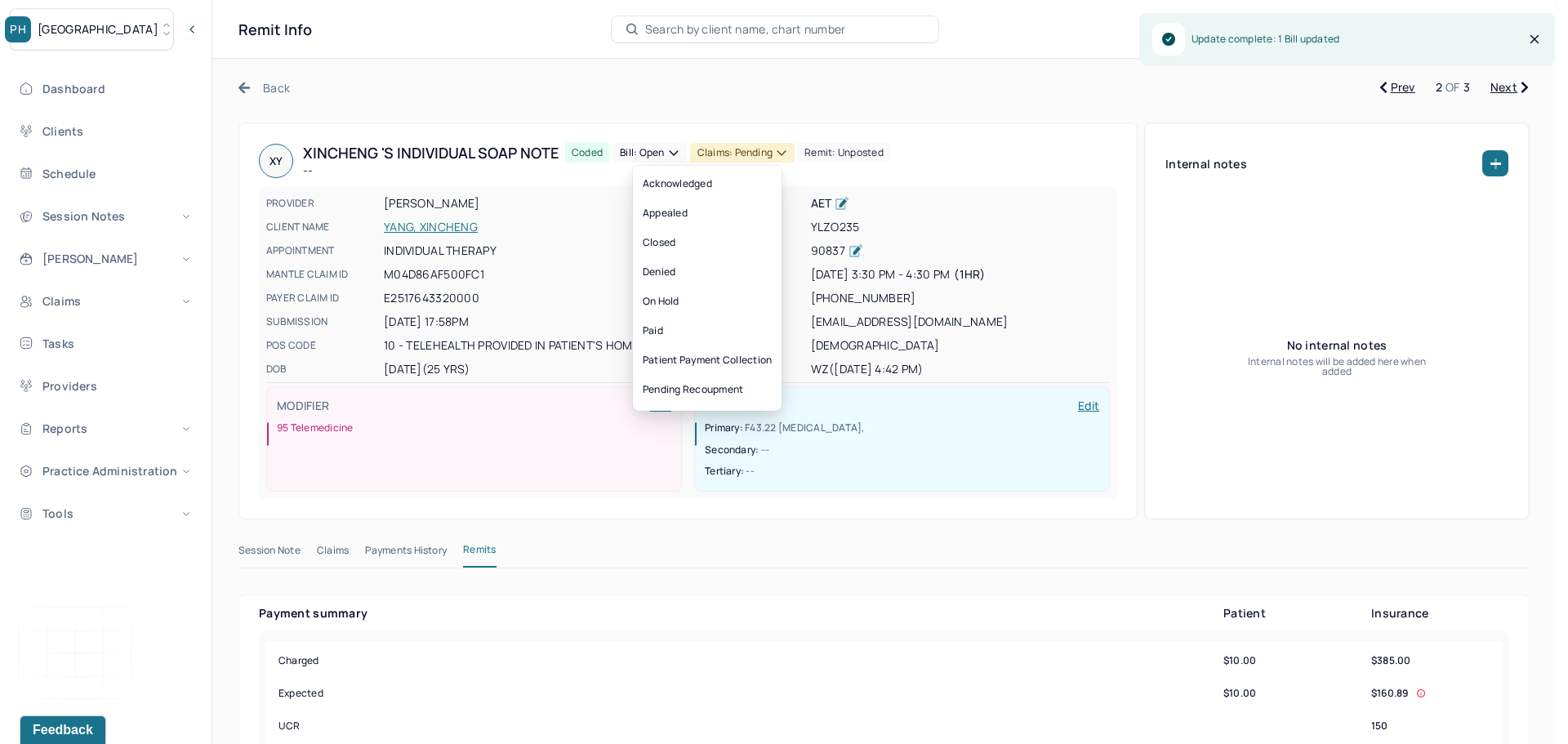 click on "Claims: pending" at bounding box center (742, 153) 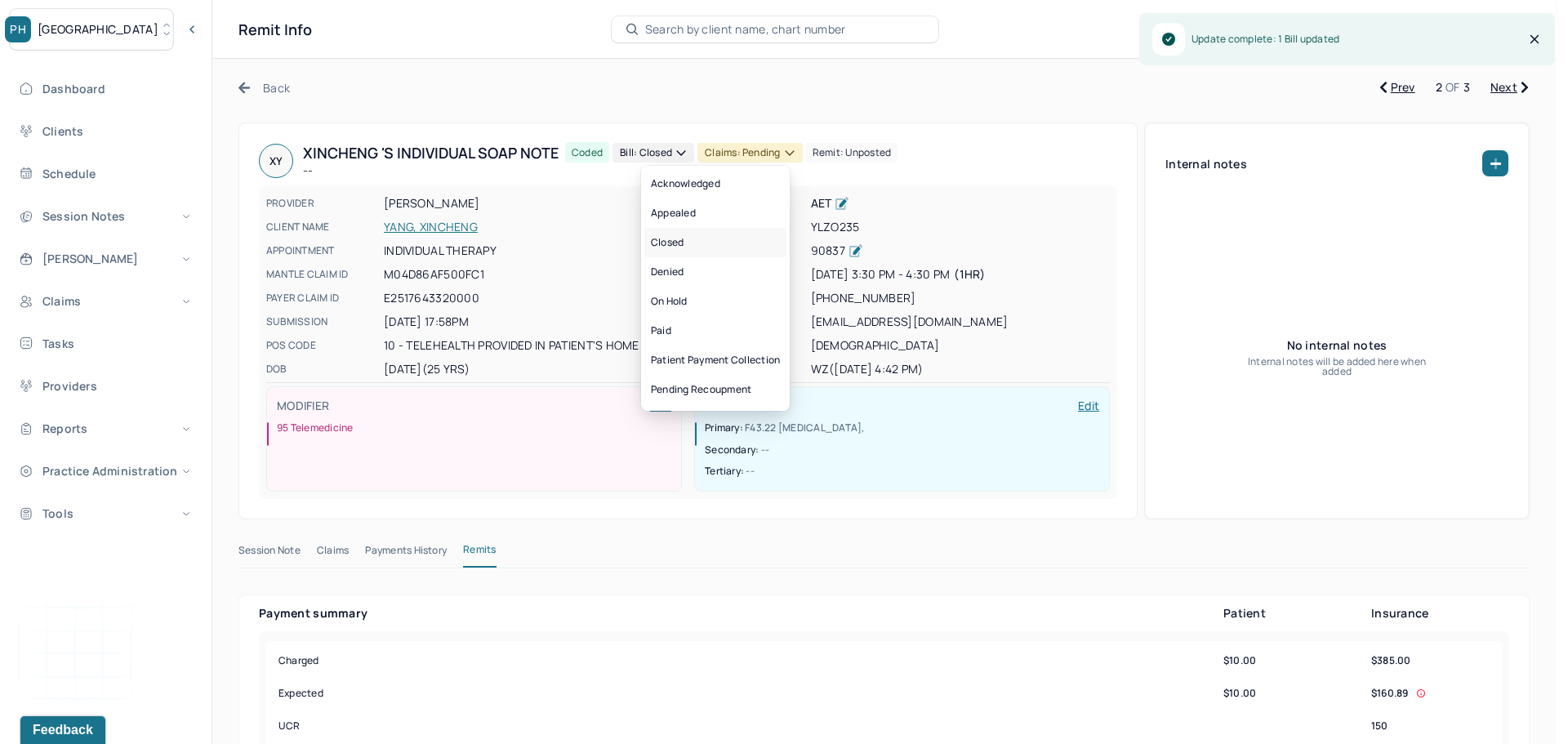 click on "Closed" at bounding box center (715, 243) 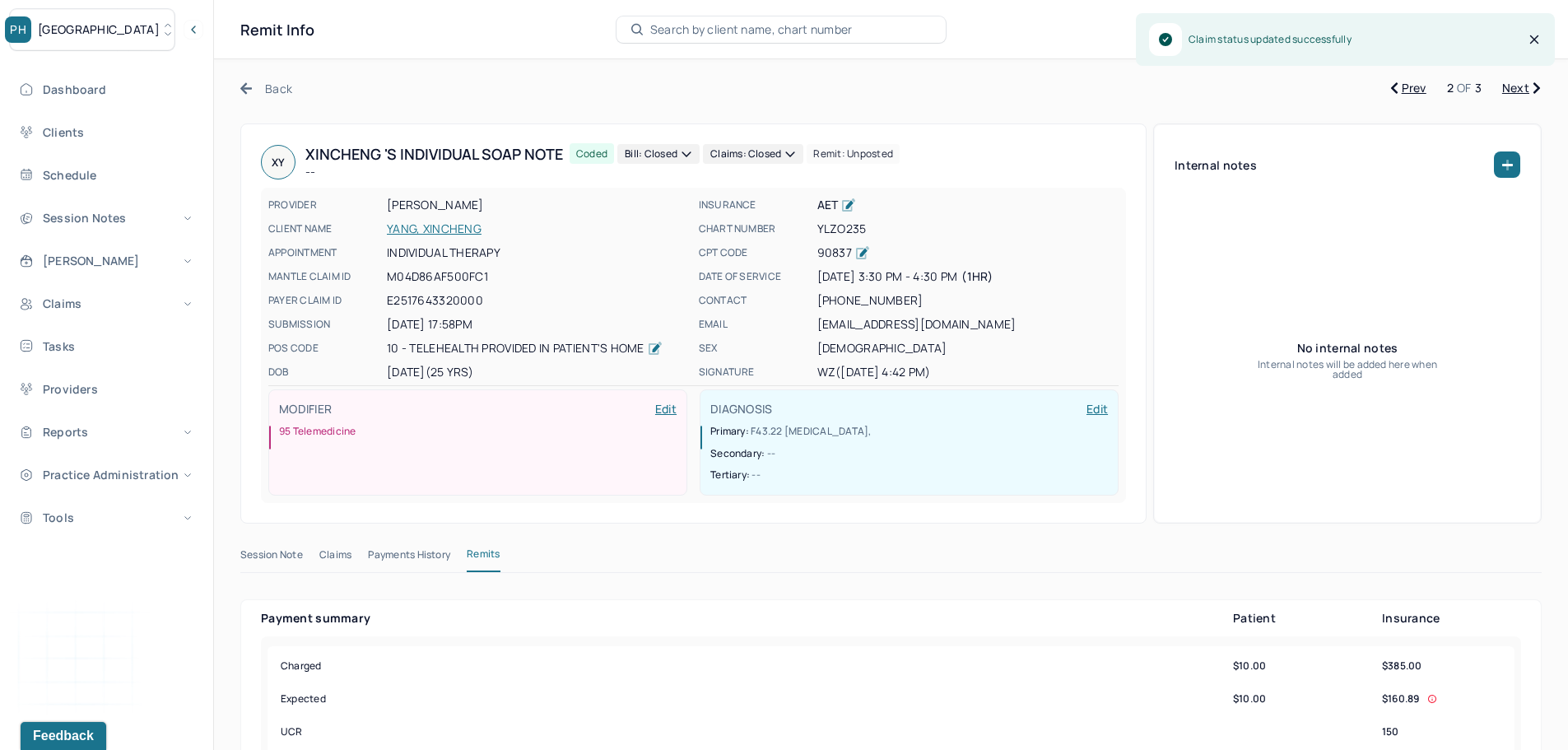 click on "Next" at bounding box center (1521, 88) 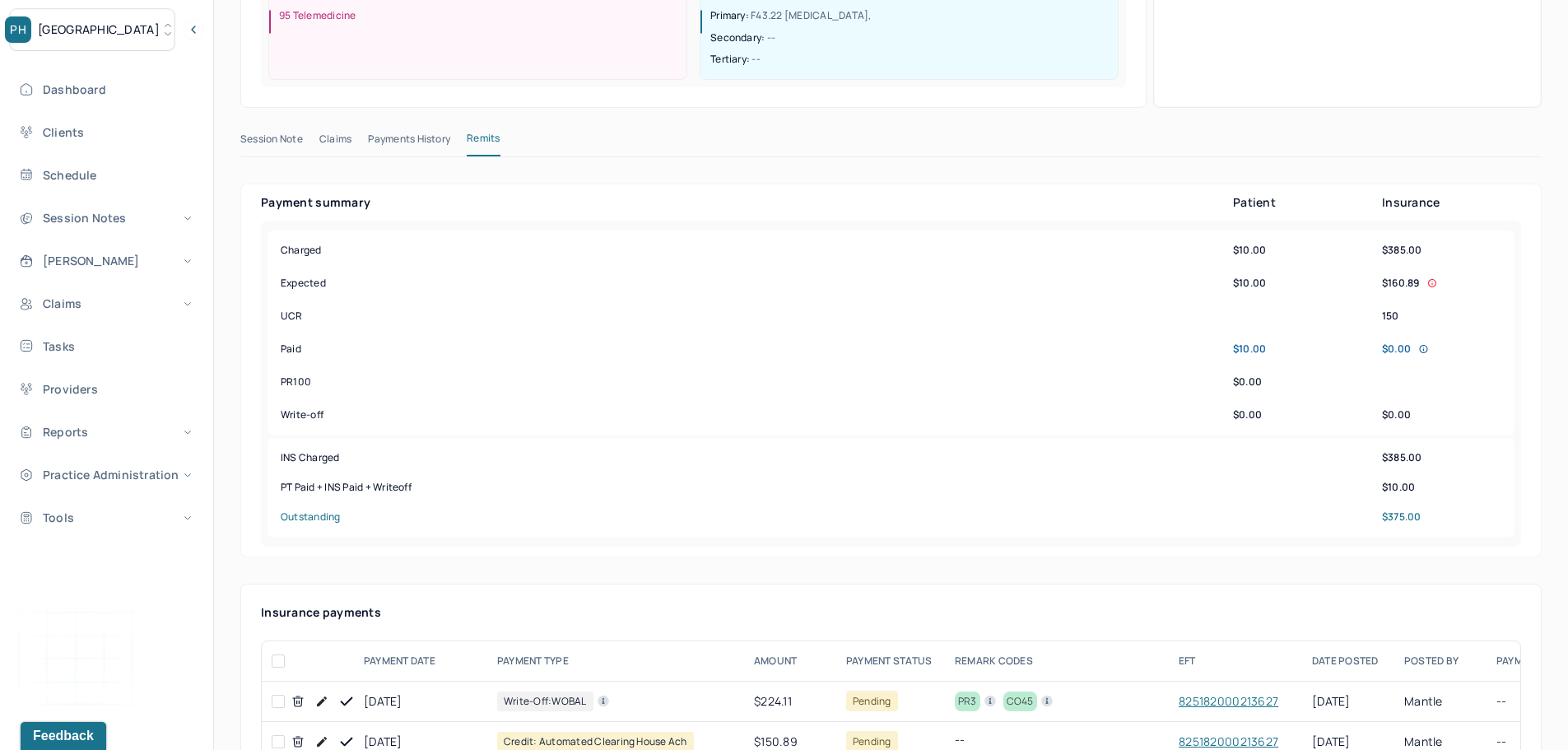 scroll, scrollTop: 659, scrollLeft: 0, axis: vertical 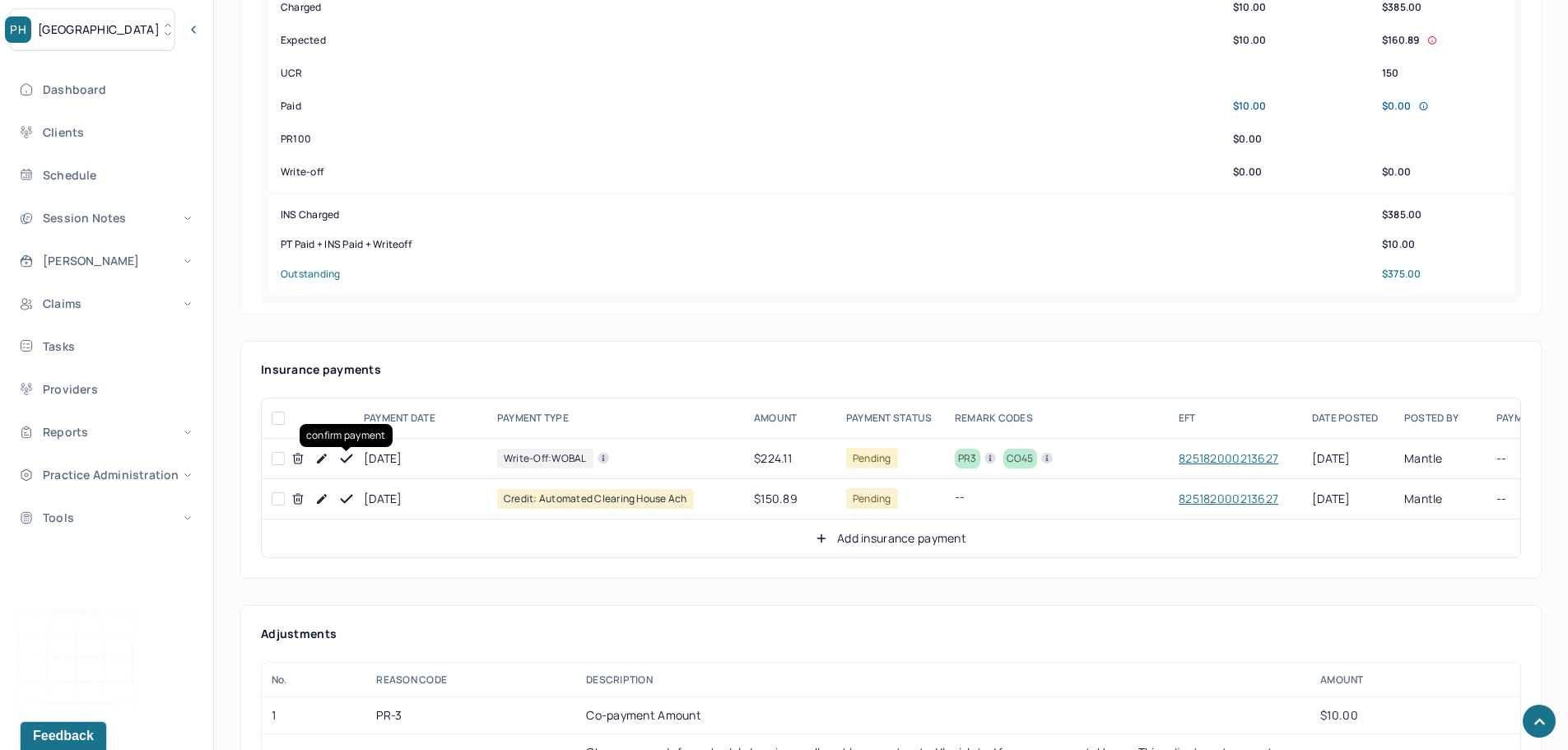 click 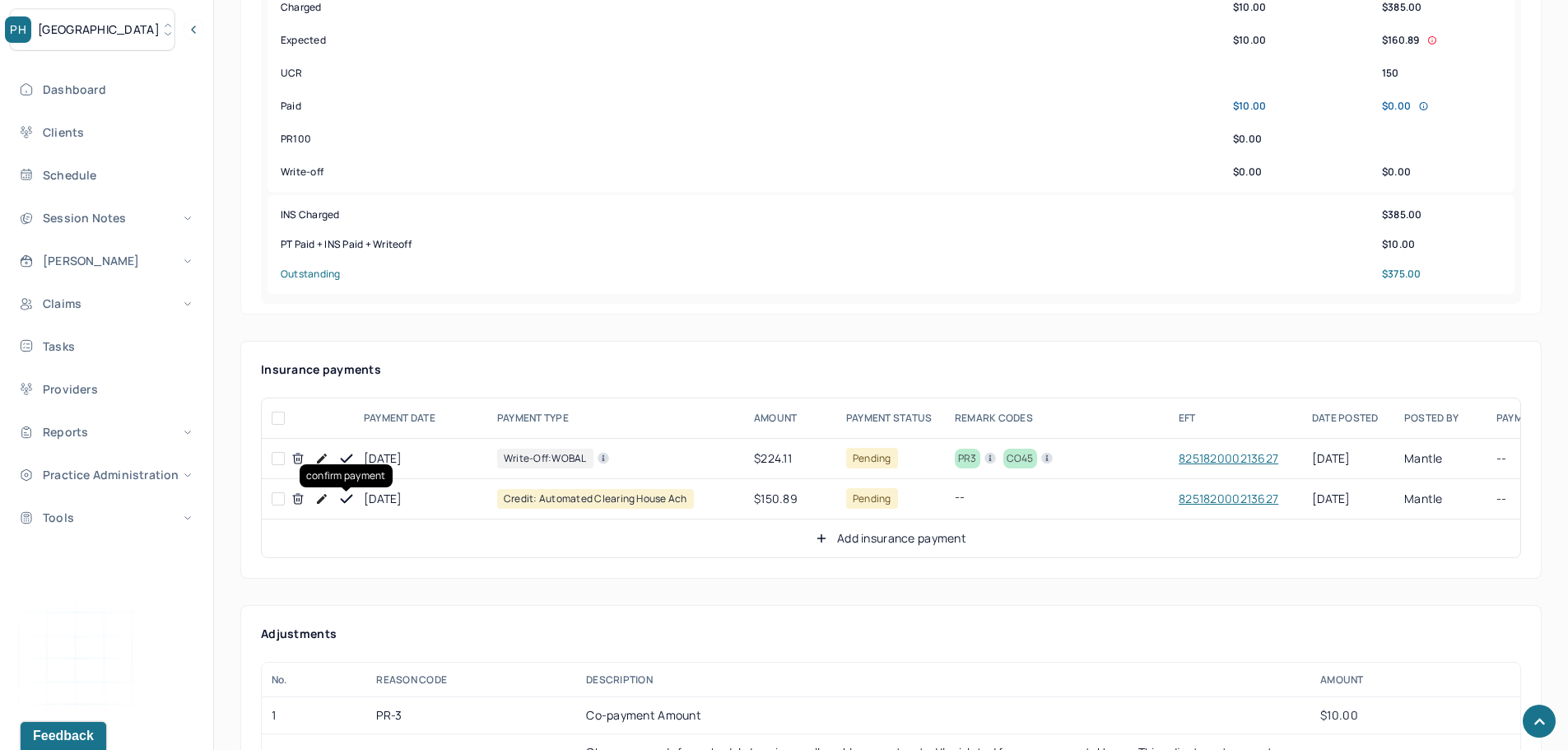 click 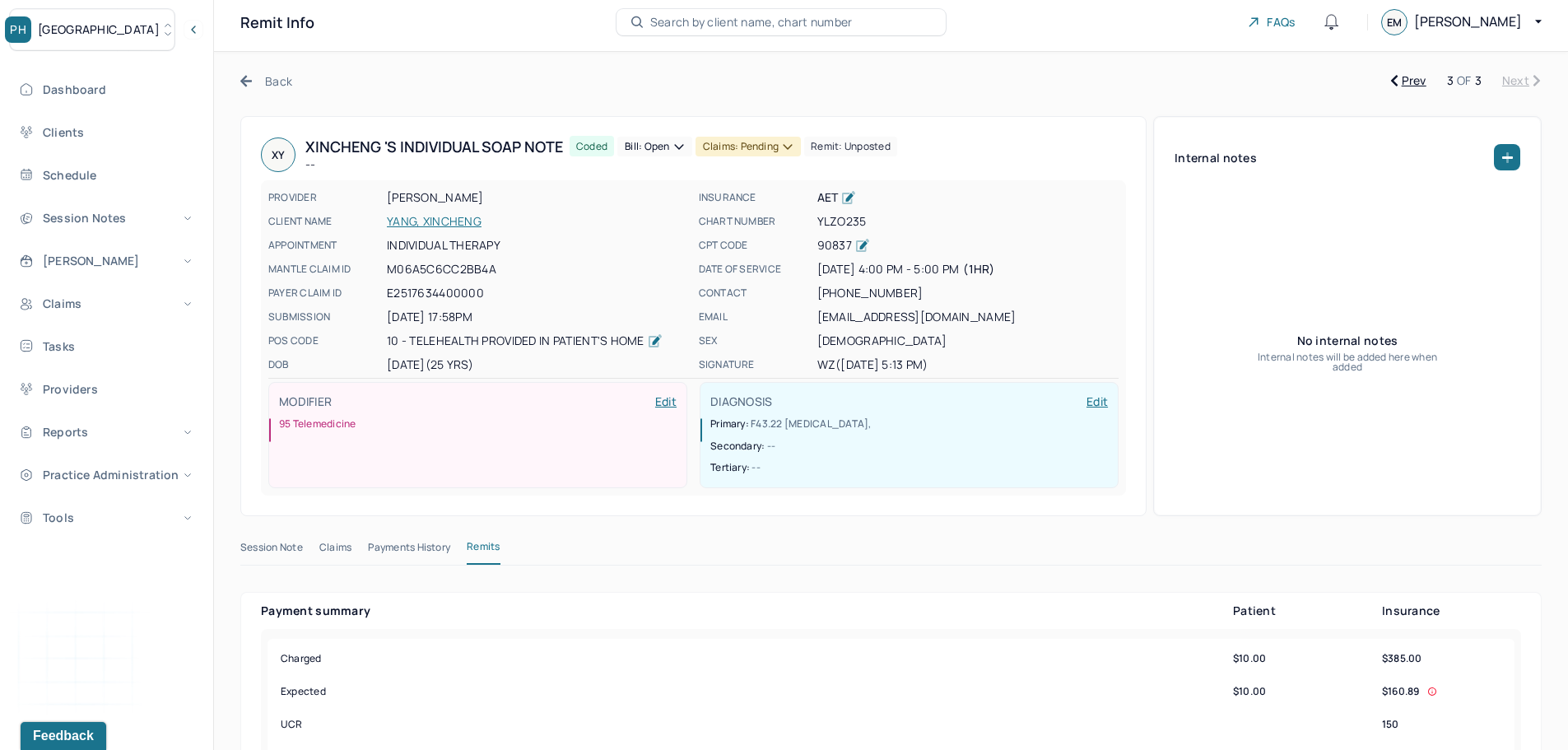 scroll, scrollTop: 0, scrollLeft: 0, axis: both 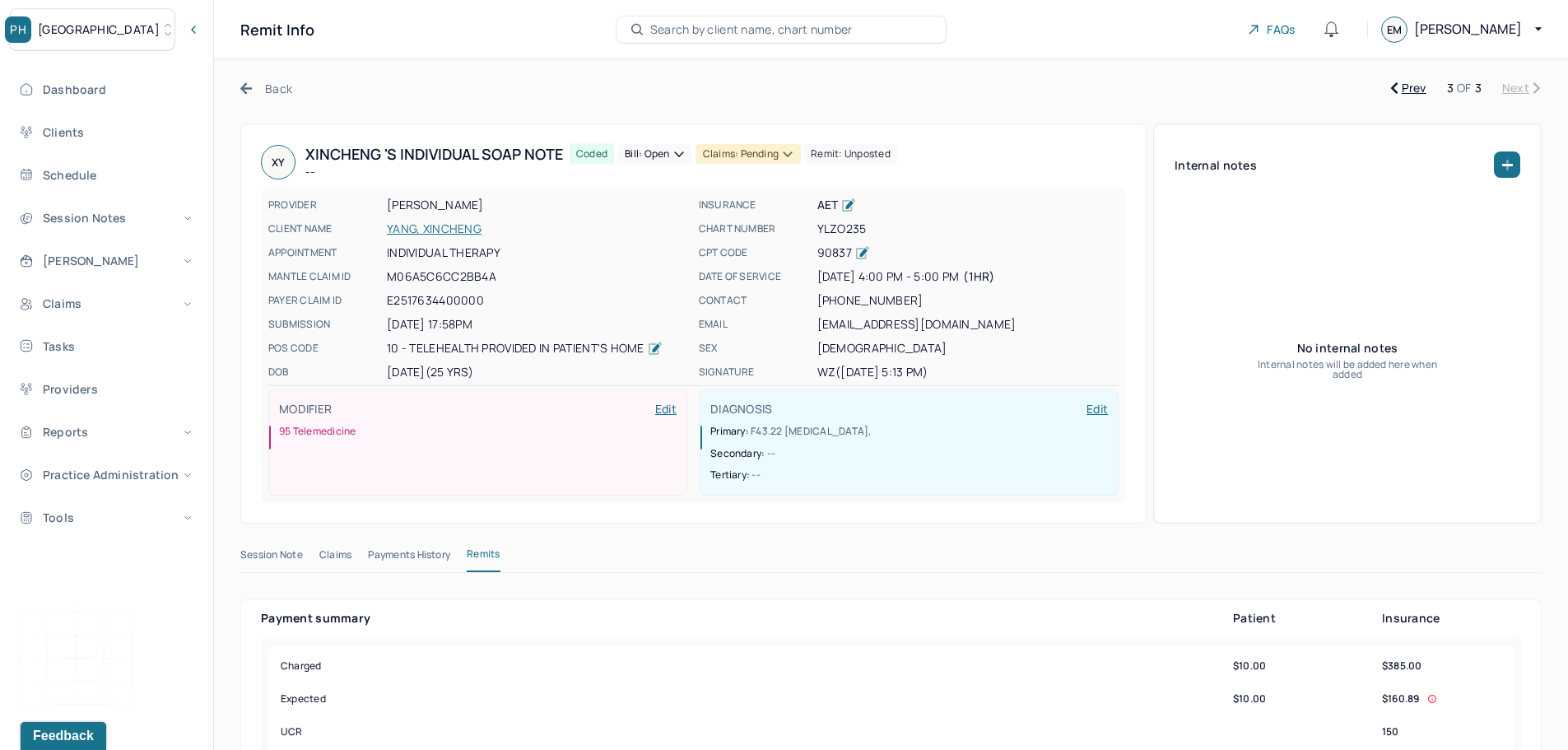 click on "Bill: Open" at bounding box center [654, 154] 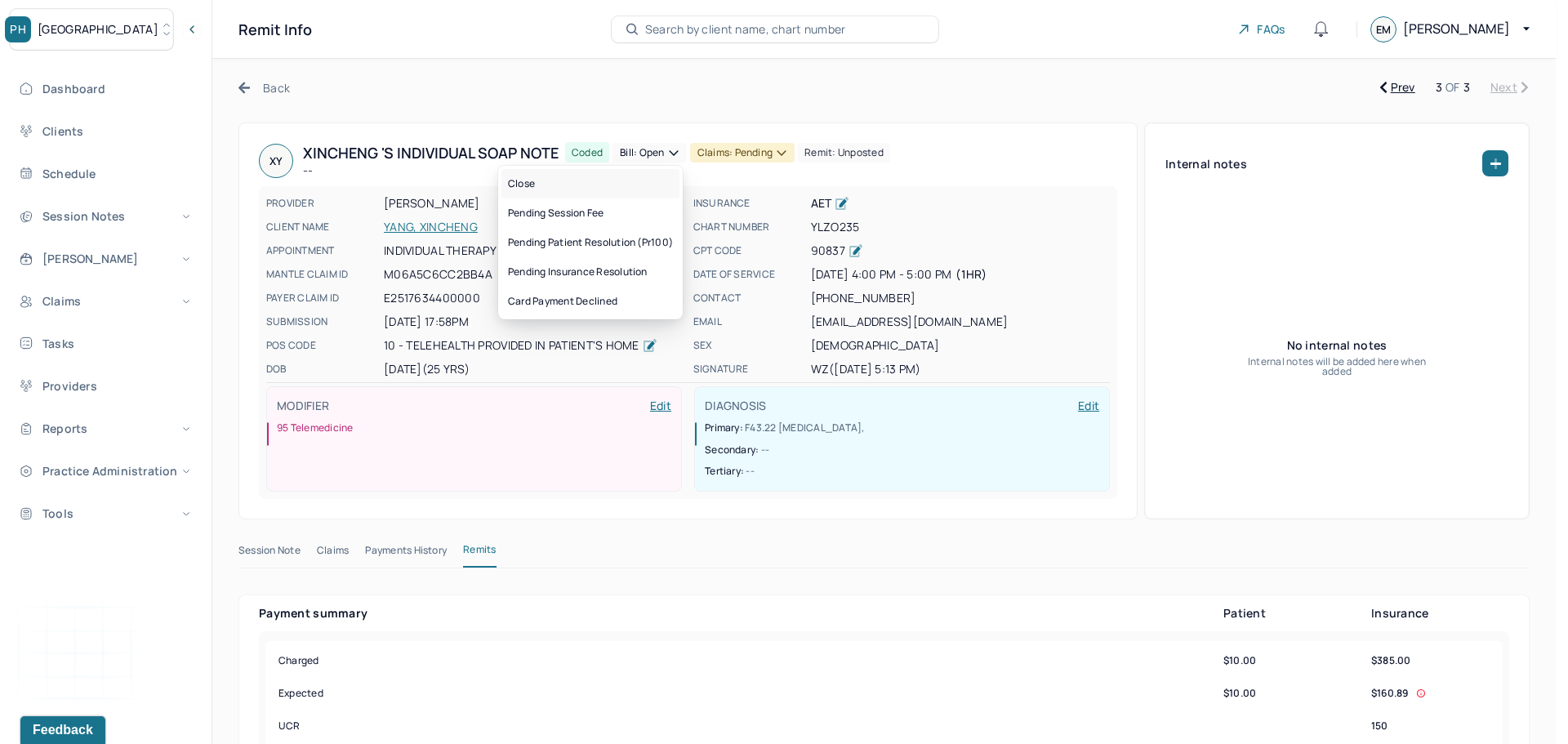 click on "Close" at bounding box center [590, 184] 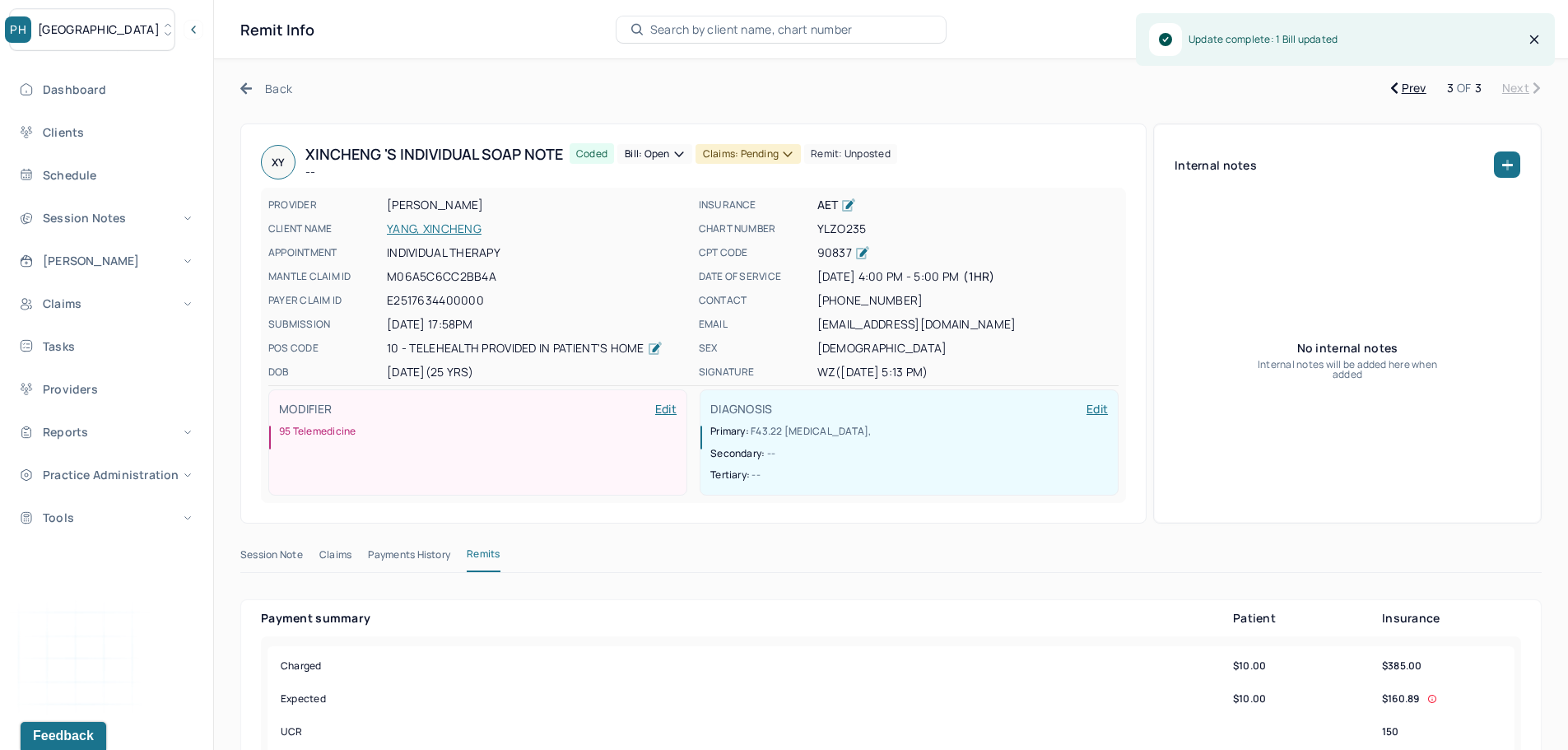 click on "Claims: pending" at bounding box center (748, 154) 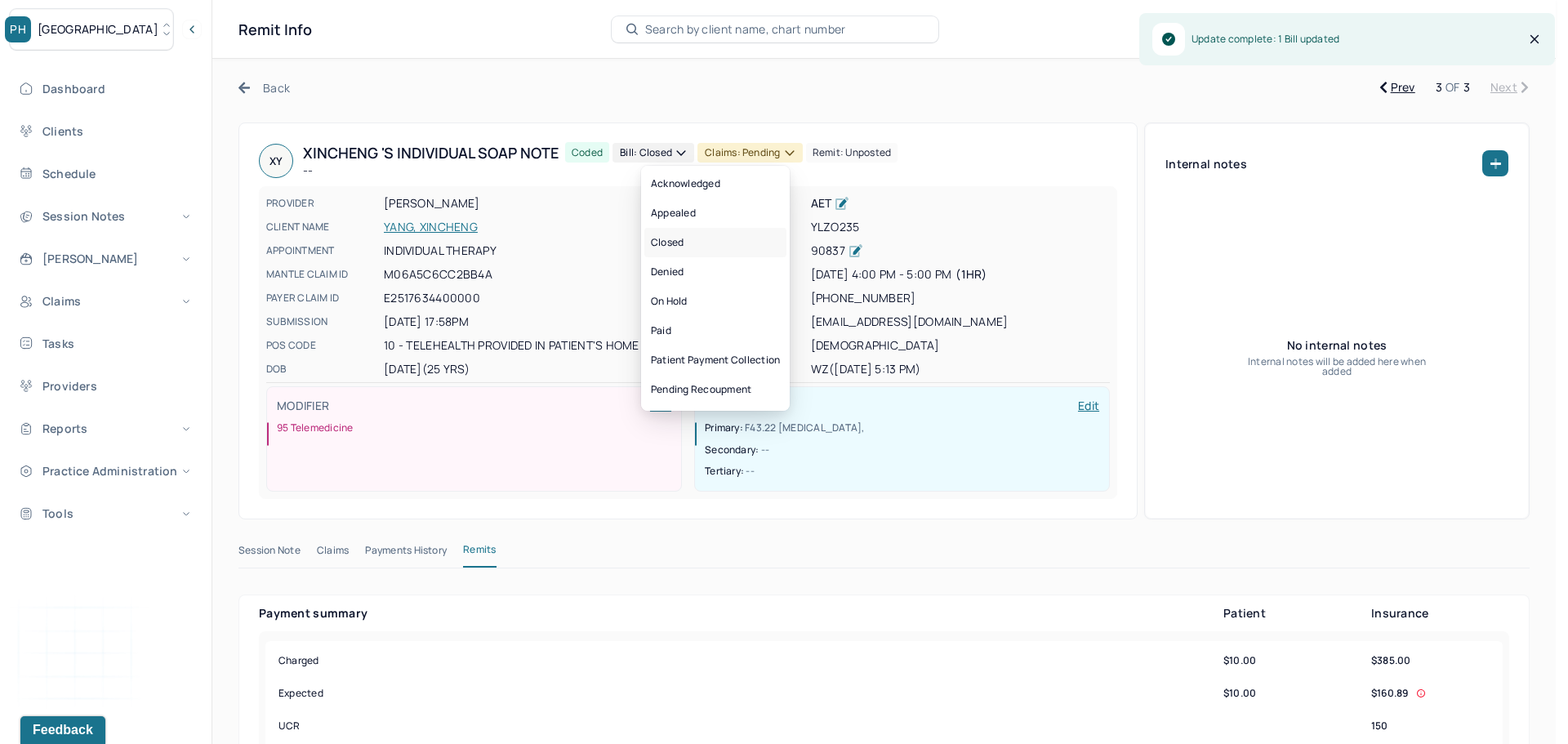 click on "Closed" at bounding box center (715, 243) 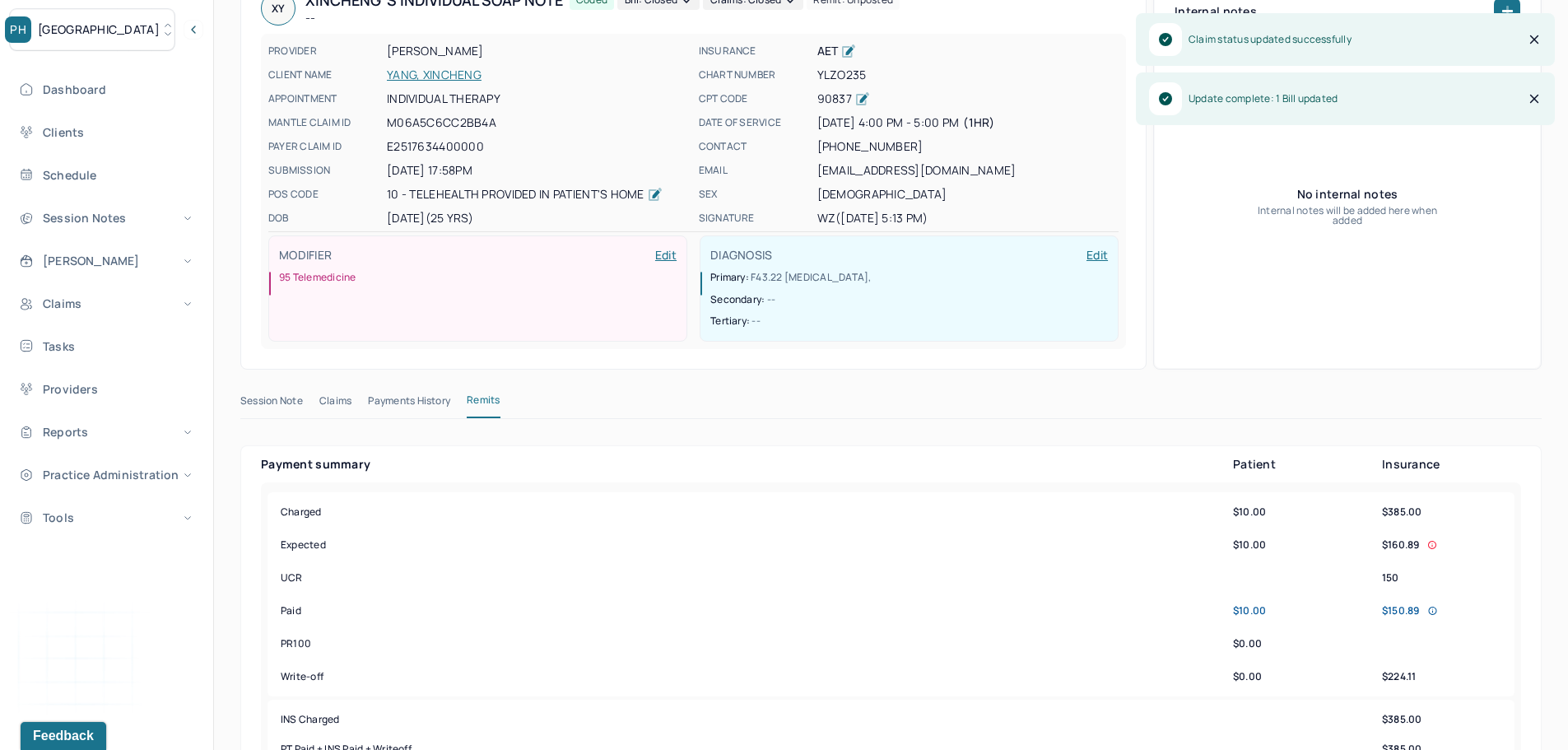 scroll, scrollTop: 0, scrollLeft: 0, axis: both 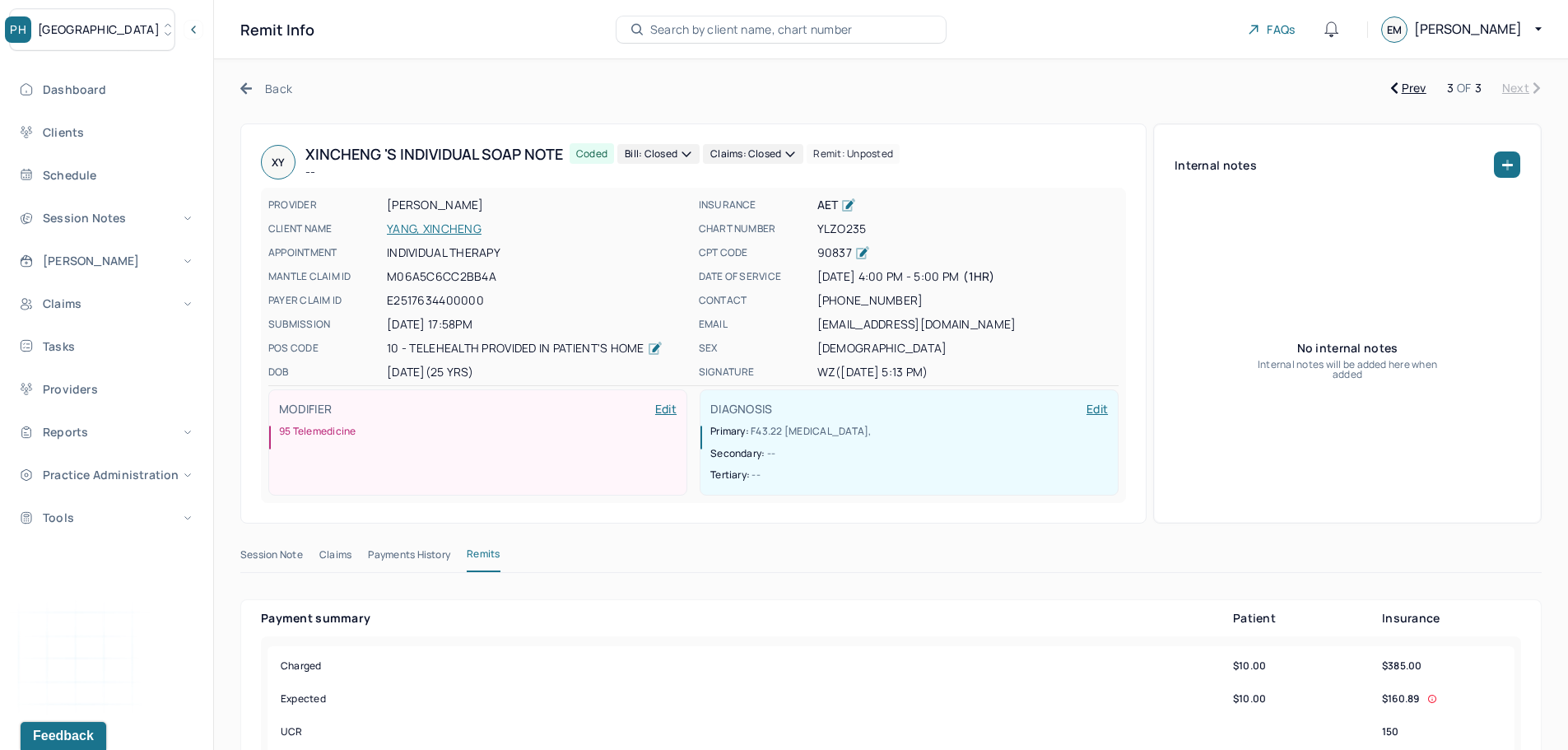 click on "Back" at bounding box center [266, 88] 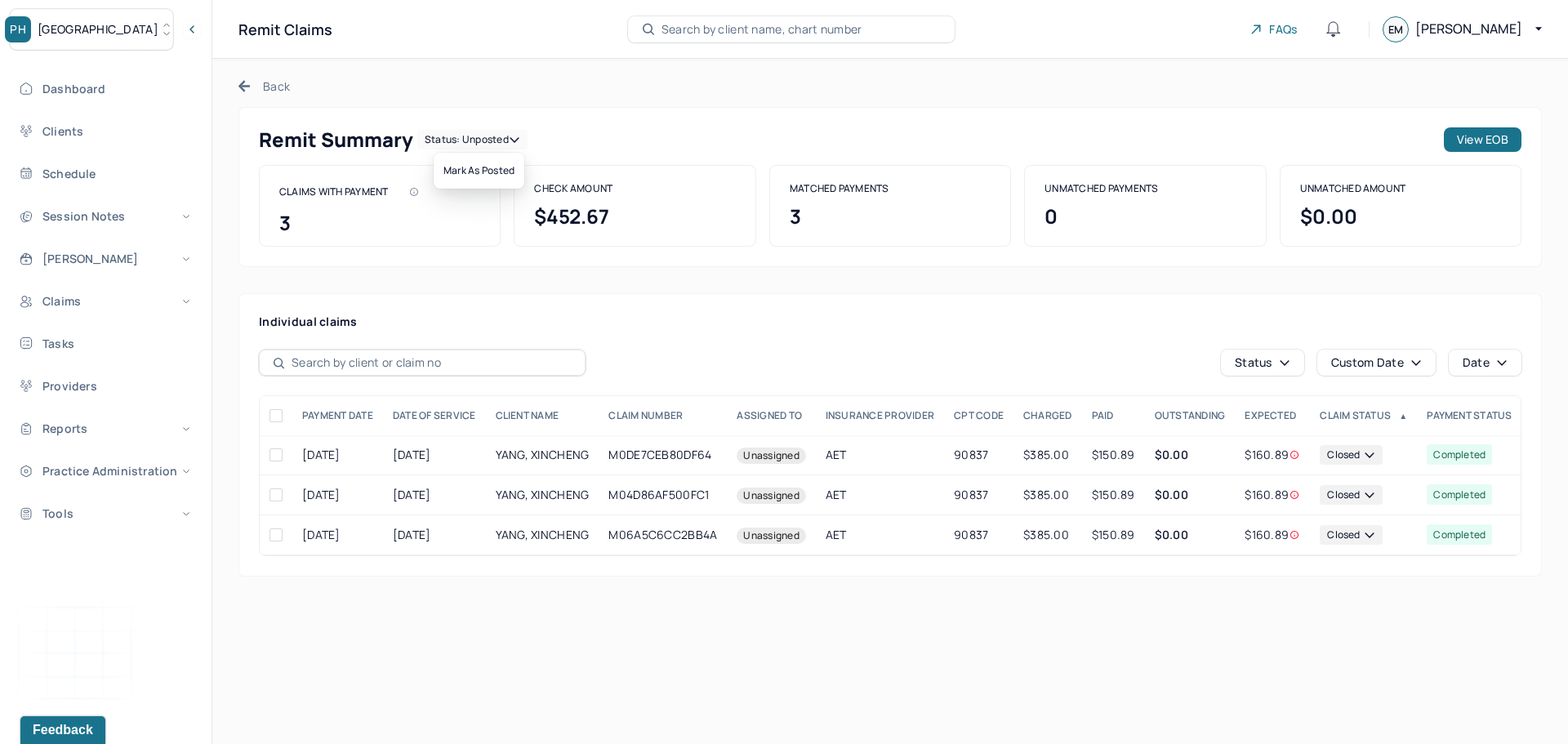 click on "Status: unposted" at bounding box center [472, 140] 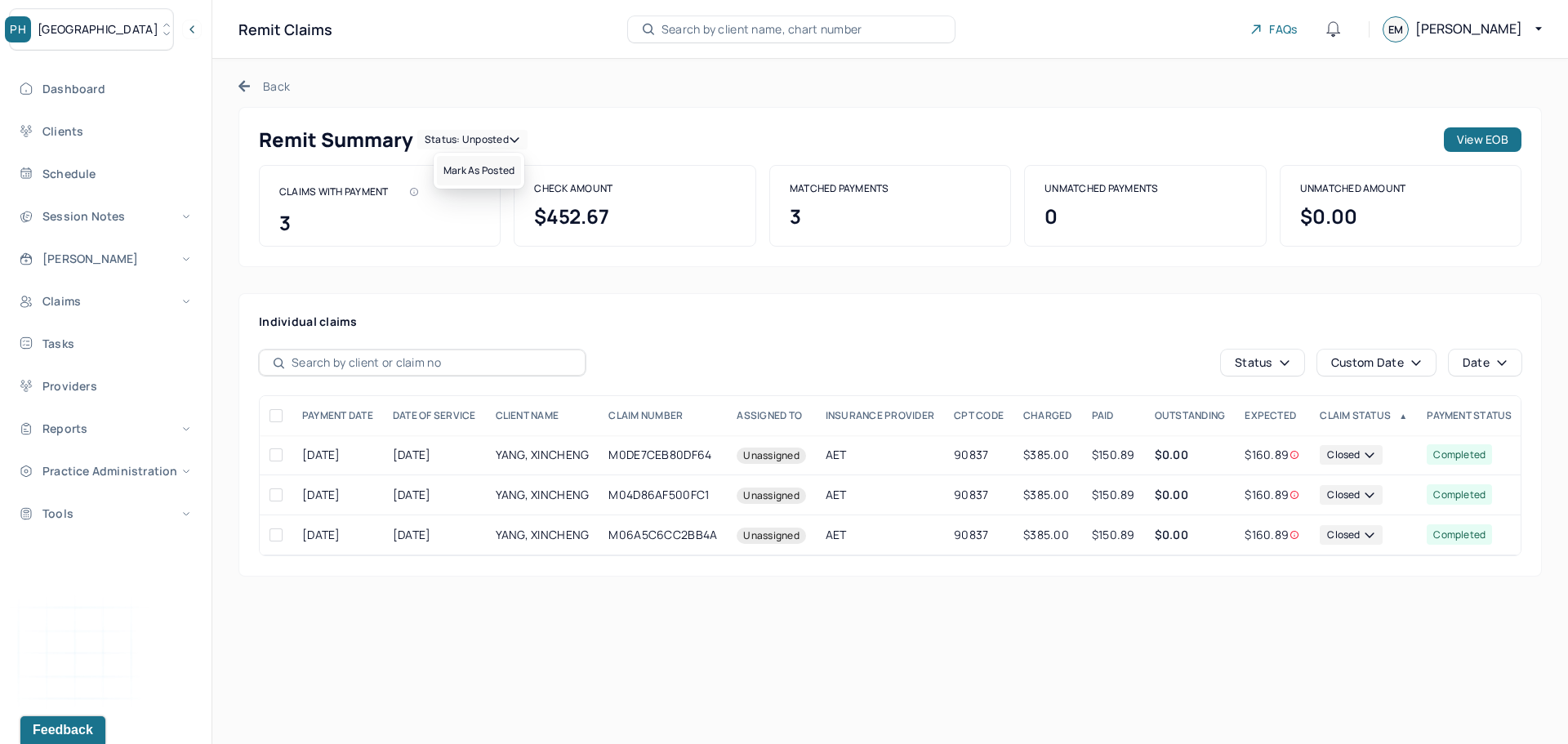click on "Mark as Posted" at bounding box center [479, 171] 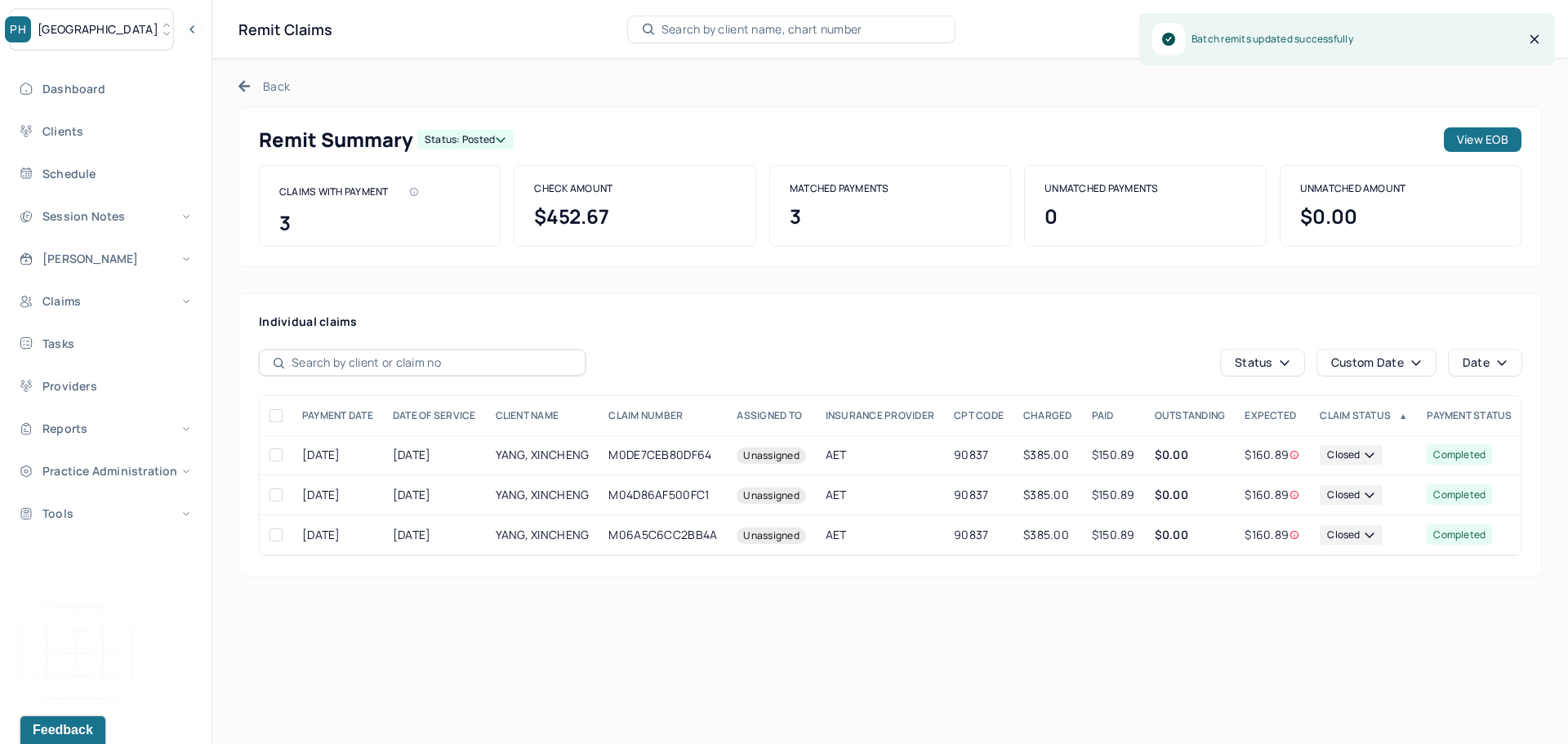 click on "Back" at bounding box center (264, 86) 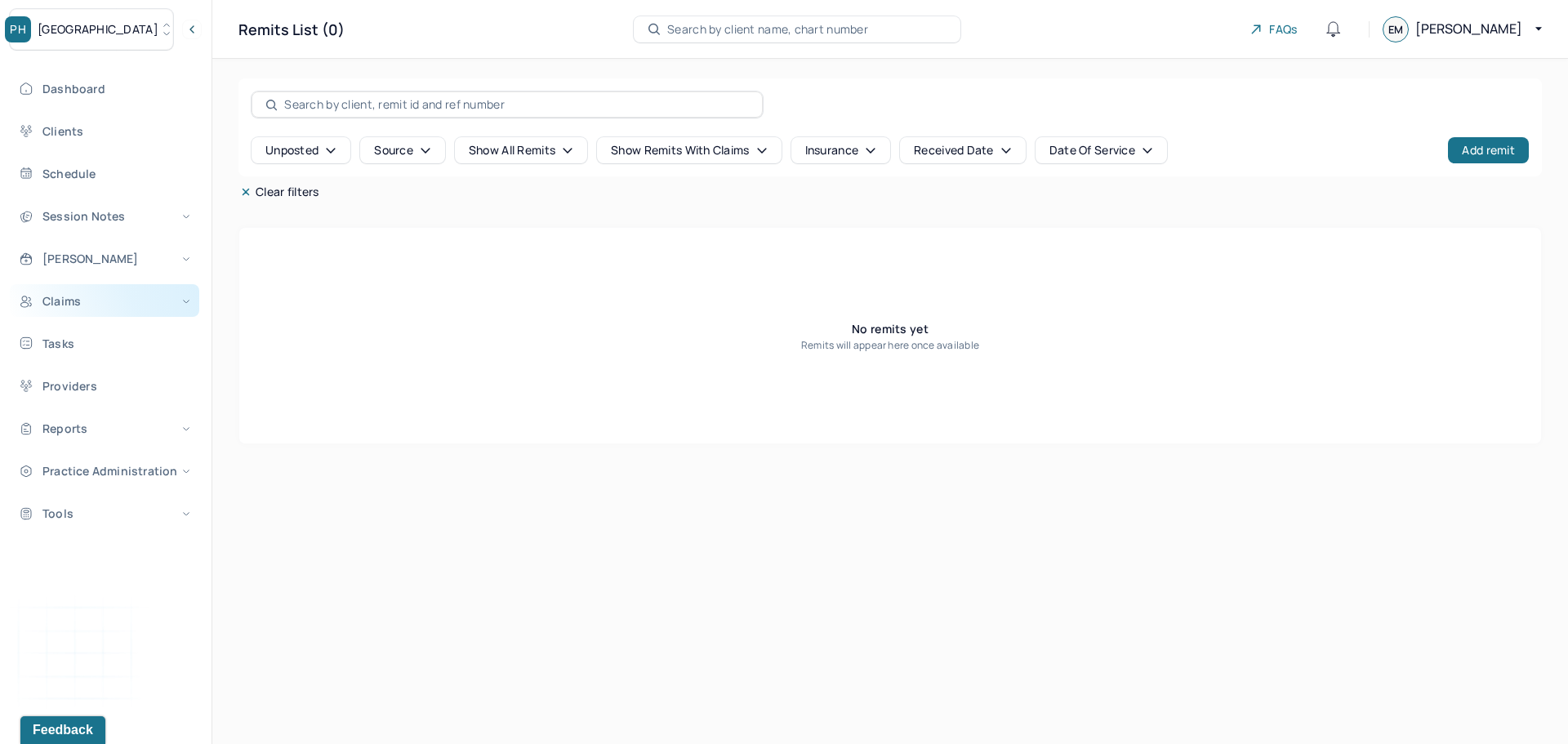 click on "Claims" at bounding box center (105, 301) 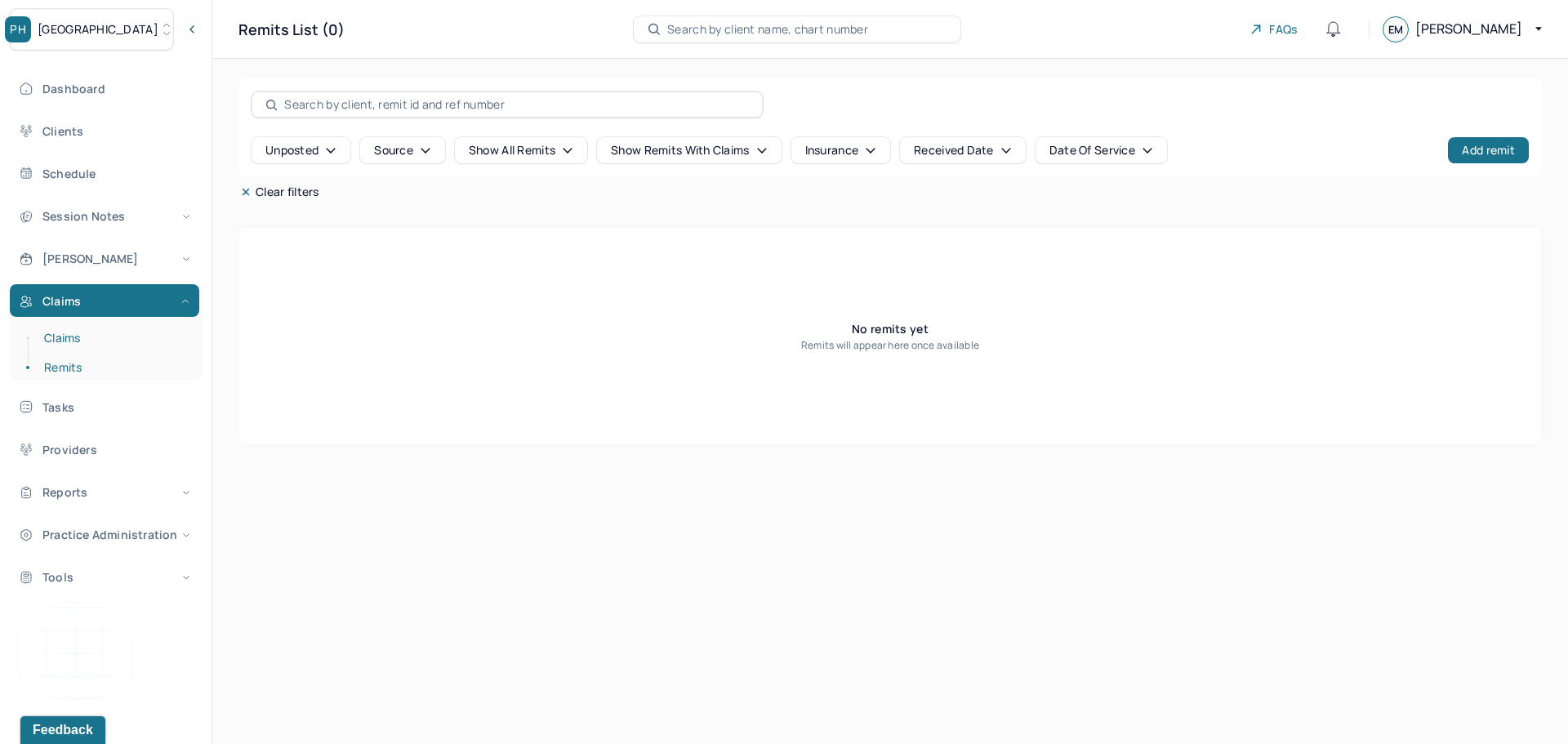 click on "Claims" at bounding box center [114, 338] 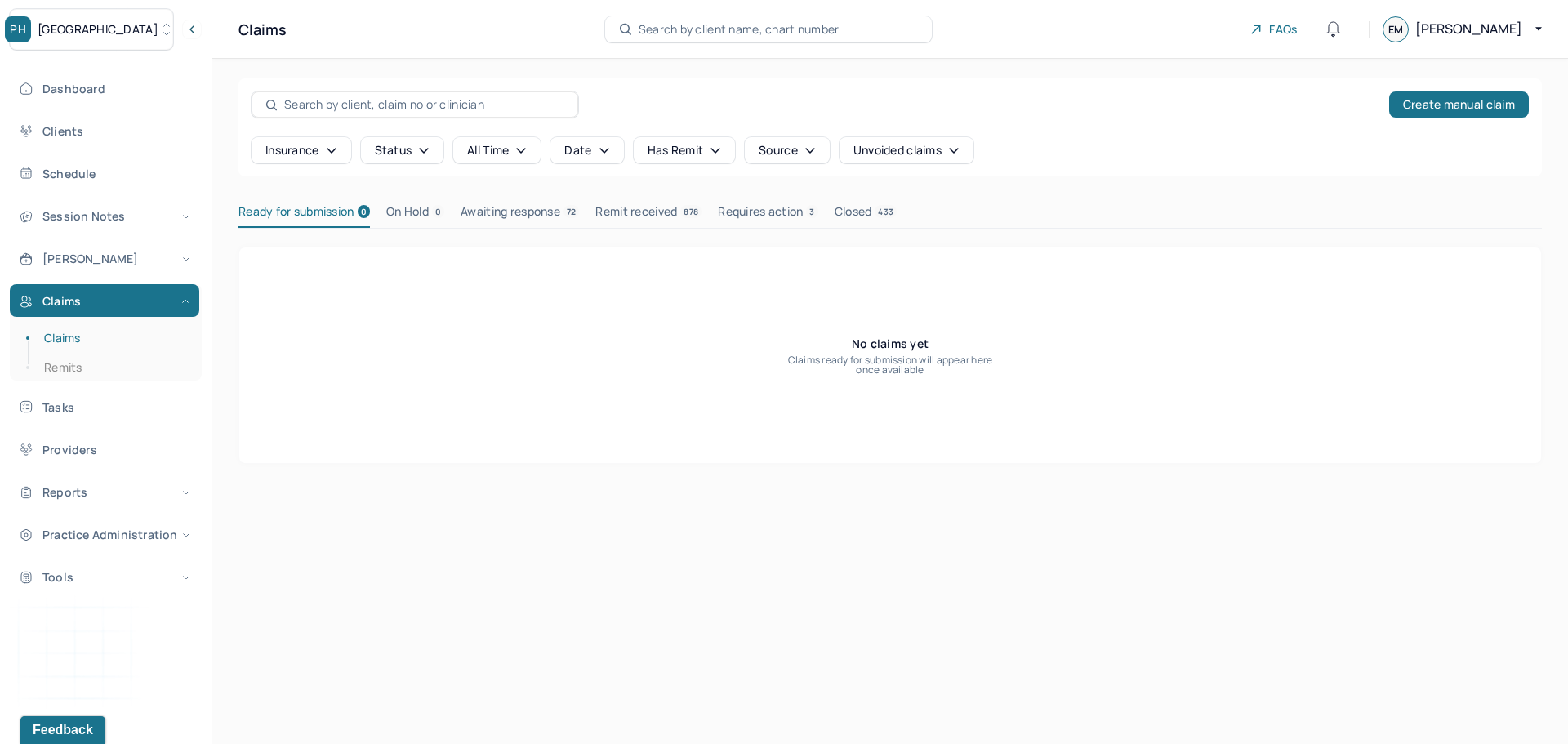 click on "Requires action 3" at bounding box center [768, 215] 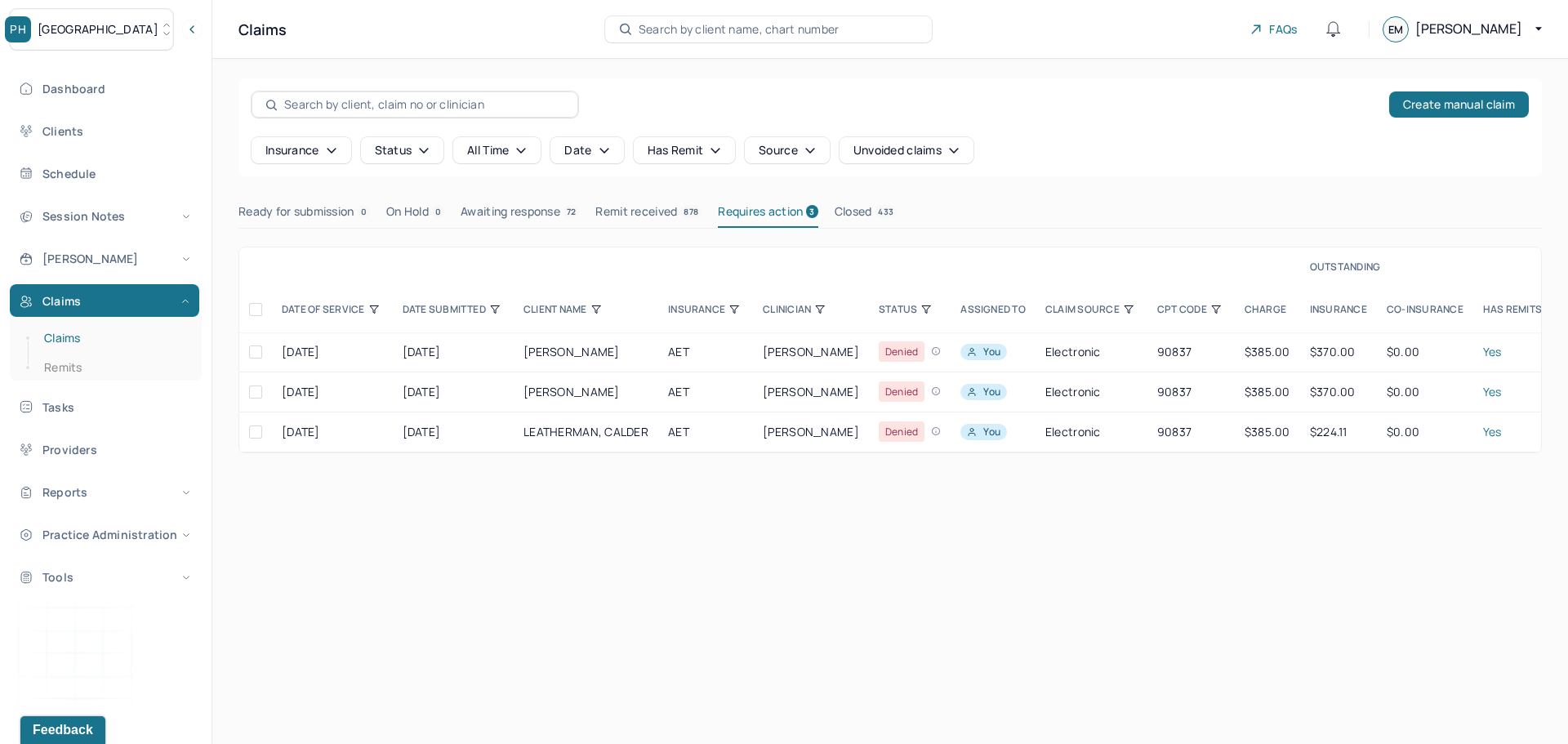 click on "Claims" at bounding box center (114, 338) 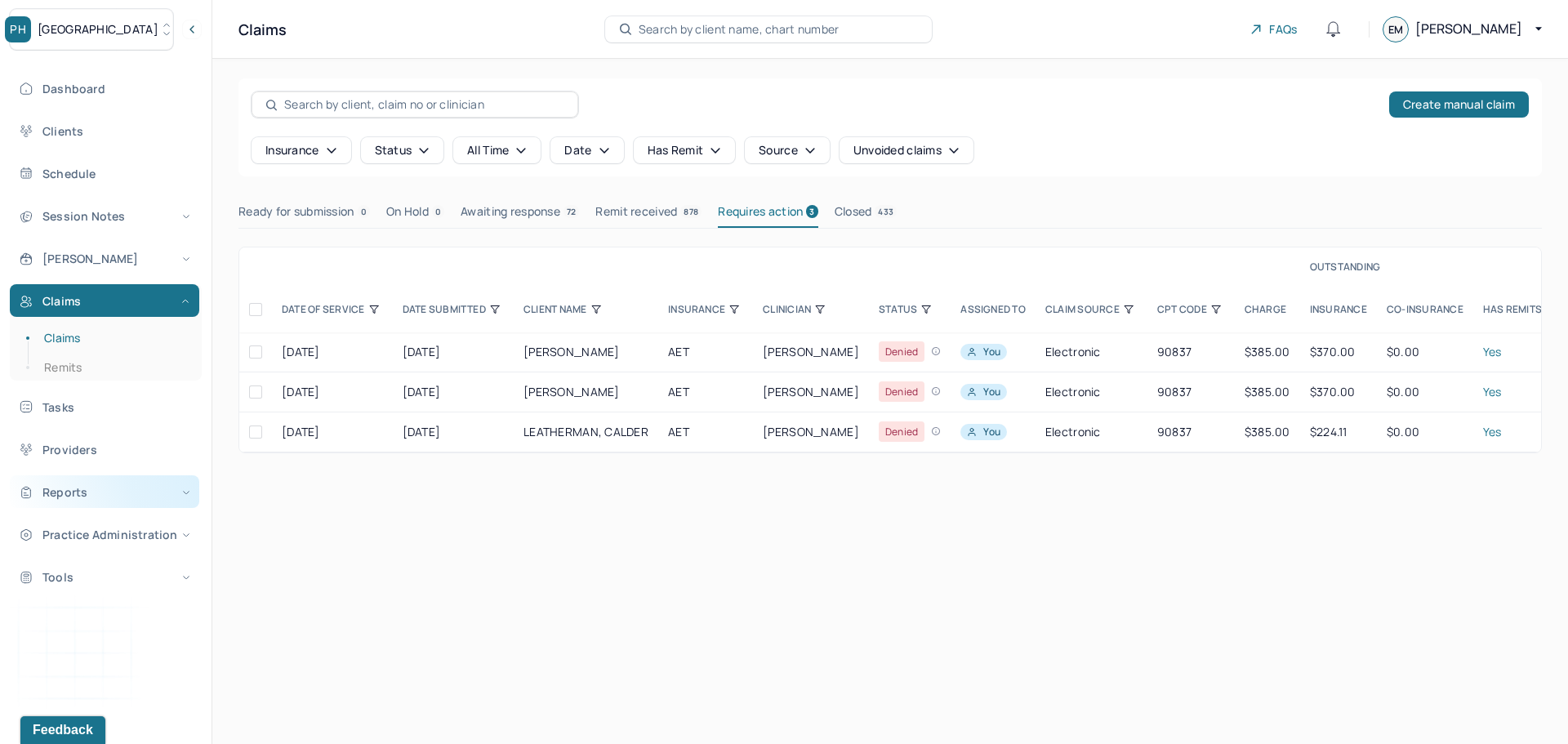click on "Reports" at bounding box center [105, 492] 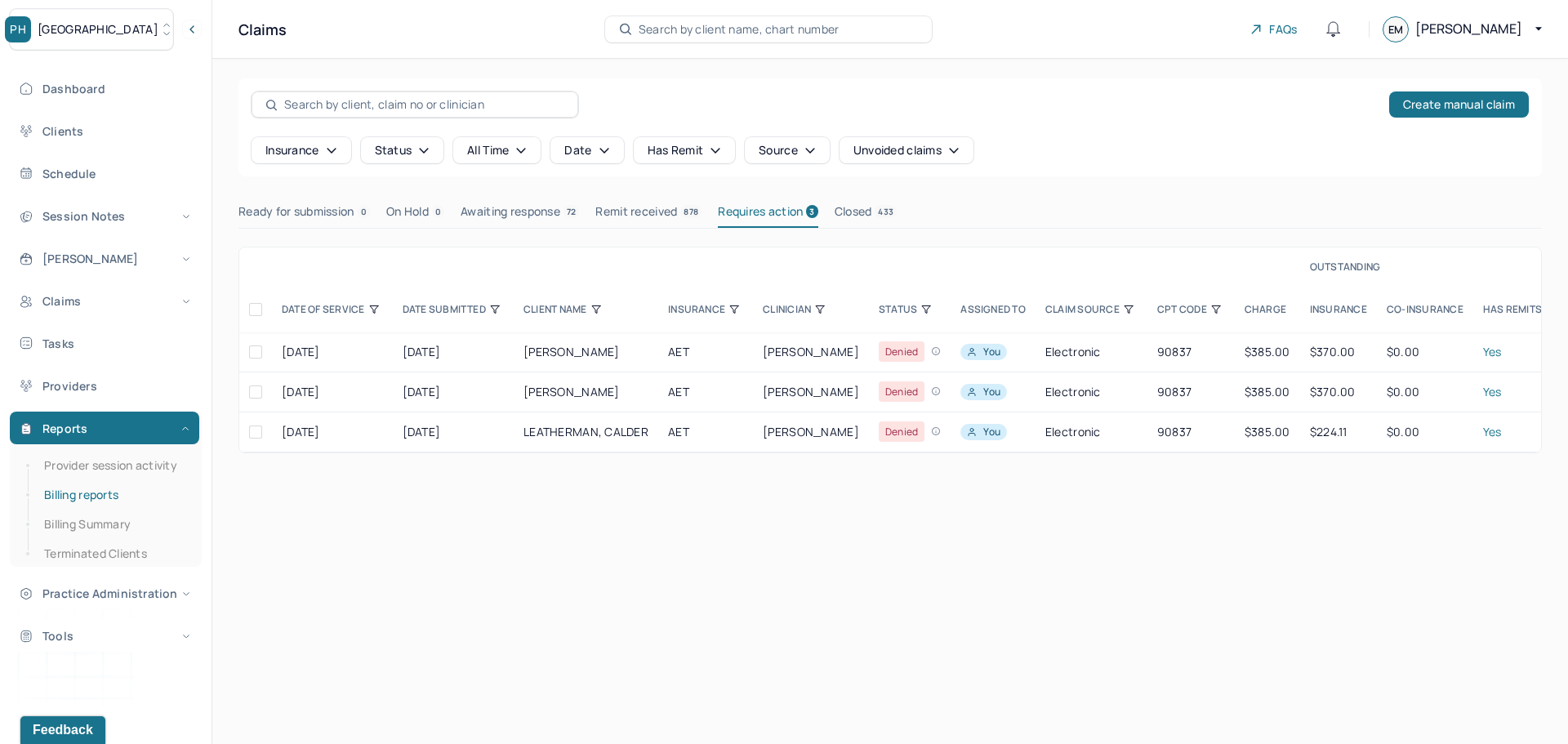 click on "Billing reports" at bounding box center (114, 495) 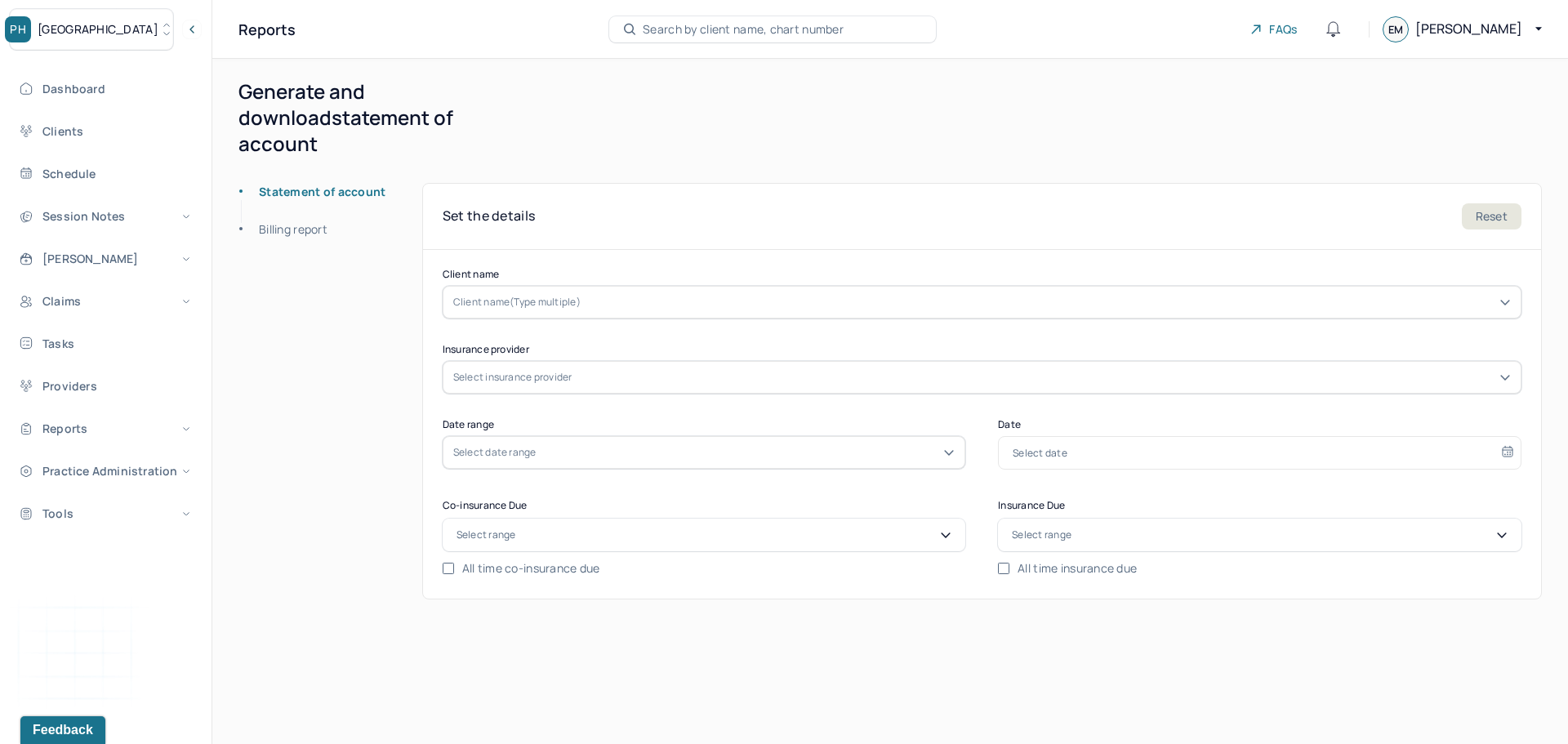 click on "Billing report" at bounding box center [283, 239] 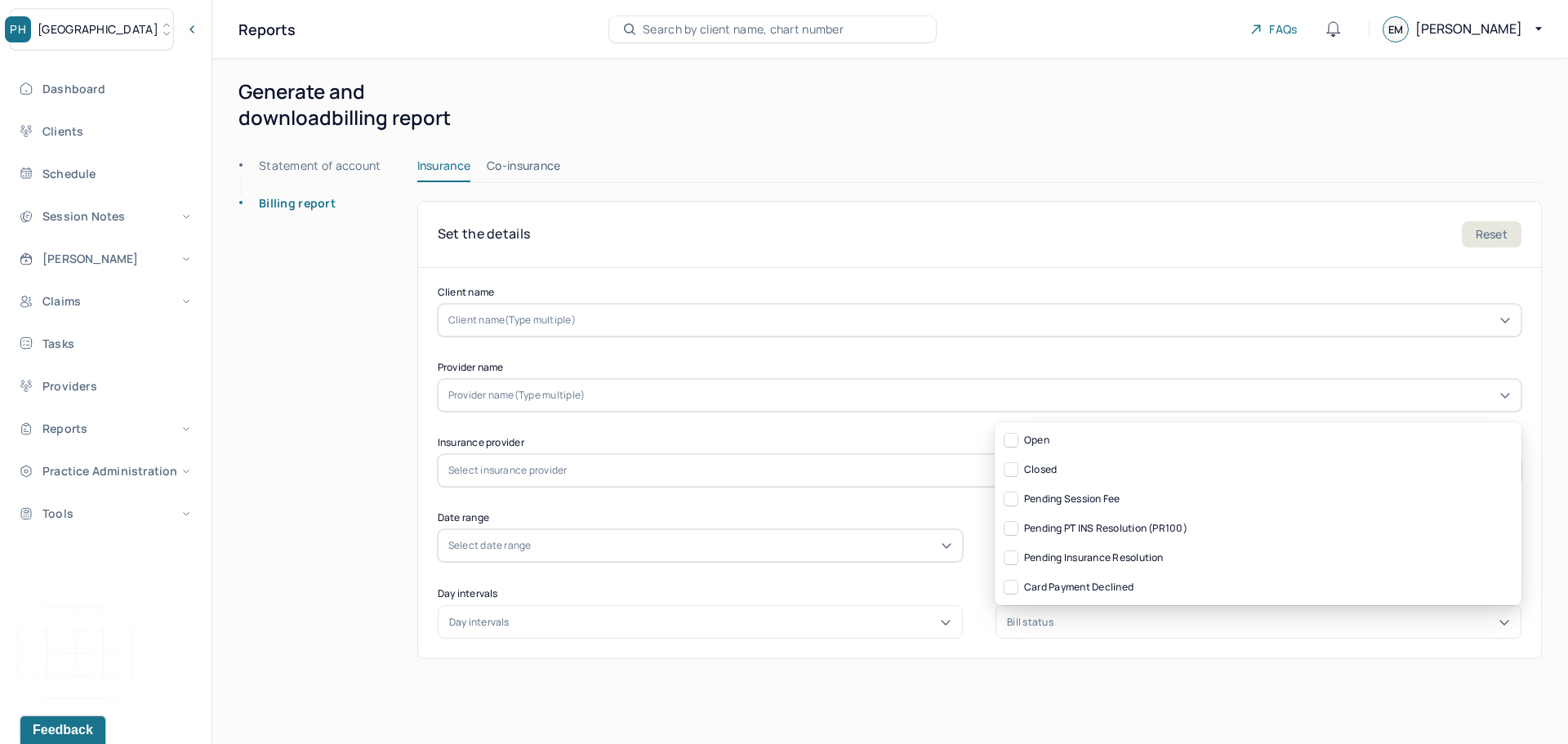 click on "Bill status" at bounding box center (1258, 622) 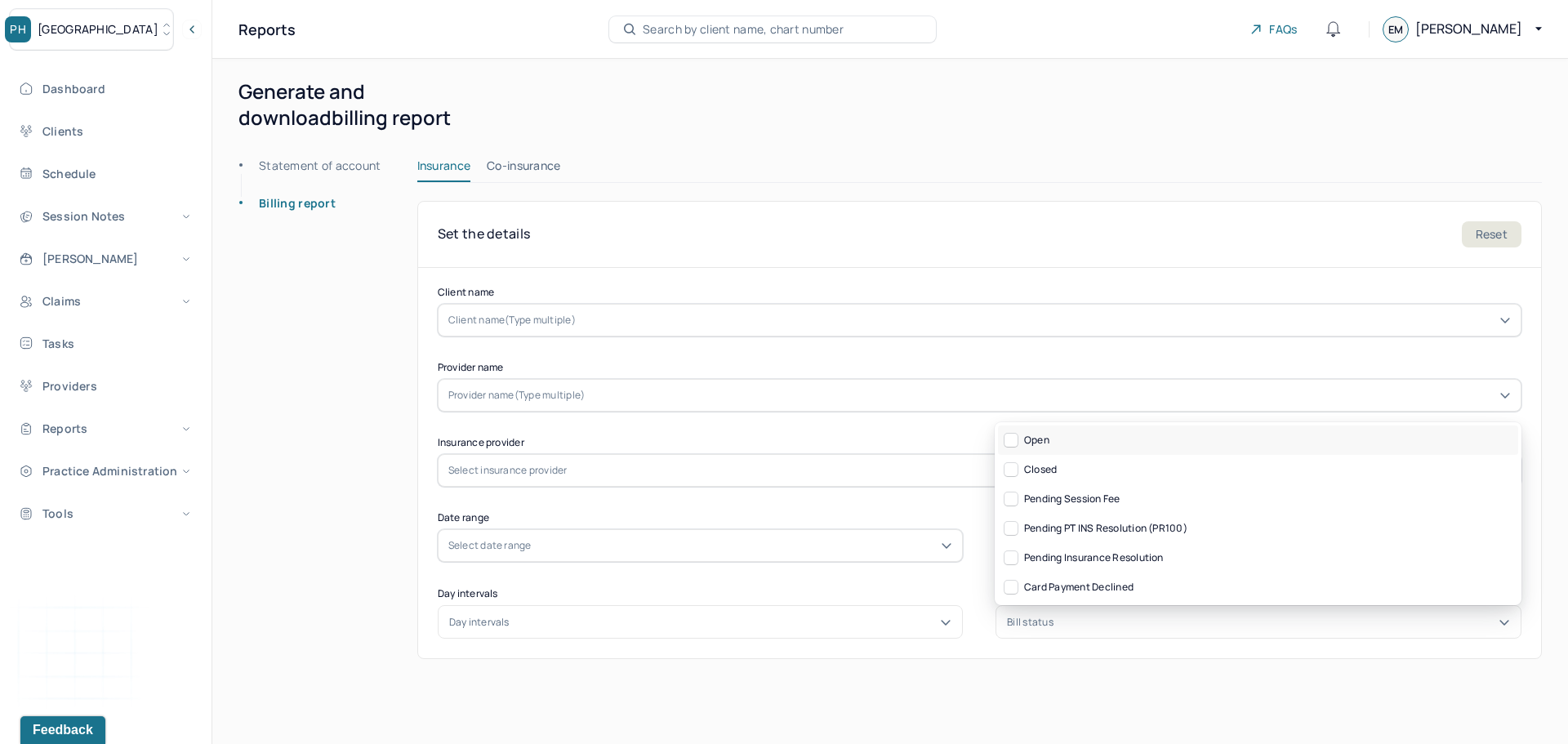 click on "Open" at bounding box center (1258, 440) 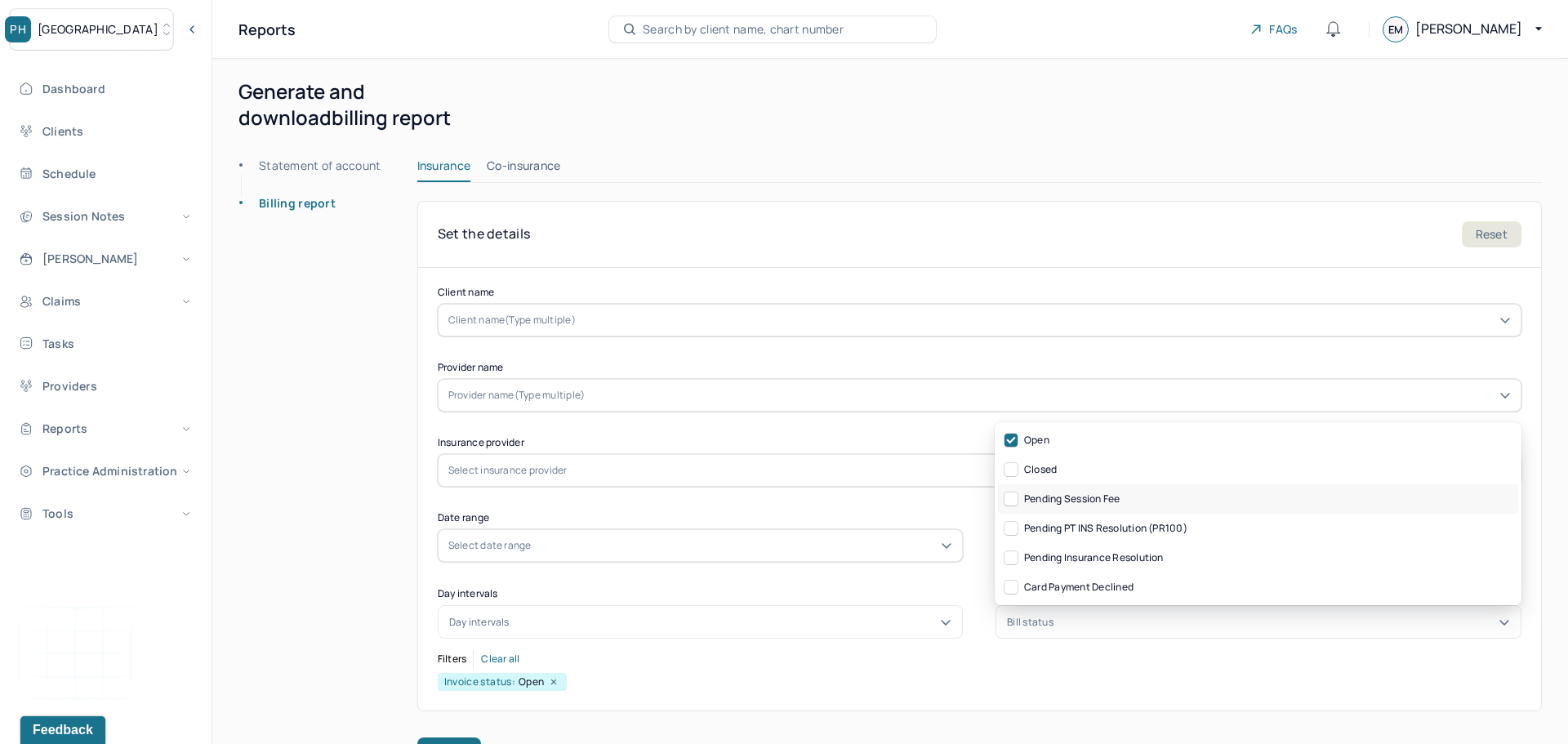 click on "Pending Session Fee" at bounding box center (1258, 499) 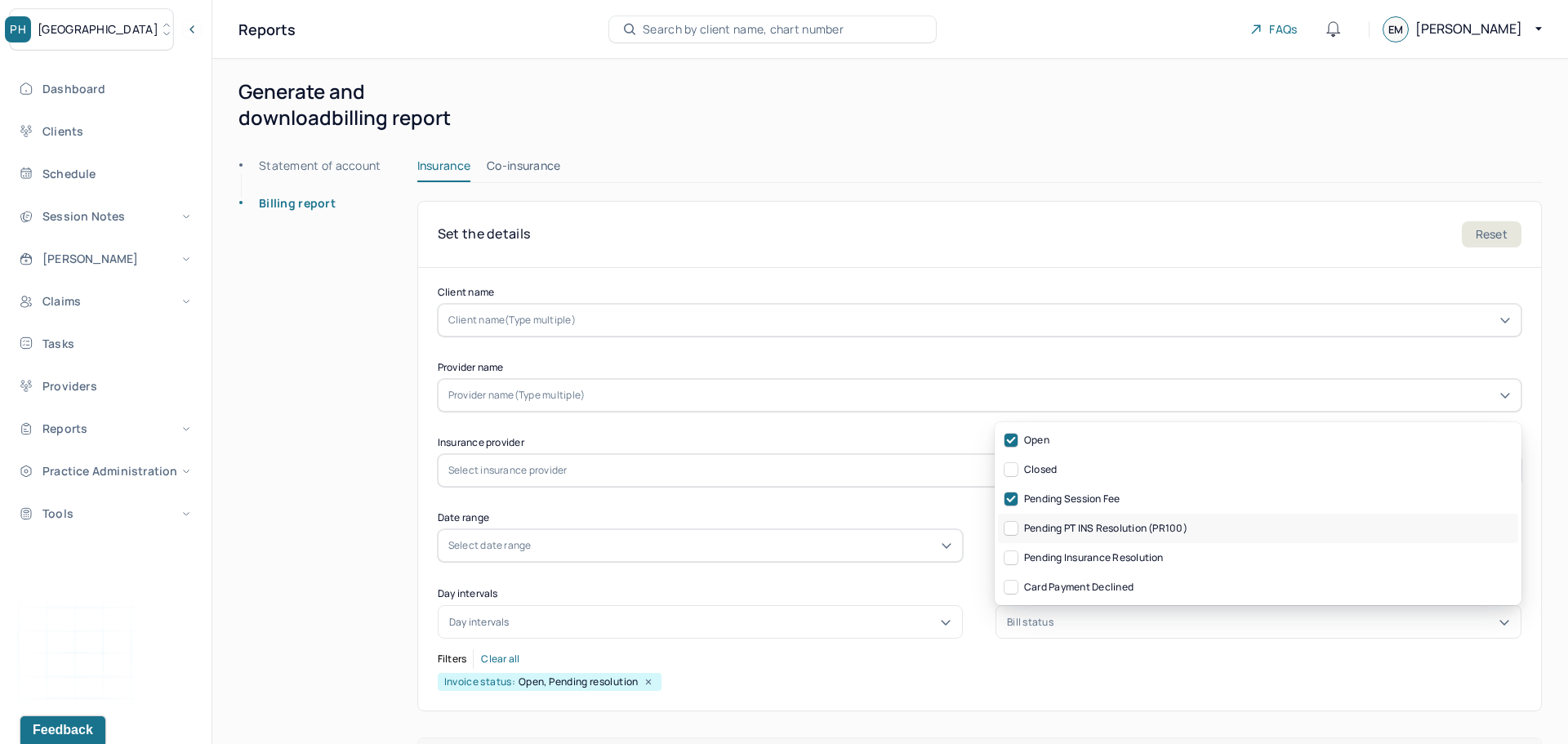 click on "Pending PT INS Resolution (PR100)" at bounding box center (1258, 528) 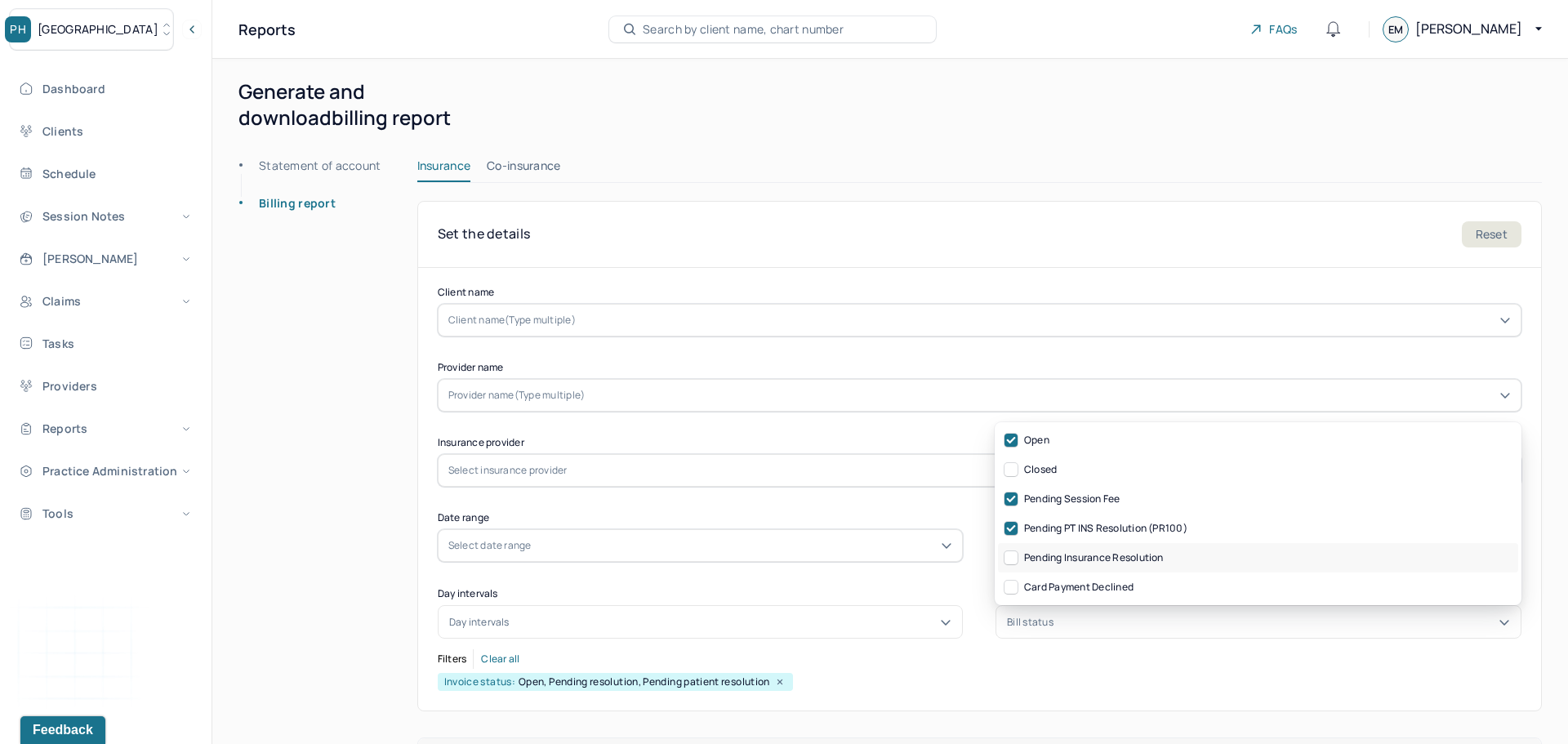 click on "Pending Insurance Resolution" at bounding box center [1258, 558] 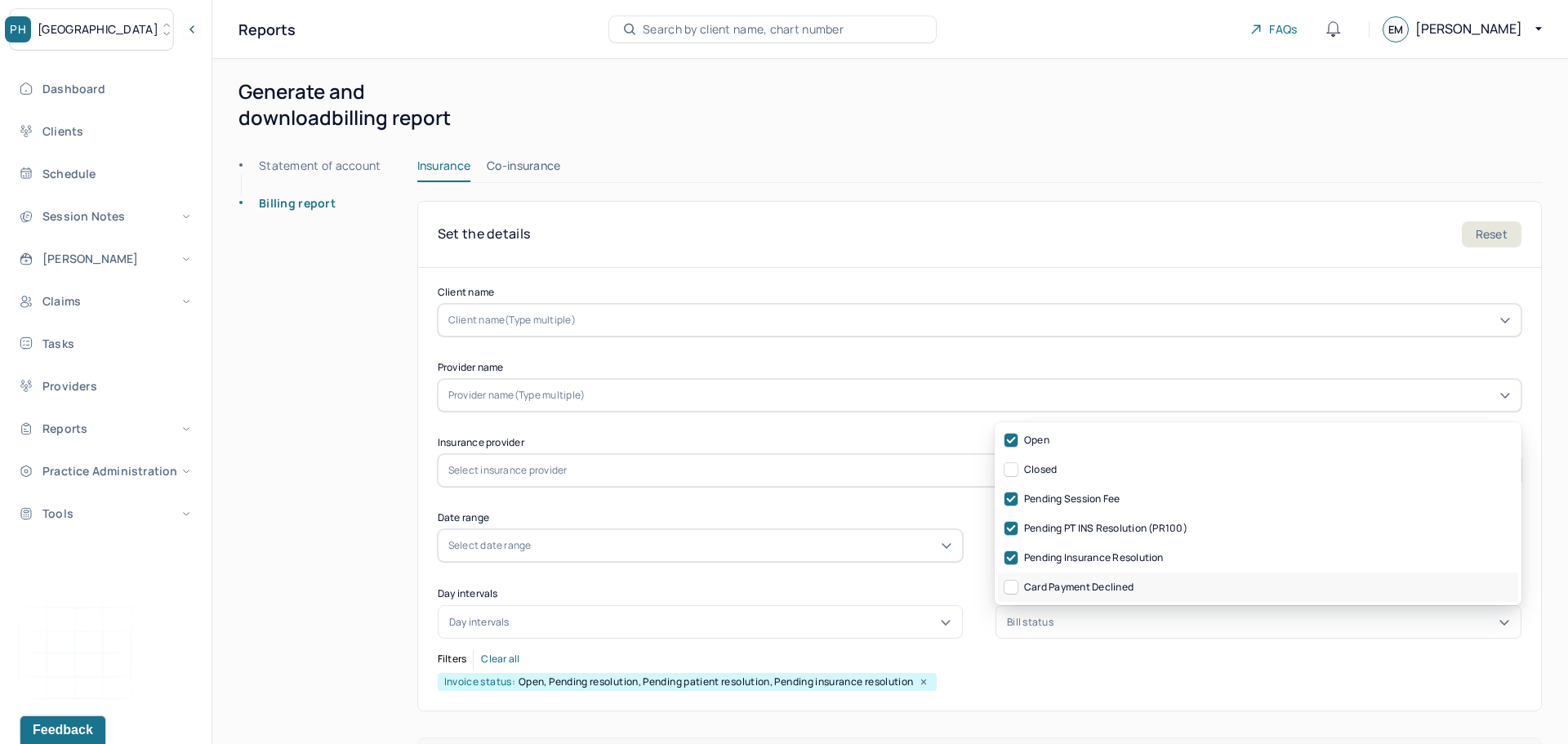 click on "Card Payment Declined" at bounding box center [1258, 587] 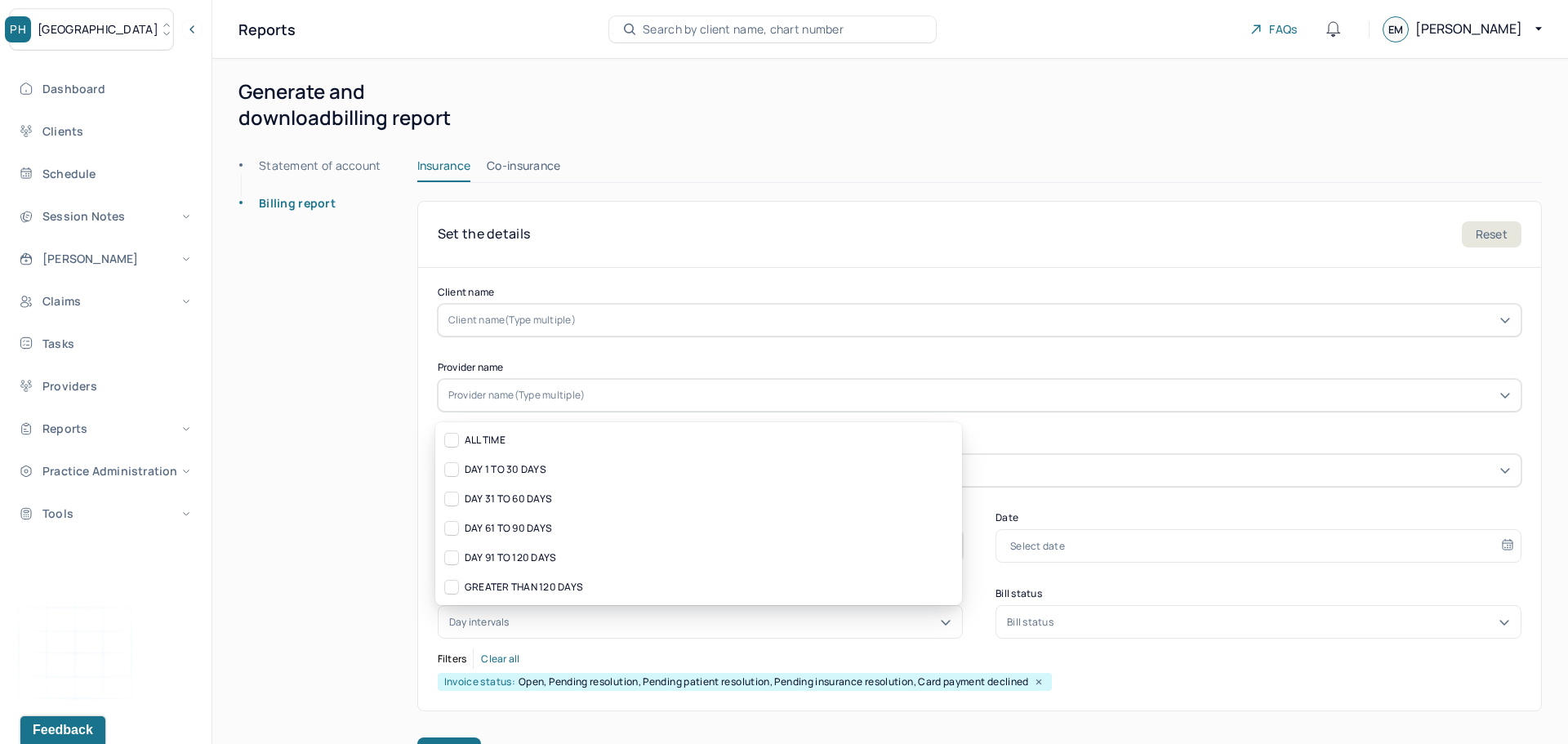 click on "Day intervals" at bounding box center [701, 622] 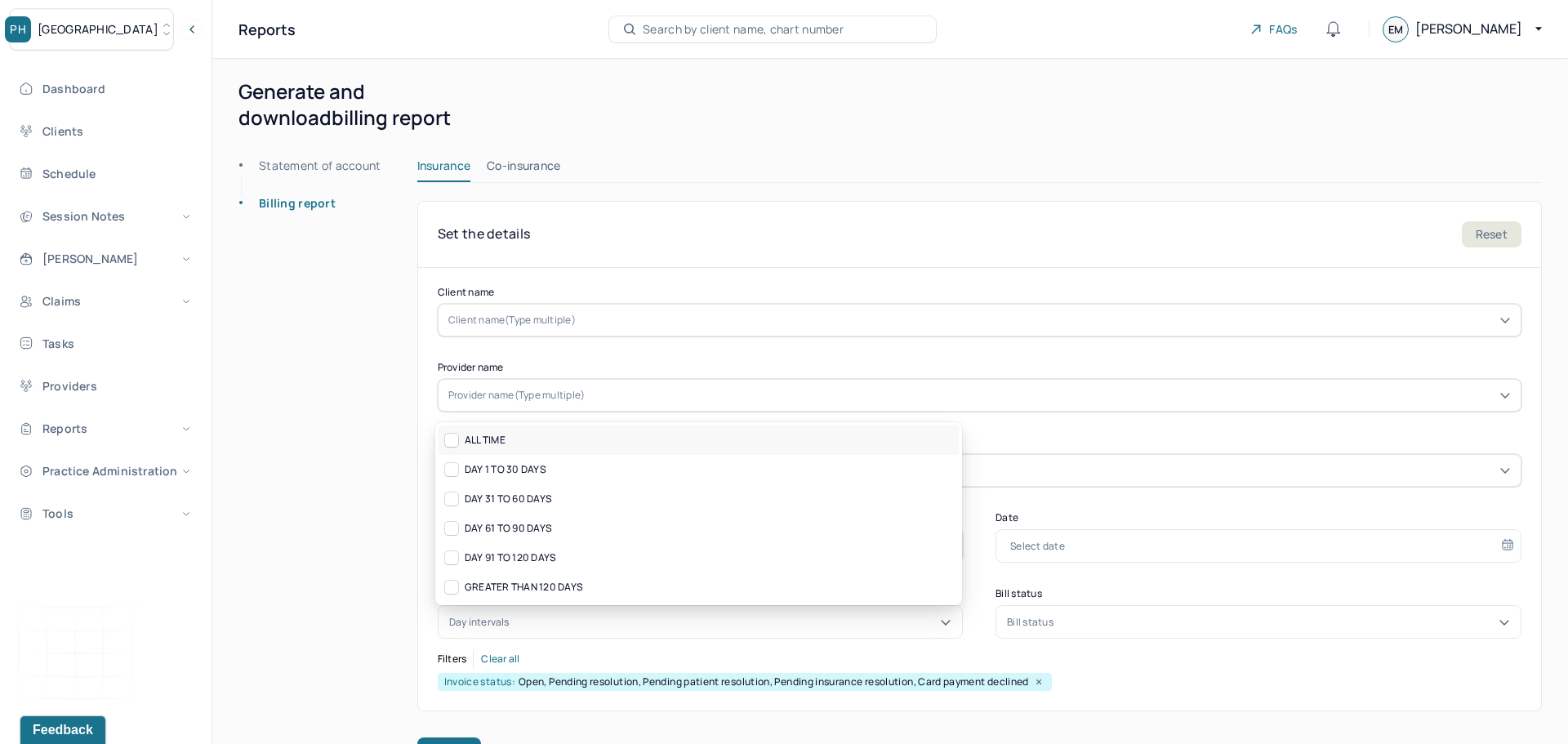 click on "ALL TIME" at bounding box center [698, 440] 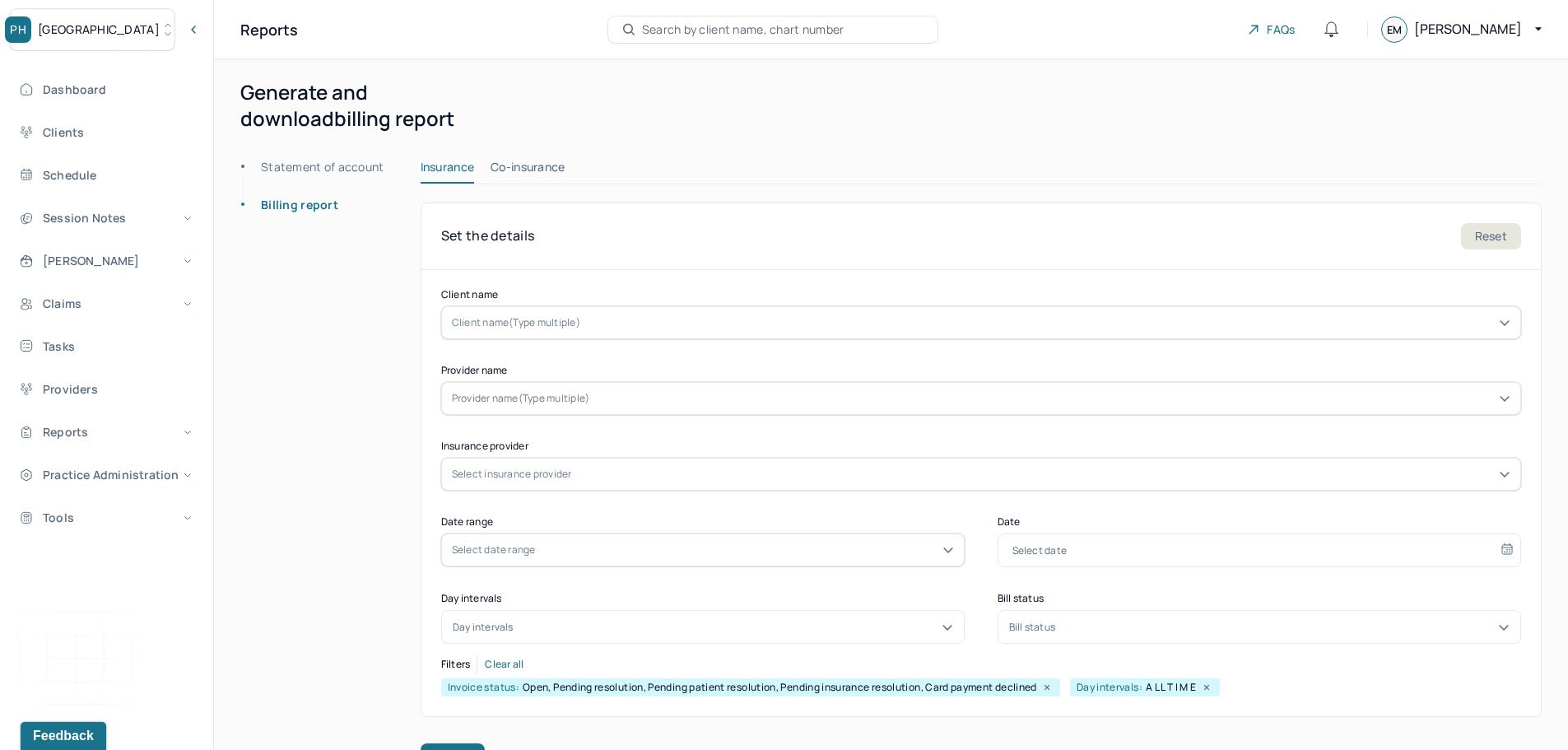 click on "Statement of account     Billing report" at bounding box center (313, 769) 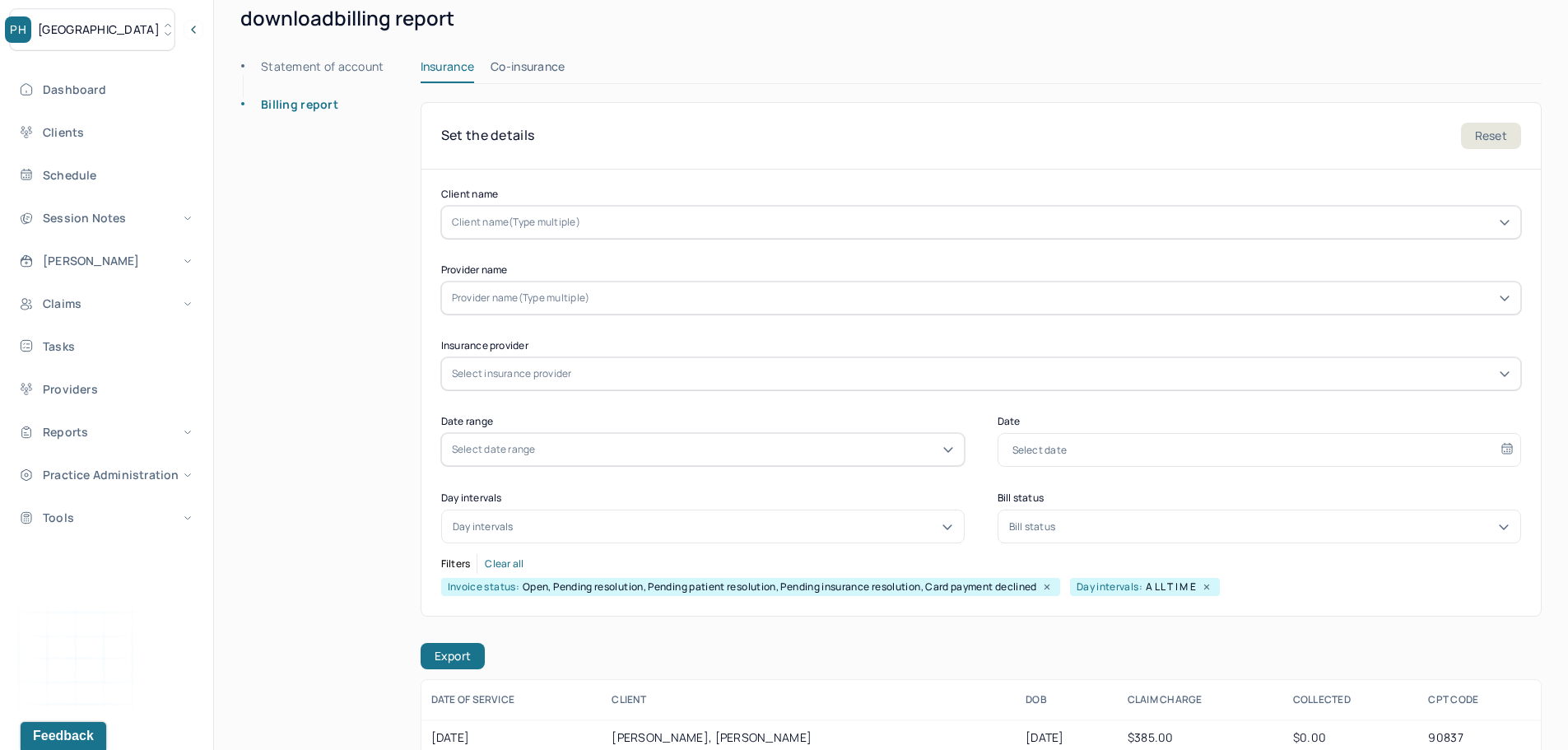 scroll, scrollTop: 329, scrollLeft: 0, axis: vertical 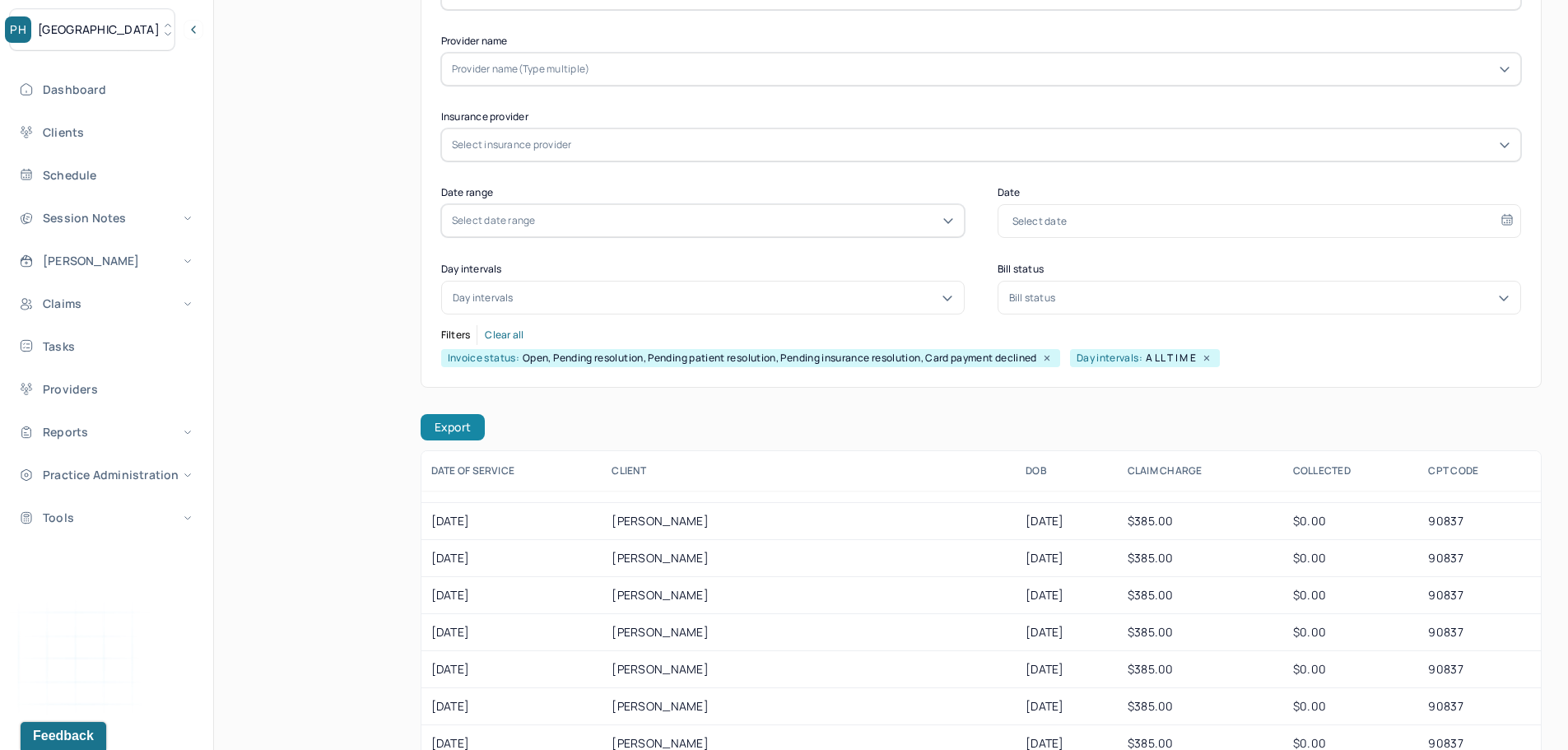click on "Export" at bounding box center (453, 427) 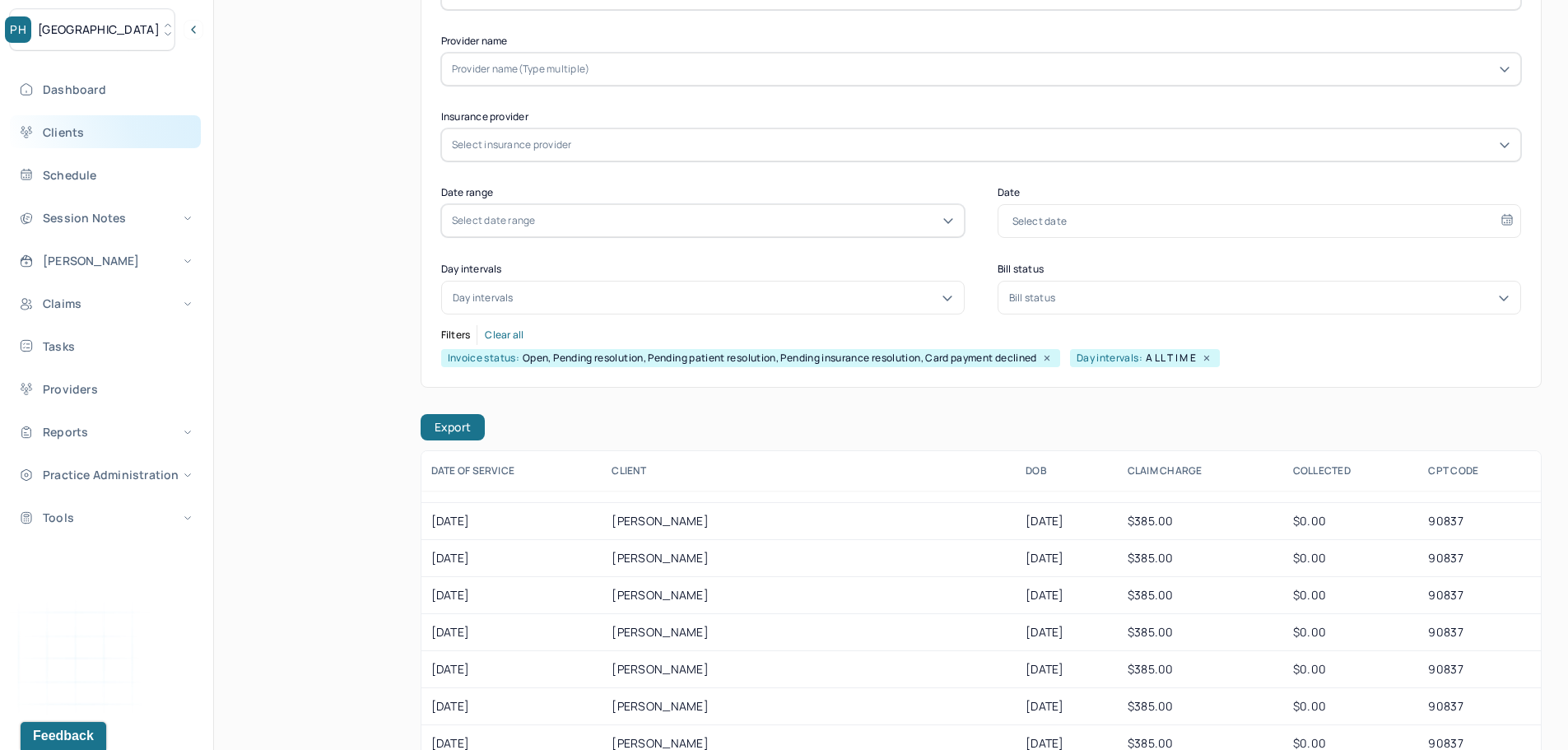 click on "Clients" at bounding box center [105, 132] 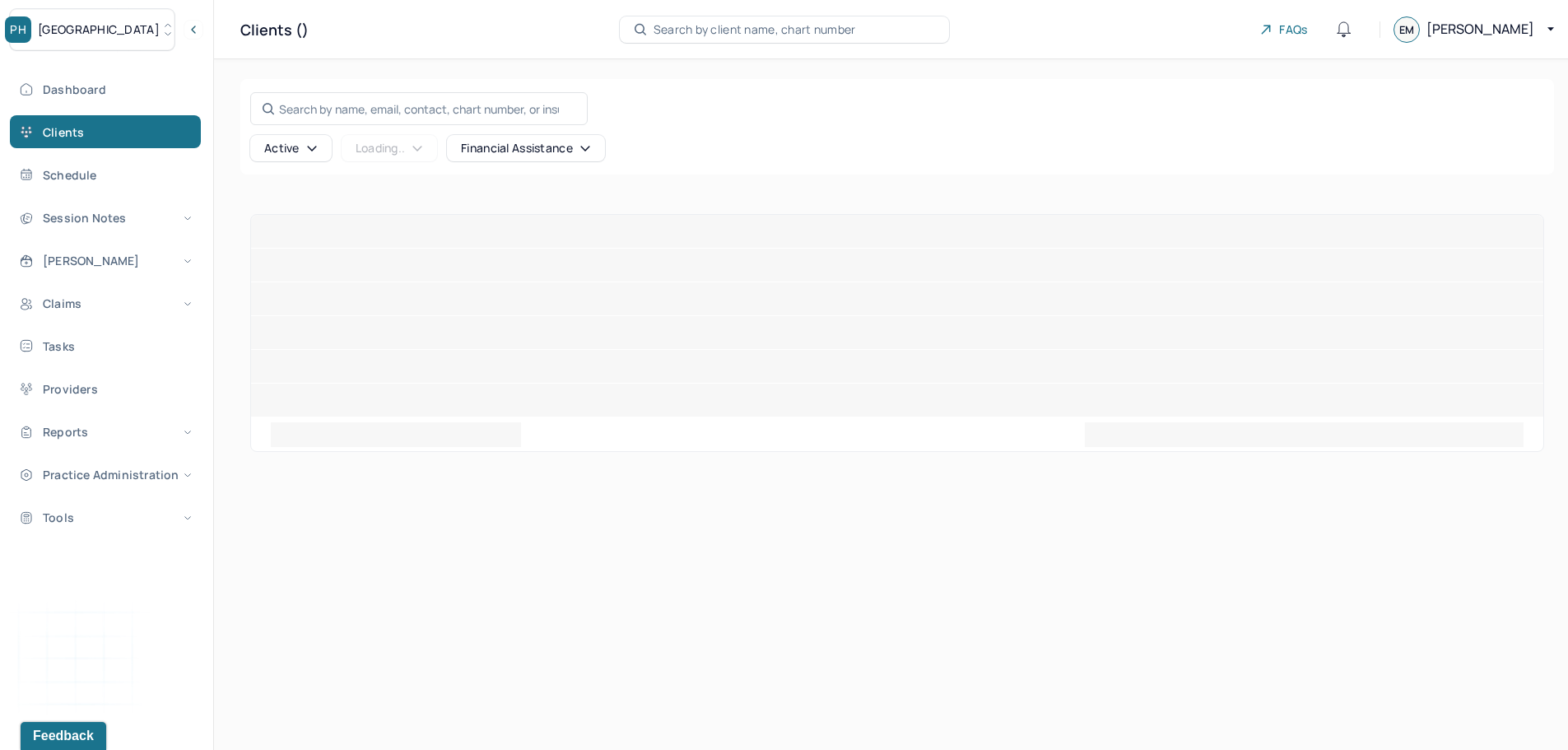 scroll, scrollTop: 0, scrollLeft: 0, axis: both 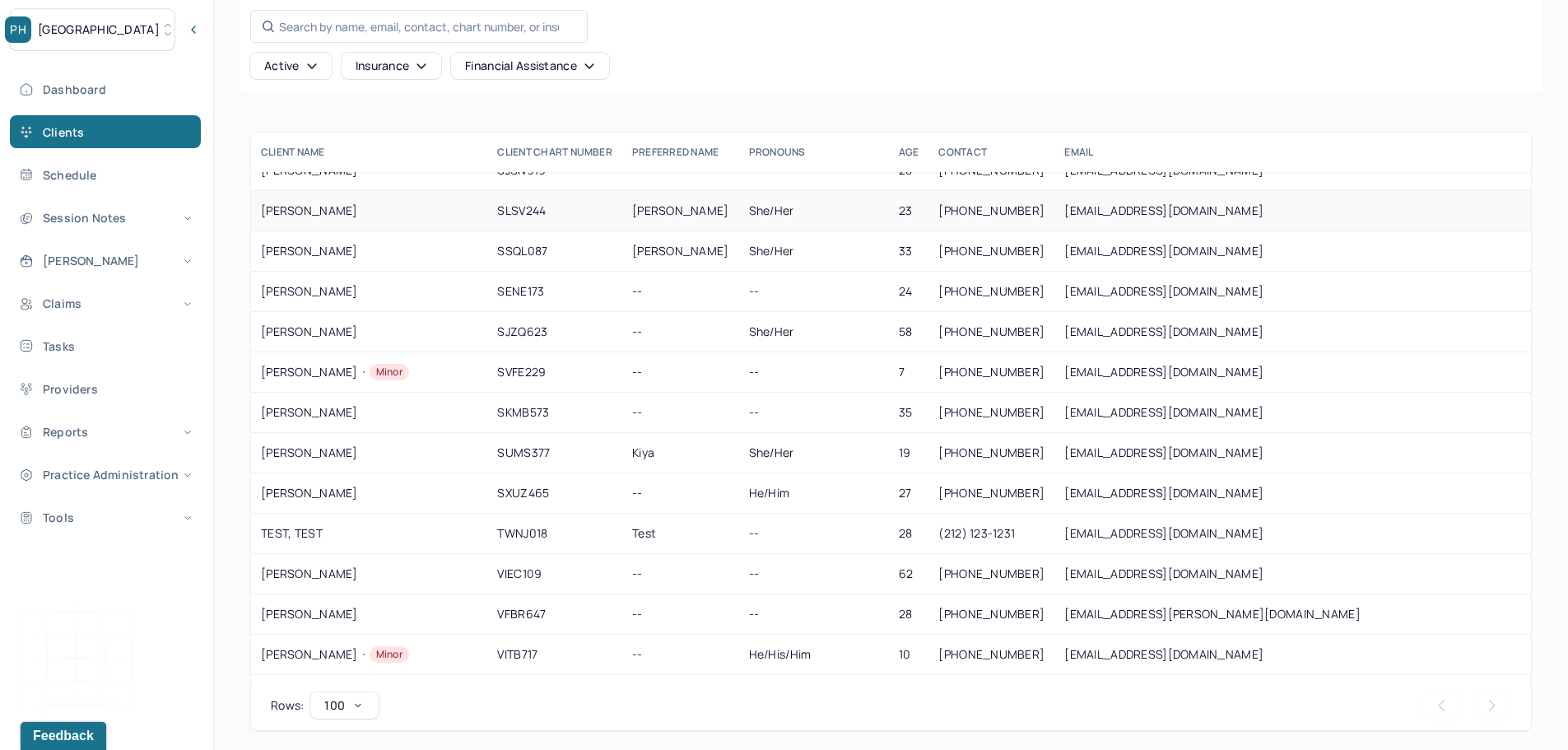 click on "SHARP, KATHERINE" at bounding box center (369, 211) 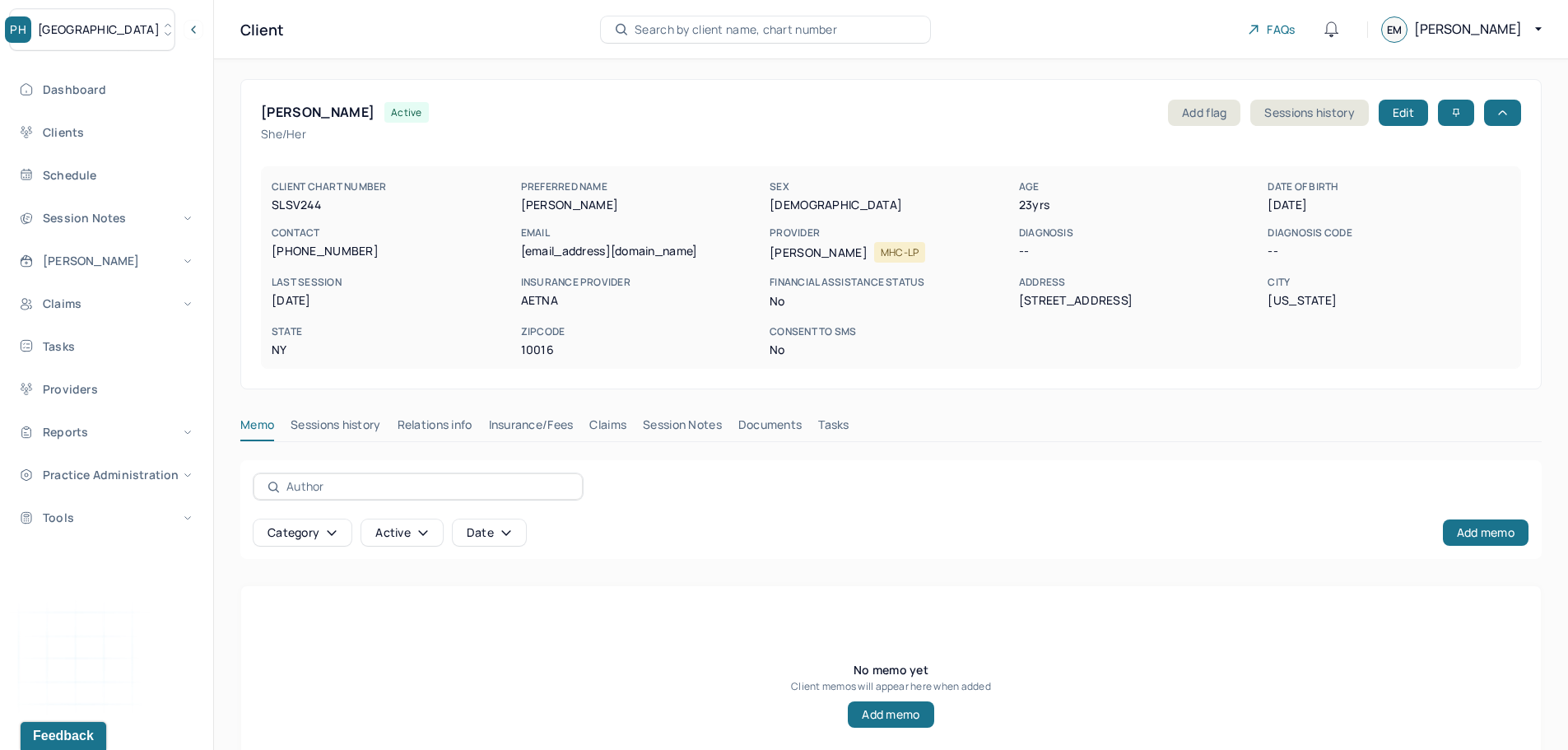 click on "Claims" at bounding box center (607, 428) 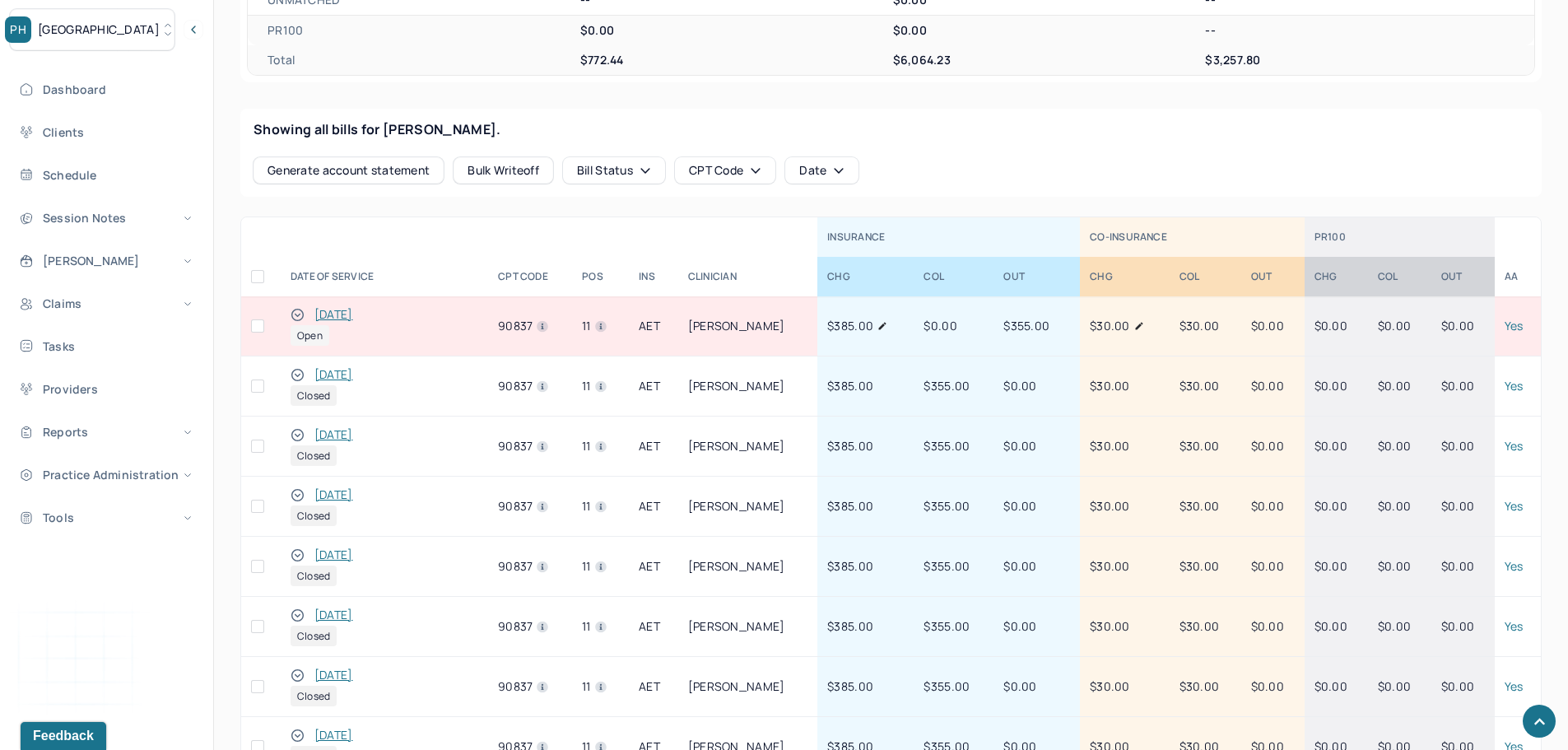 scroll, scrollTop: 613, scrollLeft: 0, axis: vertical 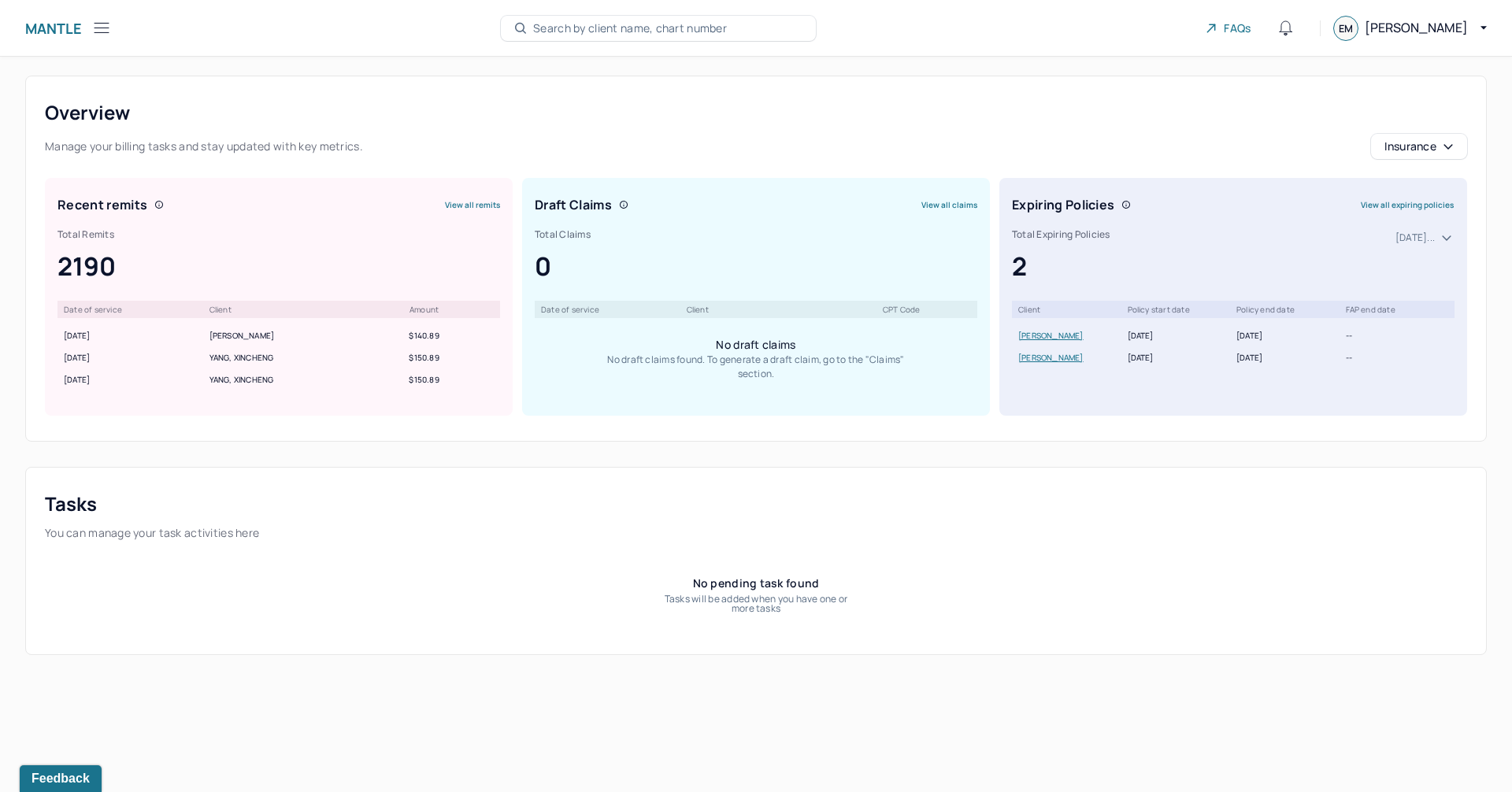 click on "Mantle" at bounding box center (54, 28) 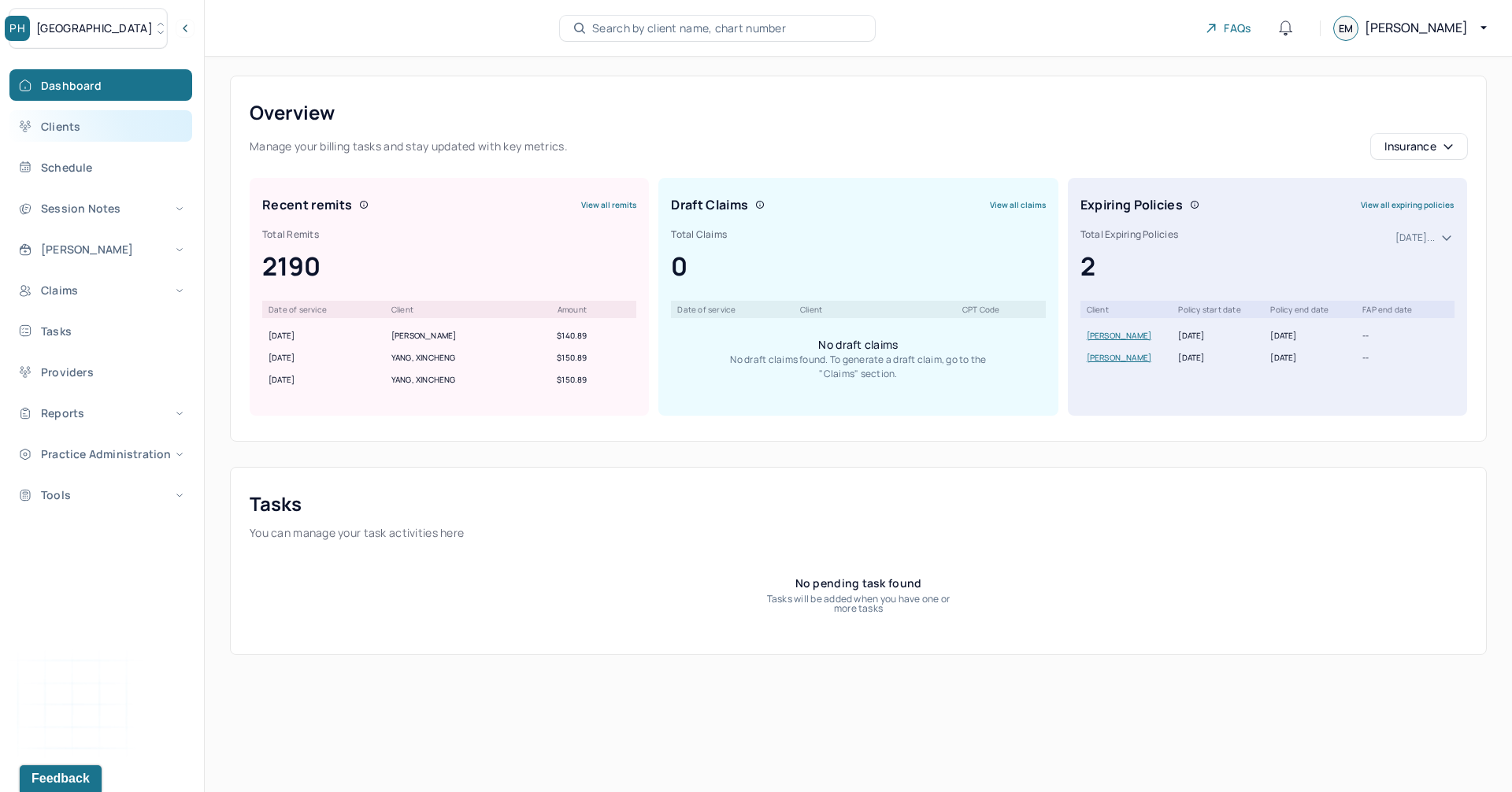 click on "Clients" at bounding box center (101, 126) 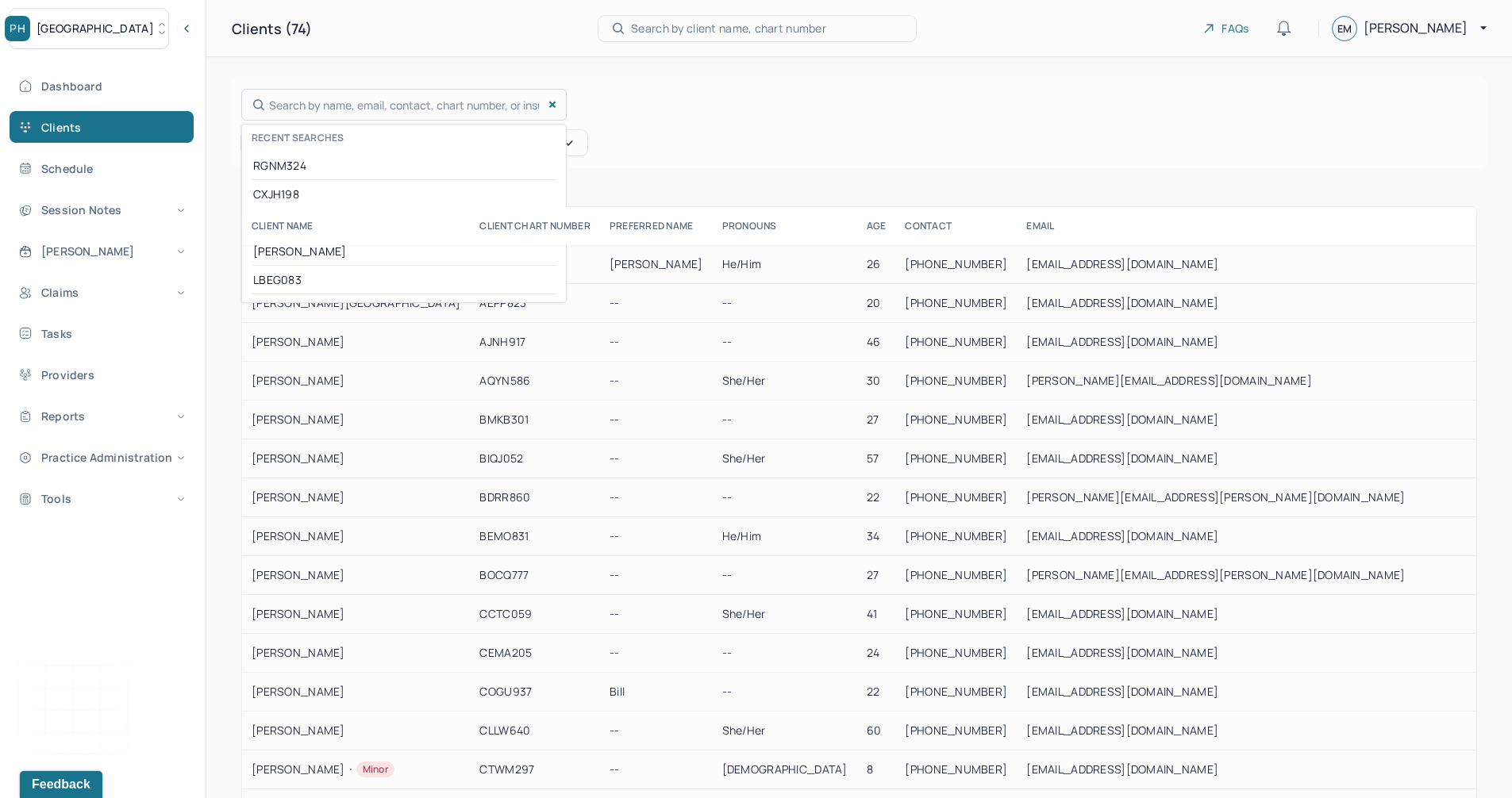 click on "Search by name, email, contact, chart number, or insurance id... Recent searches RGNM324 CXJH198 TJBF429 SCHMIT LBEG083" at bounding box center [404, 105] 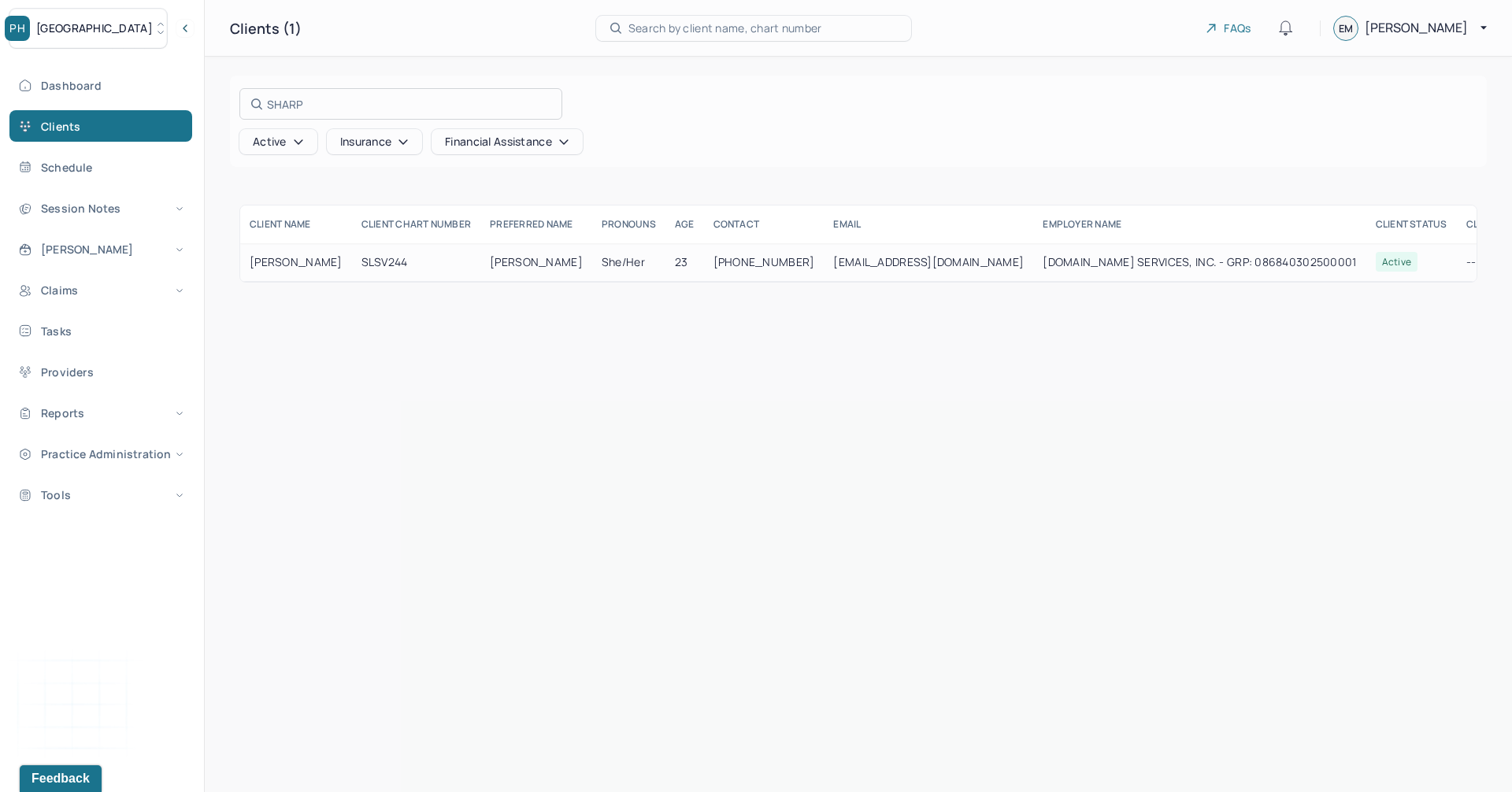 type on "SHARP" 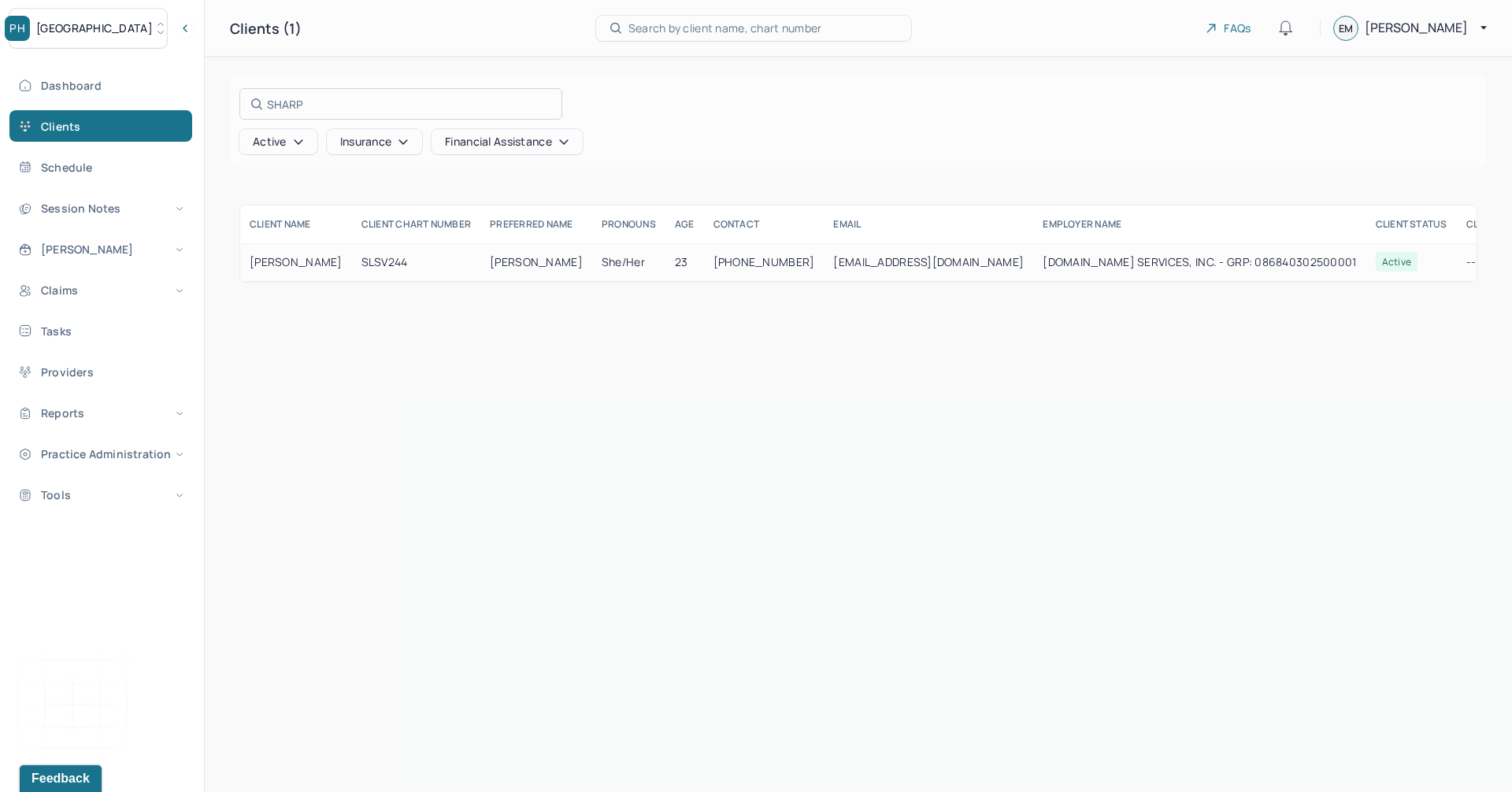 click at bounding box center (756, 396) 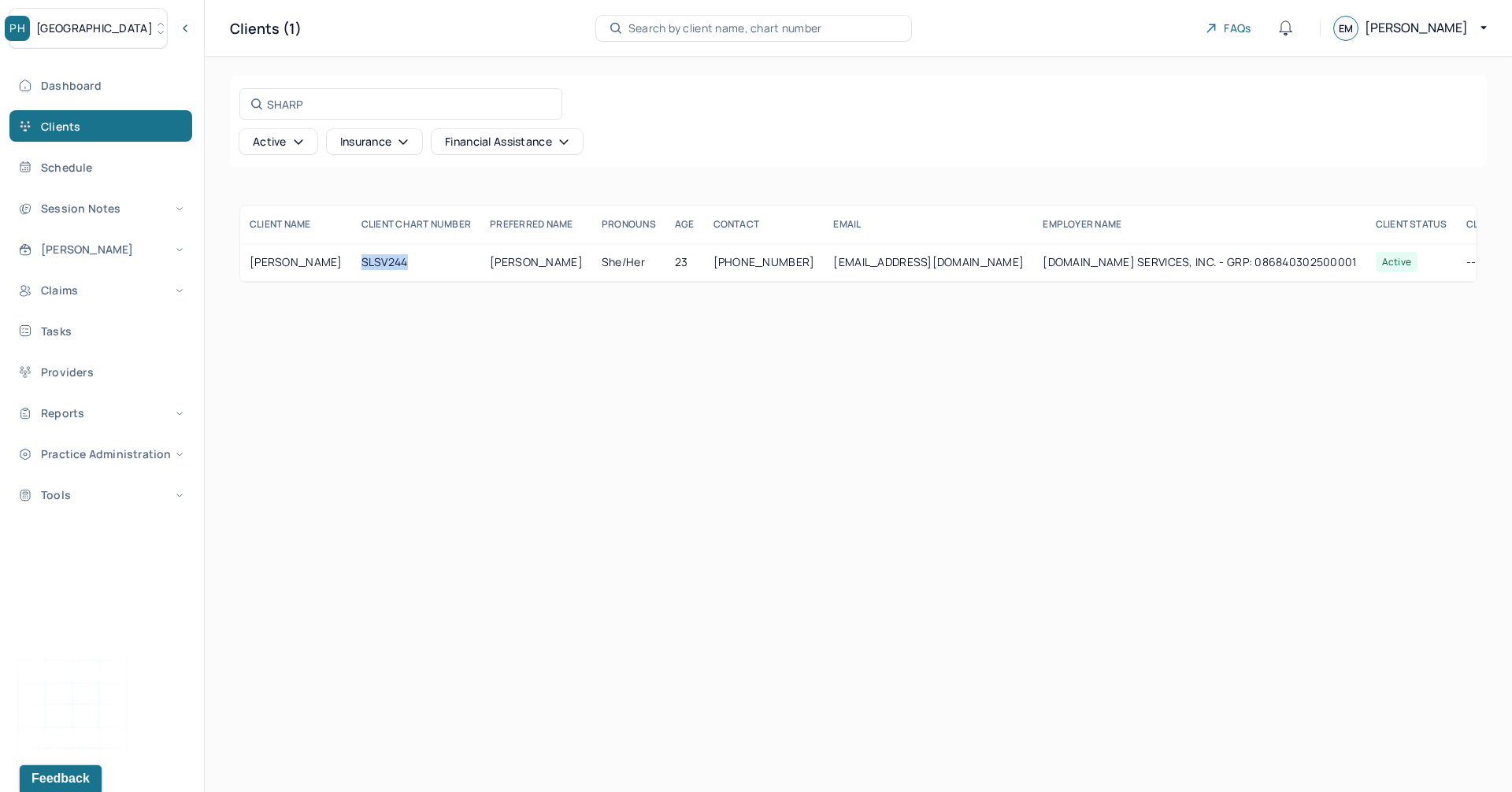 click on "SLSV244" at bounding box center (417, 262) 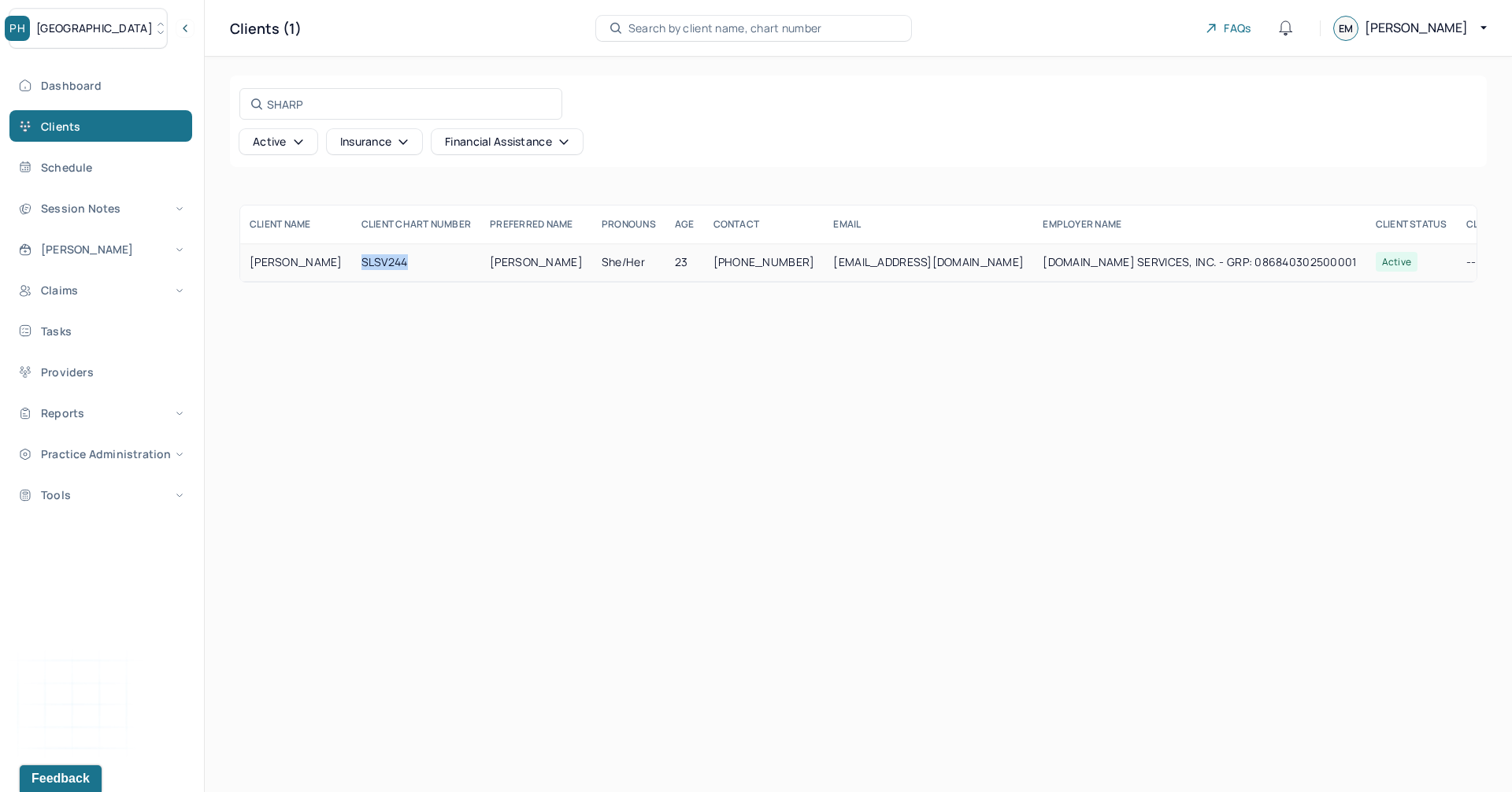 click on "SLSV244" at bounding box center [417, 262] 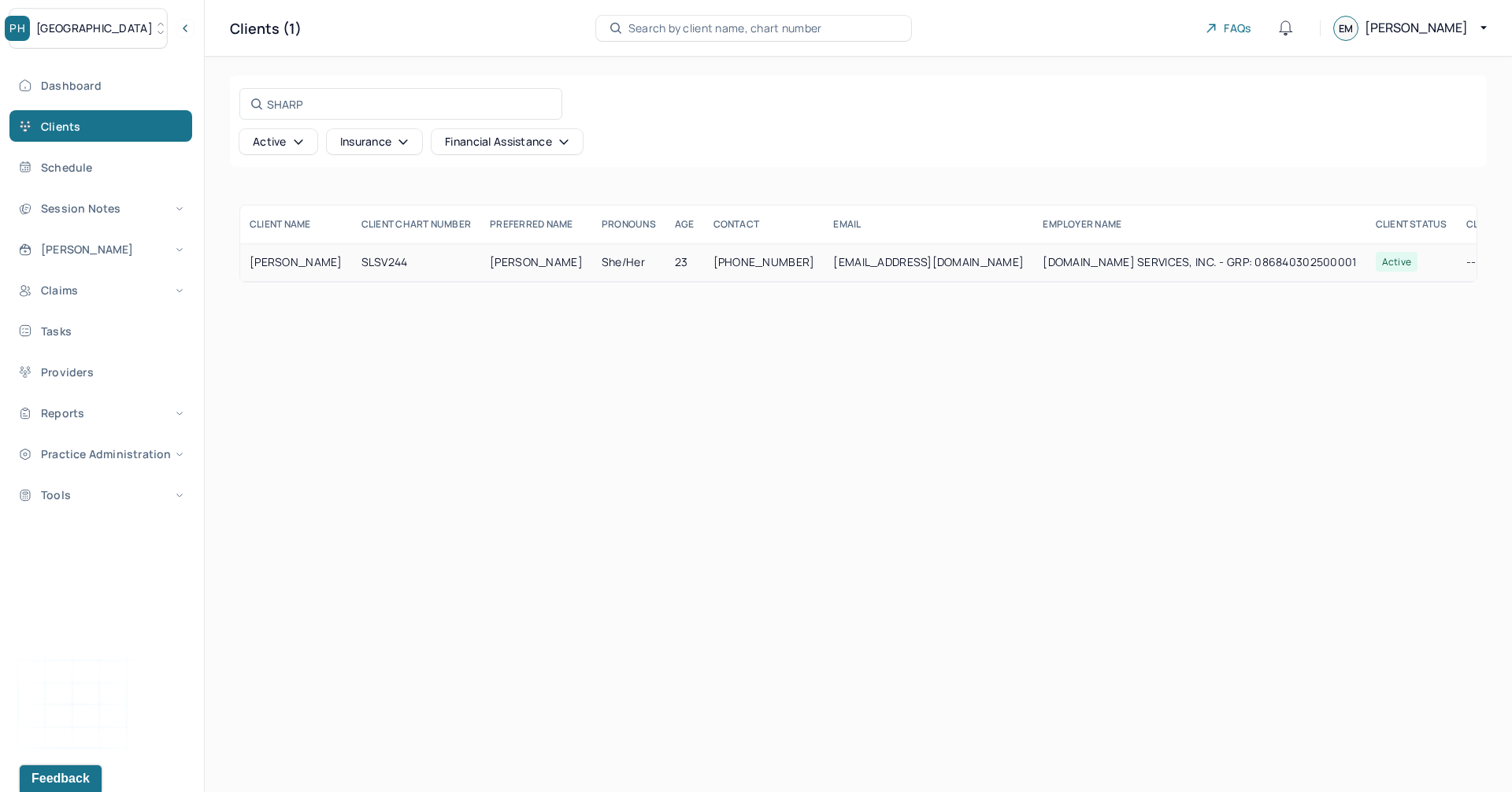 click on "[PERSON_NAME]" at bounding box center [536, 262] 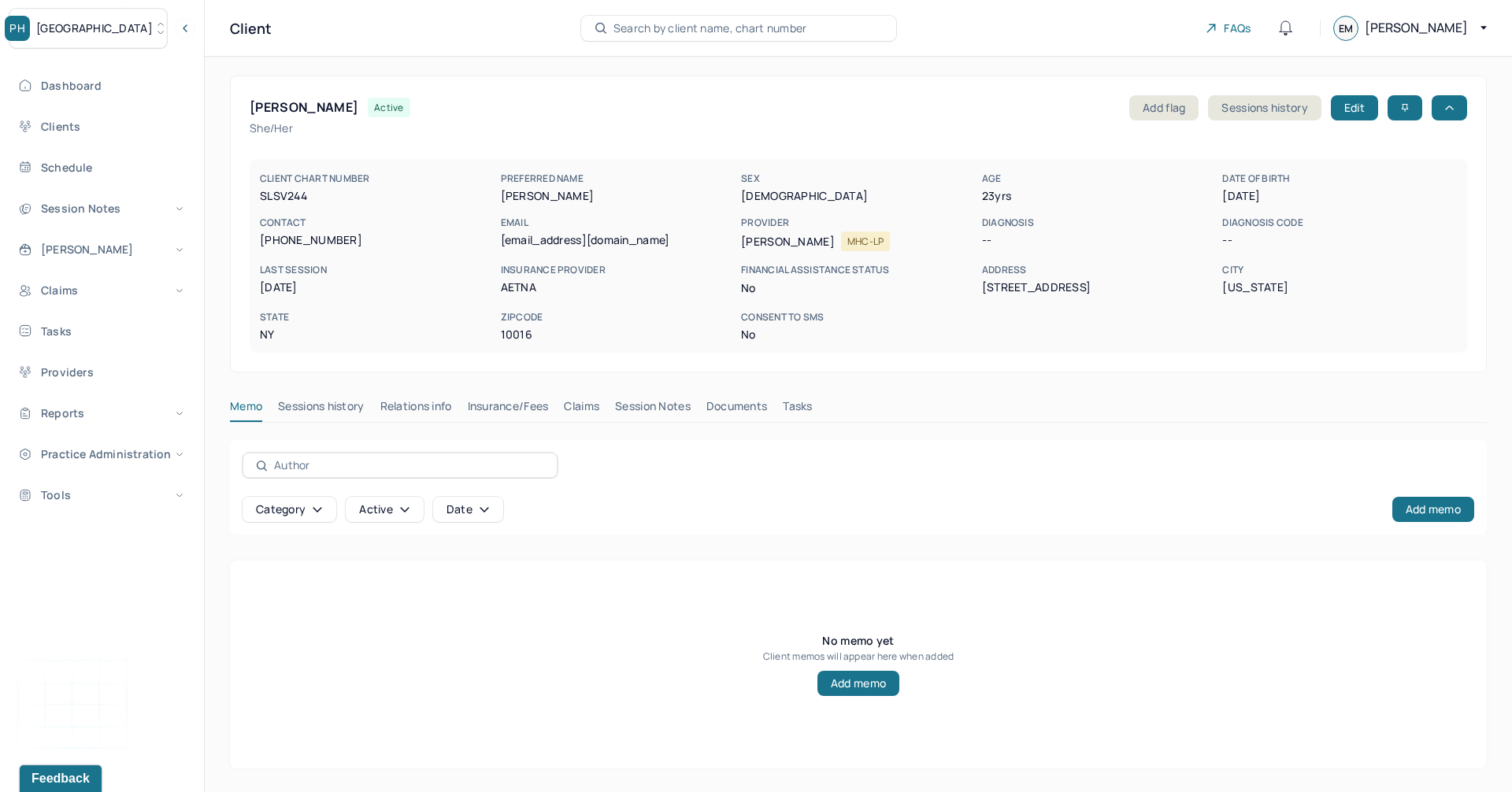 click on "Claims" at bounding box center (581, 409) 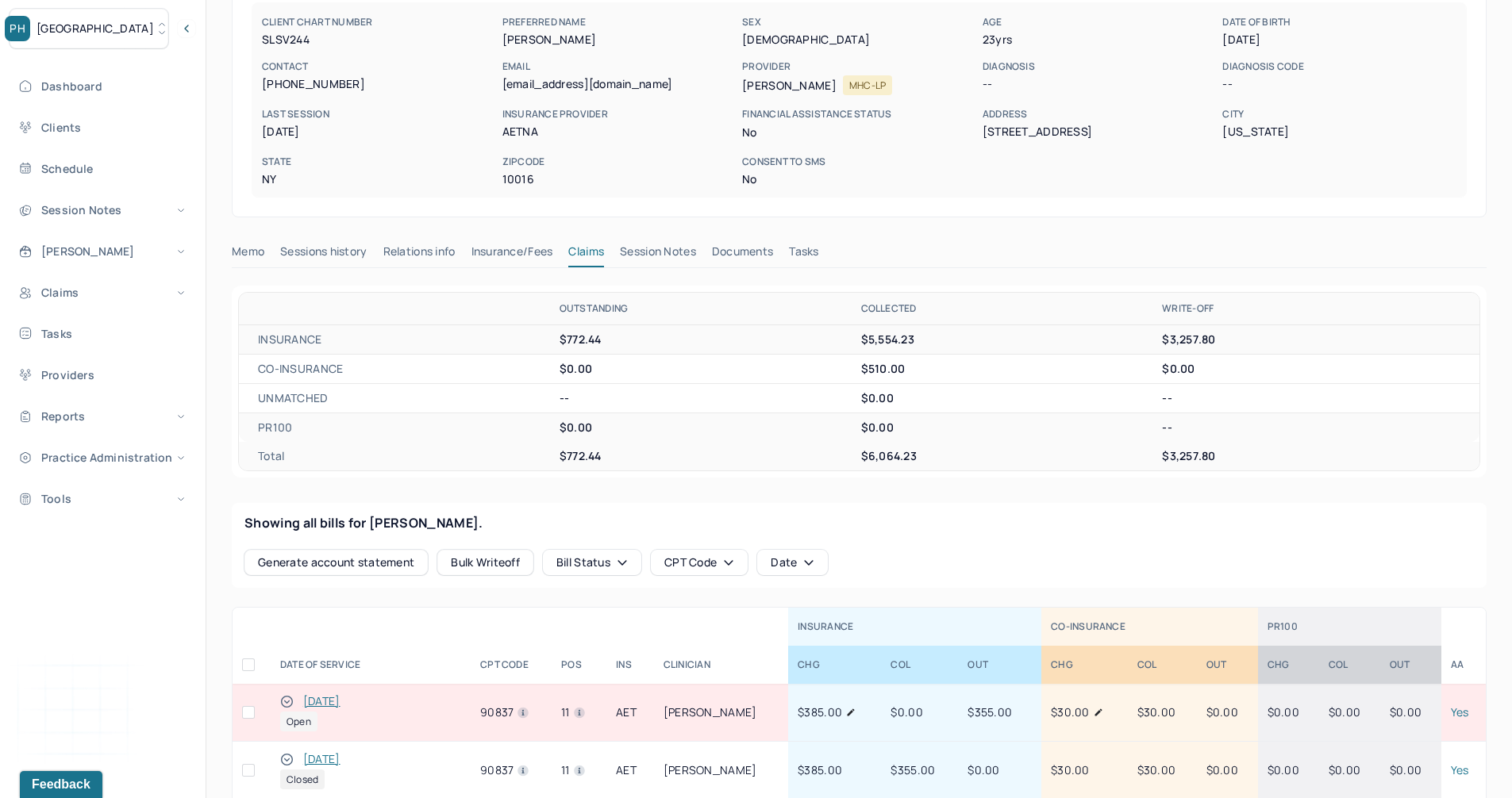 scroll, scrollTop: 159, scrollLeft: 0, axis: vertical 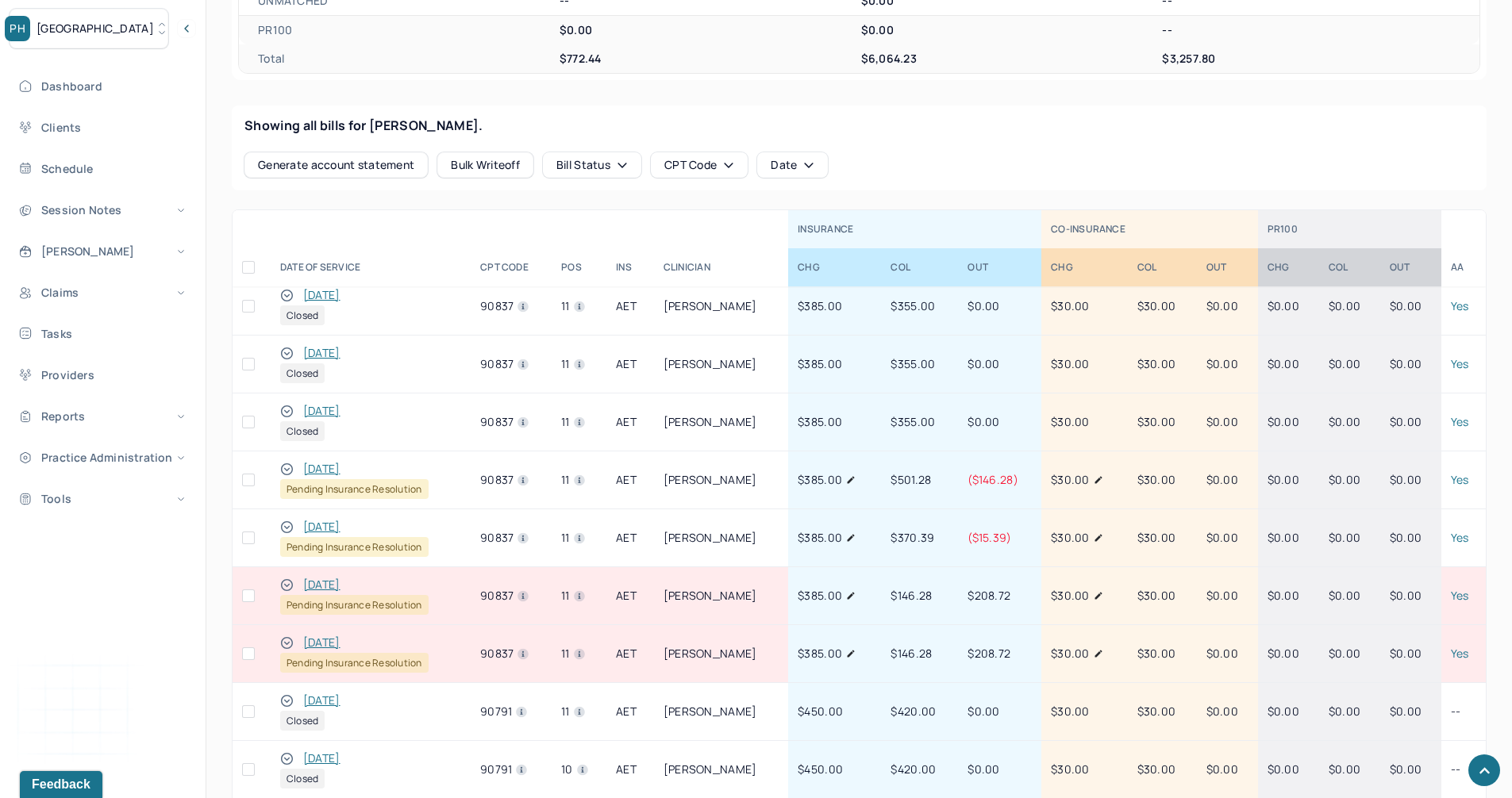 click on "10/07/2024" at bounding box center [321, 643] 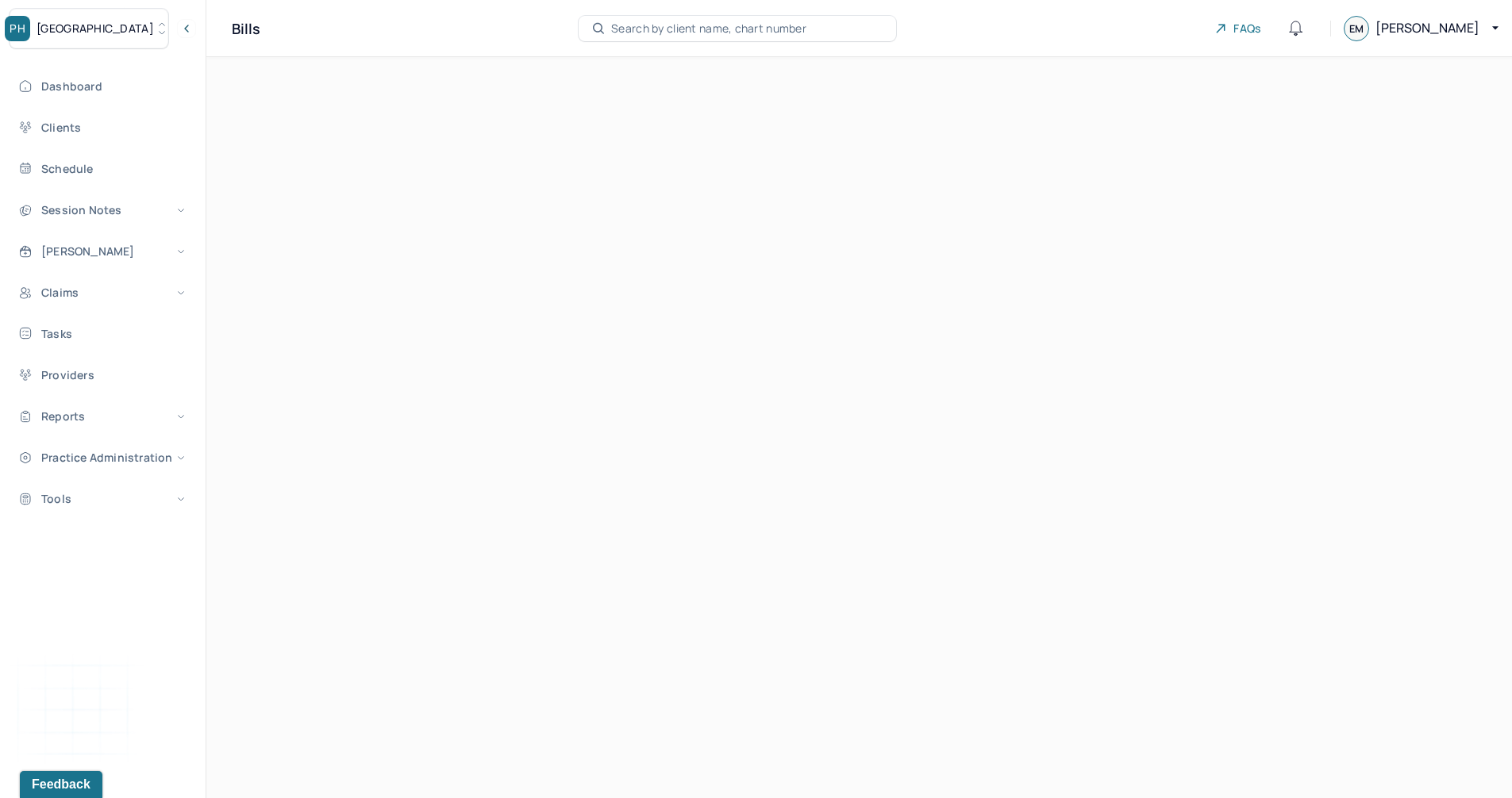 scroll, scrollTop: 0, scrollLeft: 0, axis: both 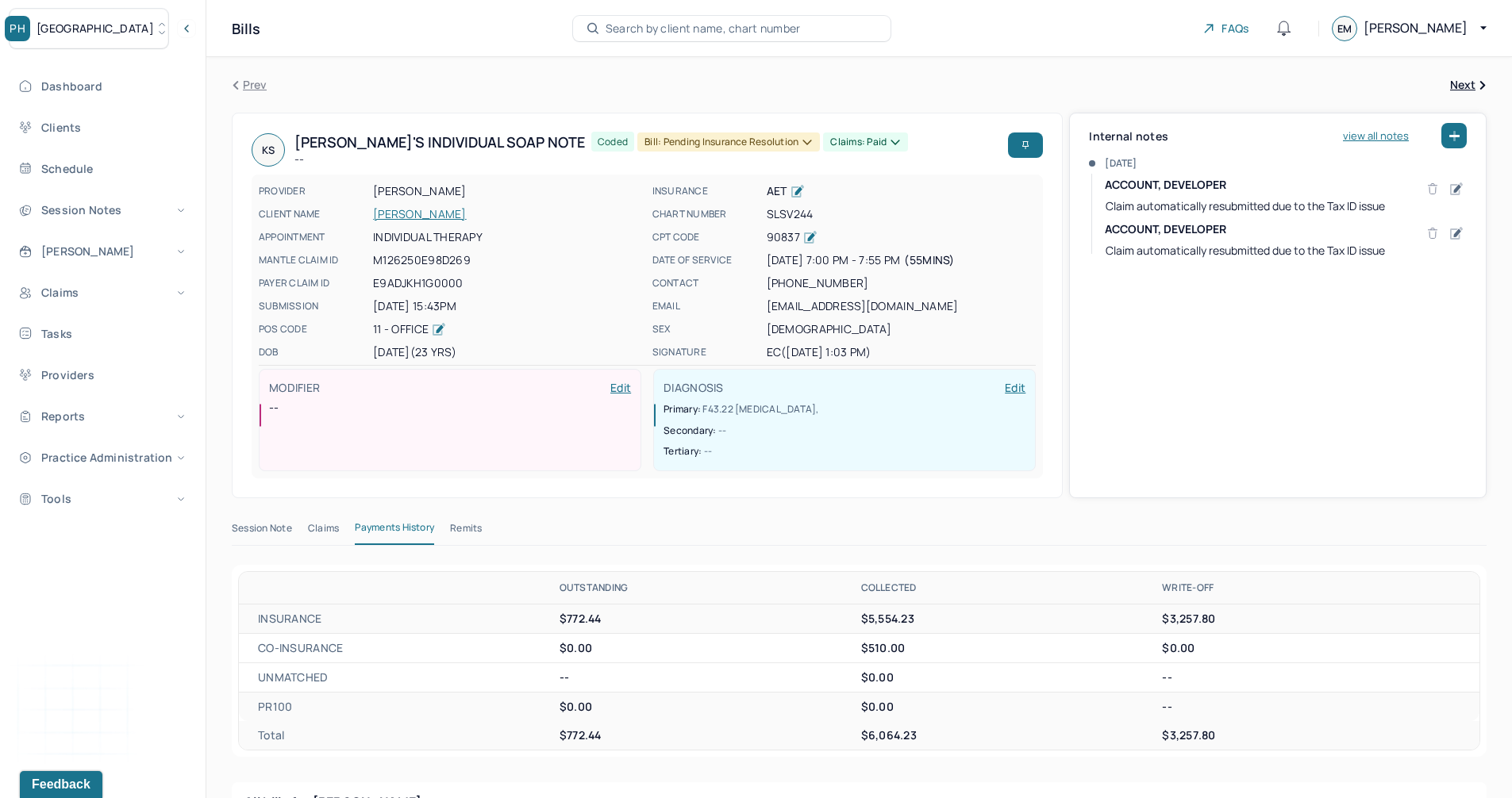 click on "Remits" at bounding box center [466, 531] 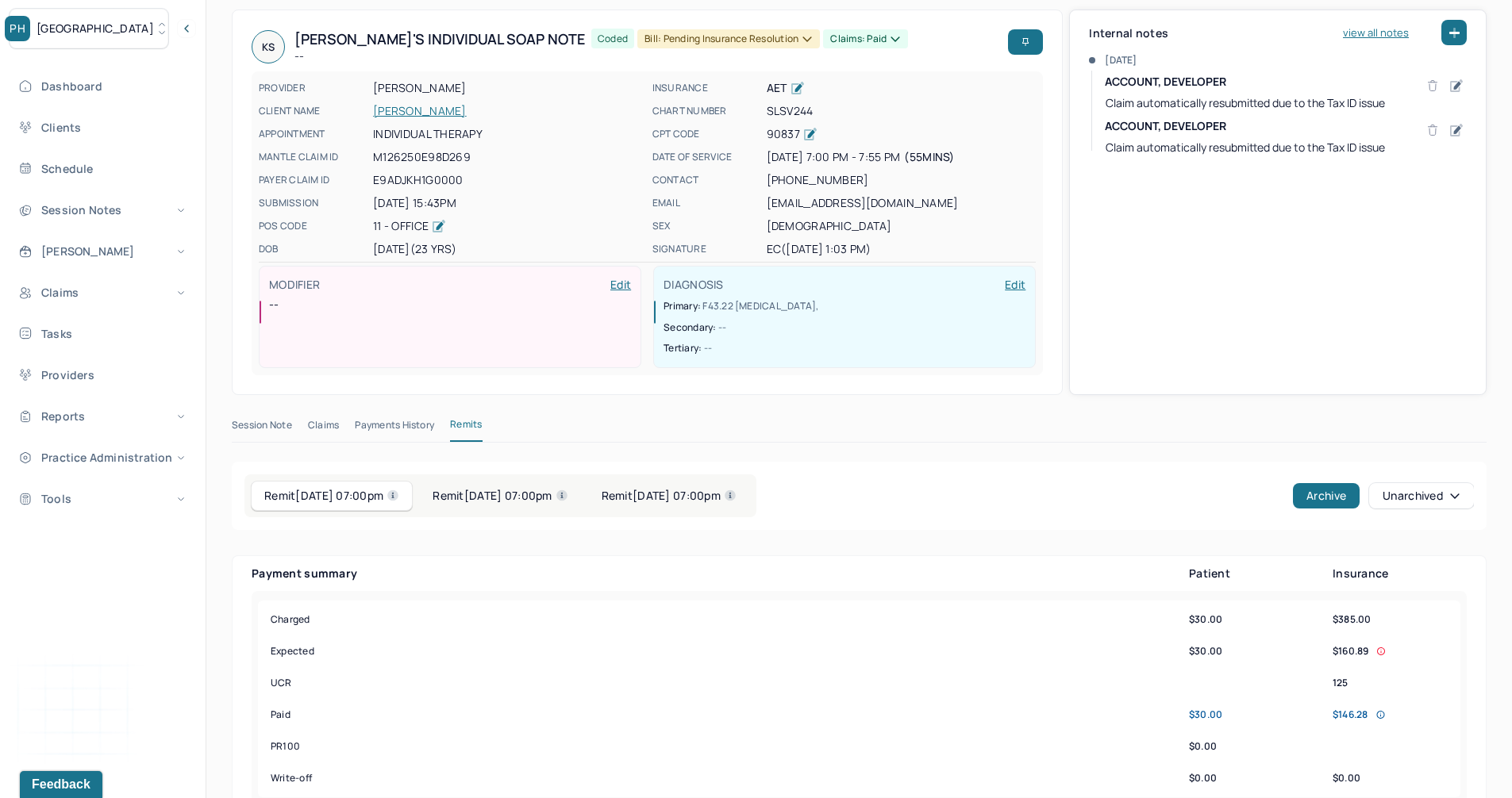 scroll, scrollTop: 317, scrollLeft: 0, axis: vertical 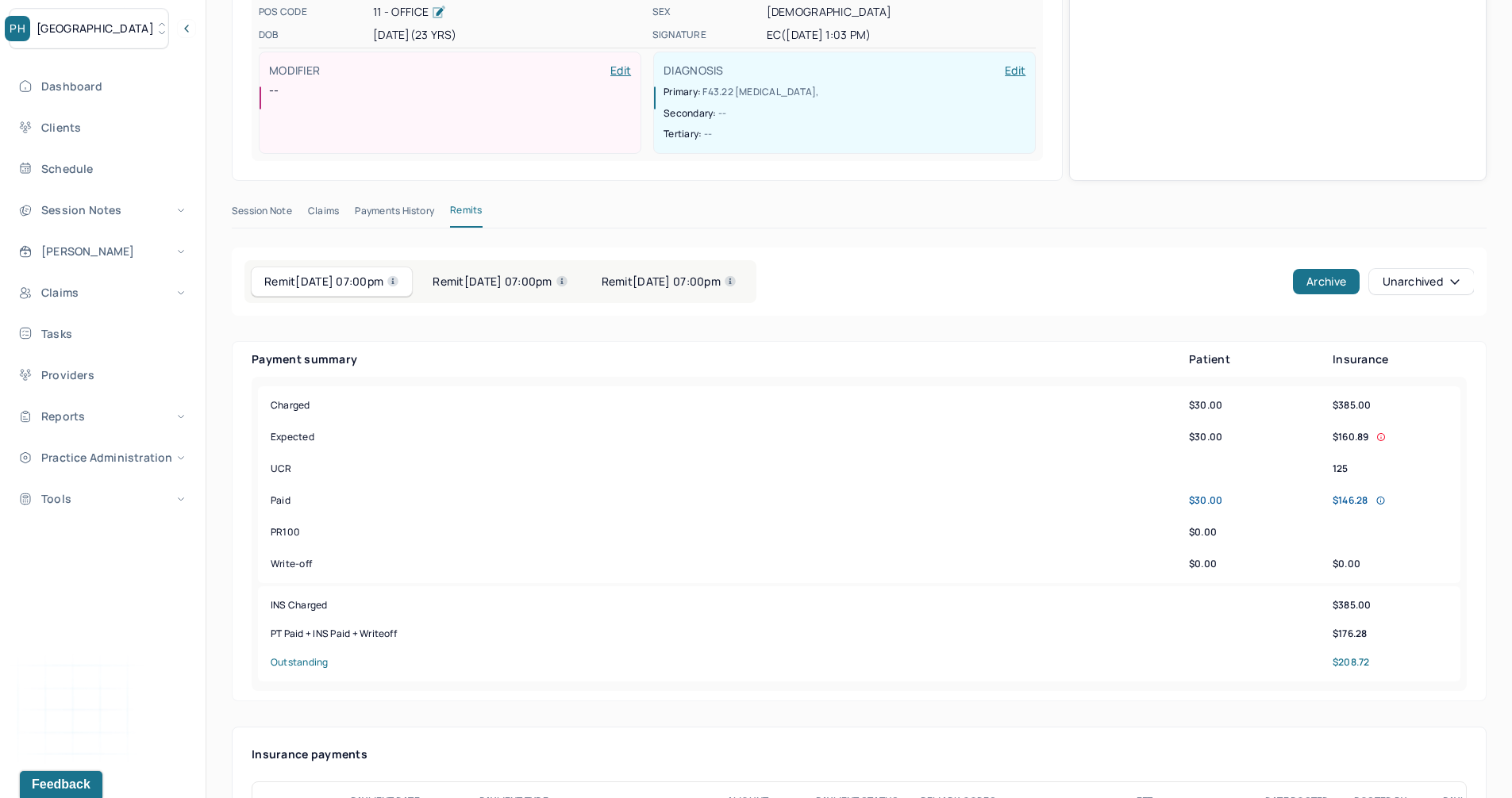 click on "Remit 11/13/2024 07:00pm" at bounding box center [669, 282] 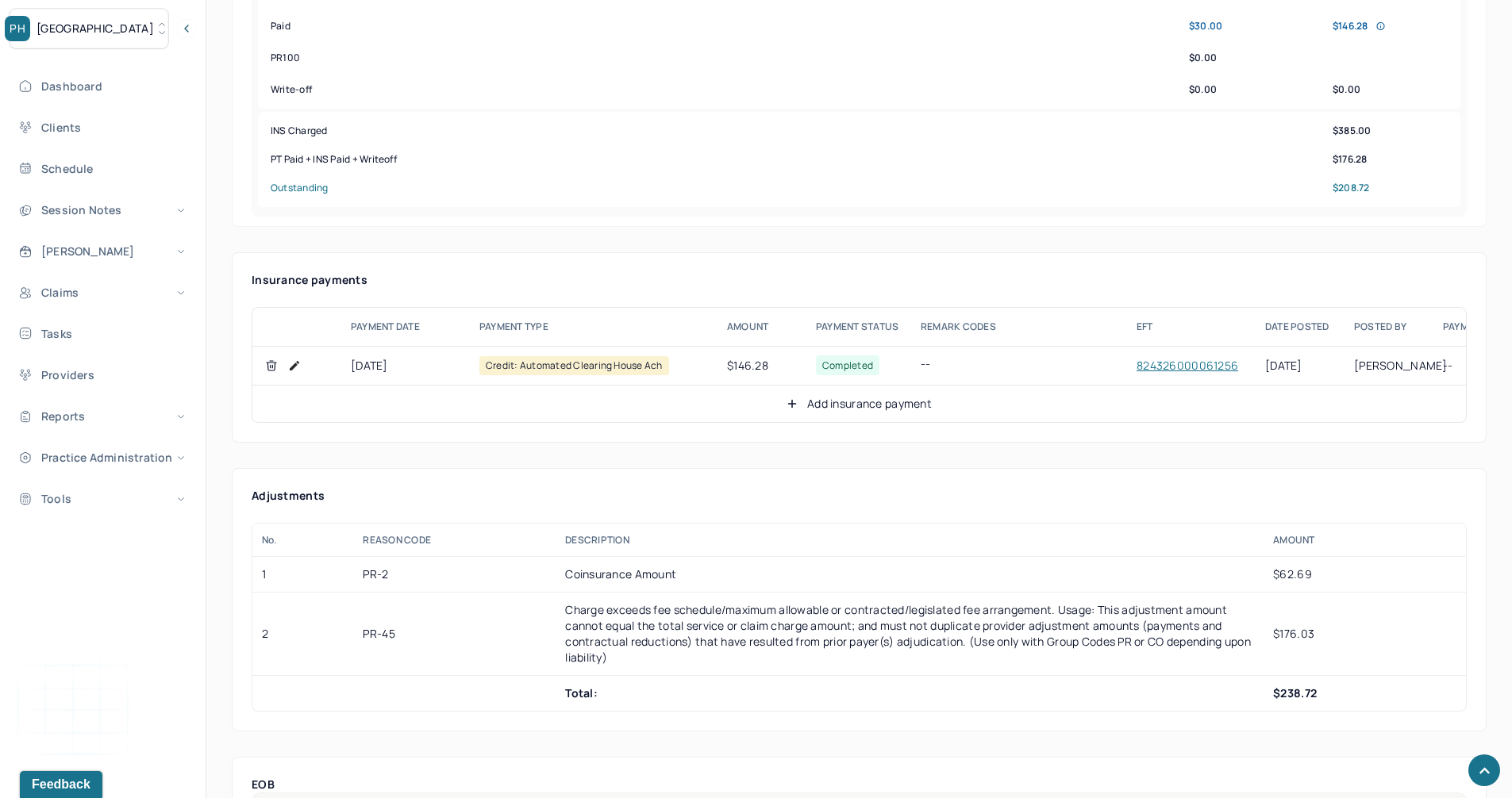 scroll, scrollTop: 793, scrollLeft: 0, axis: vertical 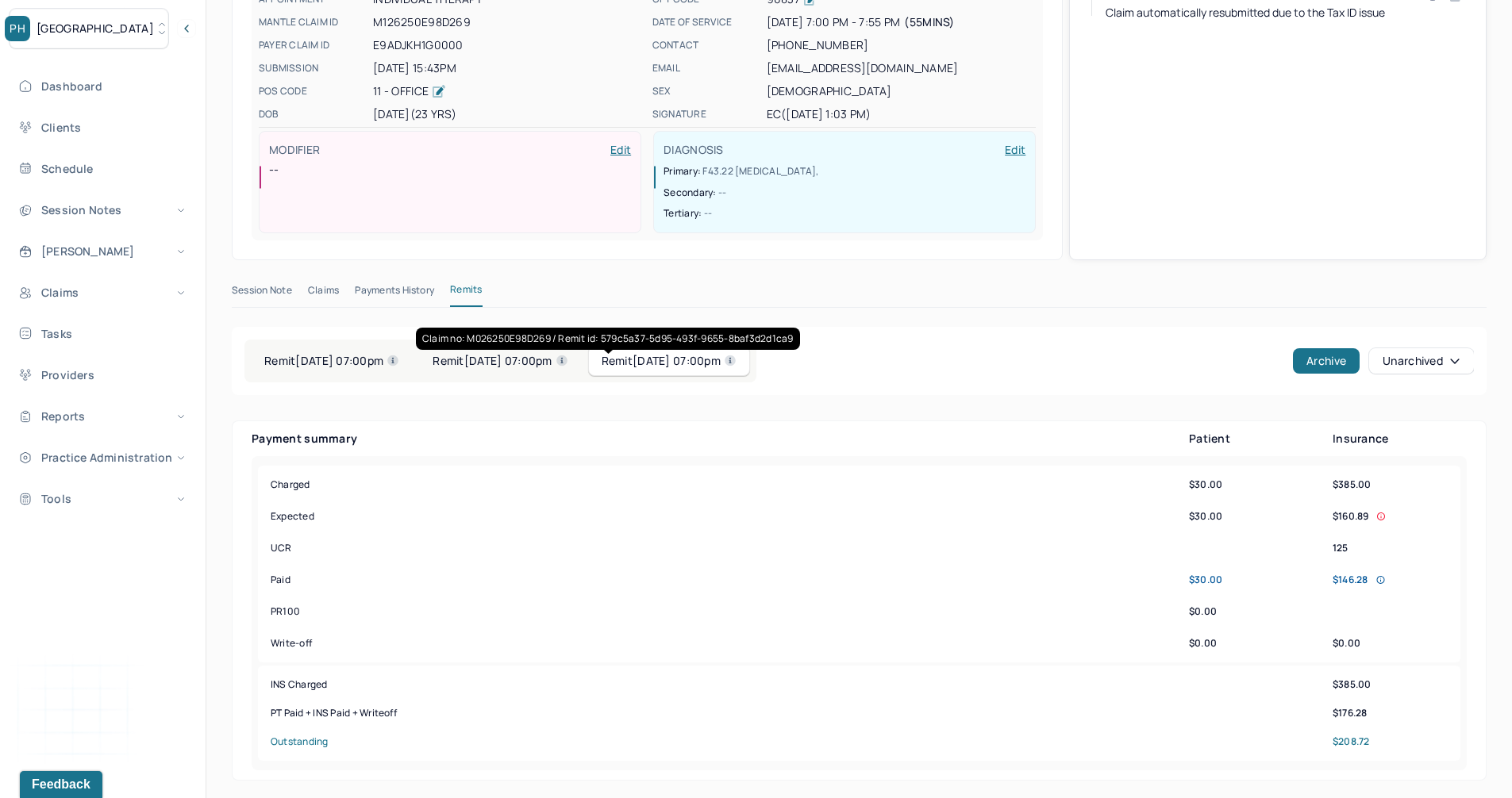 click on "Remit 11/13/2024 07:00pm" at bounding box center (500, 361) 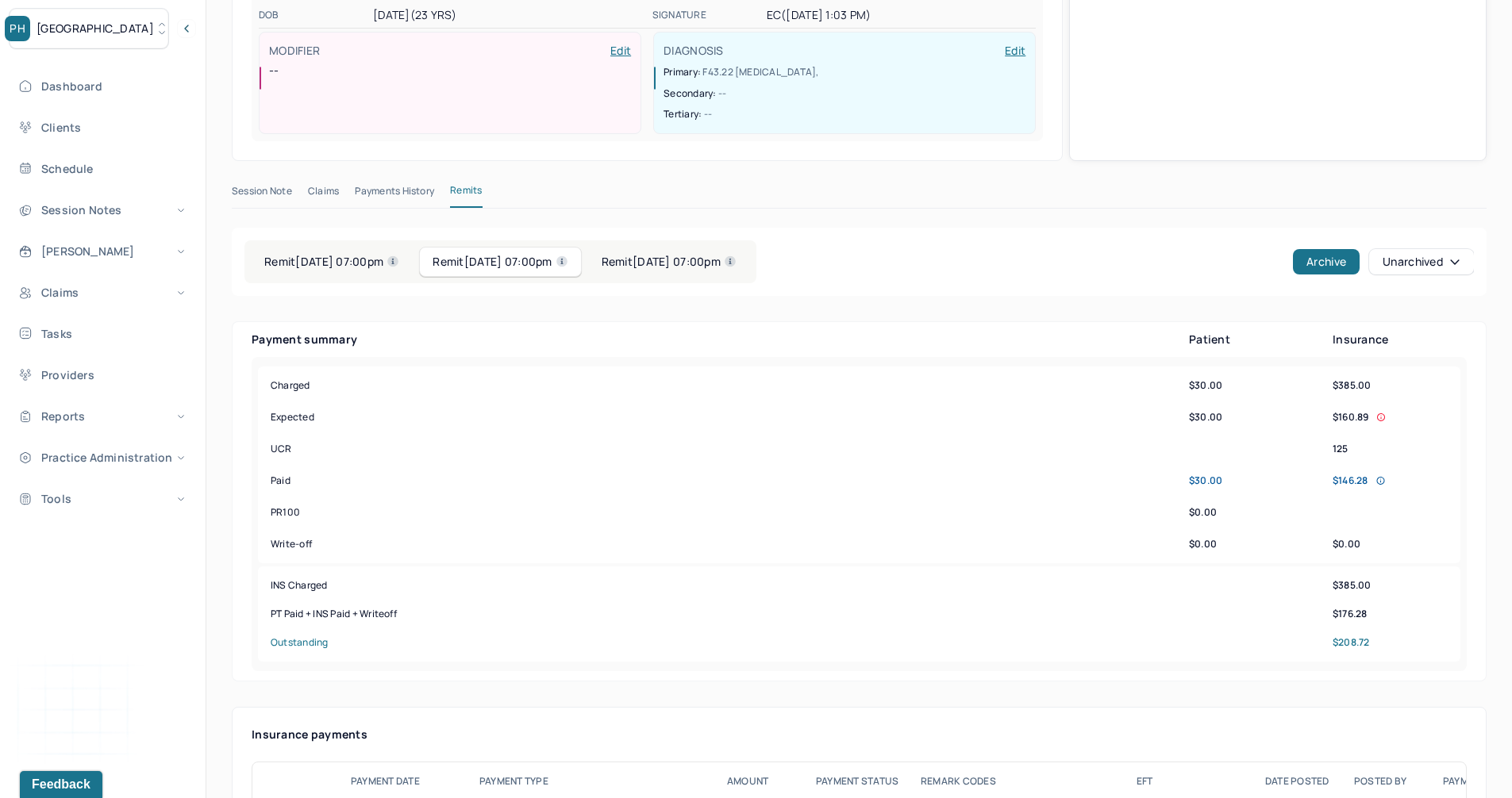 scroll, scrollTop: 476, scrollLeft: 0, axis: vertical 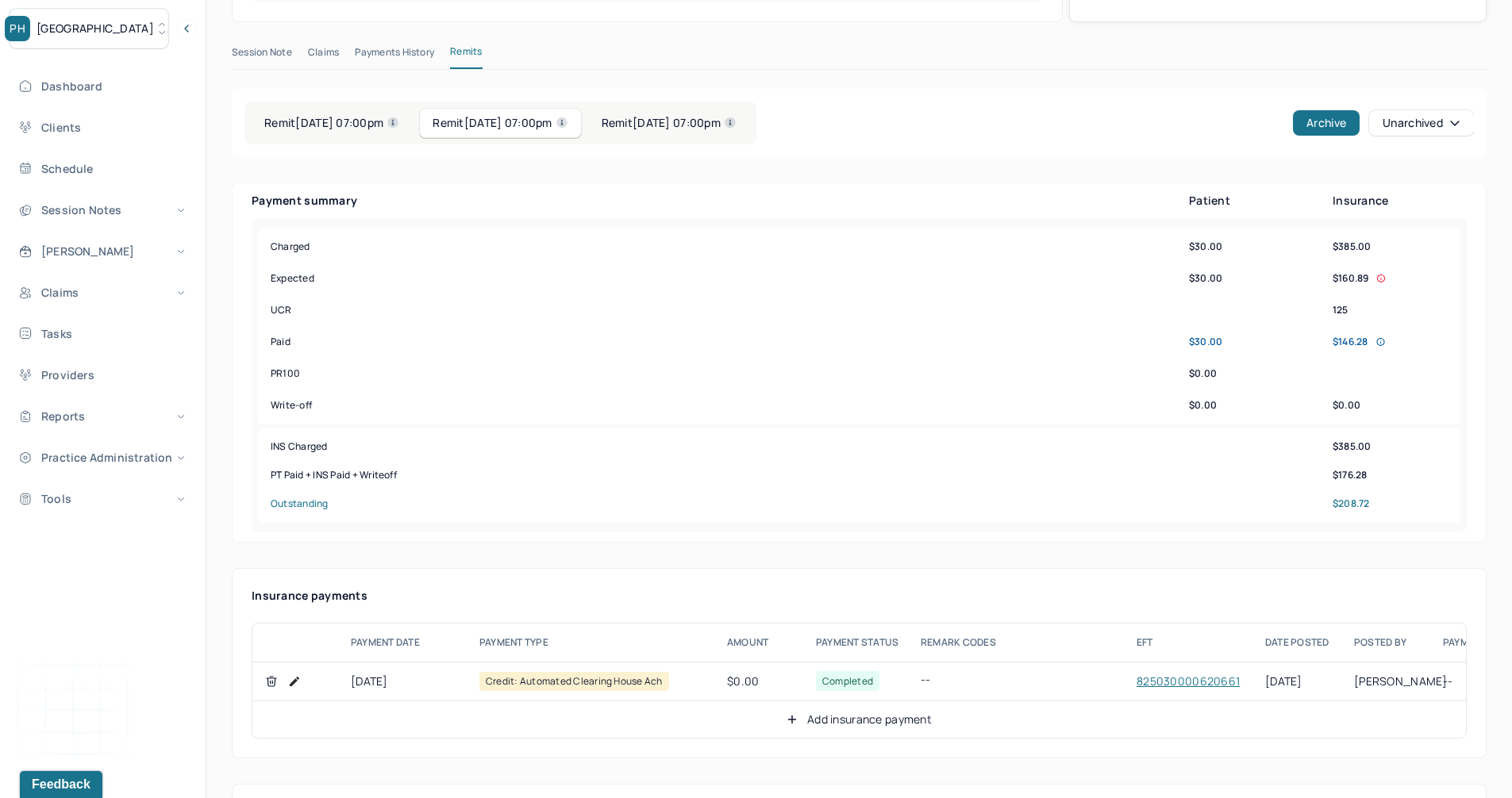 click on "Remit 02/04/2025 07:00pm" at bounding box center (332, 123) 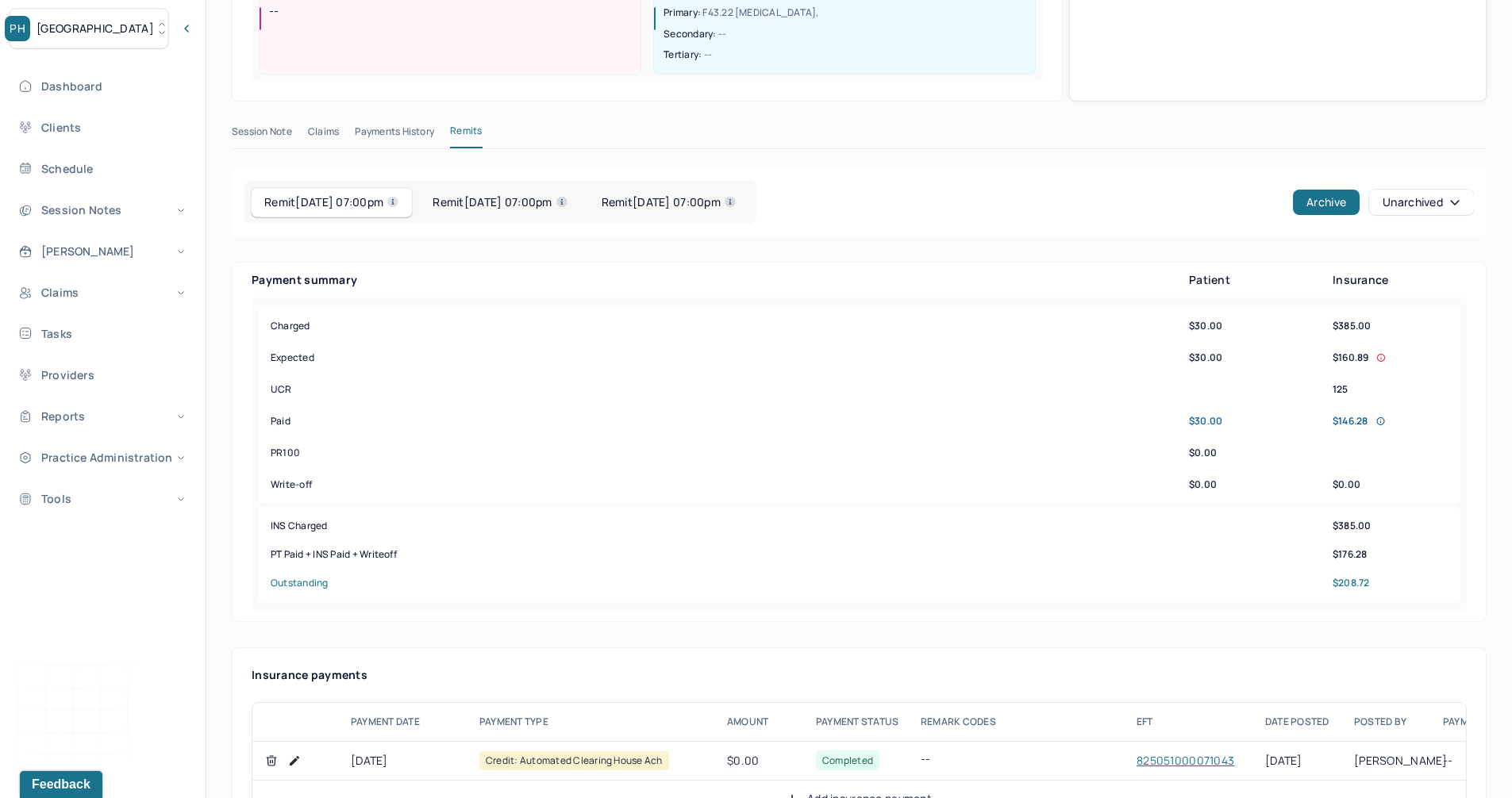 click on "Remit 11/13/2024 07:00pm" at bounding box center (500, 202) 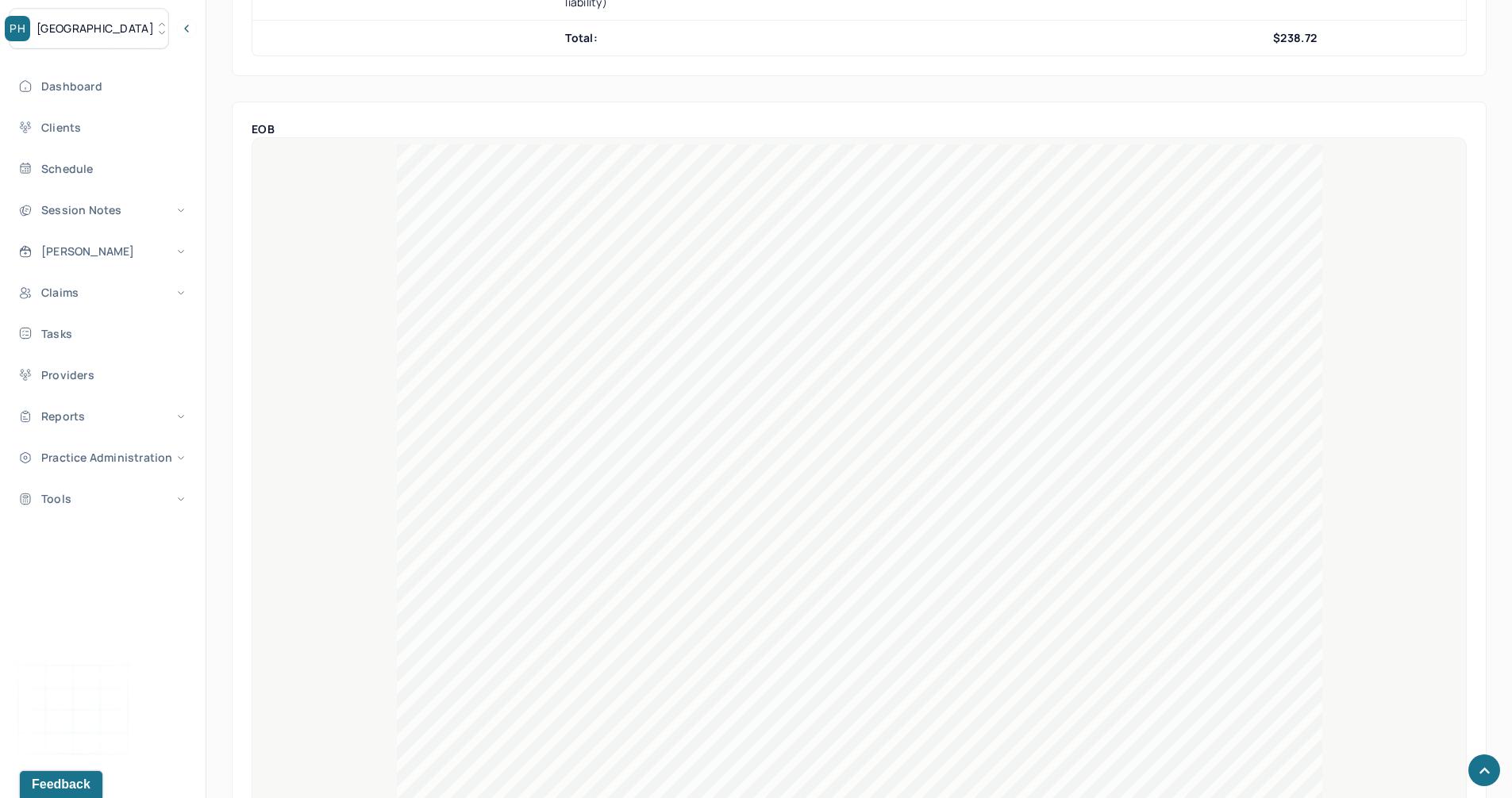 scroll, scrollTop: 1475, scrollLeft: 0, axis: vertical 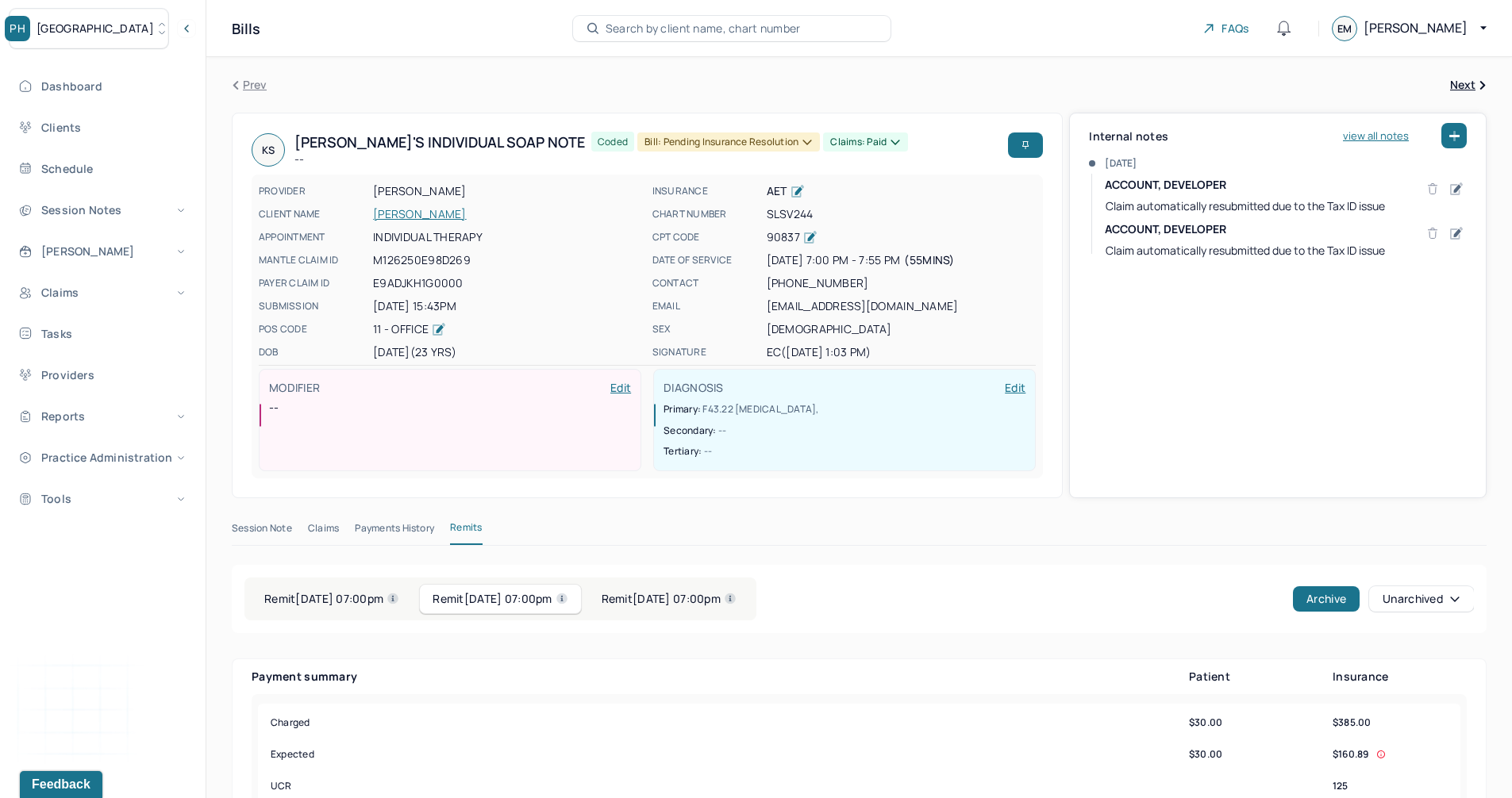 click on "Payments History" at bounding box center (394, 531) 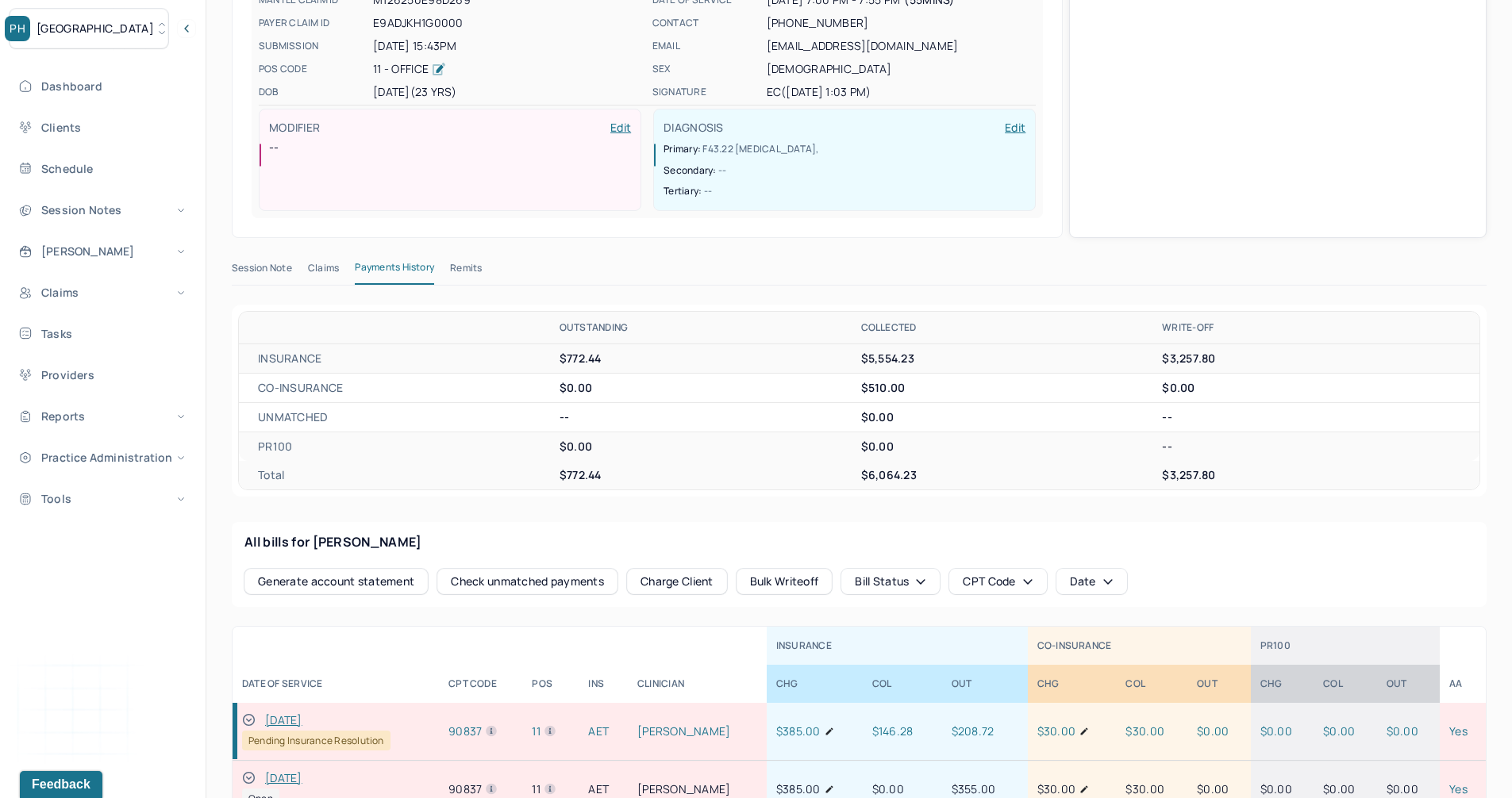 scroll, scrollTop: 317, scrollLeft: 0, axis: vertical 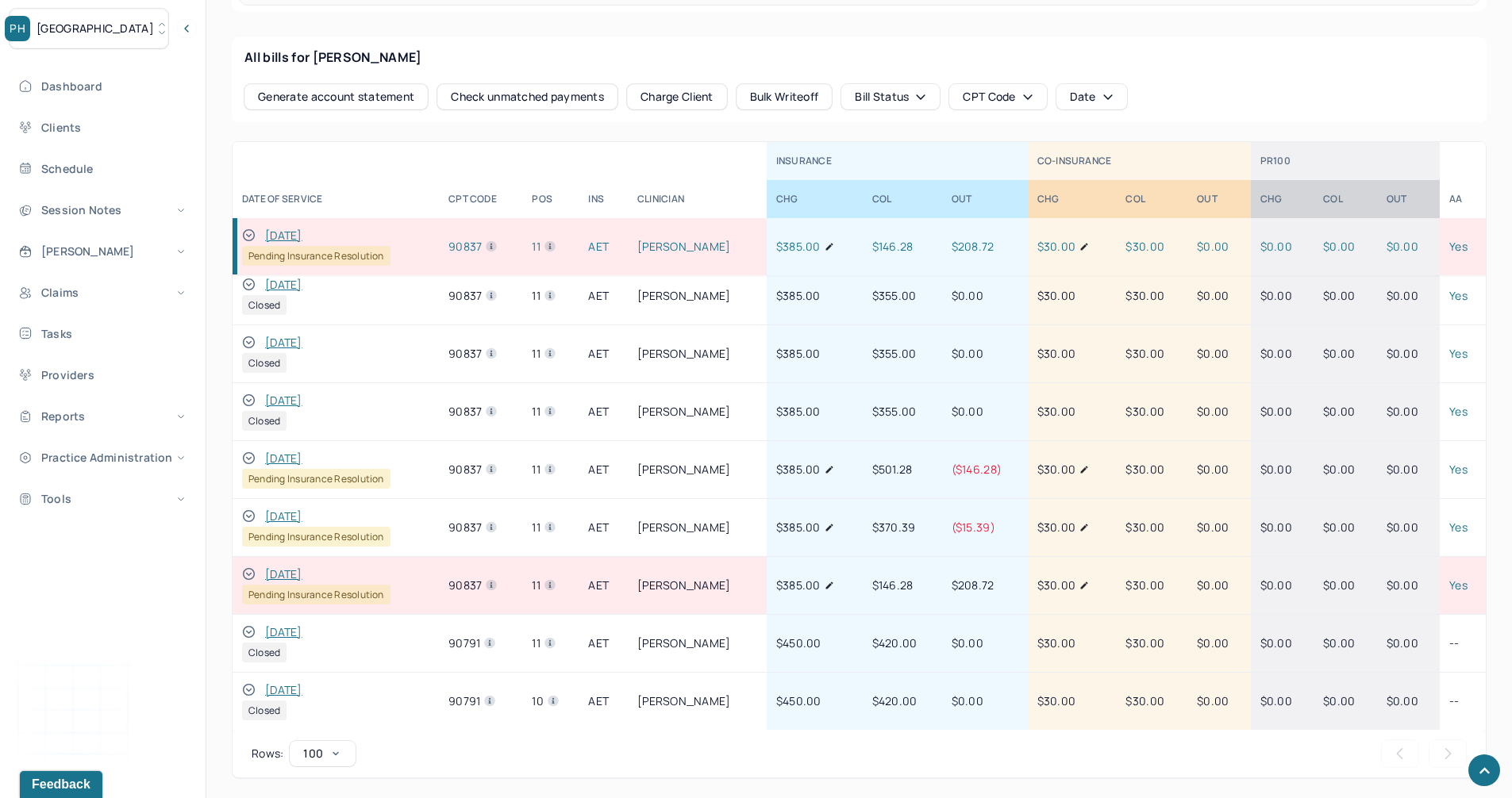 click on "11/18/2024" at bounding box center (283, 458) 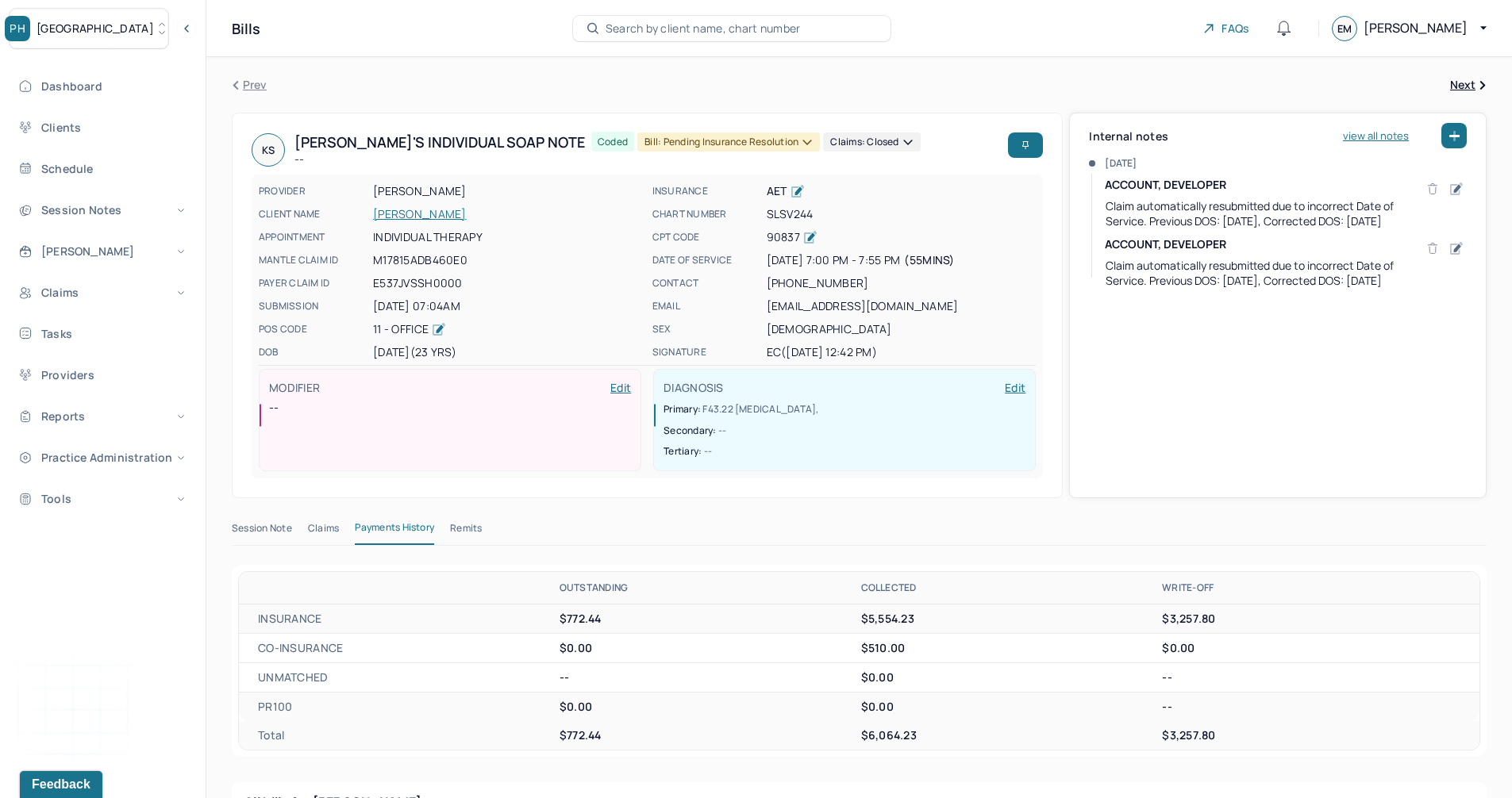 click on "Remits" at bounding box center [466, 531] 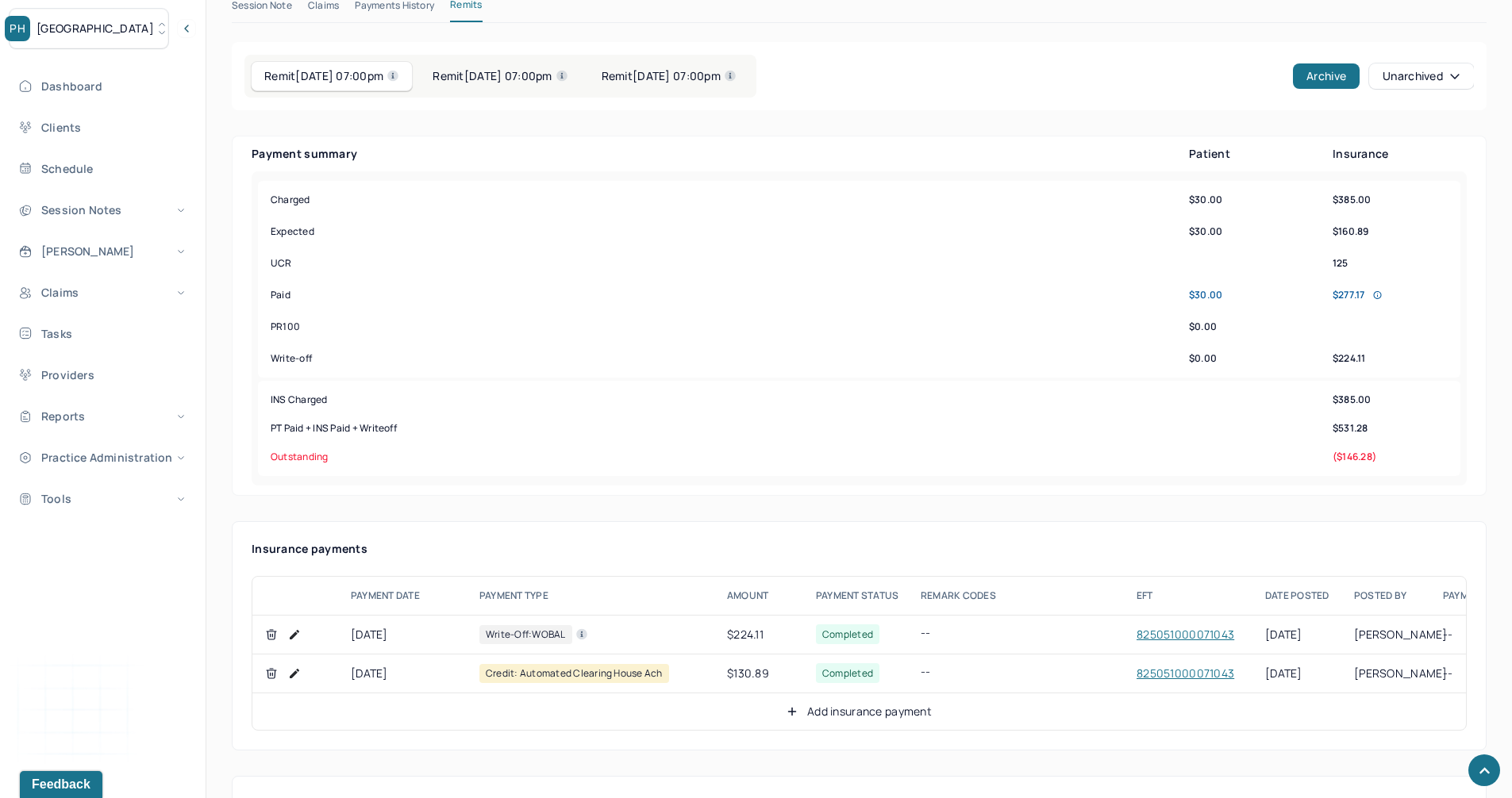 scroll, scrollTop: 238, scrollLeft: 0, axis: vertical 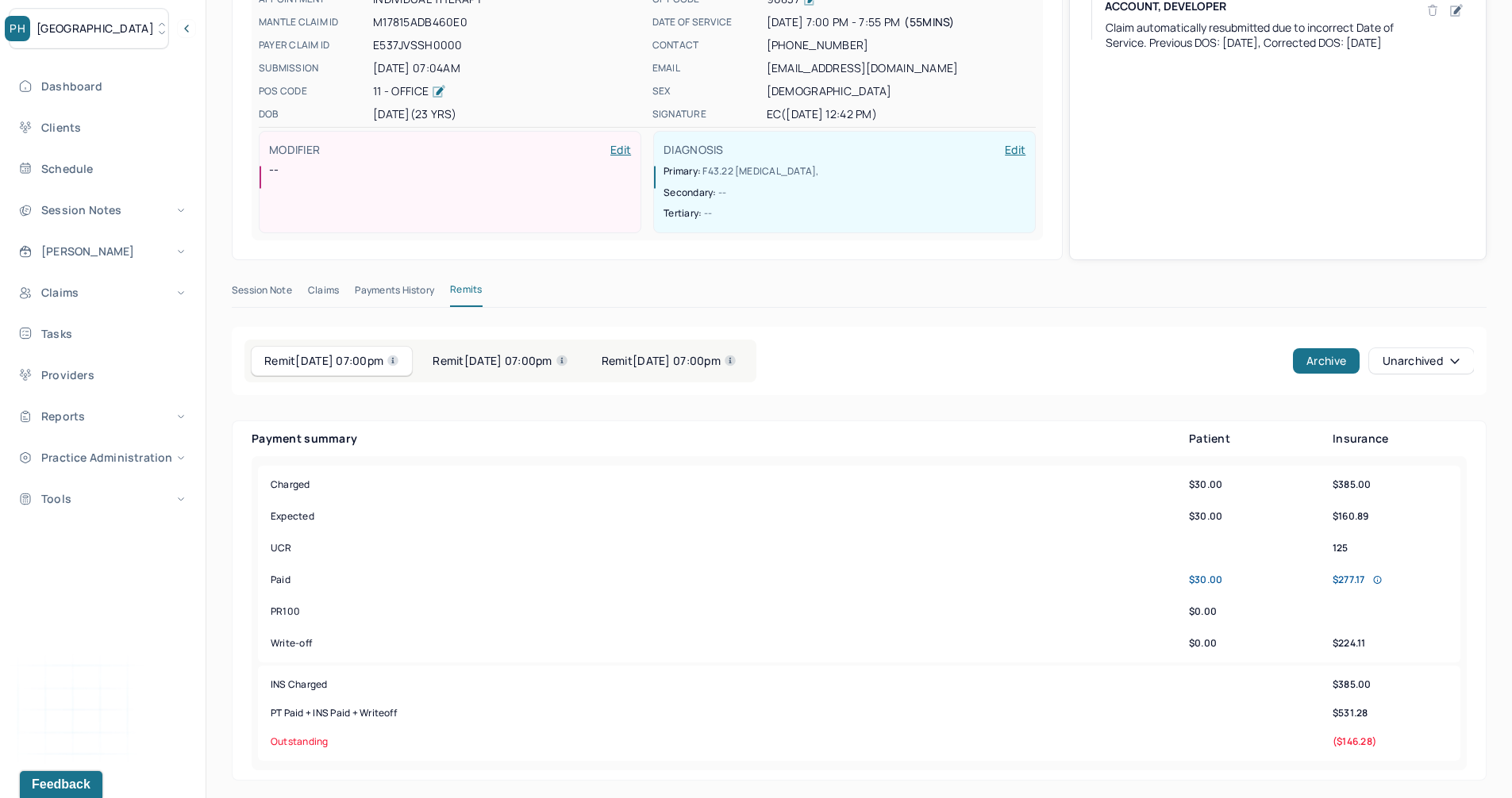 click on "Payments History" at bounding box center (394, 293) 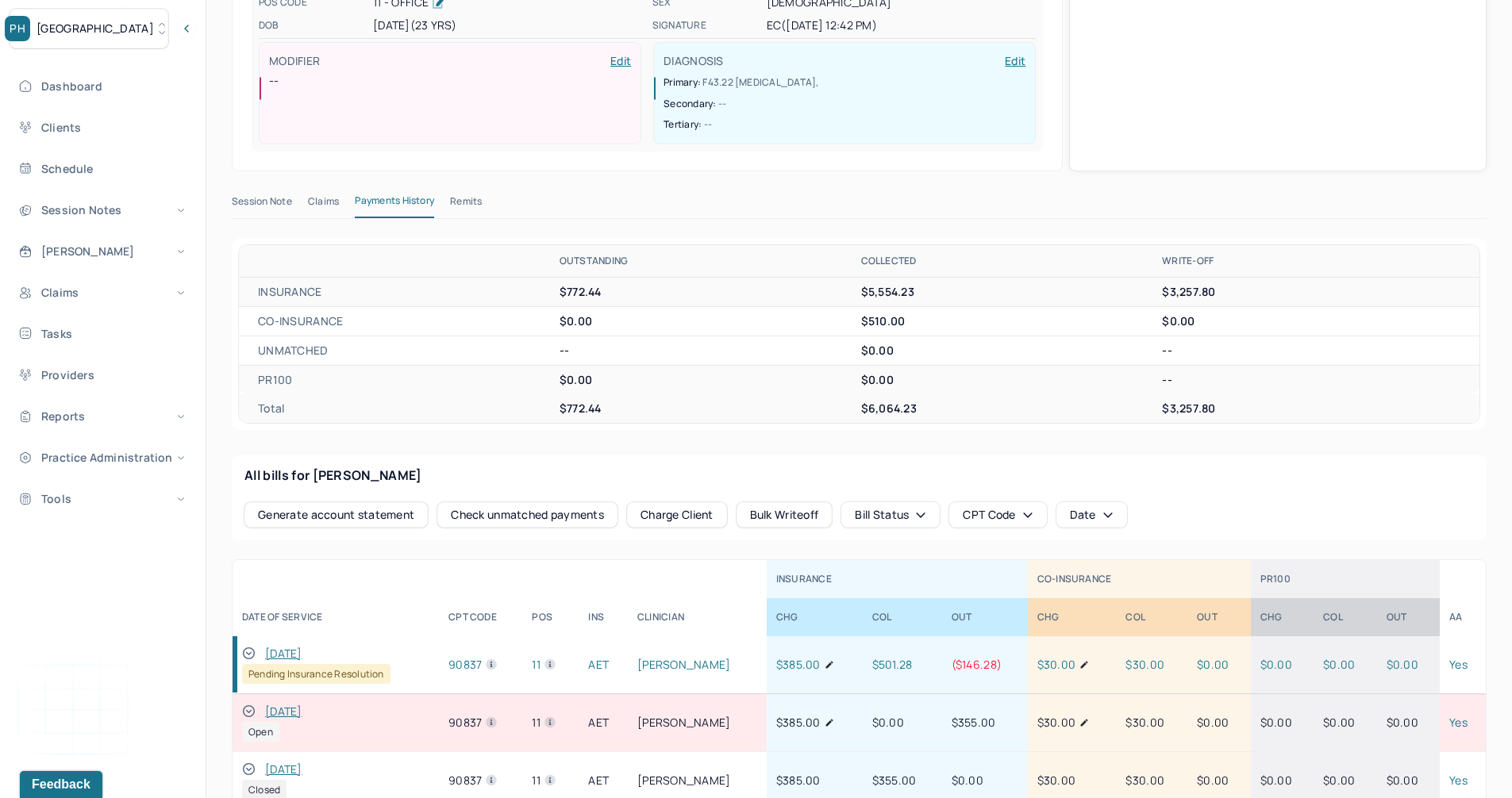 scroll, scrollTop: 555, scrollLeft: 0, axis: vertical 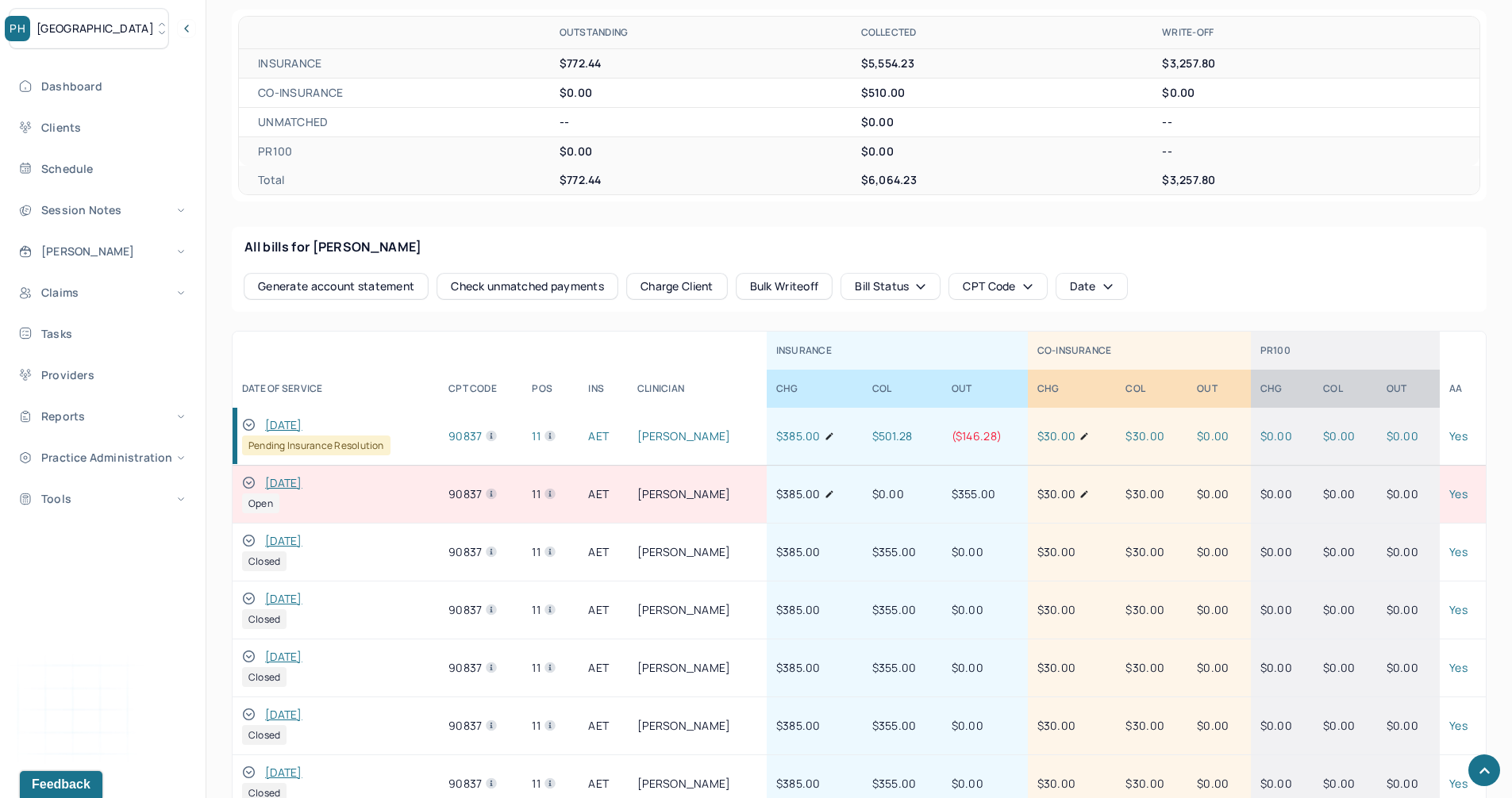click 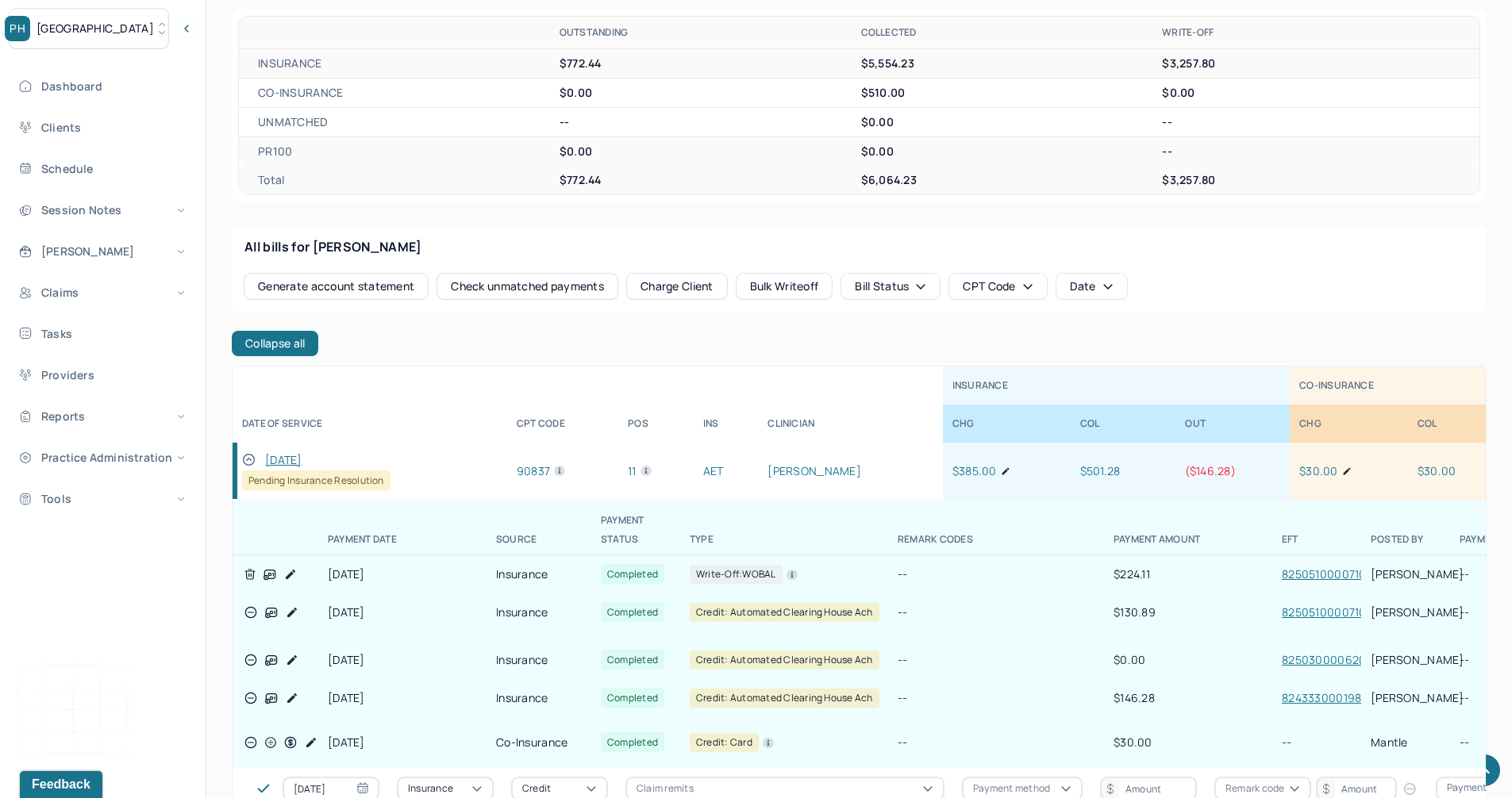 scroll, scrollTop: 79, scrollLeft: 0, axis: vertical 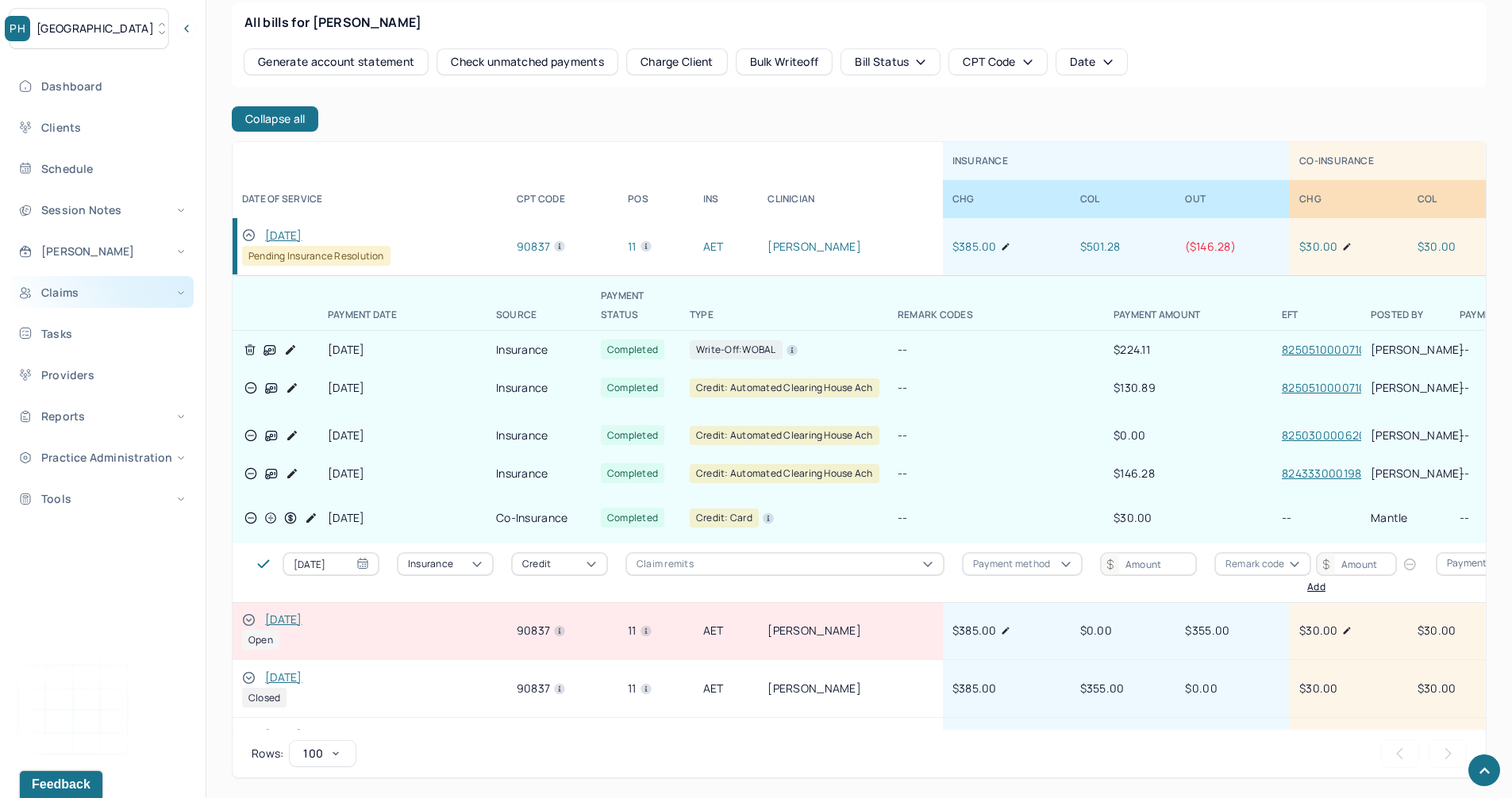 click on "Claims" at bounding box center (102, 292) 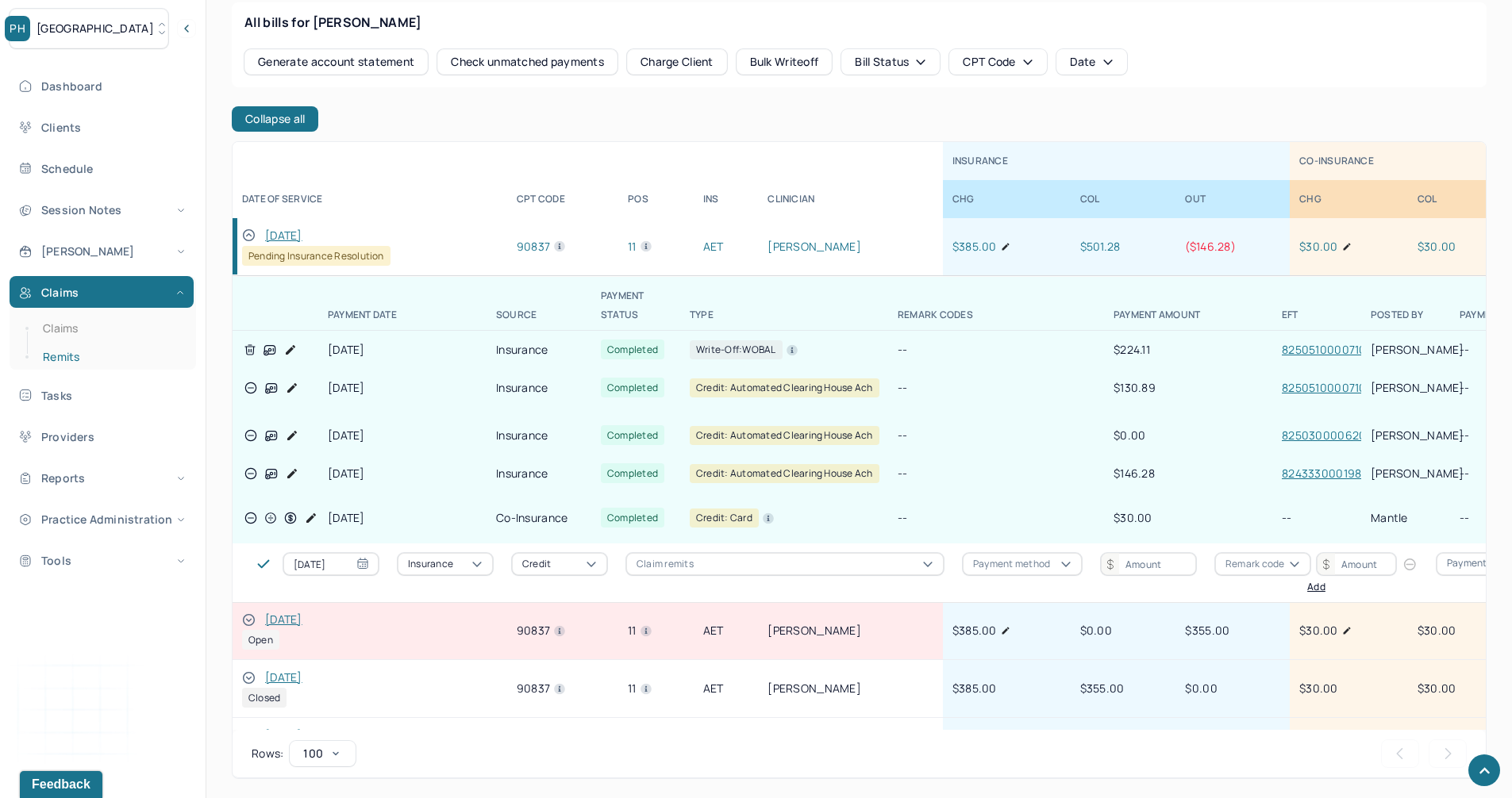 click on "Remits" at bounding box center (110, 357) 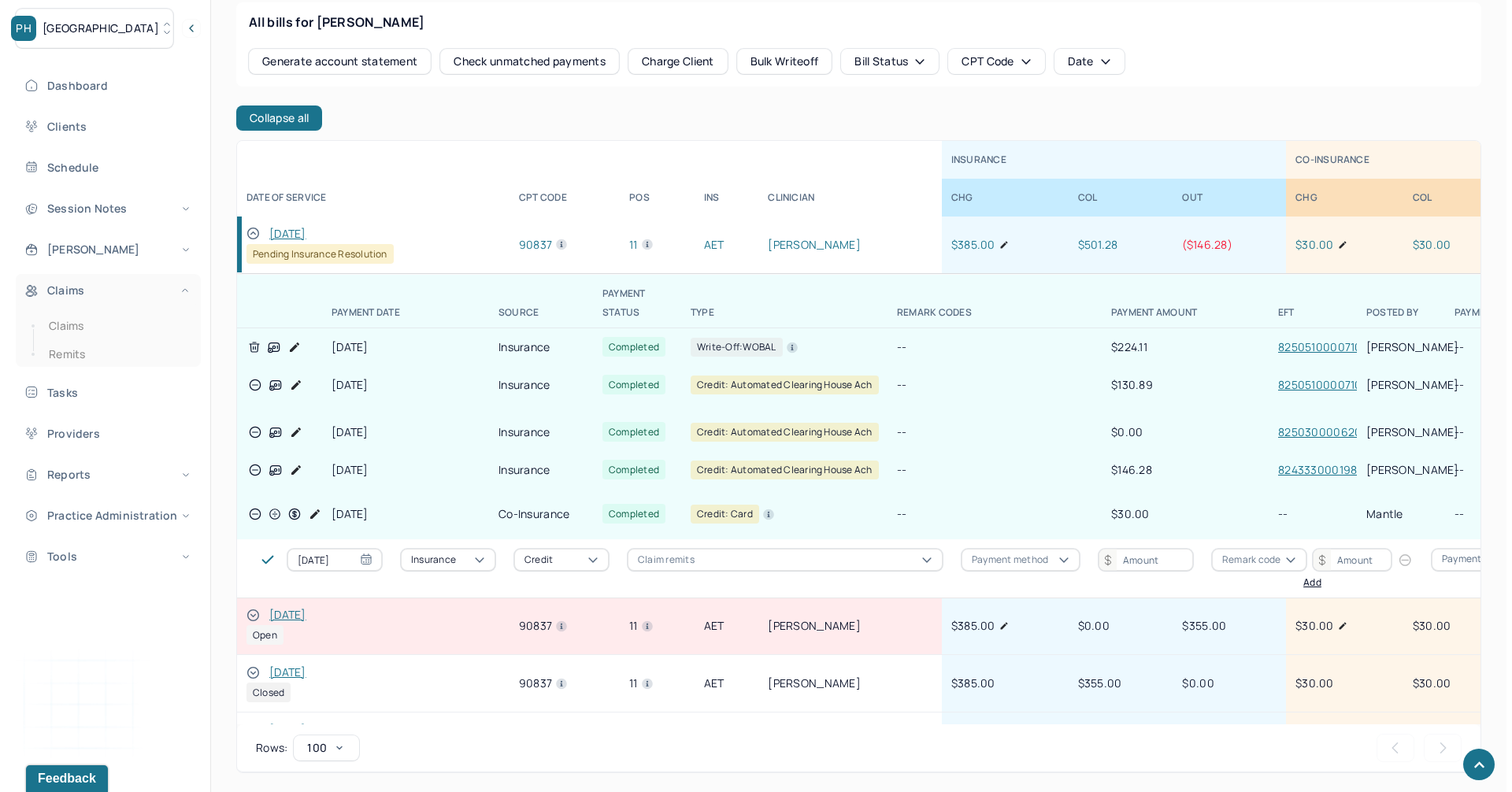 scroll, scrollTop: 0, scrollLeft: 0, axis: both 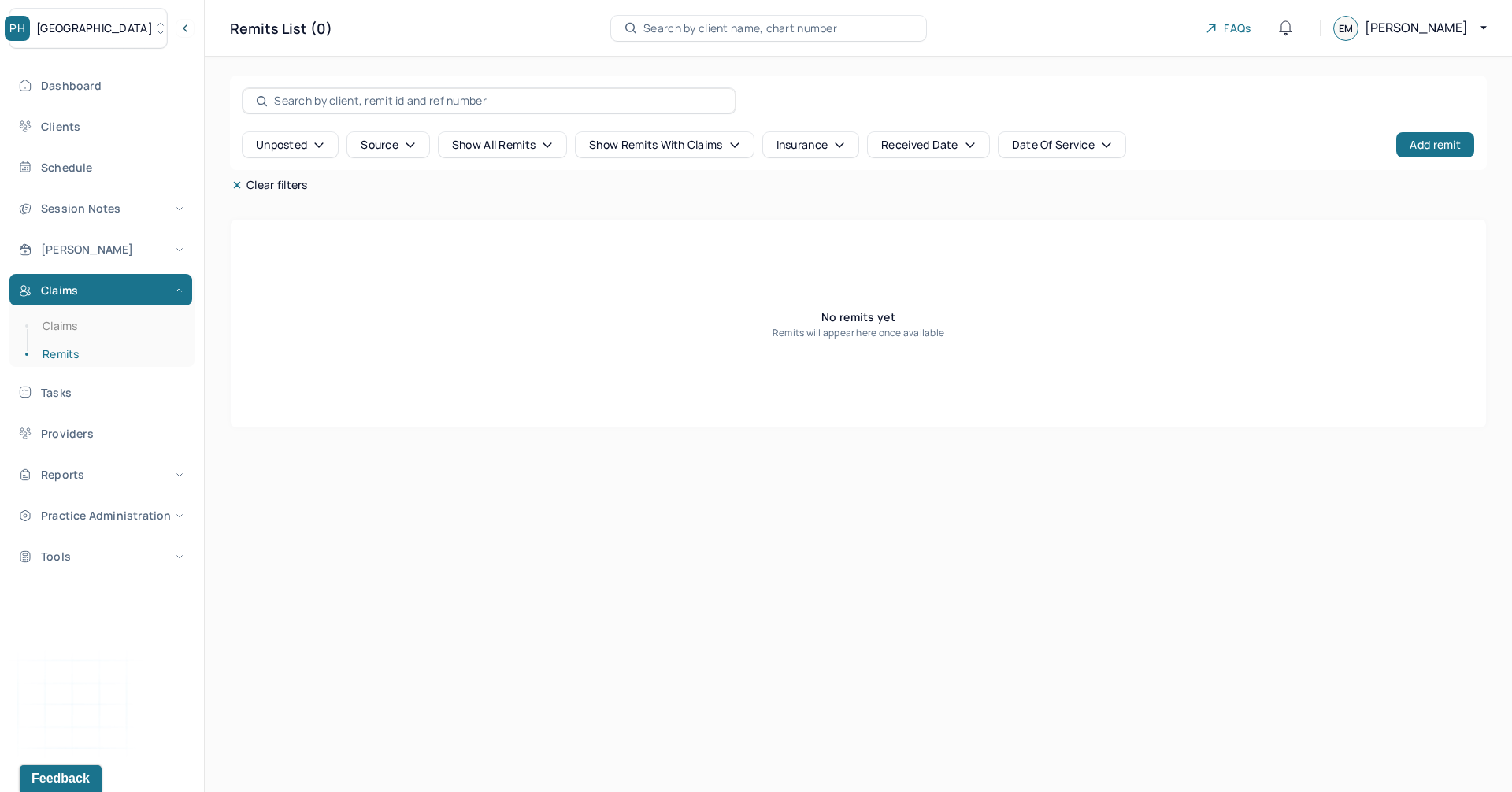 click on "unposted" at bounding box center (290, 145) 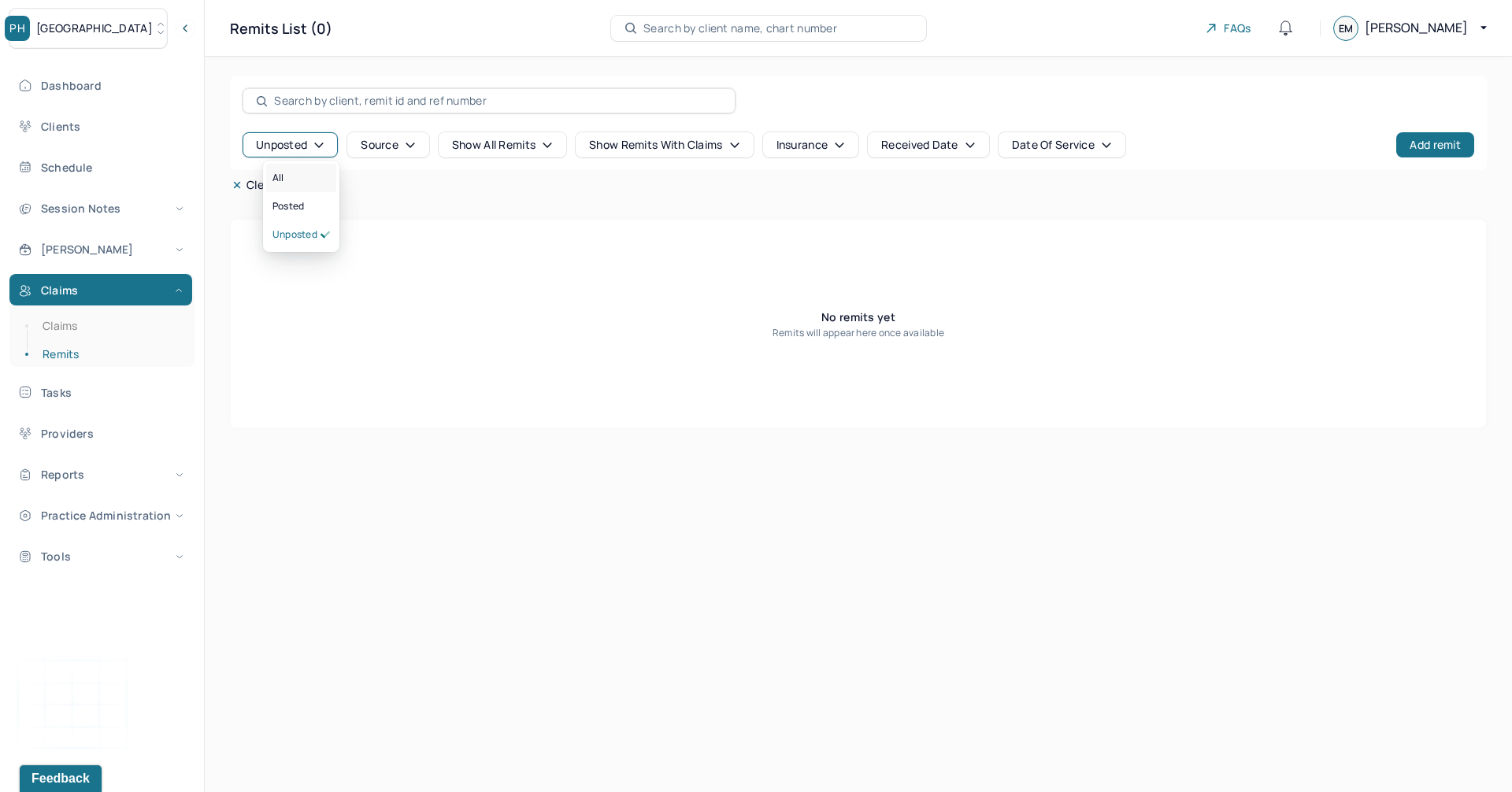 click on "All" at bounding box center (301, 178) 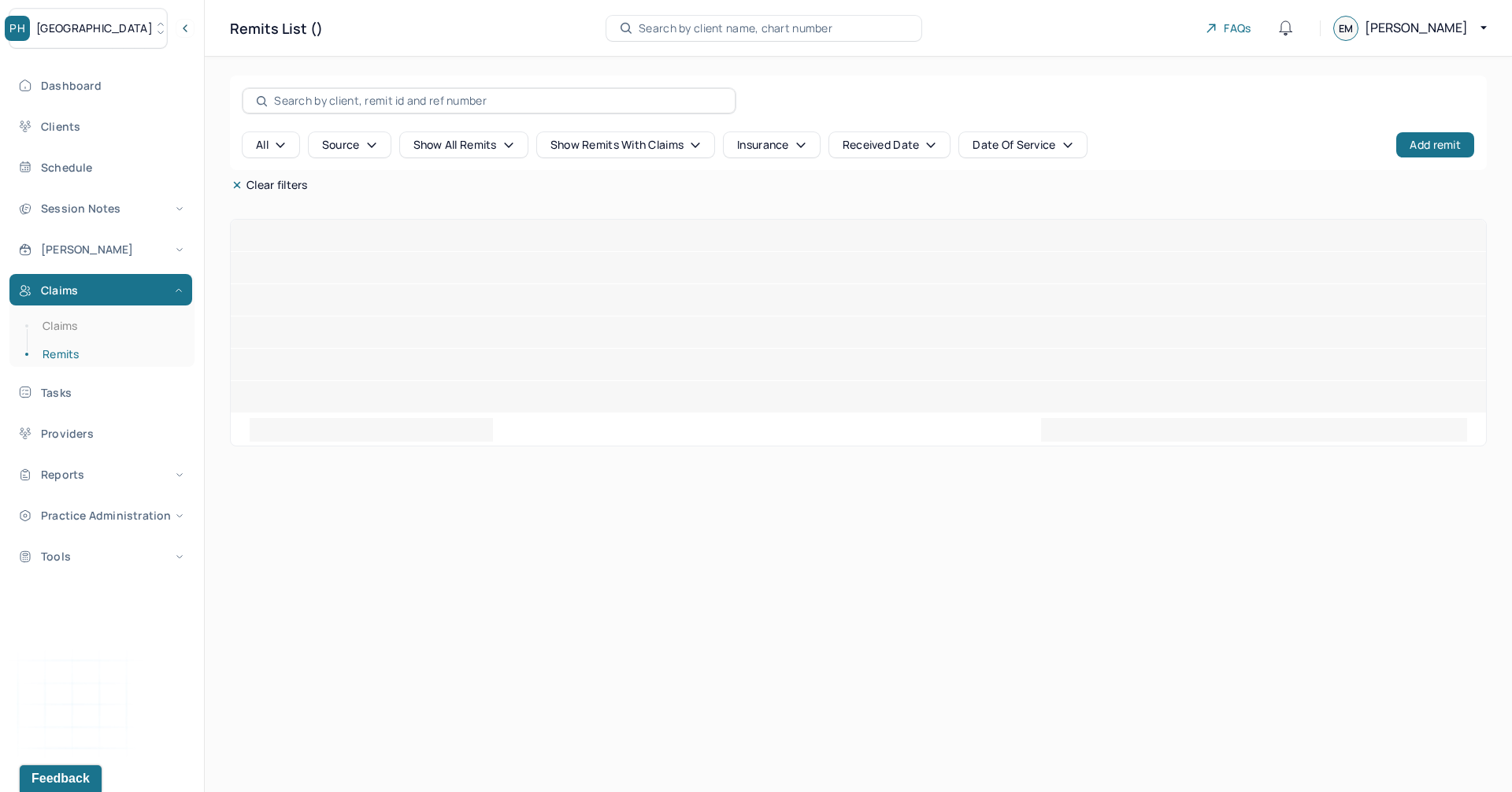 click on "Clear filters" at bounding box center [269, 185] 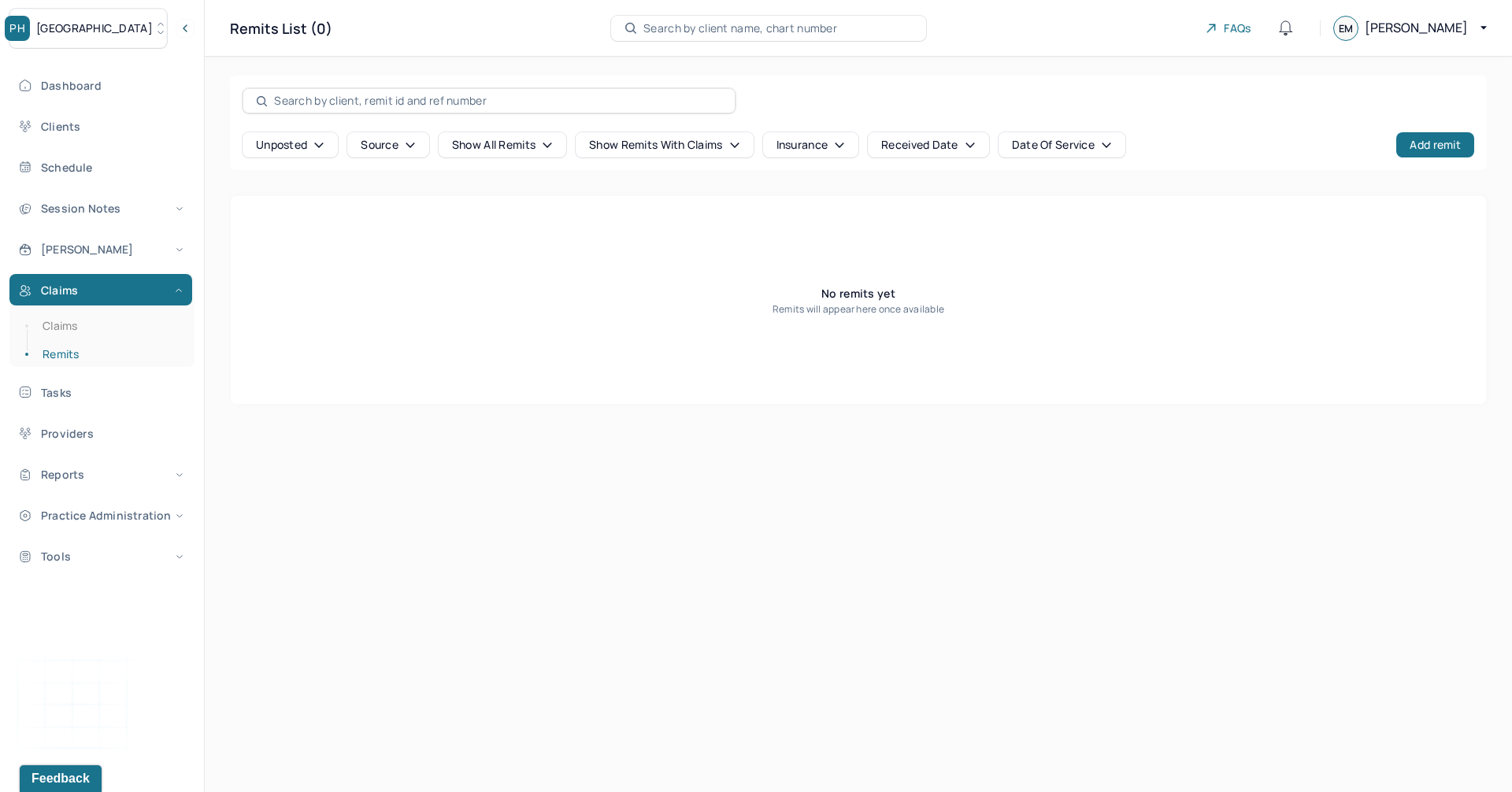 click on "unposted" at bounding box center [290, 145] 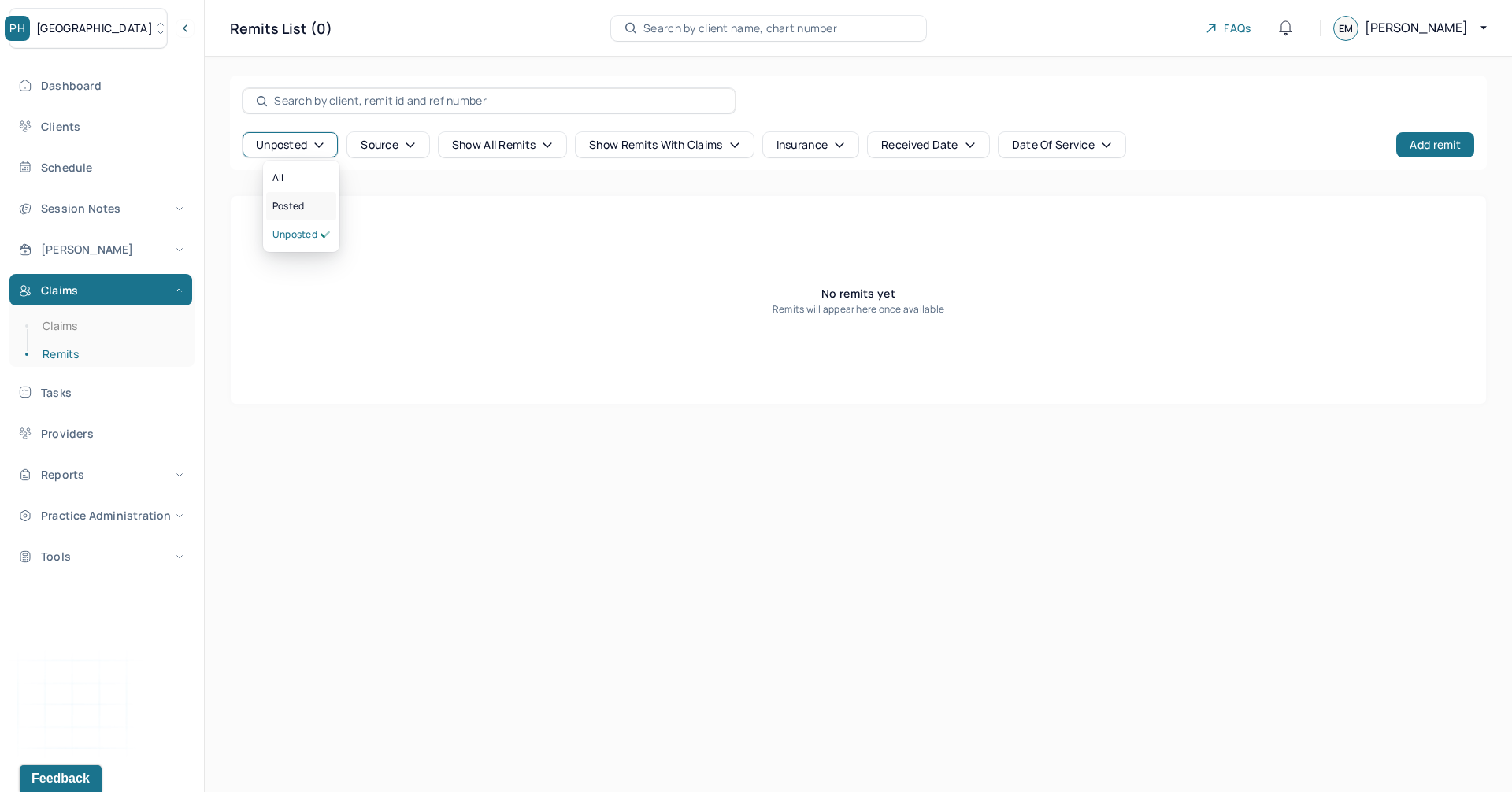 click on "Posted" at bounding box center [288, 206] 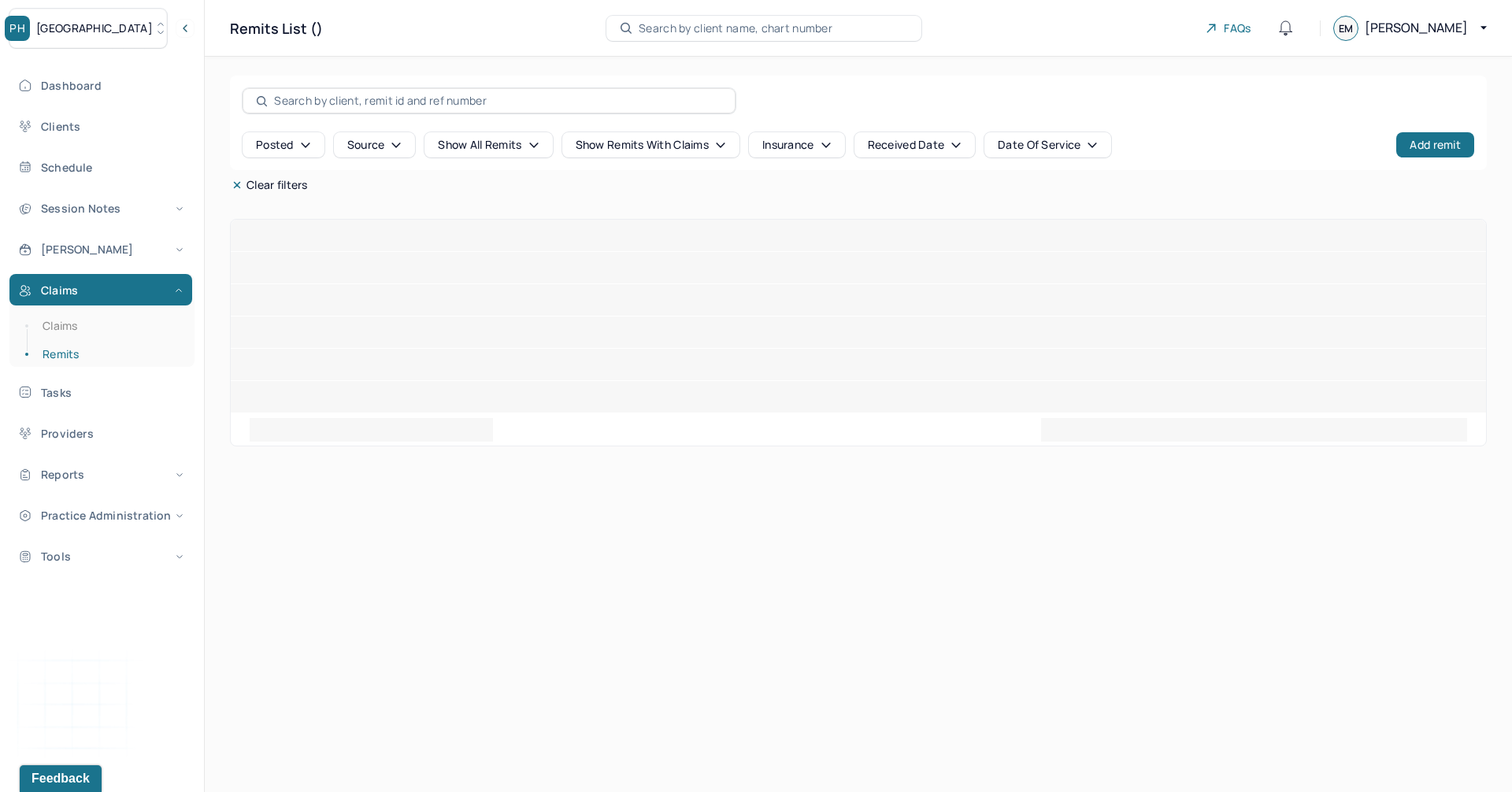 click at bounding box center [498, 101] 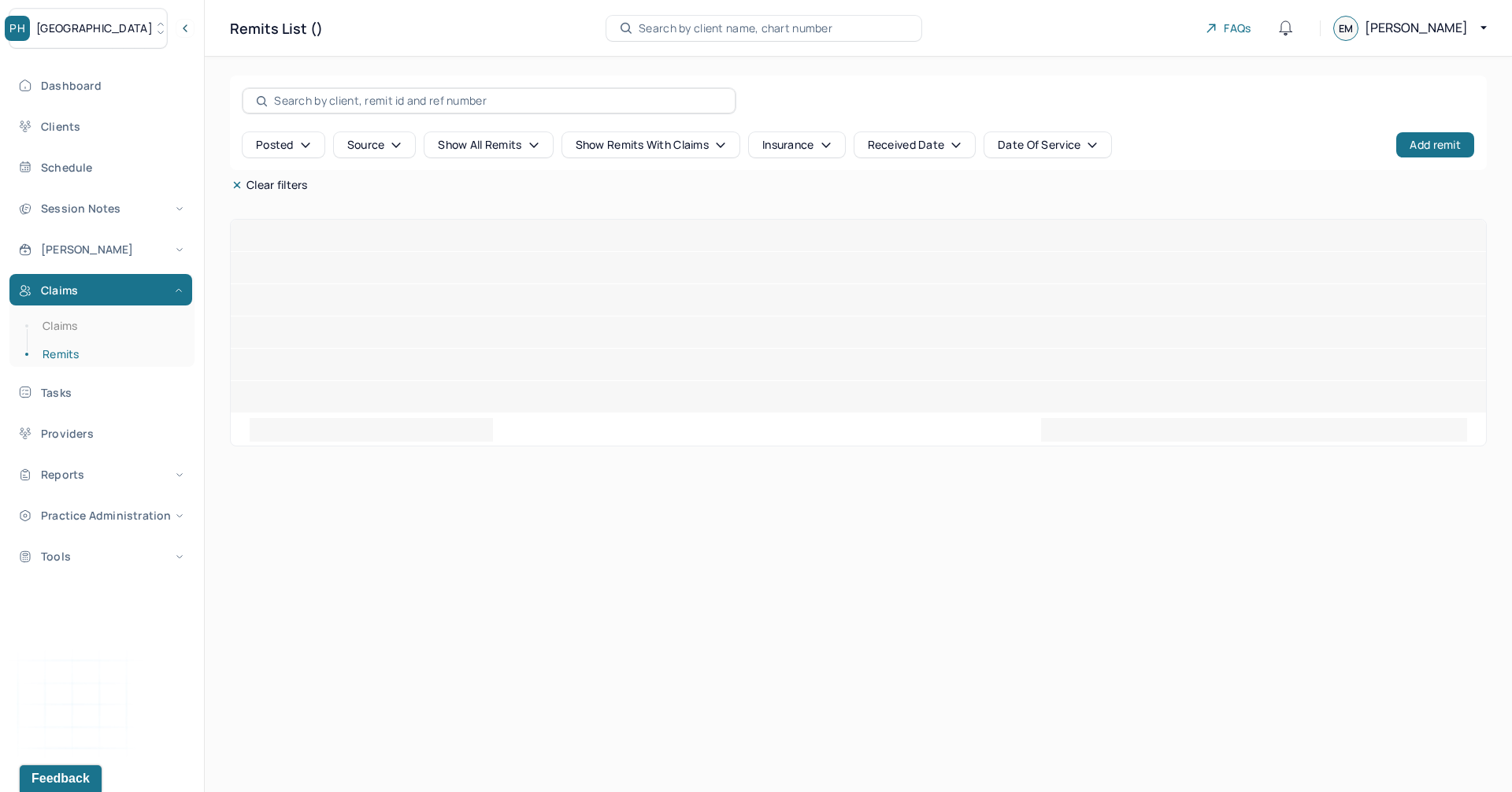 click 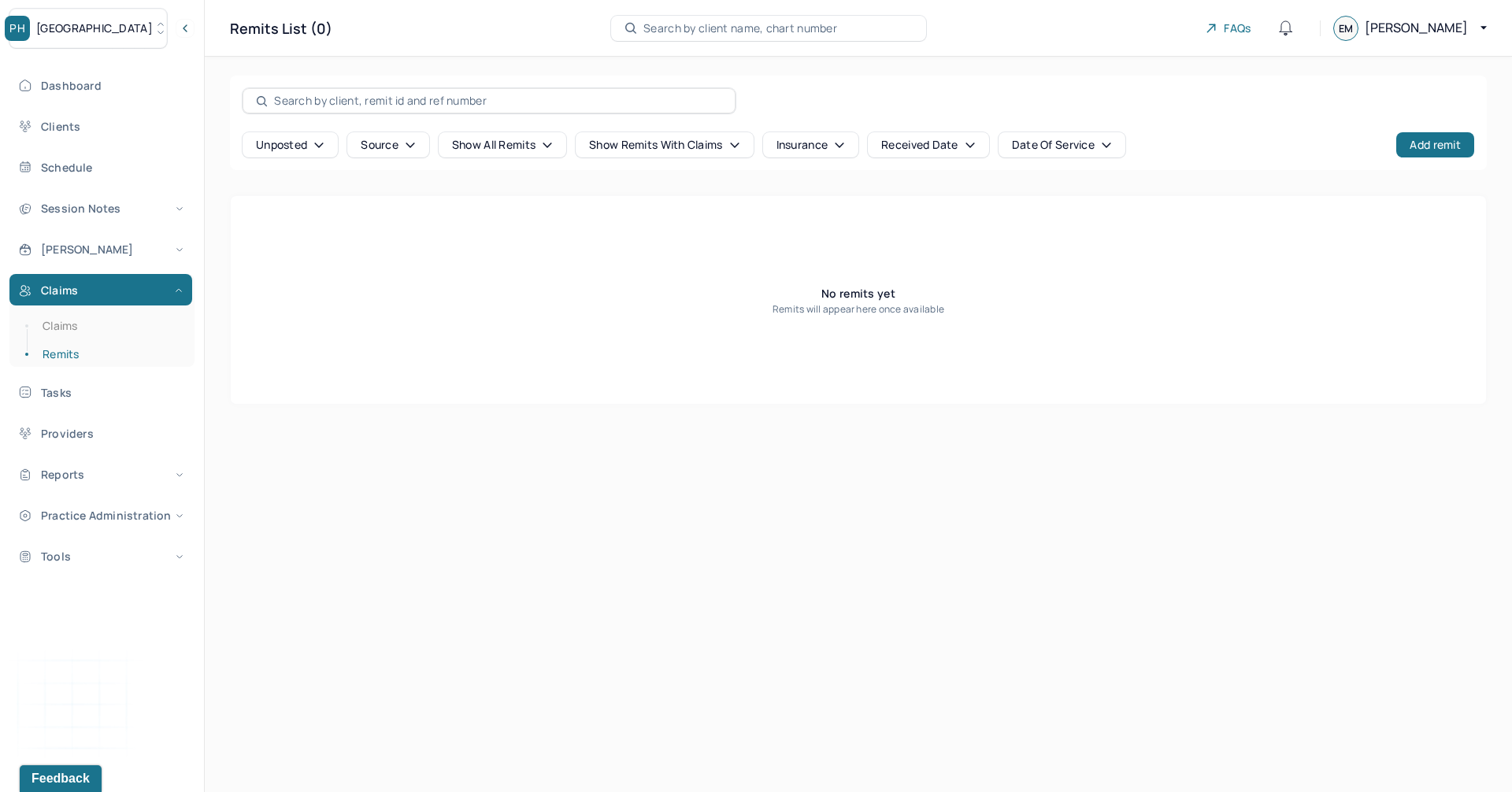 click on "Received Date" at bounding box center (928, 145) 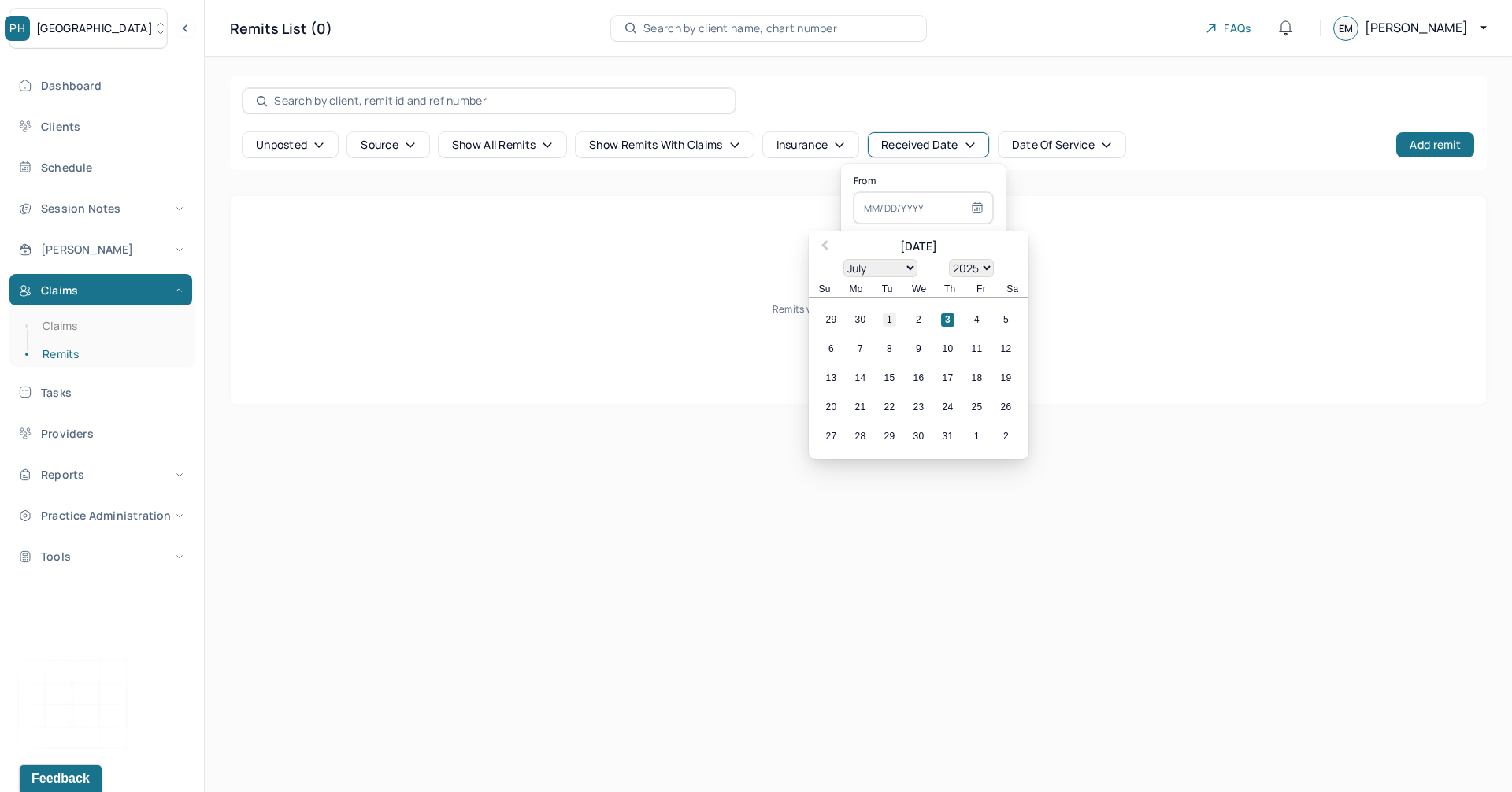 click on "1" at bounding box center [889, 320] 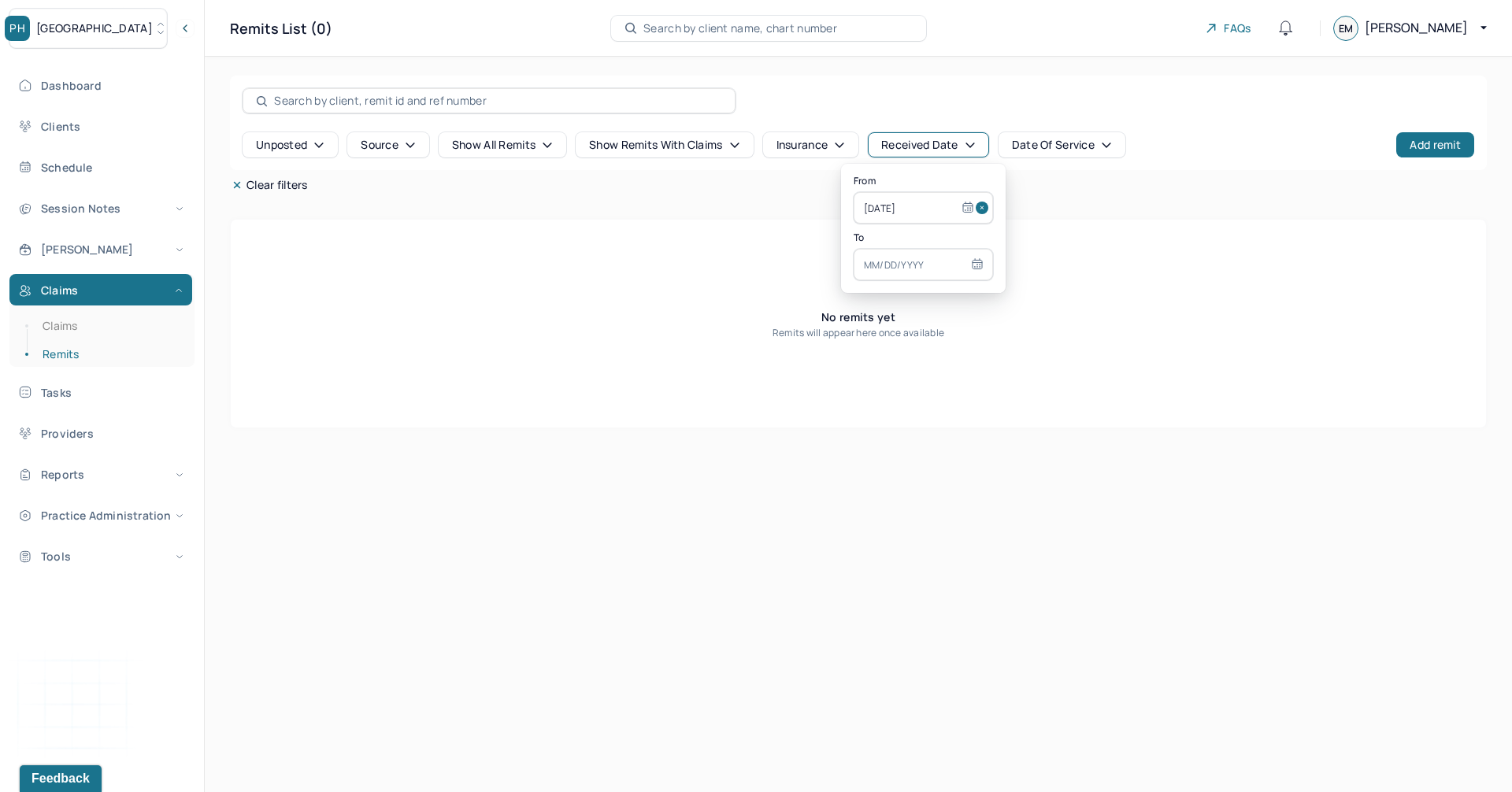 select on "6" 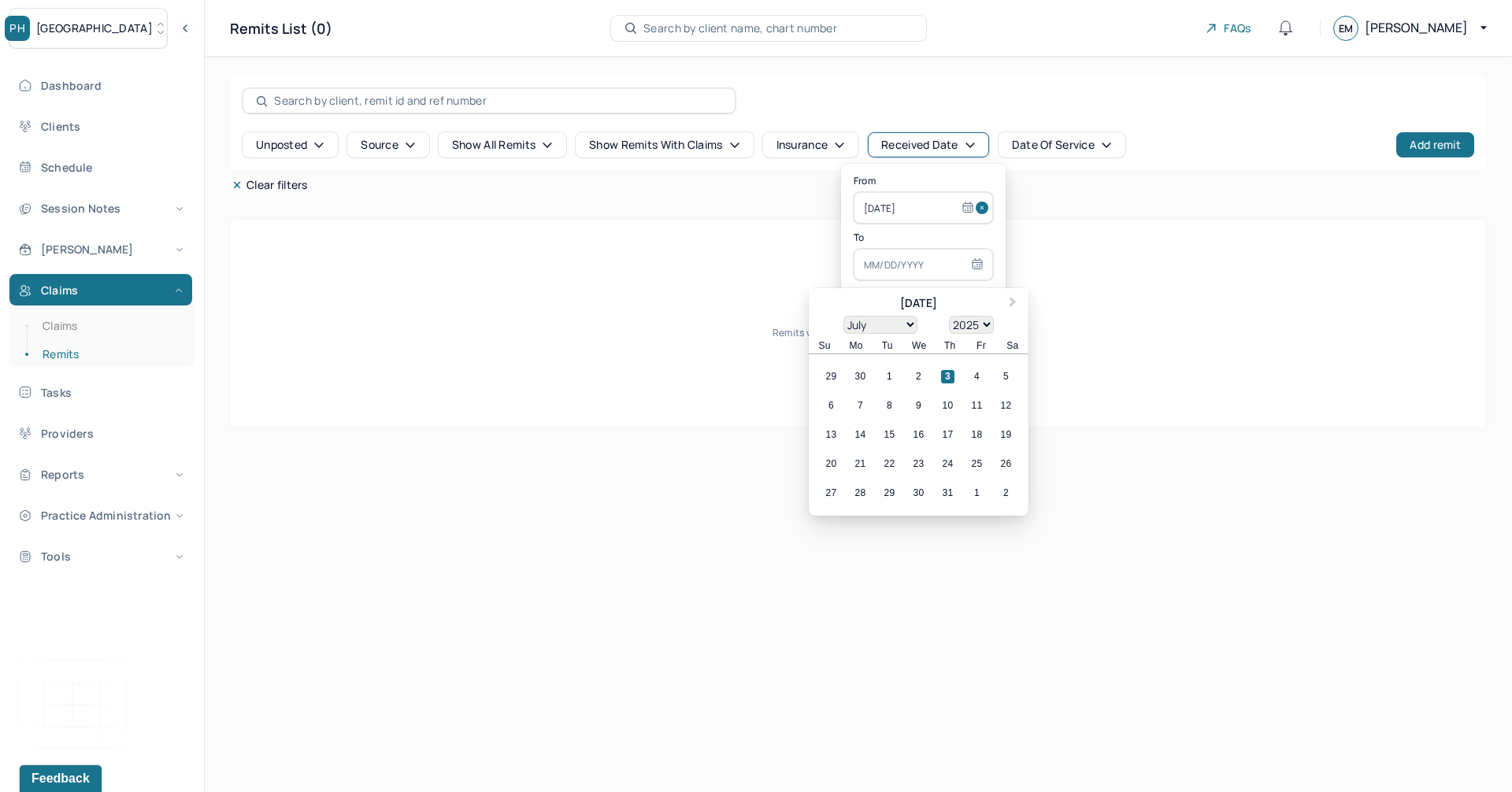 click at bounding box center [923, 265] 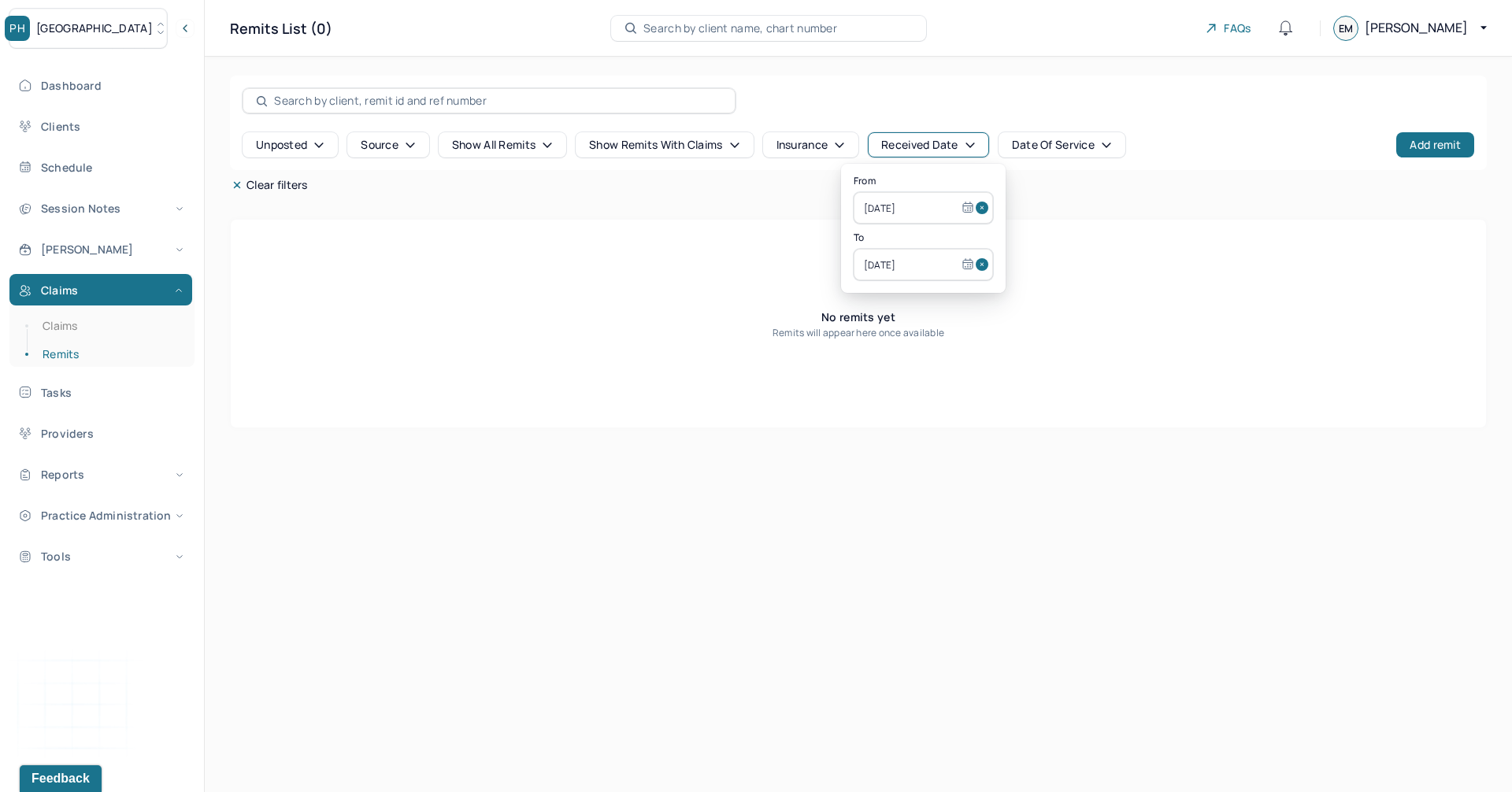 click on "unposted" at bounding box center (290, 145) 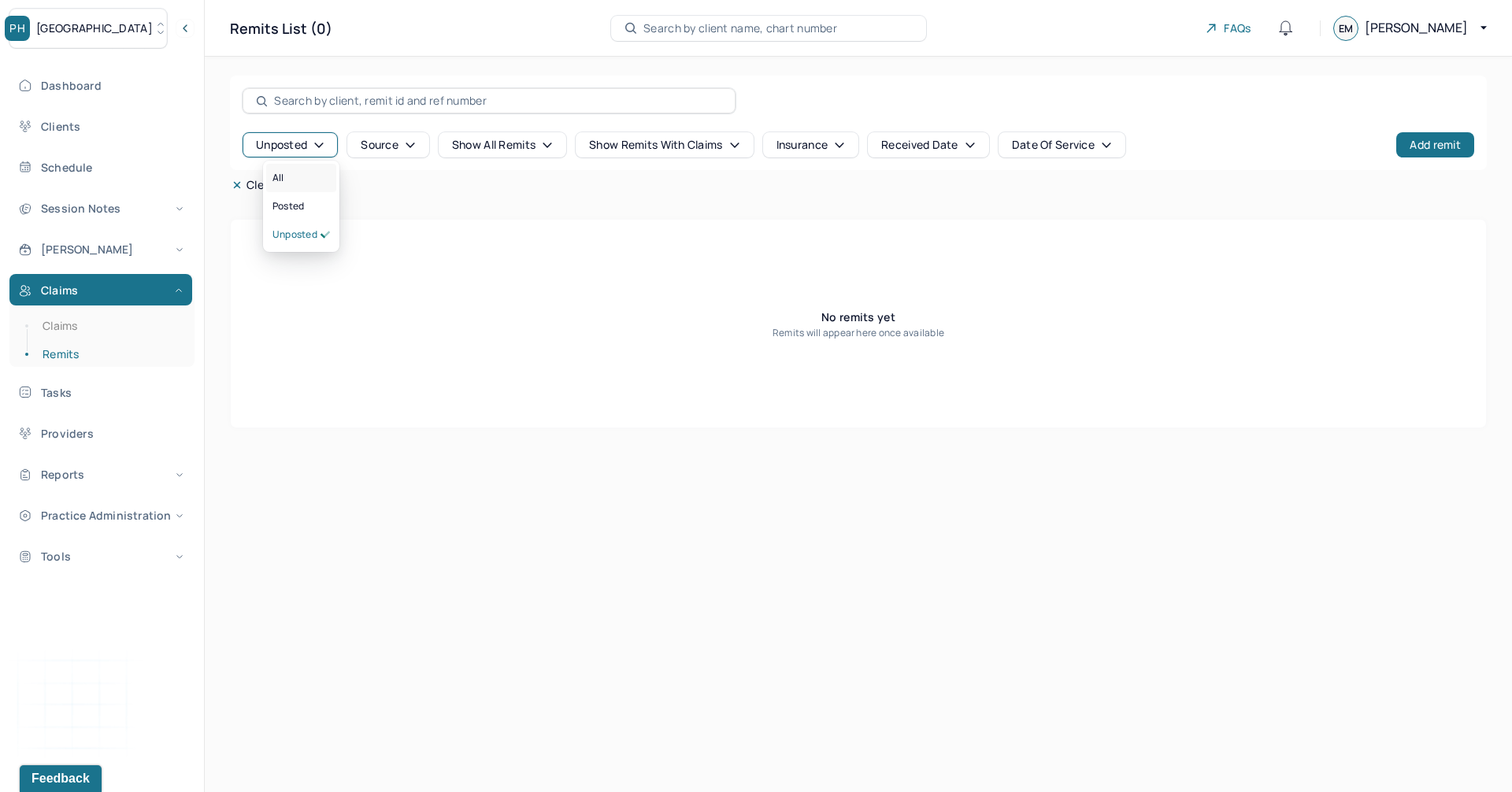 click on "All" at bounding box center (301, 178) 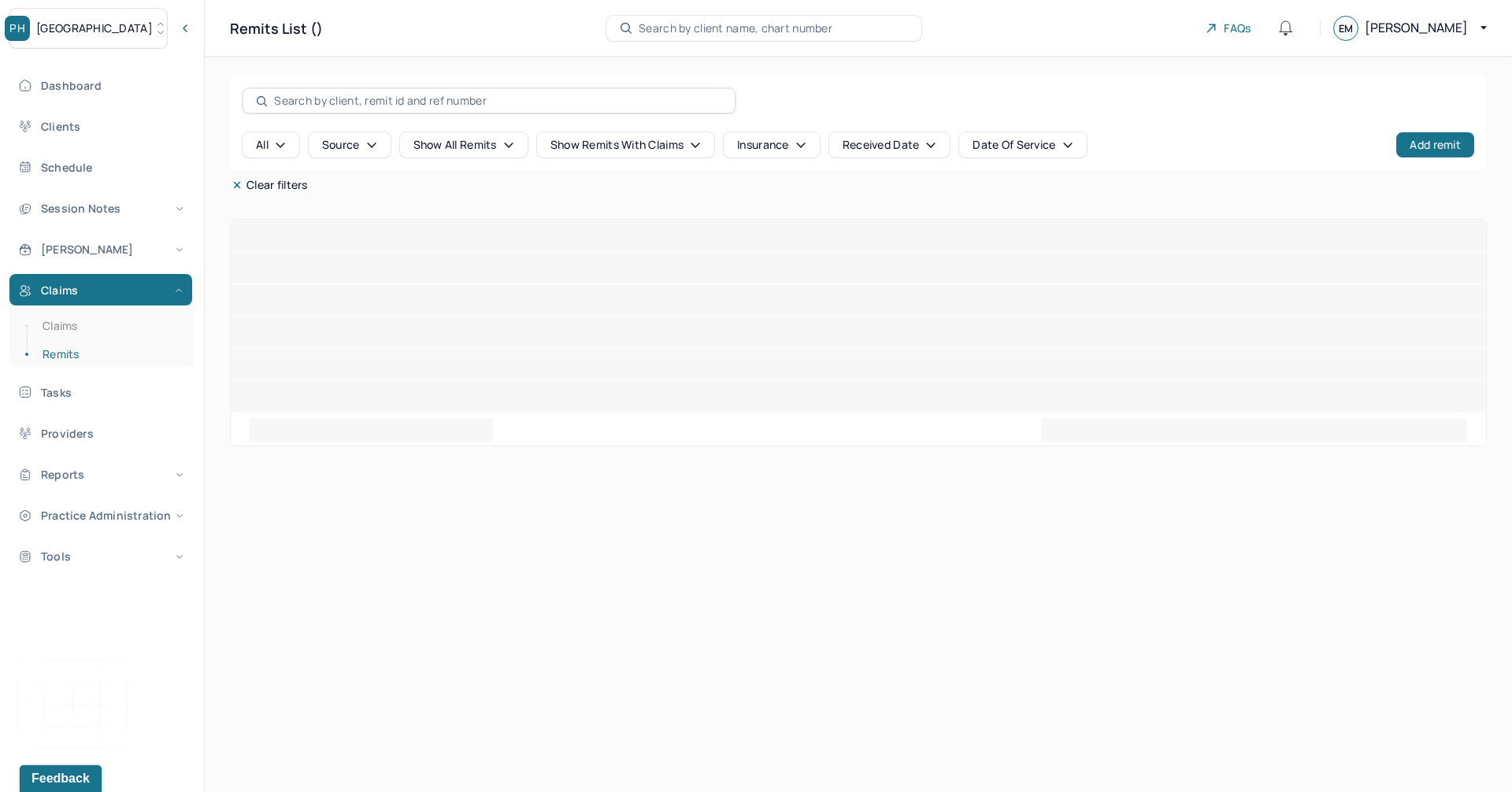 click 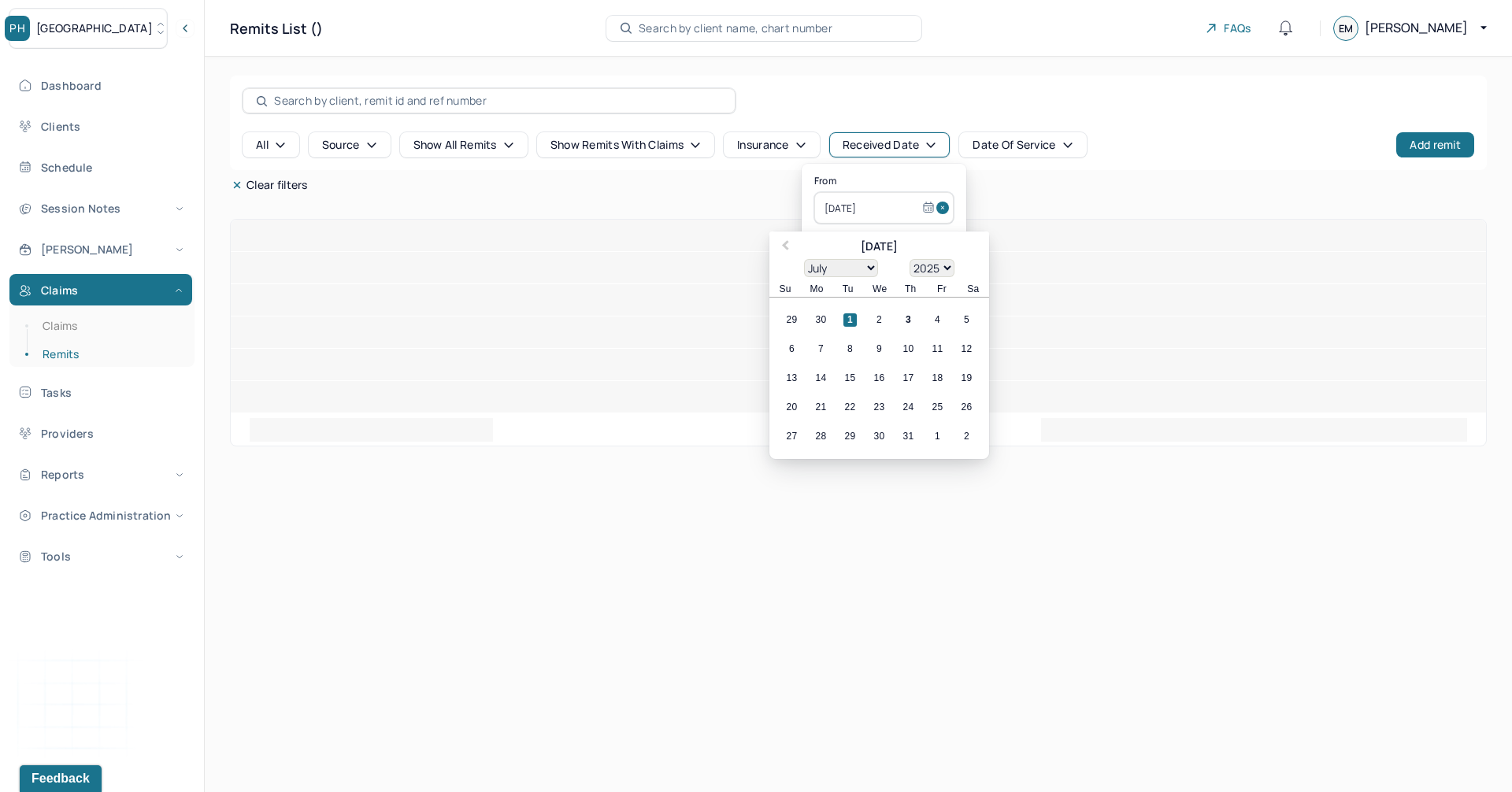 click on "all     Source     Show all remits     Show remits with claims     Insurance     Received Date     Date of service     Add remit" at bounding box center [858, 123] 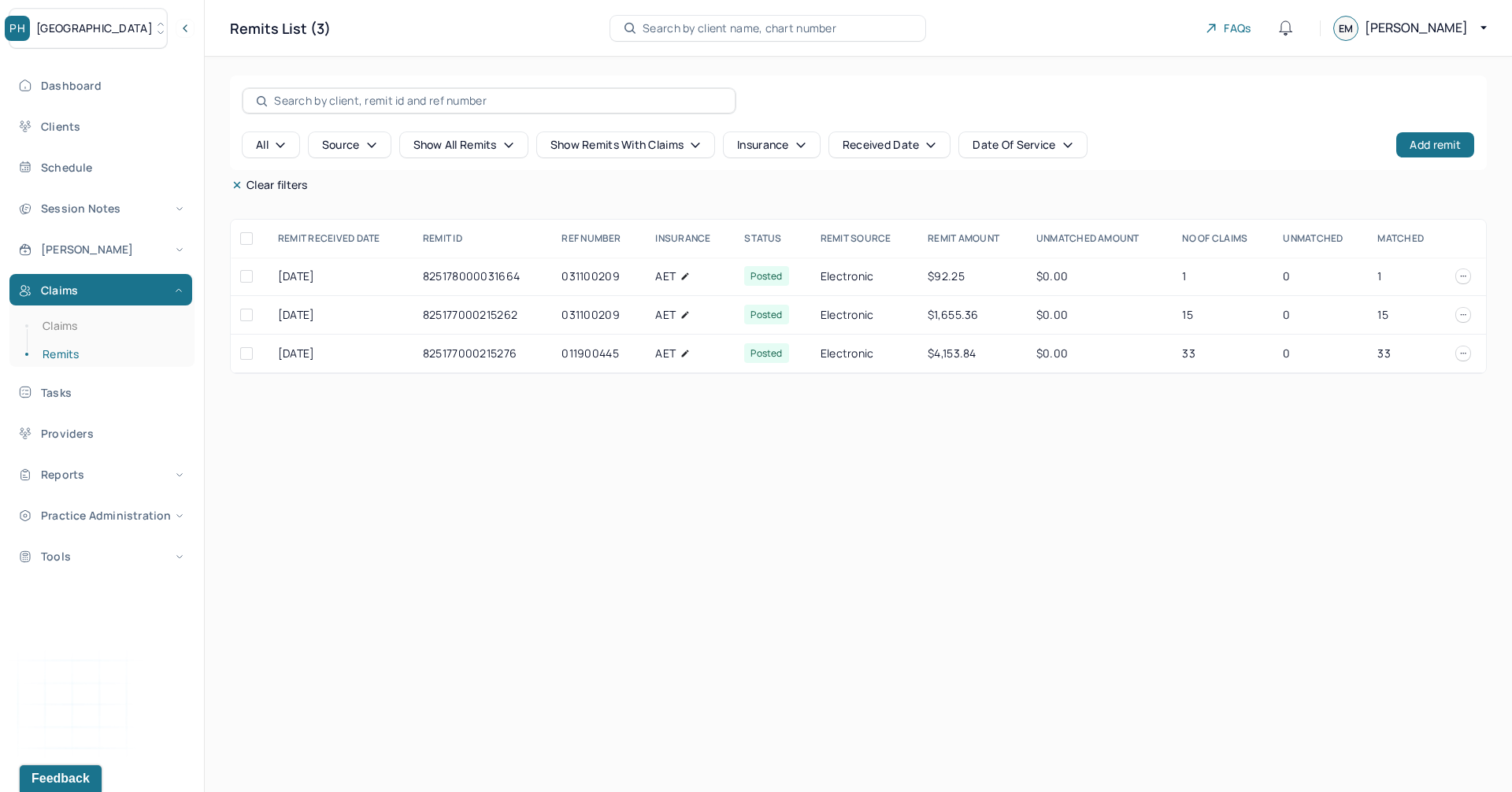 click on "Insurance" at bounding box center (772, 145) 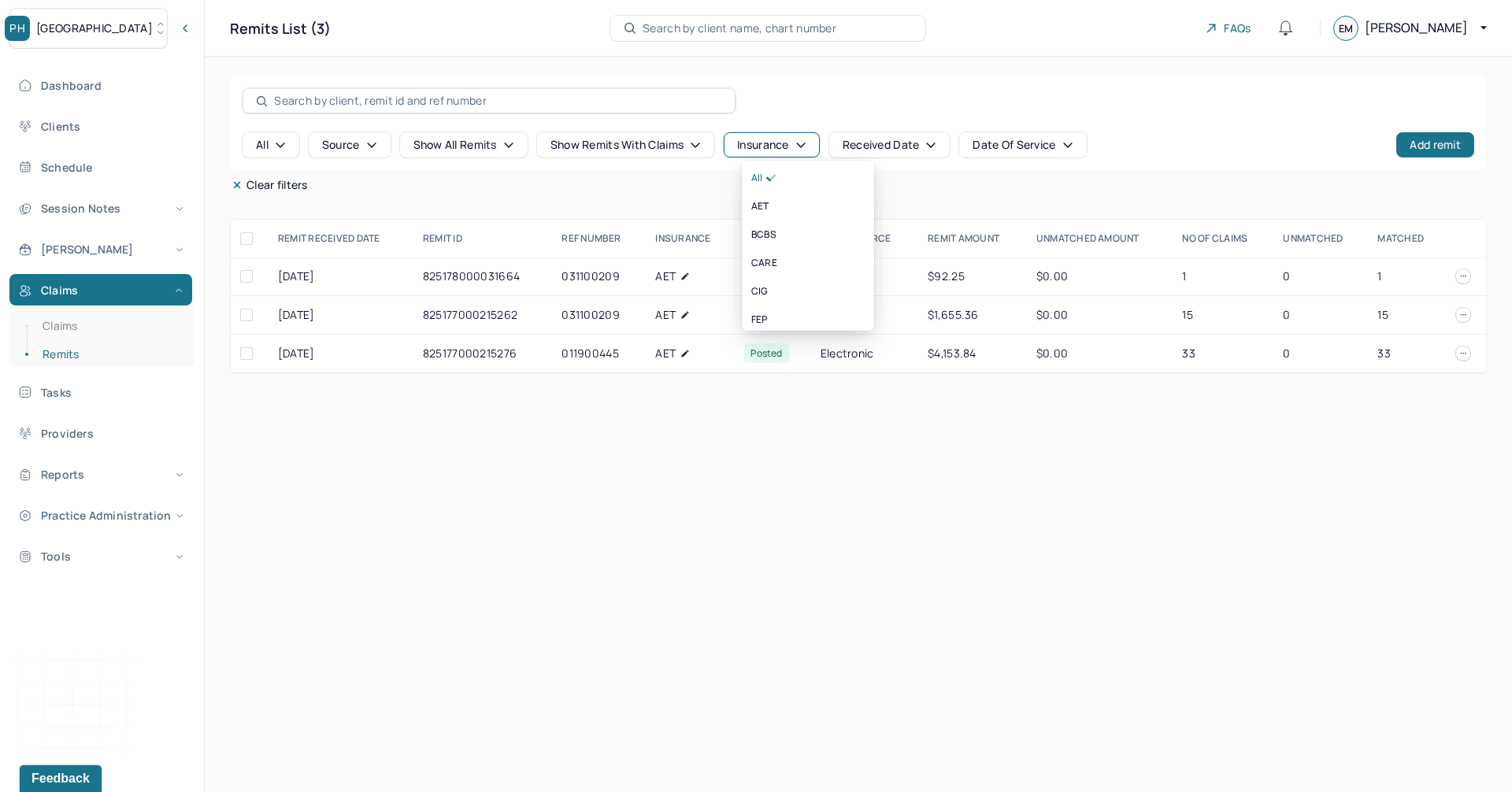 click on "Received Date" at bounding box center (890, 145) 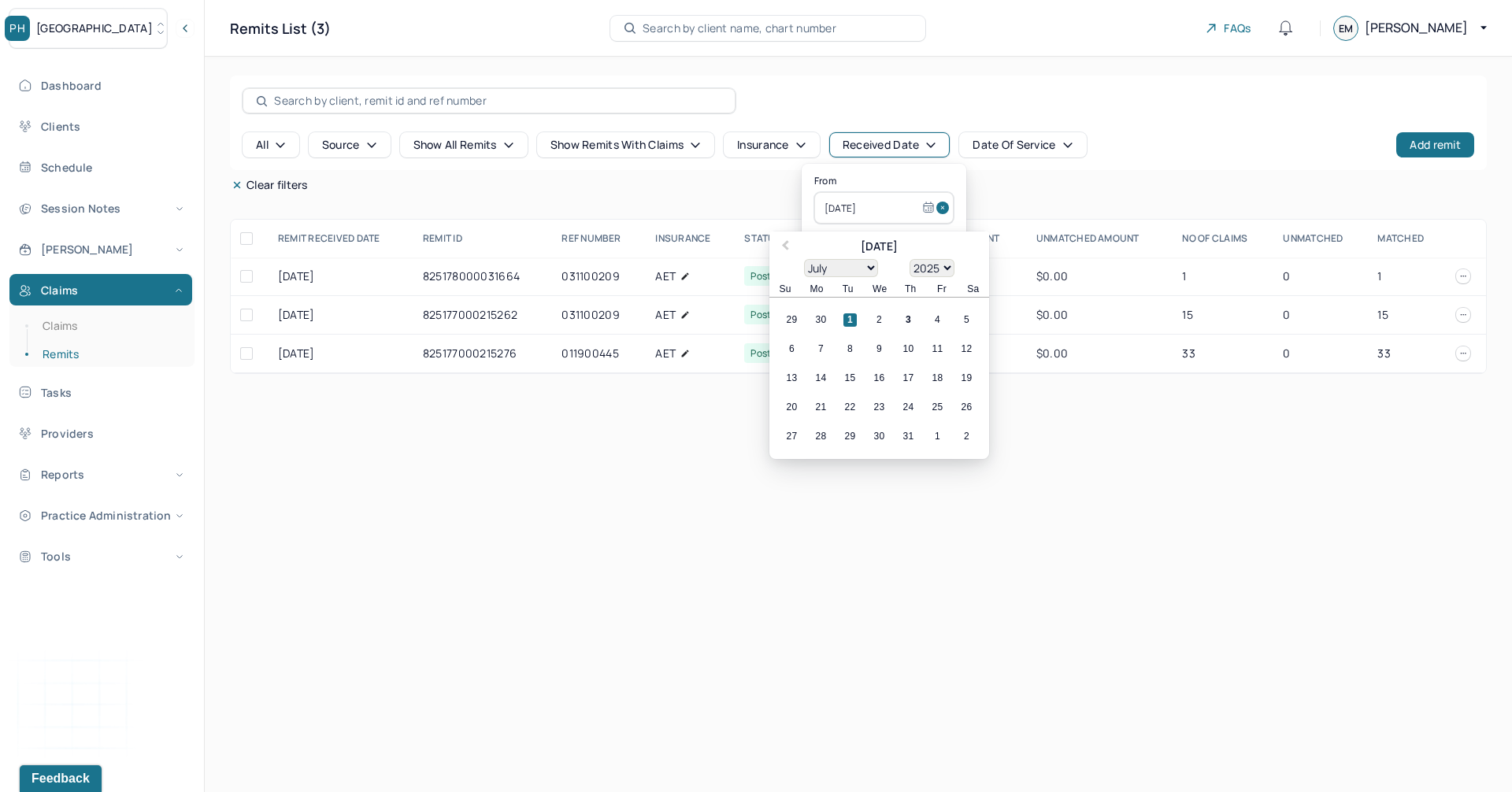 click at bounding box center (945, 208) 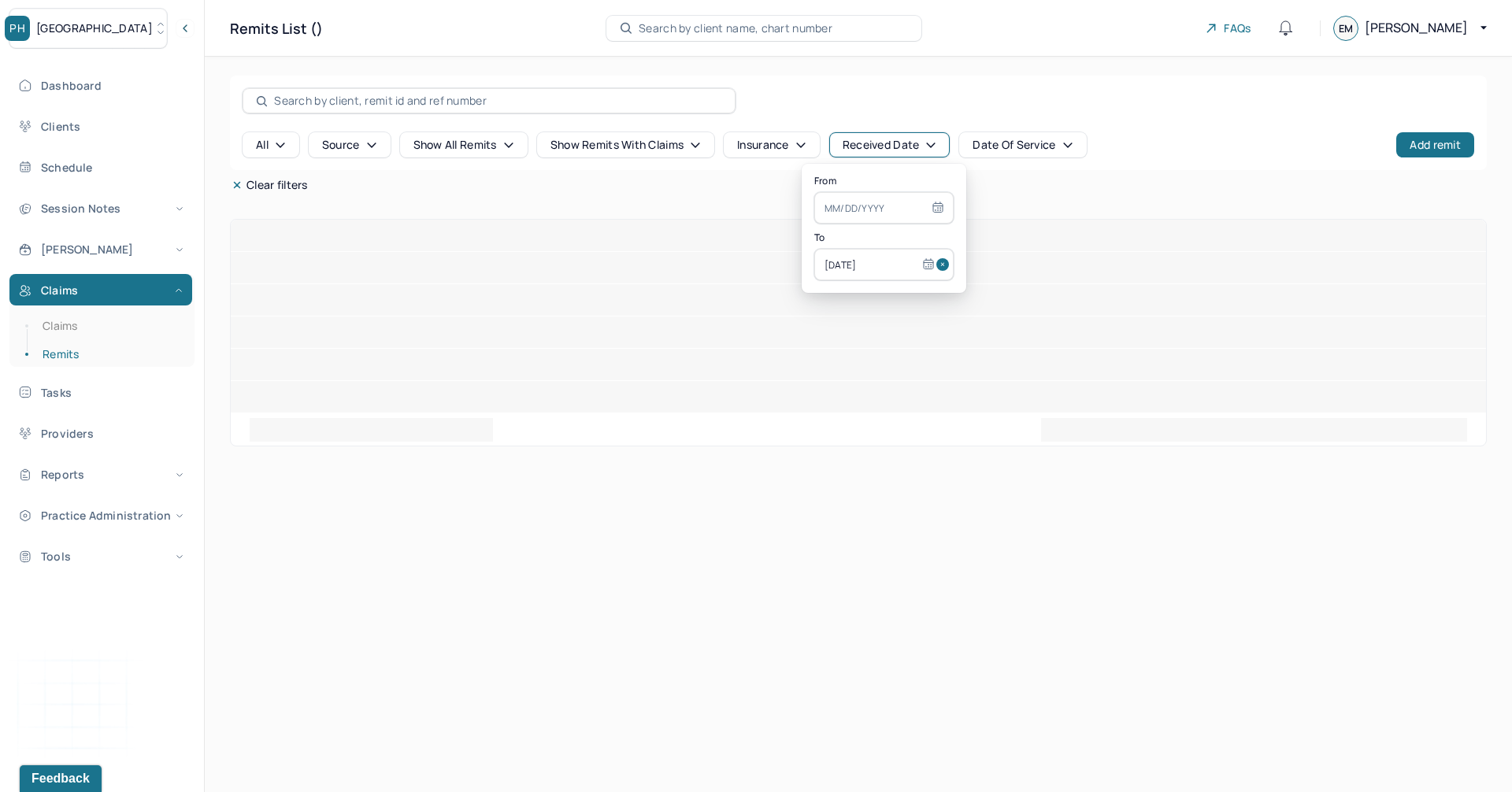 click at bounding box center (945, 265) 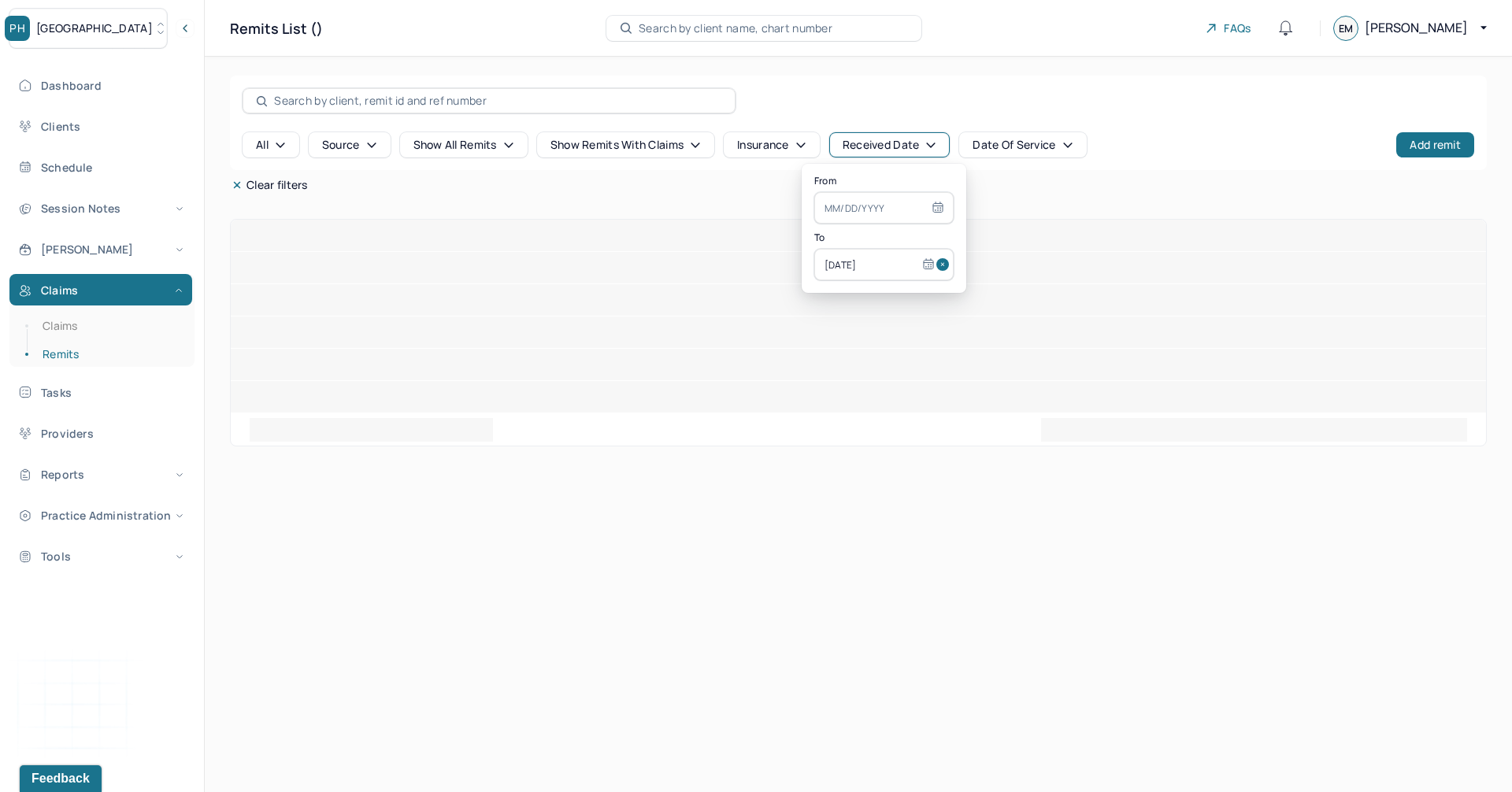 type 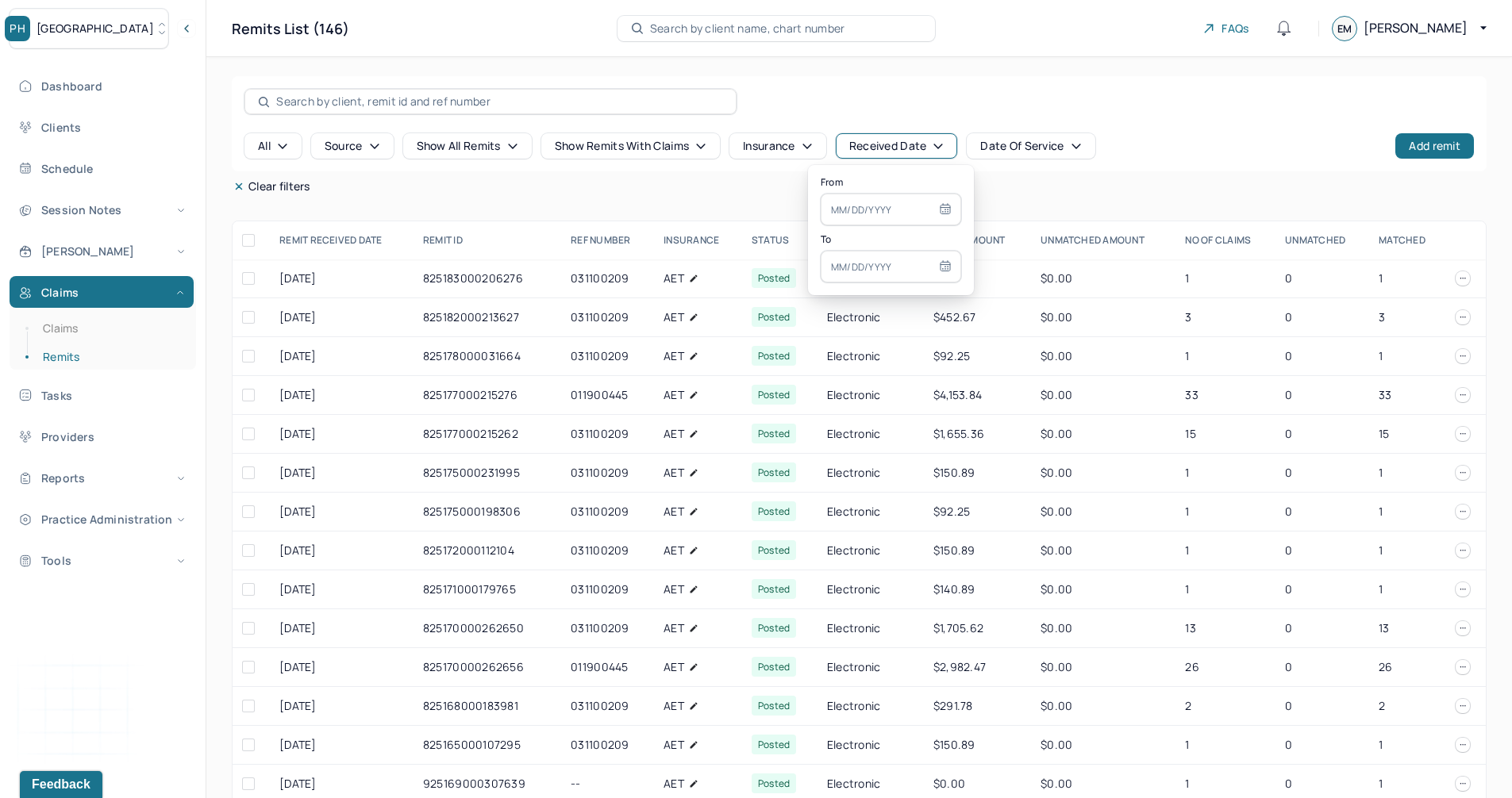 click at bounding box center [499, 102] 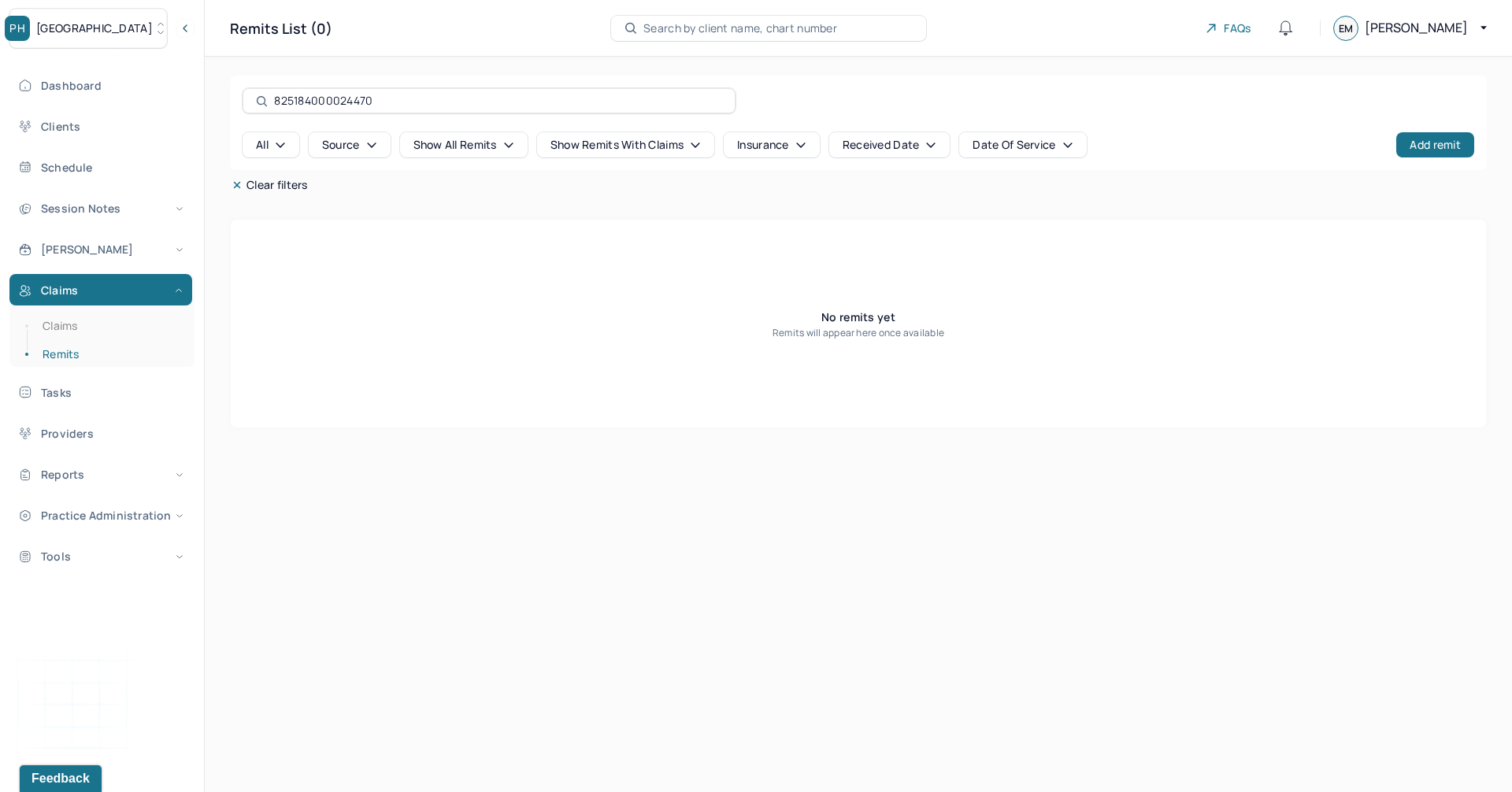 click on "825184000024470" at bounding box center [498, 101] 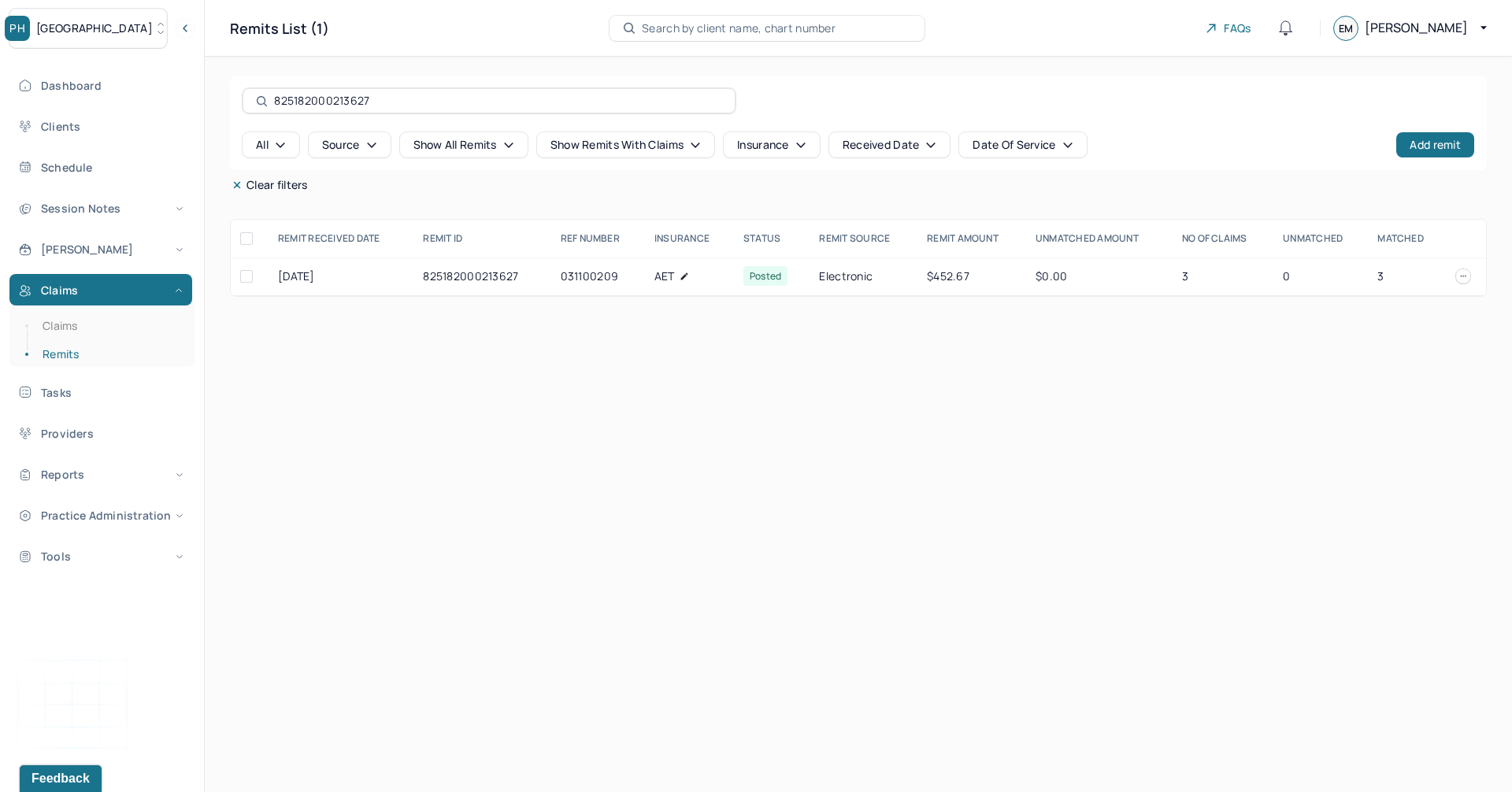 type on "825182000213627" 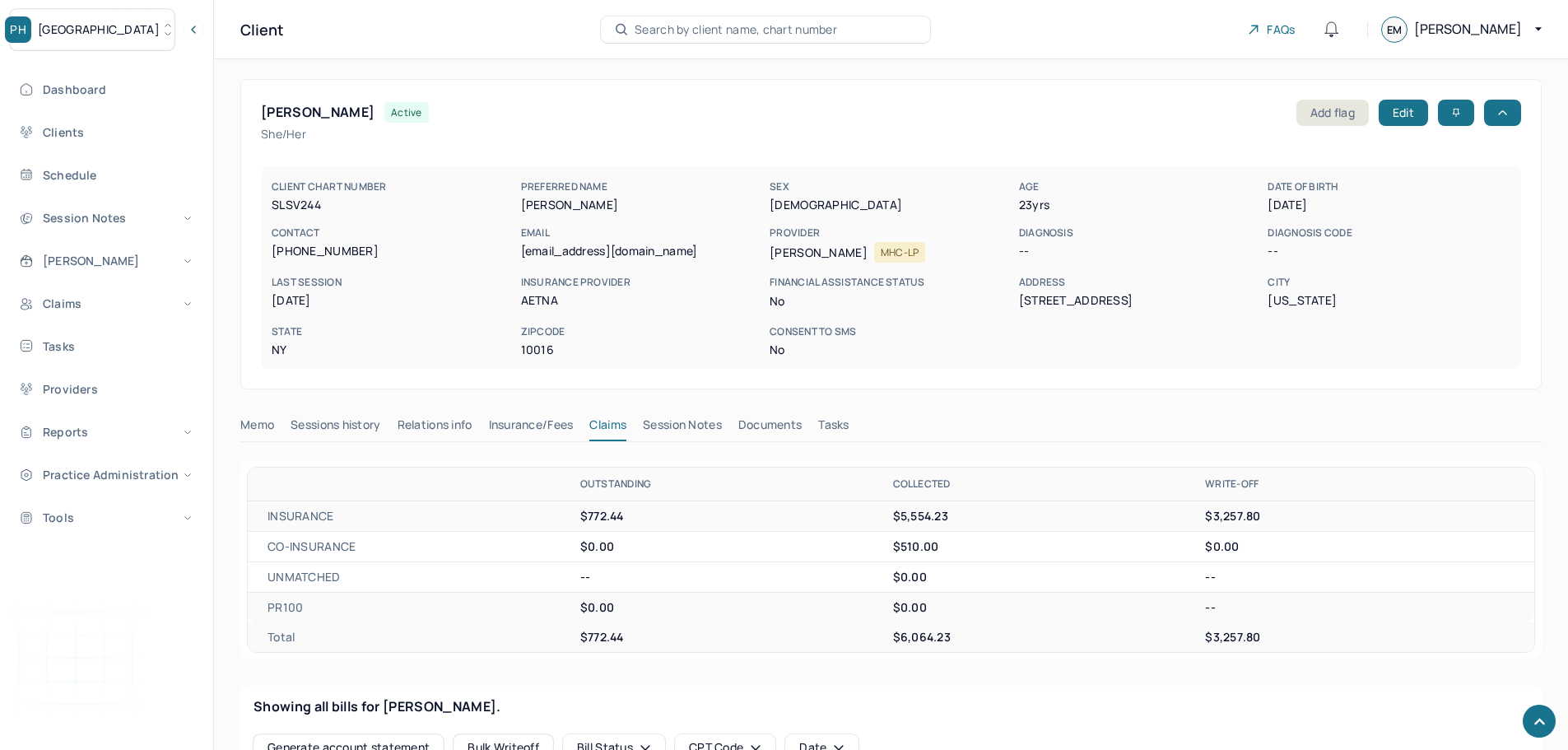 scroll, scrollTop: 695, scrollLeft: 0, axis: vertical 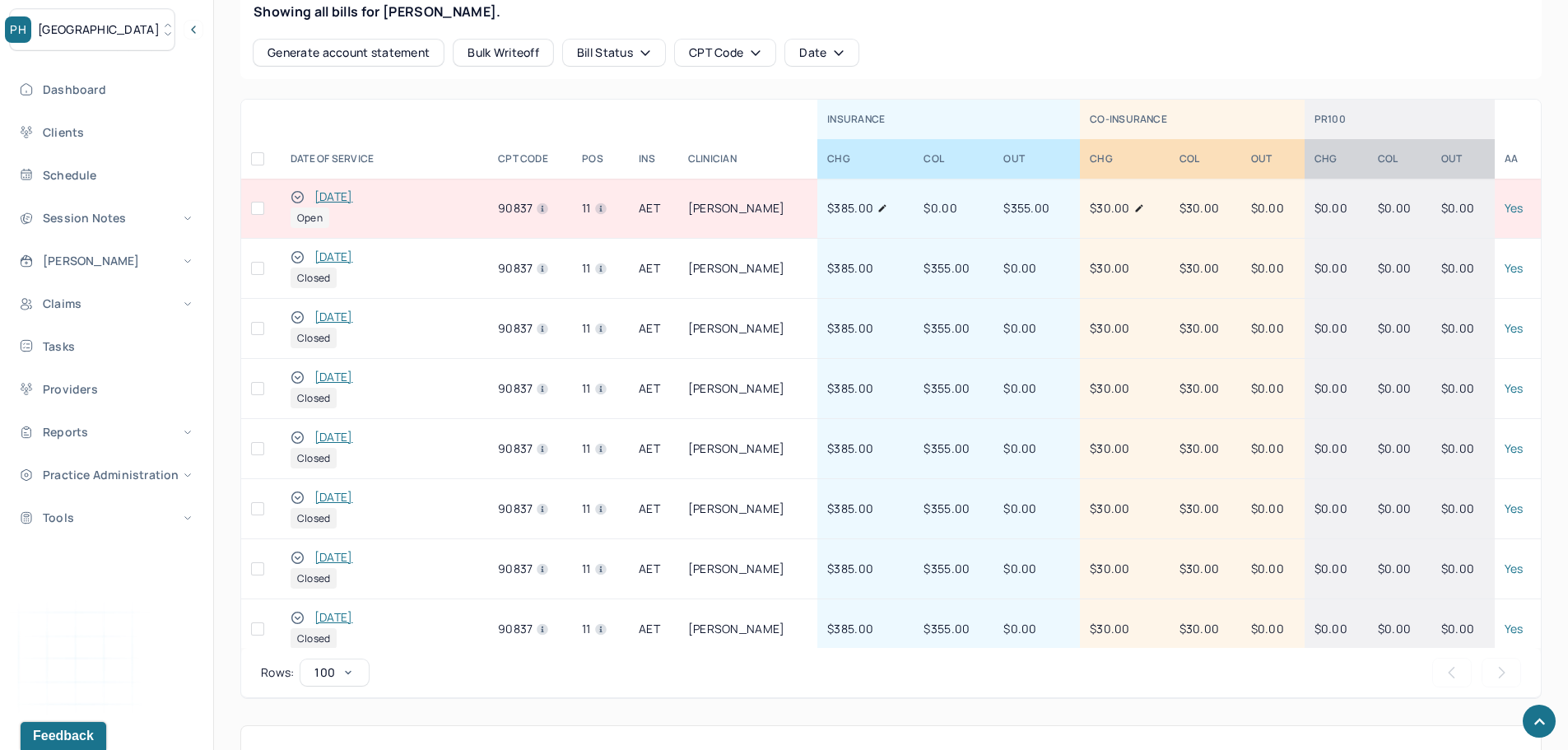 click on "[GEOGRAPHIC_DATA]" at bounding box center (99, 30) 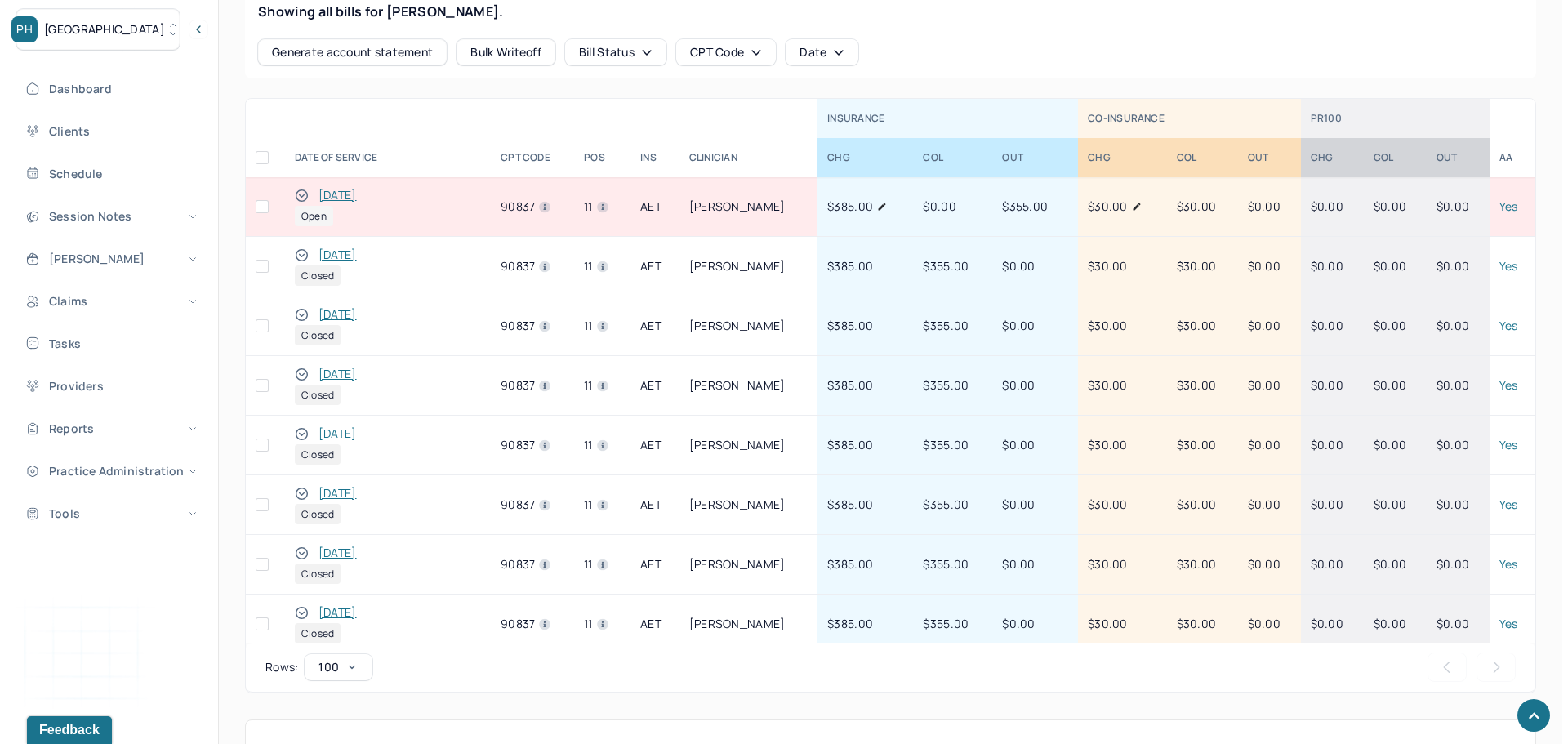 scroll, scrollTop: 548, scrollLeft: 0, axis: vertical 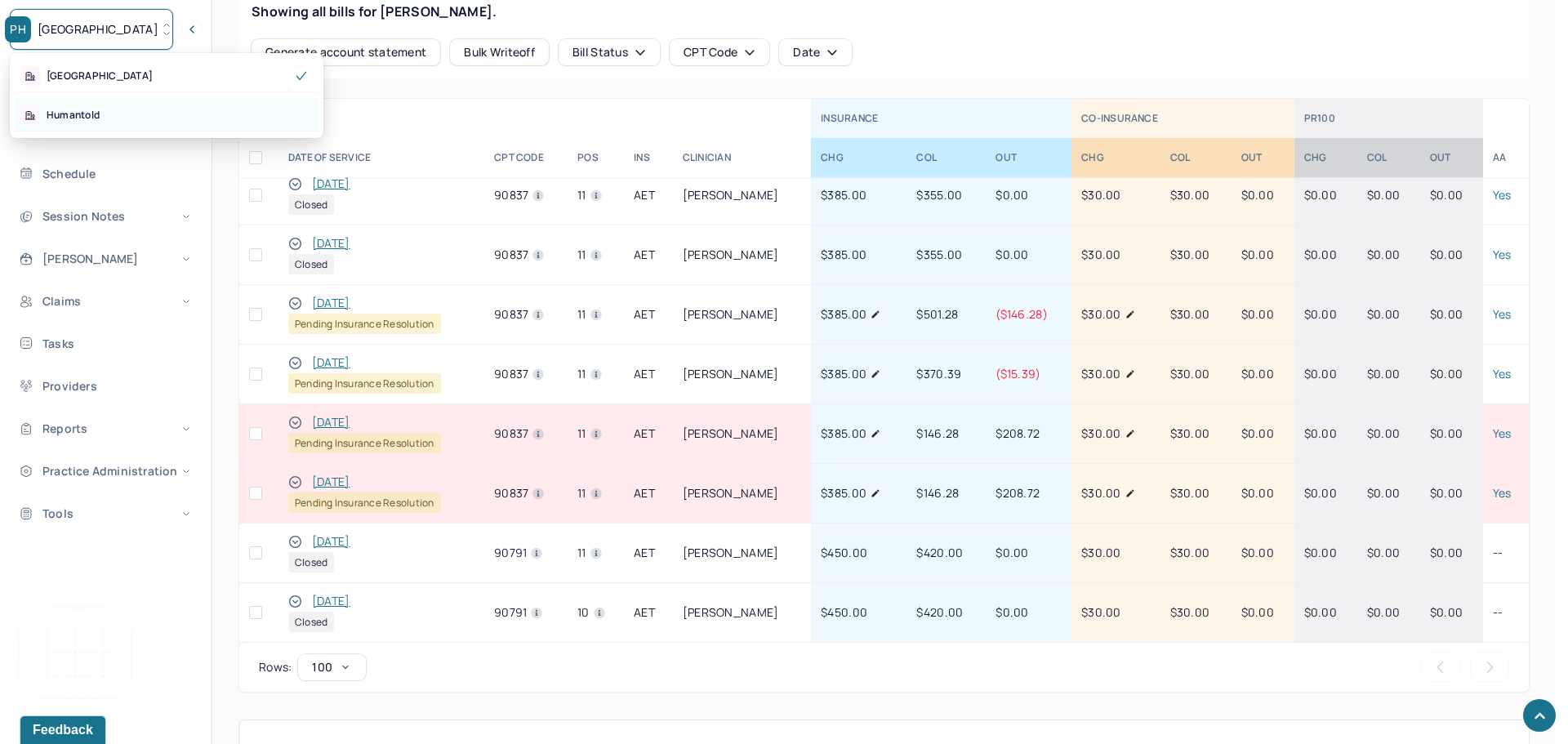 click on "Humantold" at bounding box center [73, 115] 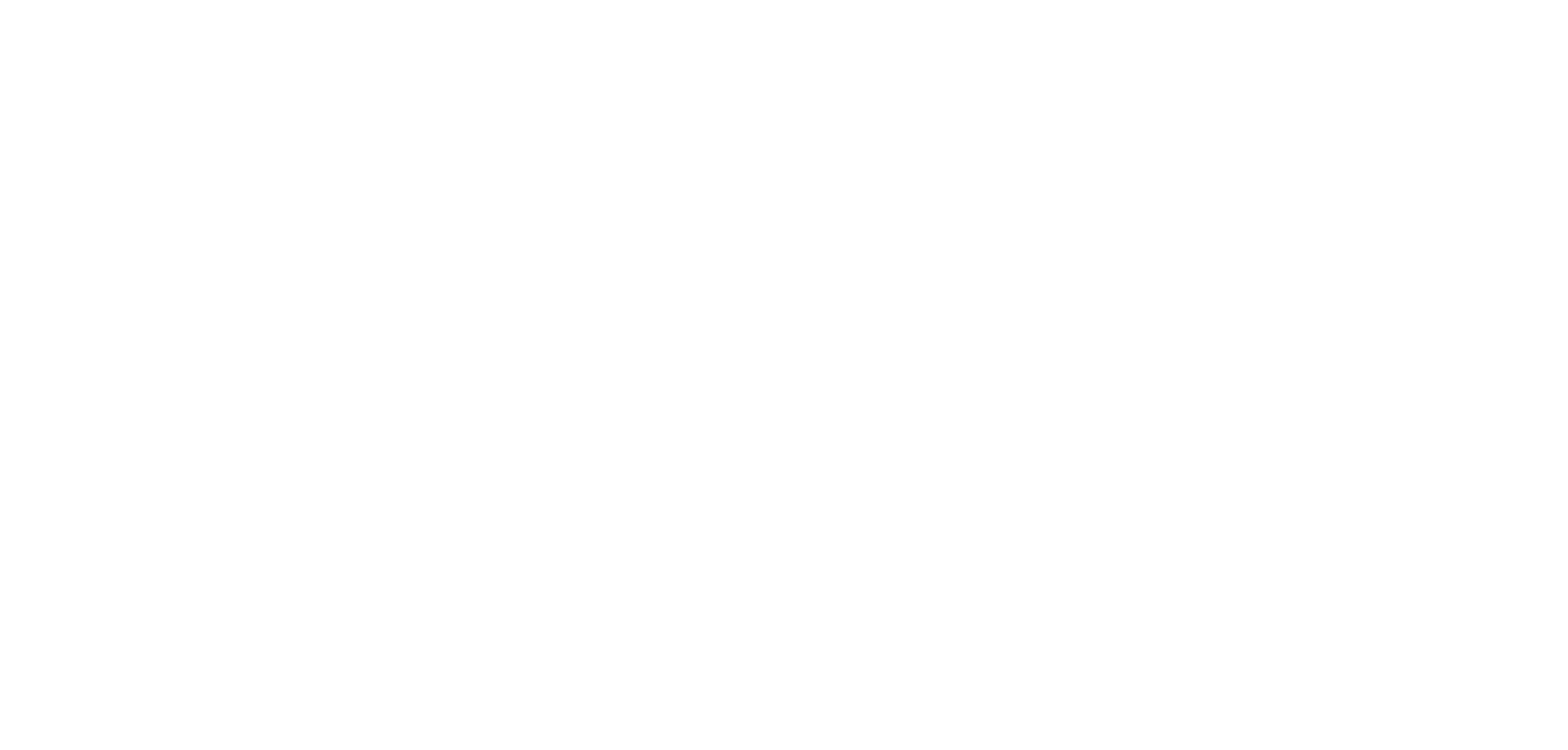 scroll, scrollTop: 0, scrollLeft: 0, axis: both 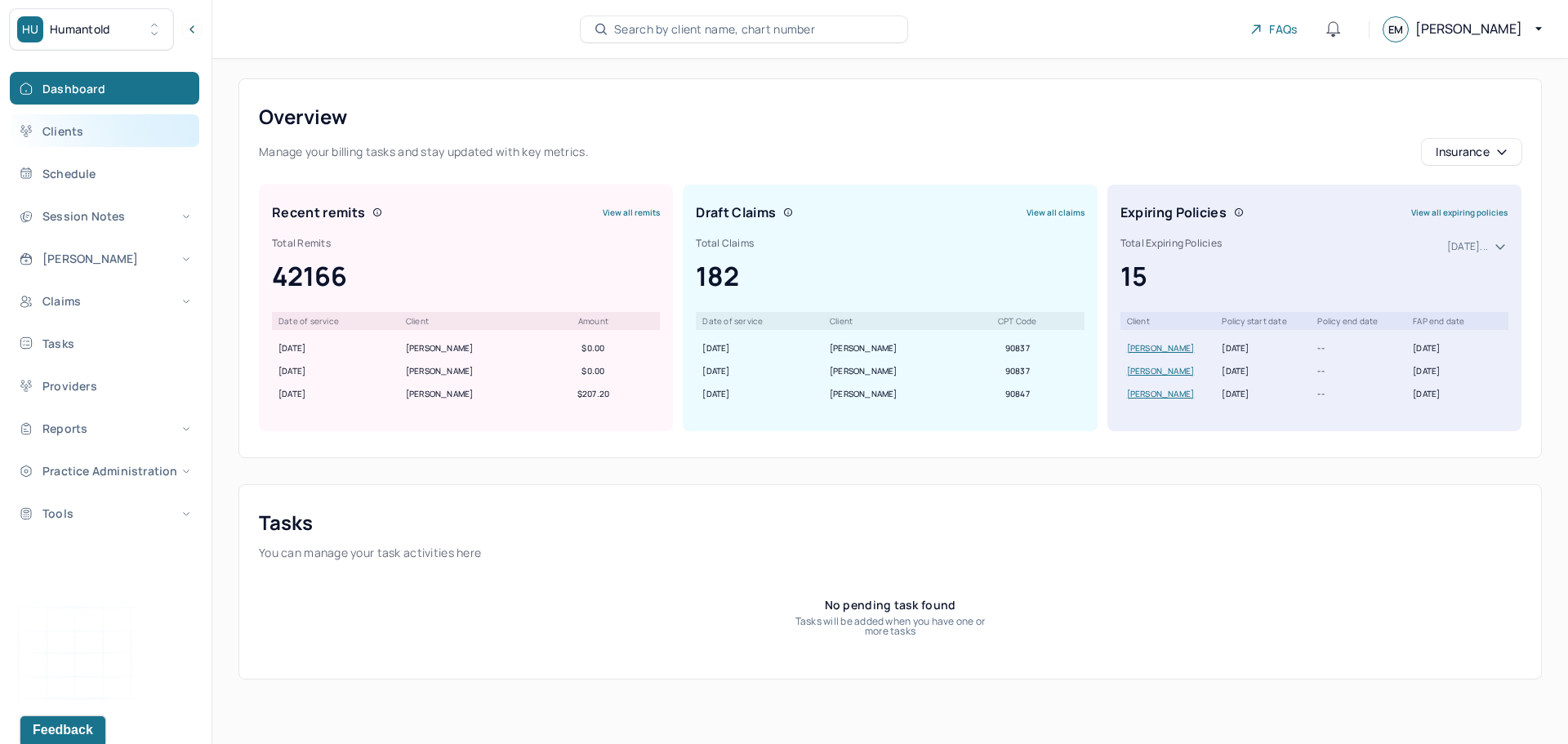 click on "Clients" at bounding box center (105, 131) 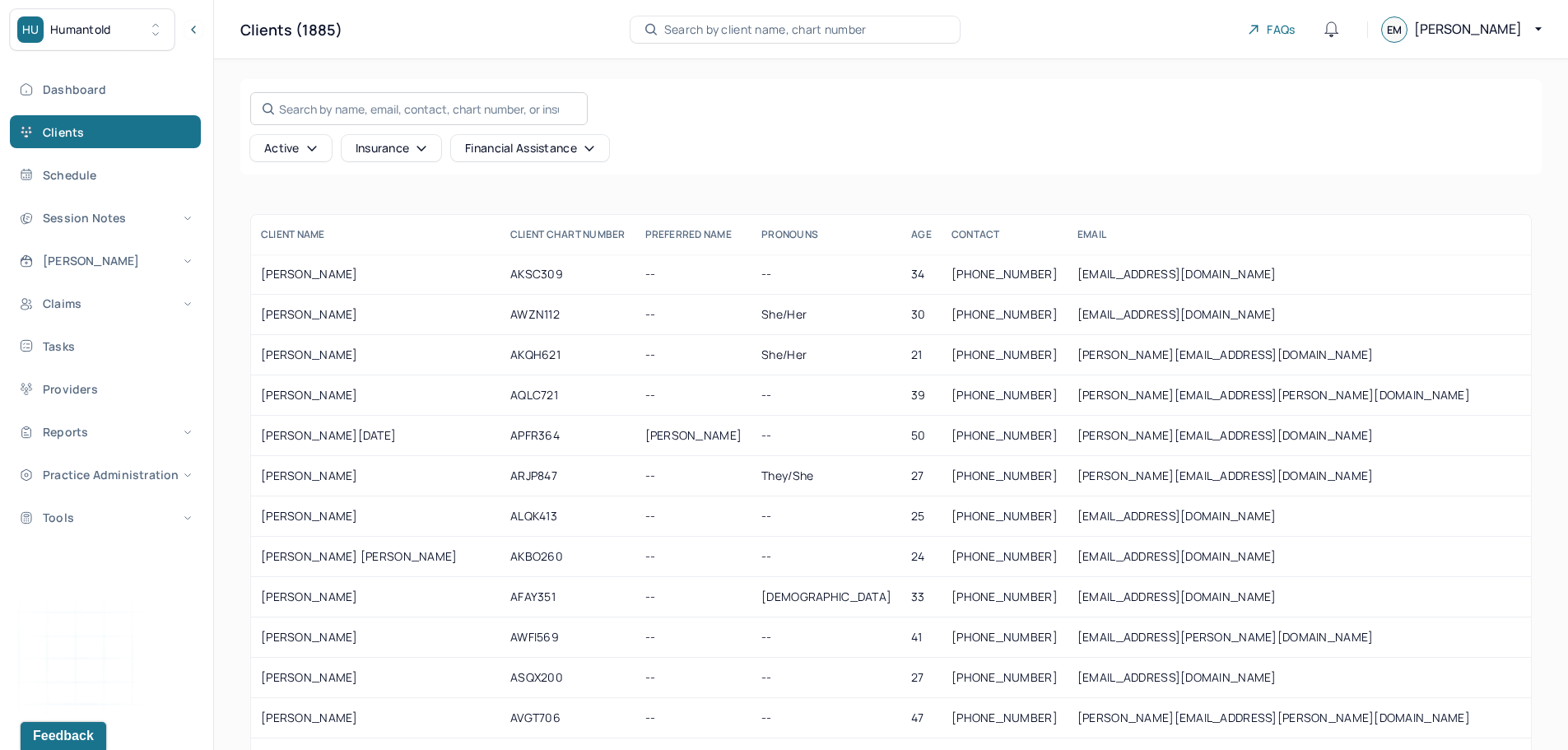 click on "Search by name, email, contact, chart number, or insurance id..." at bounding box center (419, 109) 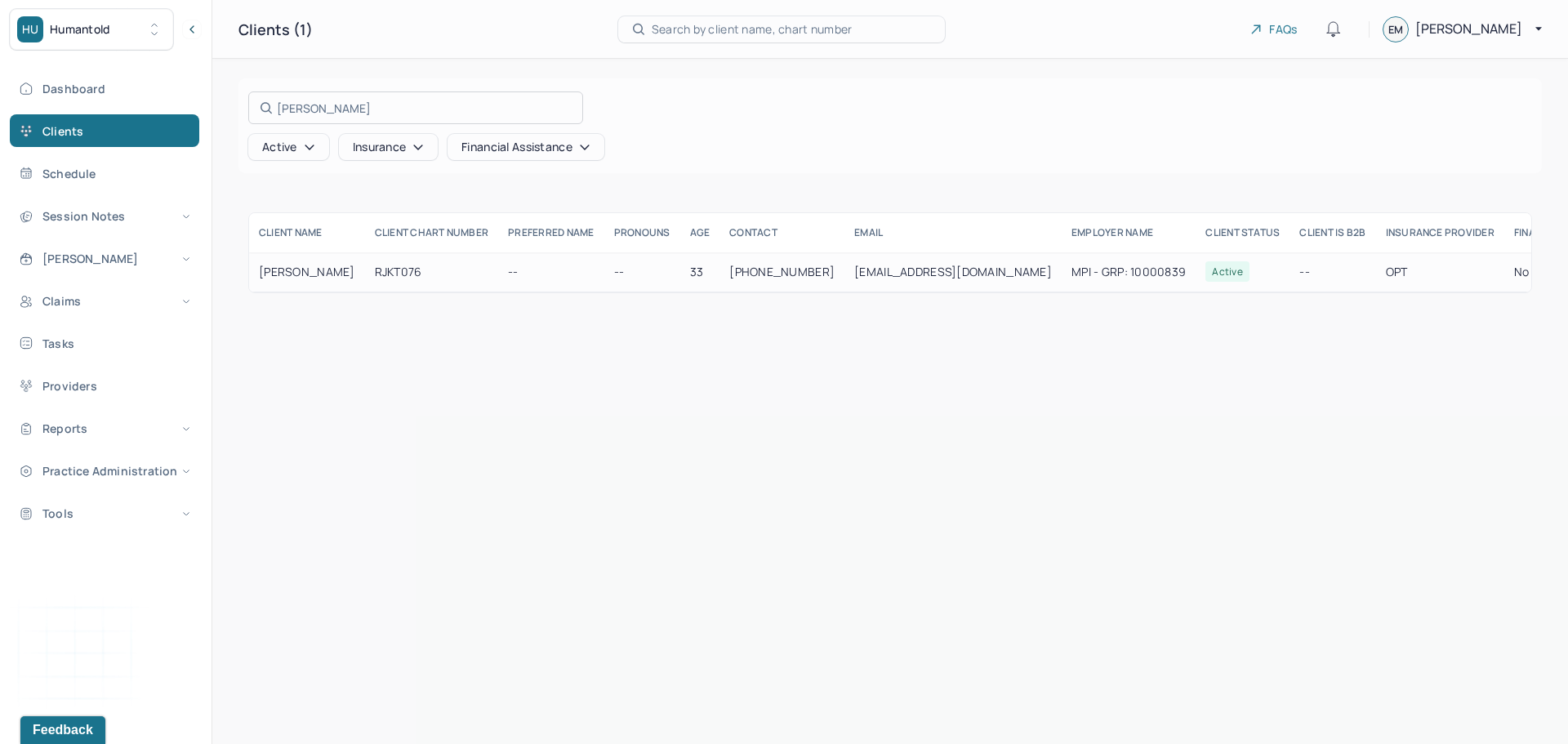 type on "[PERSON_NAME]" 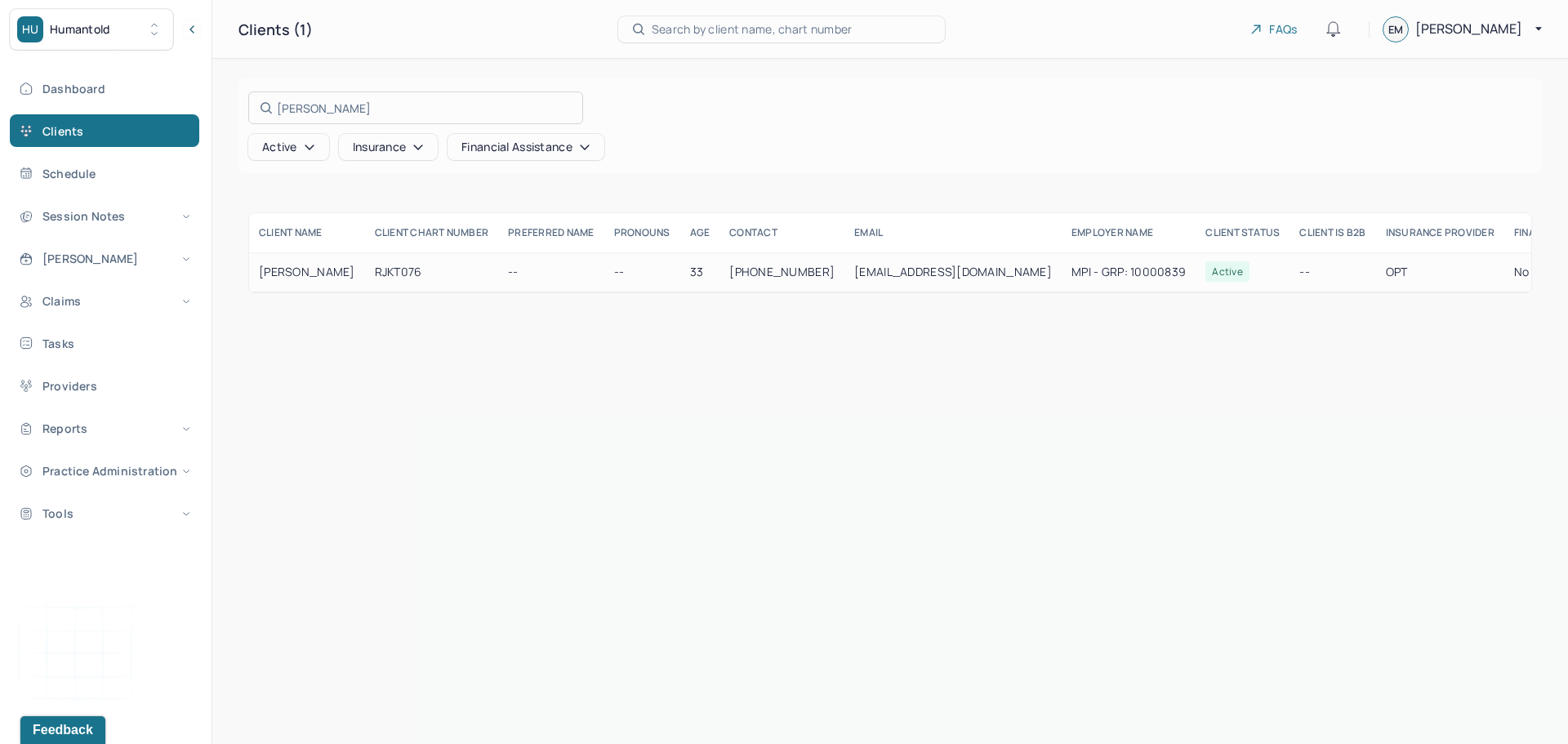 click at bounding box center [784, 372] 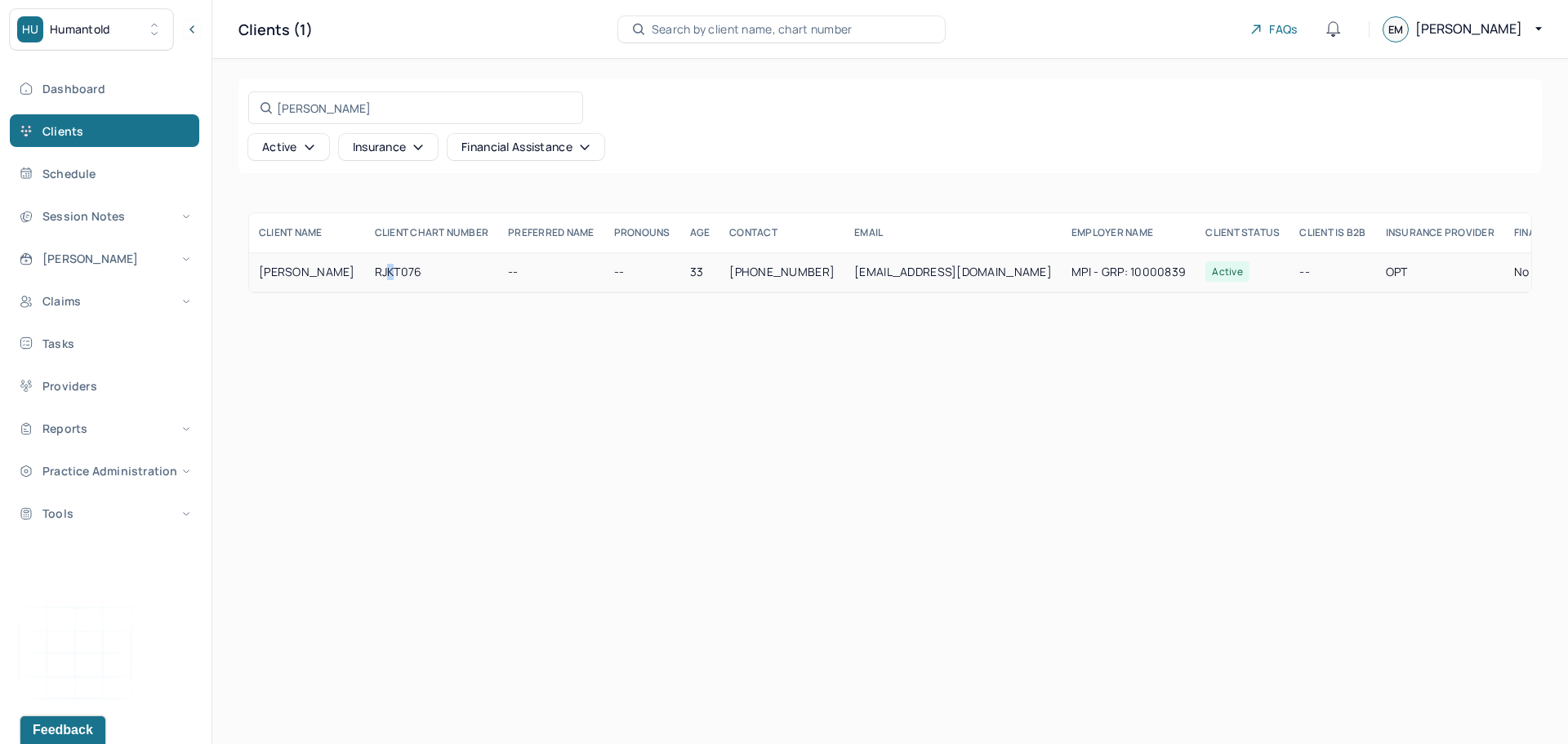 click on "RJKT076" at bounding box center [432, 272] 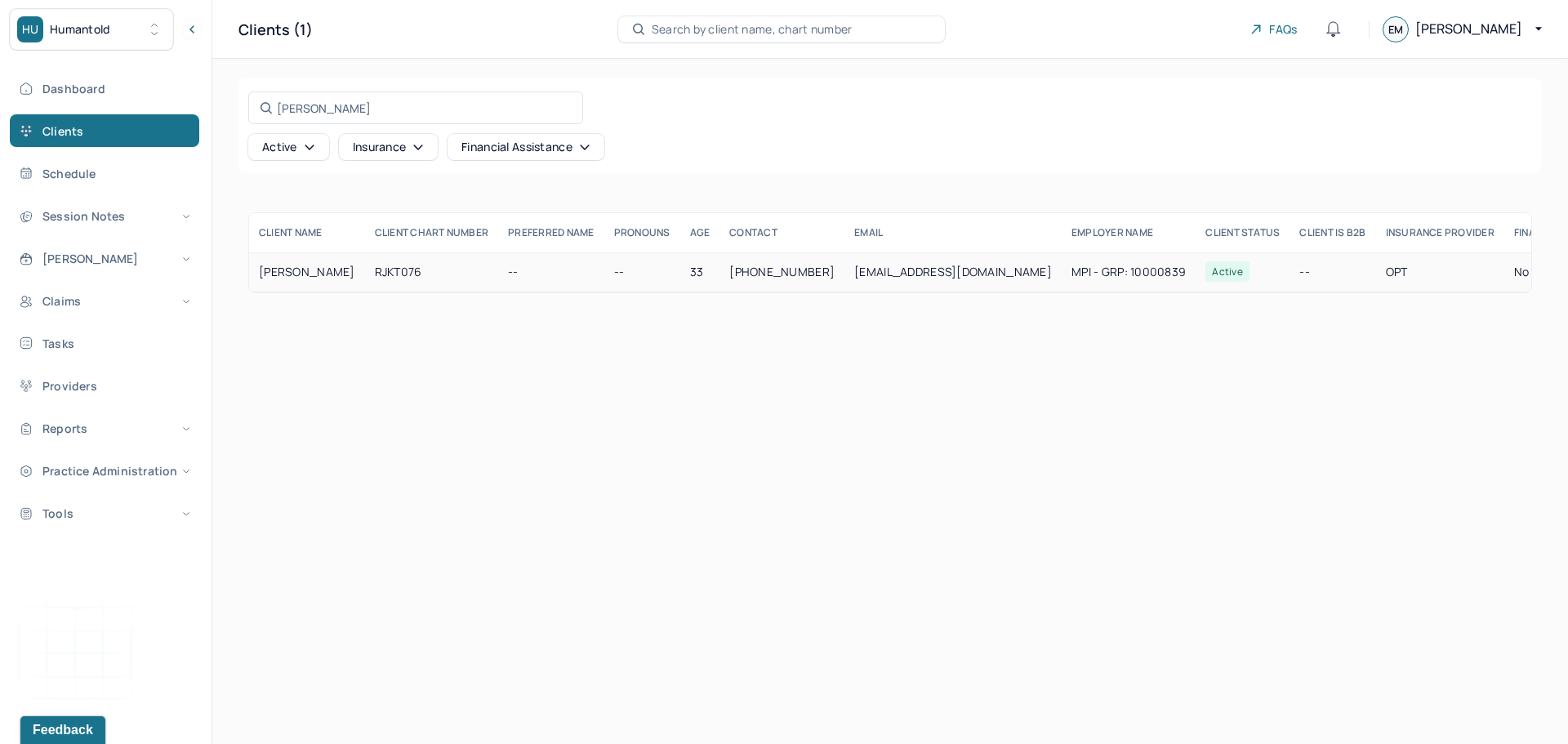 click on "RJKT076" at bounding box center [432, 272] 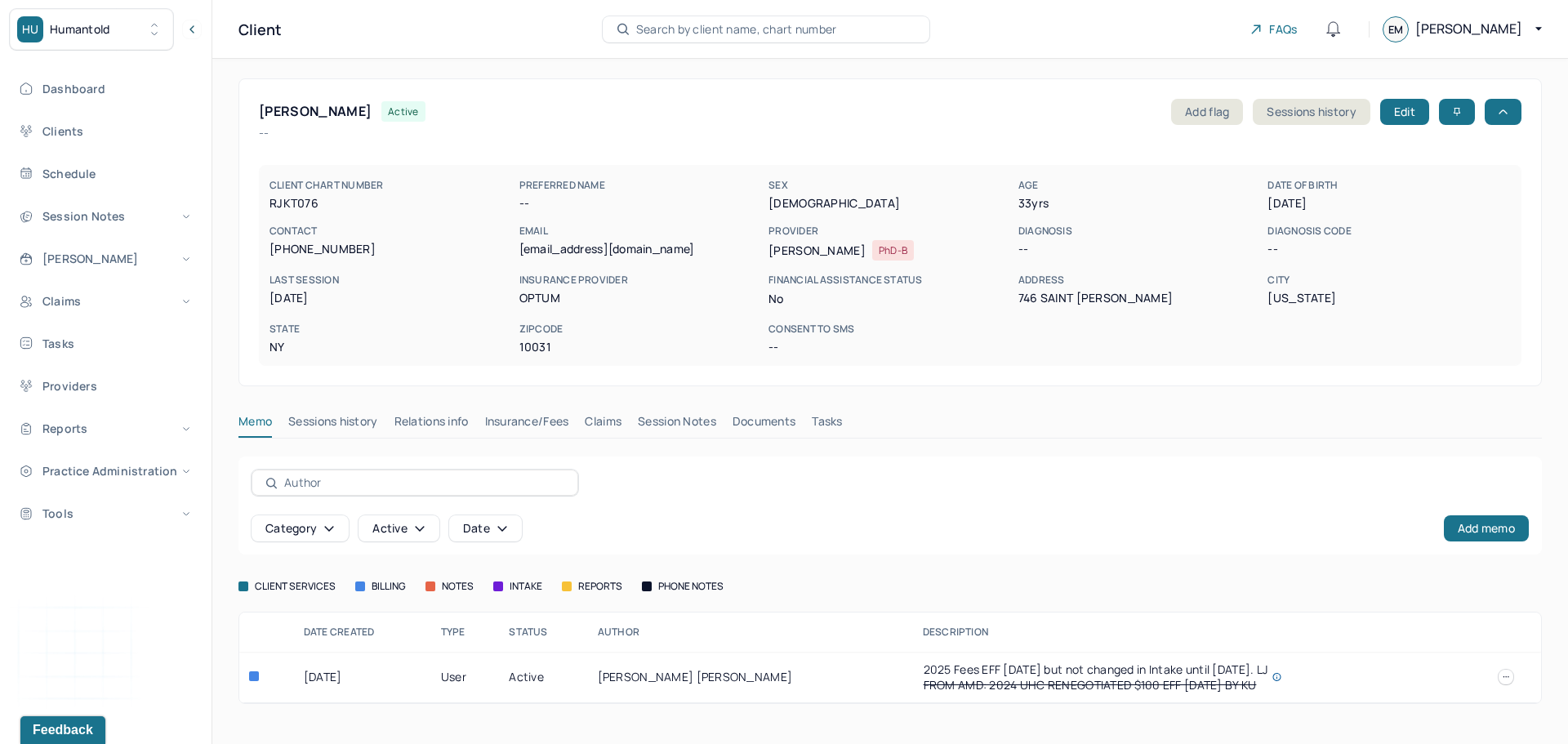 click on "Relations info" at bounding box center [431, 425] 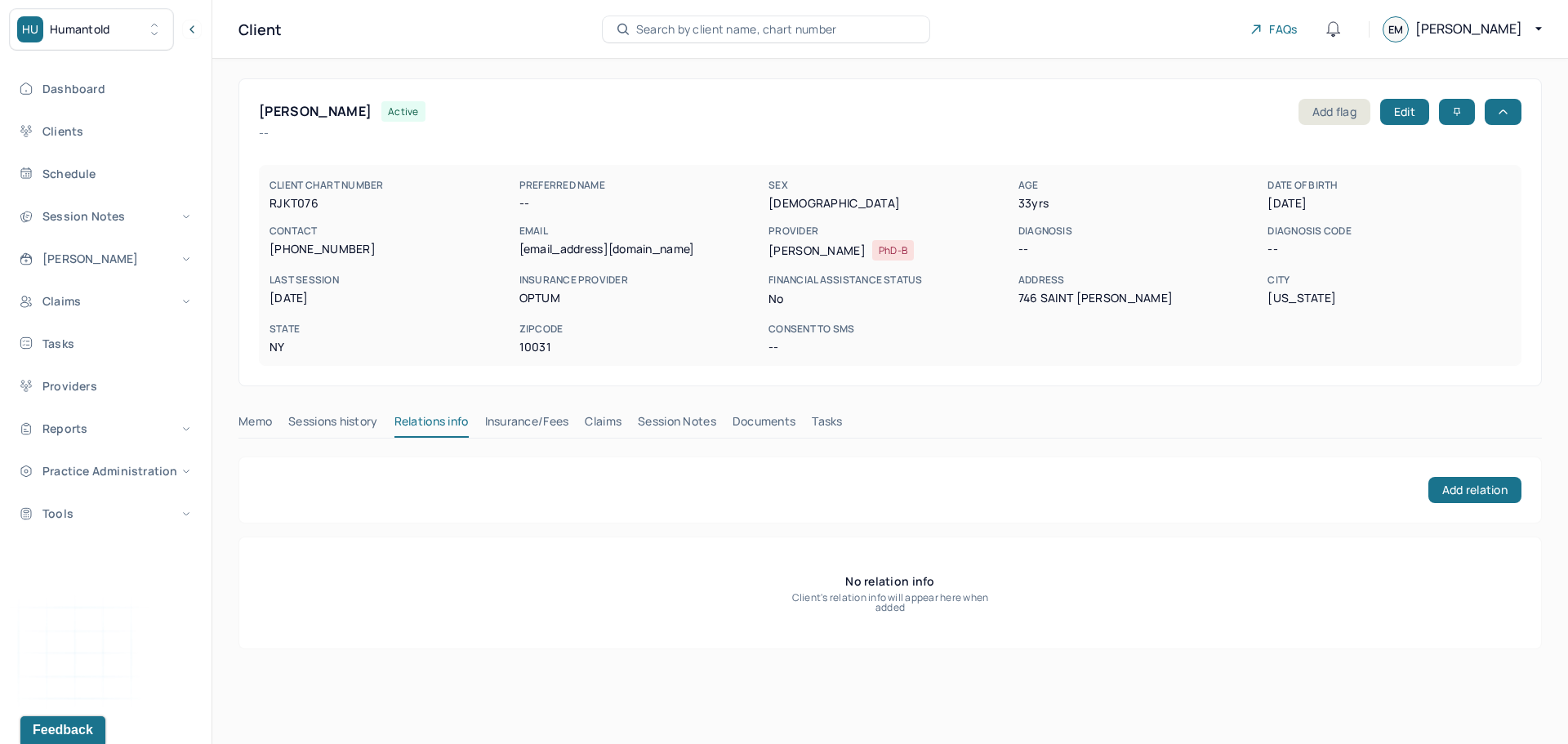 click on "Memo     Sessions history     Relations info     Insurance/Fees     Claims     Session Notes     Documents     Tasks" at bounding box center (890, 425) 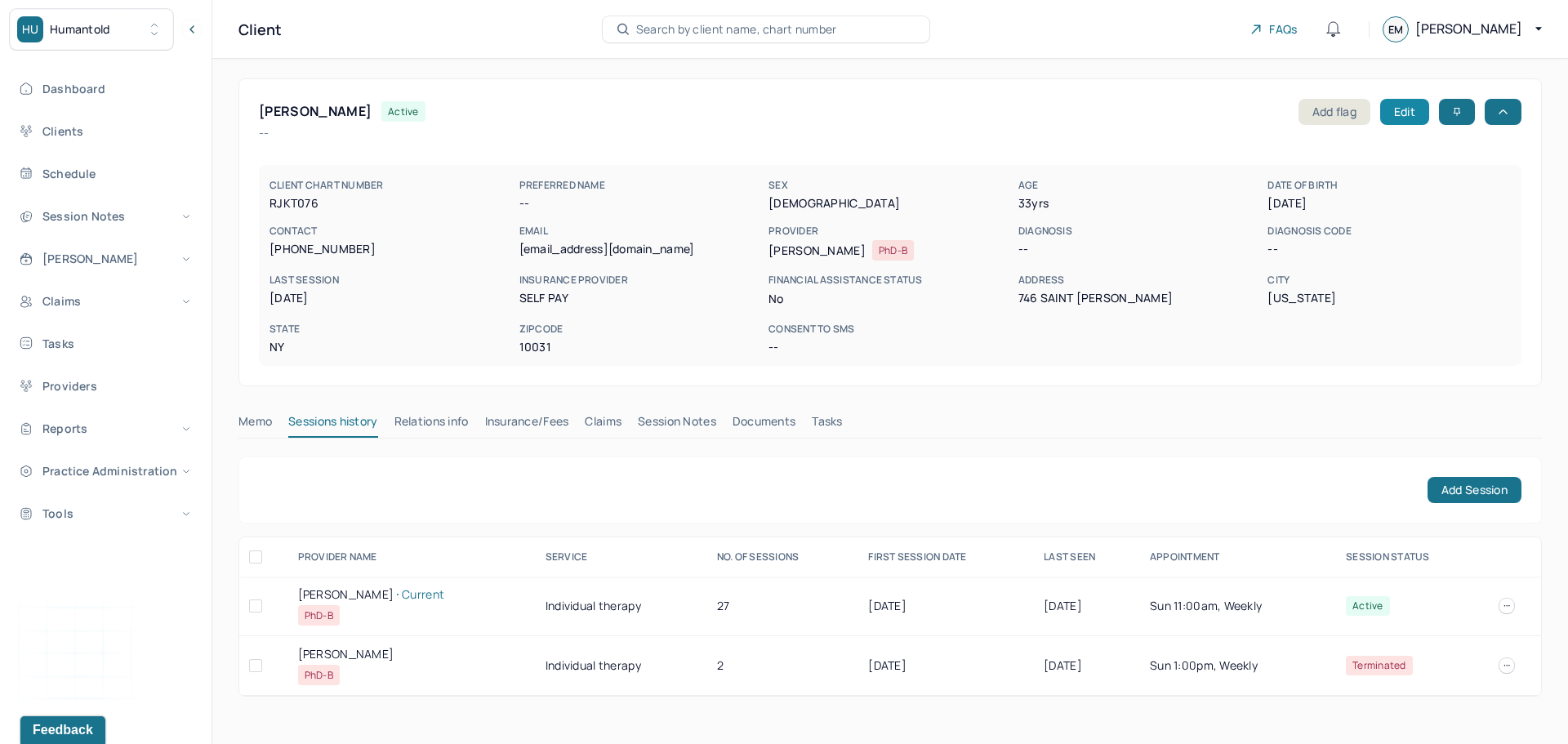 click on "Edit" at bounding box center [1405, 112] 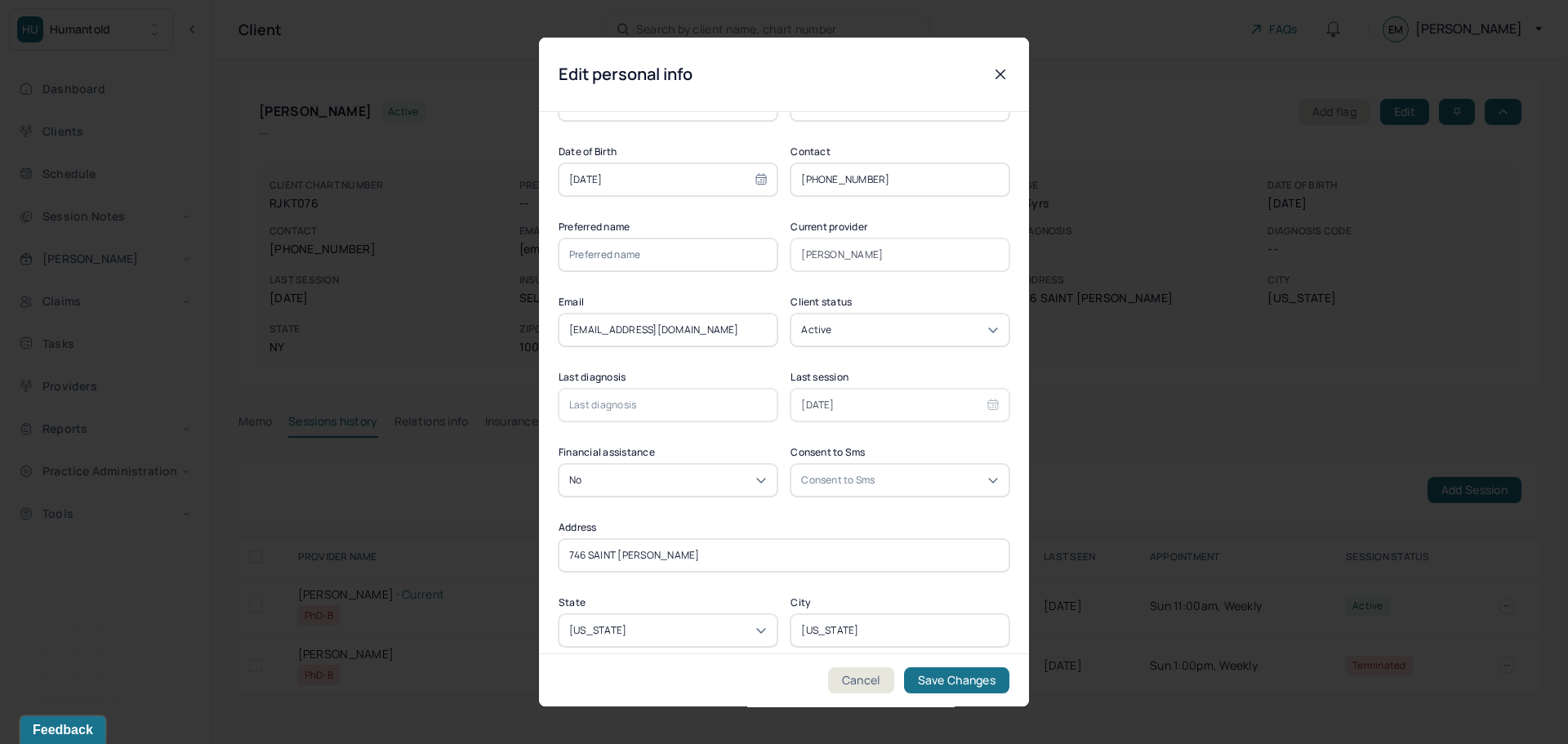 scroll, scrollTop: 163, scrollLeft: 0, axis: vertical 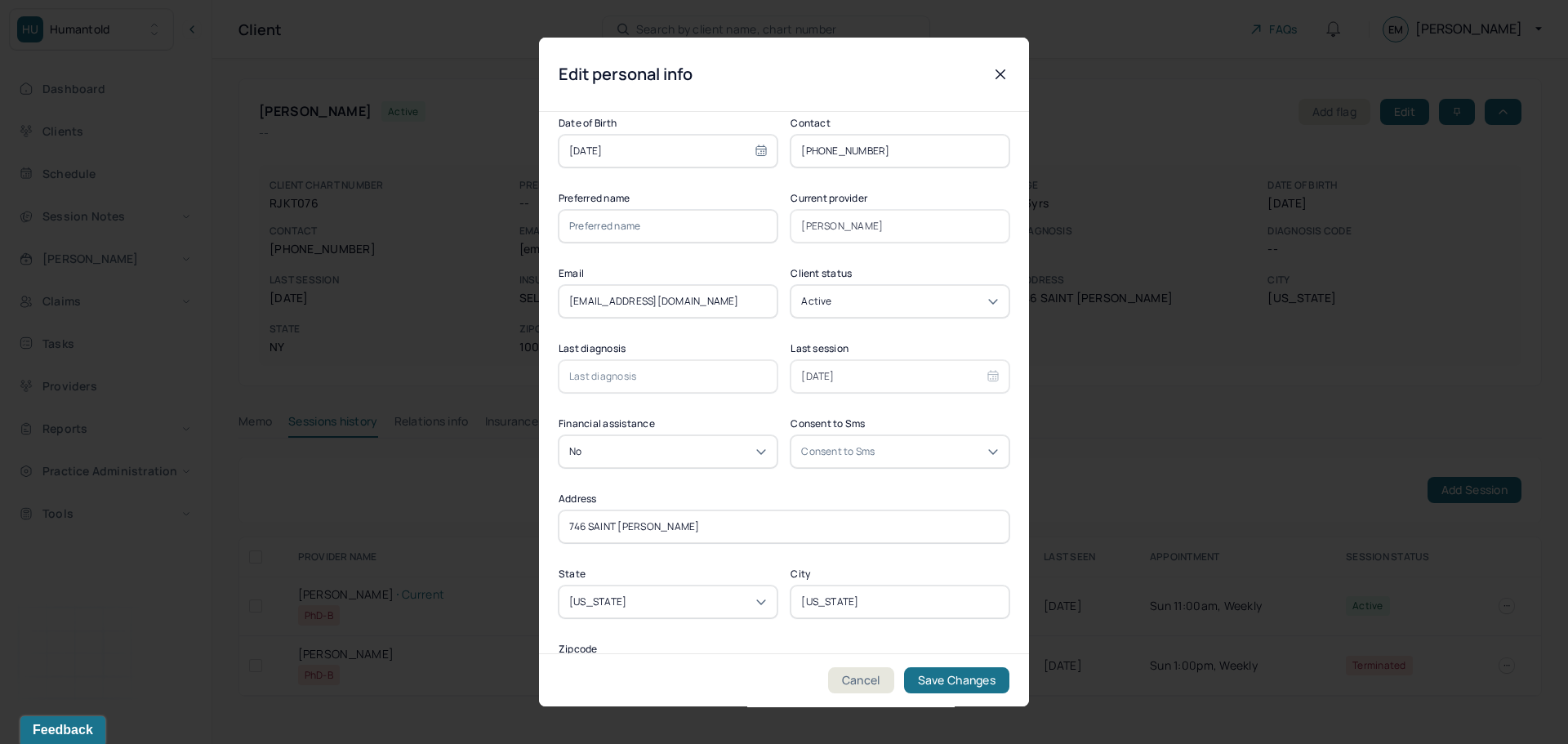 click on "No" at bounding box center (668, 452) 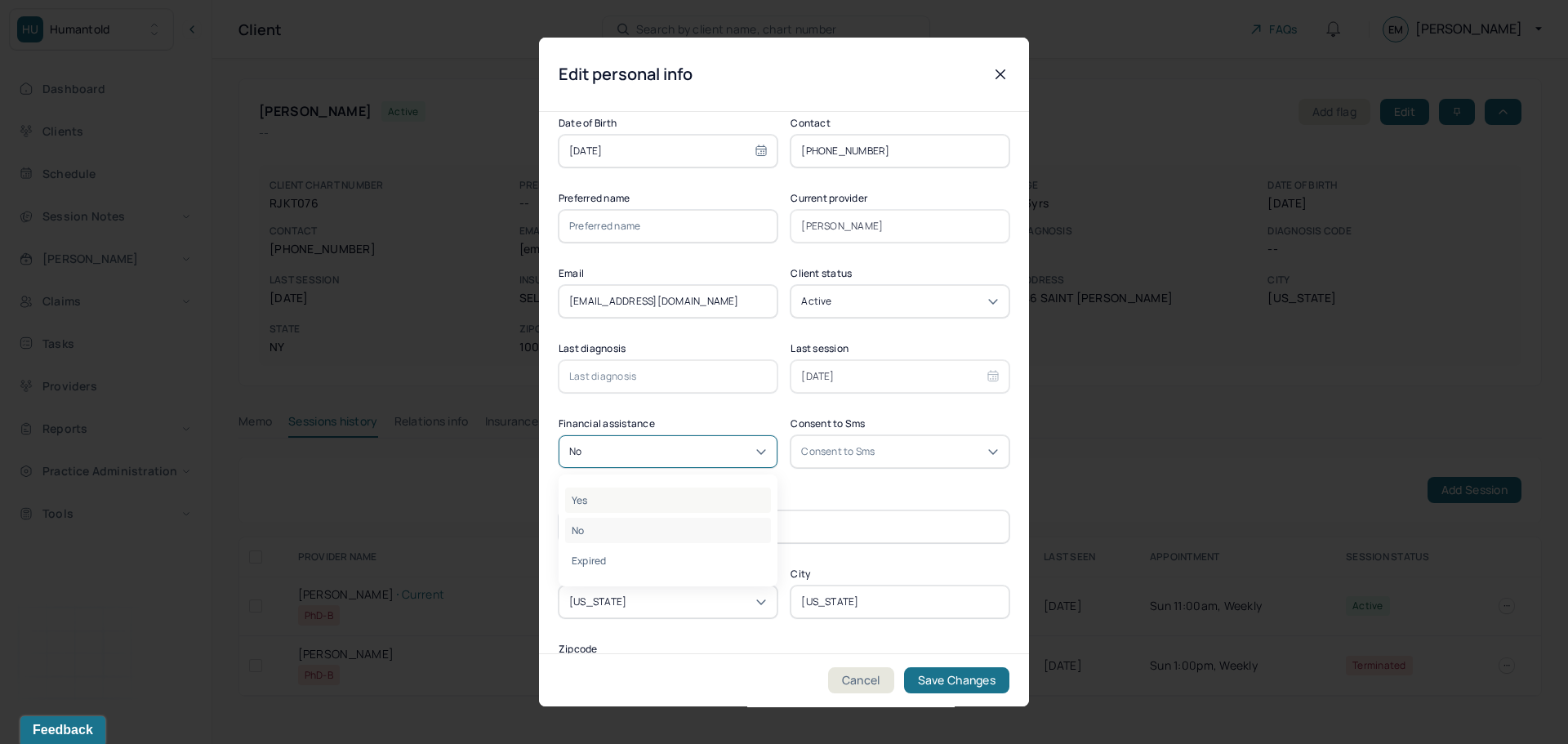 click on "Yes" at bounding box center (668, 500) 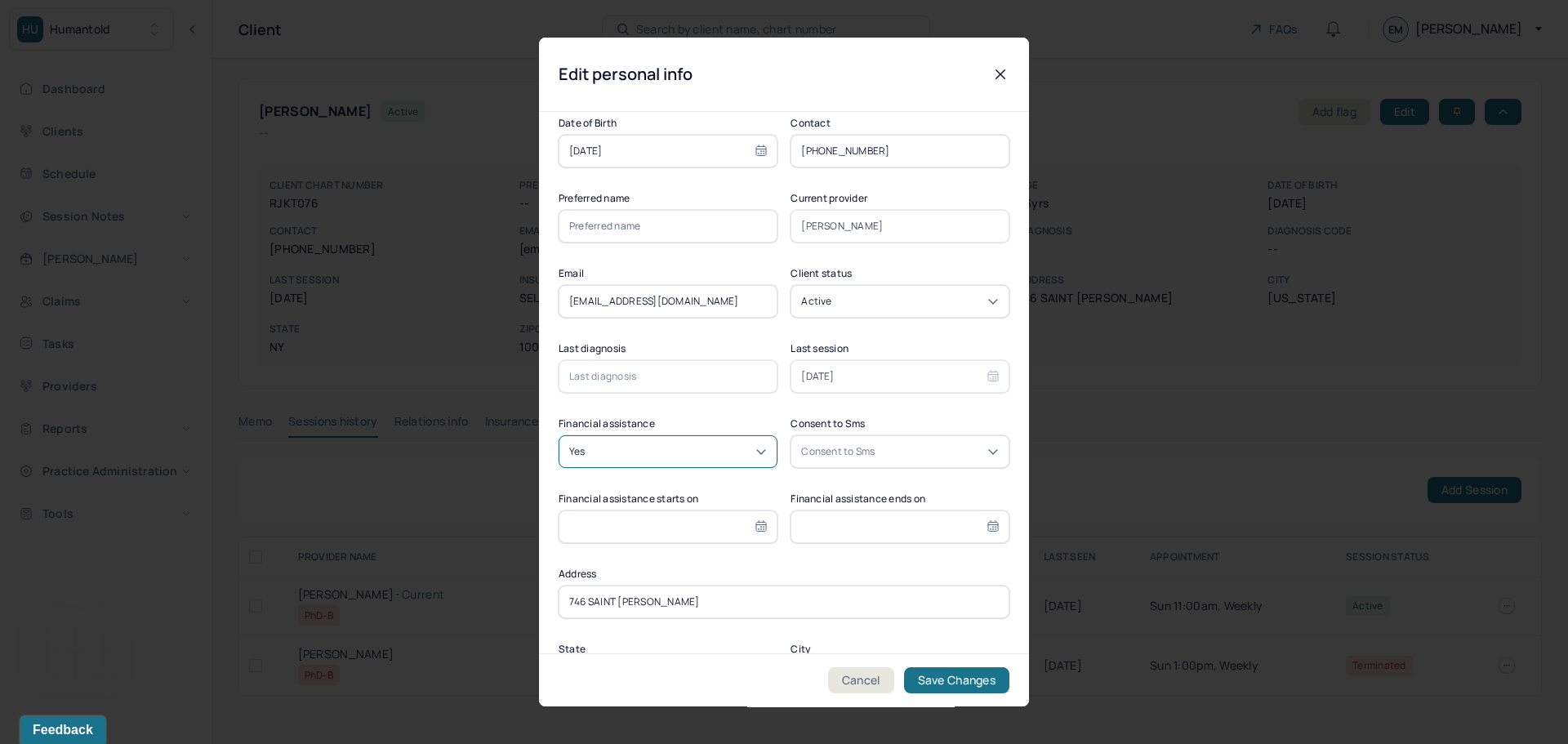 click at bounding box center [668, 527] 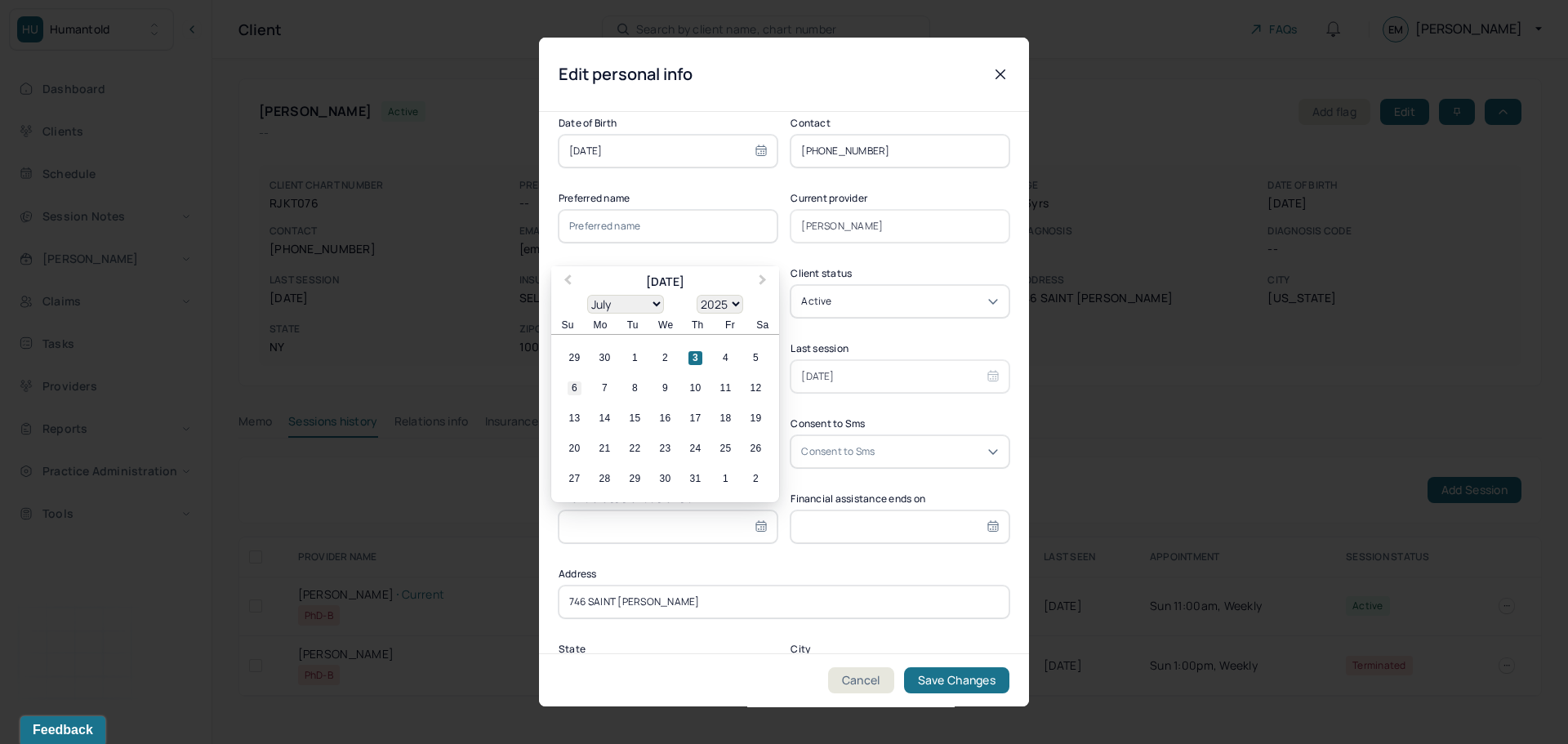 click on "6" at bounding box center (574, 388) 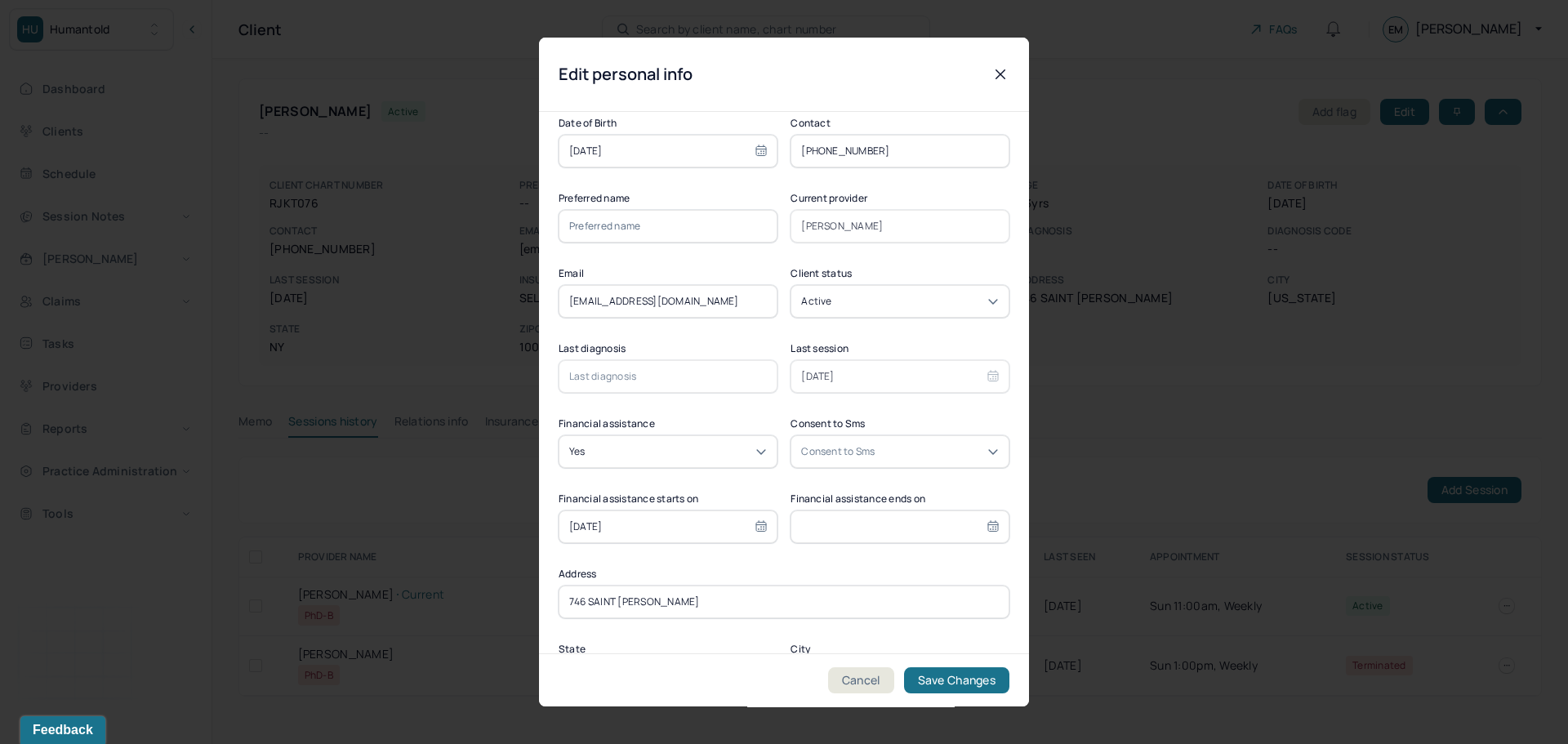 click at bounding box center (900, 527) 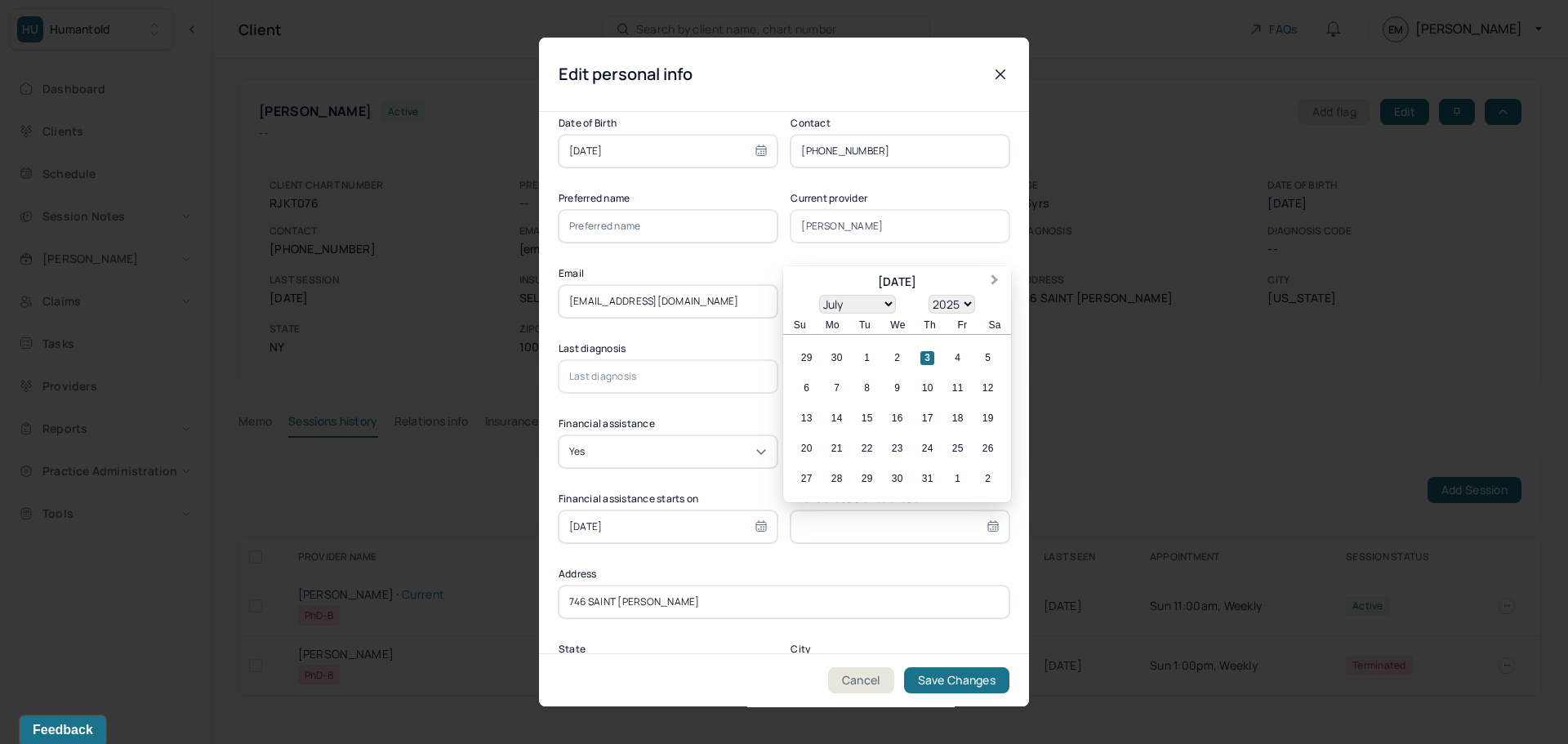 click on "Next Month" at bounding box center (995, 282) 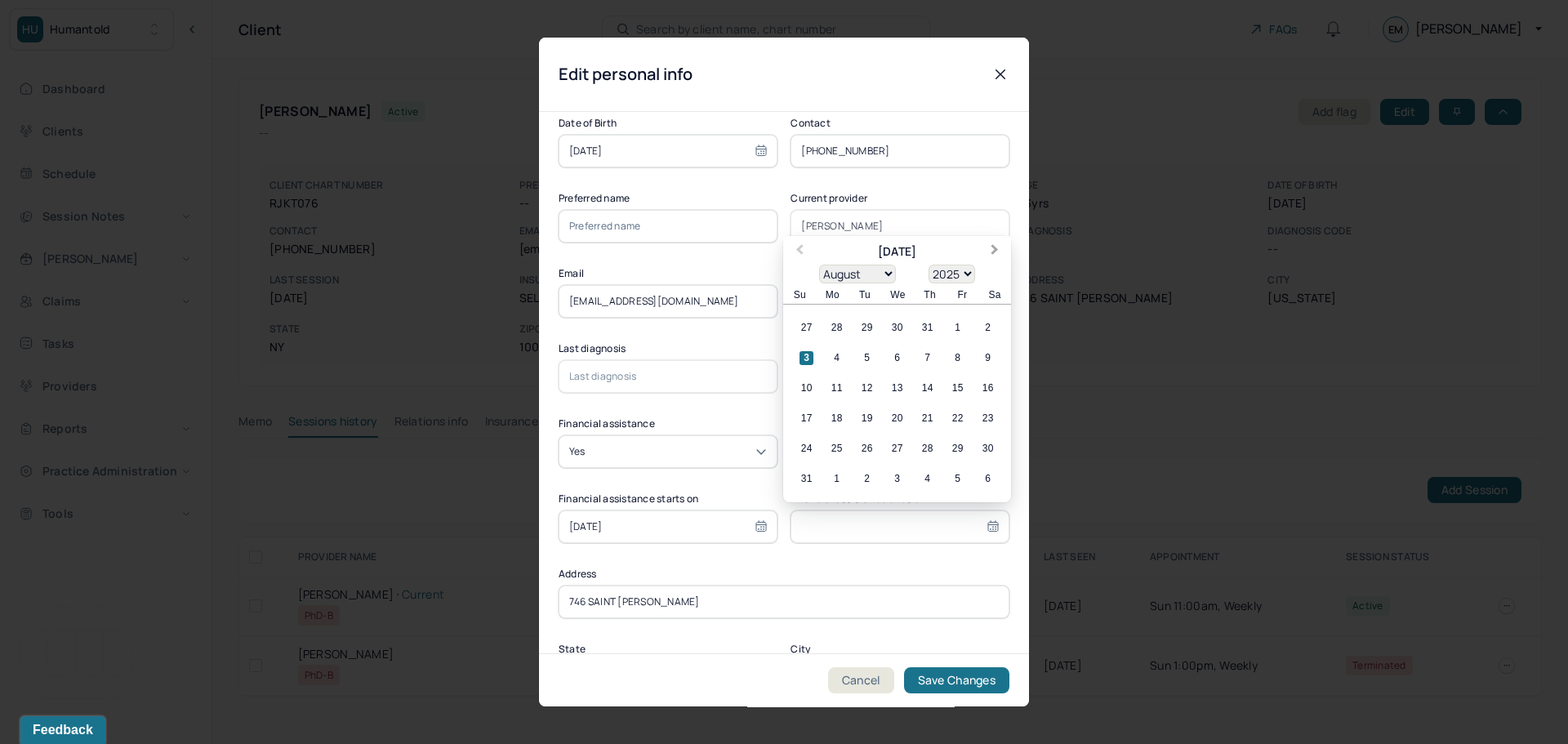 click on "January February March April May June July August September October November December 2025 2026 2027 2028 2029 2030 2031 2032 2033 2034 2035 2036 2037 2038 2039 2040 2041 2042 2043 2044 2045 2046 2047 2048 2049 2050 2051 2052 2053 2054 2055 2056 2057 2058 2059 2060 2061 2062 2063 2064 2065 2066 2067 2068 2069 2070 2071 2072 2073 2074 2075 2076 2077 2078 2079 2080 2081 2082 2083 2084 2085 2086 2087 2088 2089 2090 2091 2092 2093 2094 2095 2096 2097 2098 2099 2100" at bounding box center (897, 274) 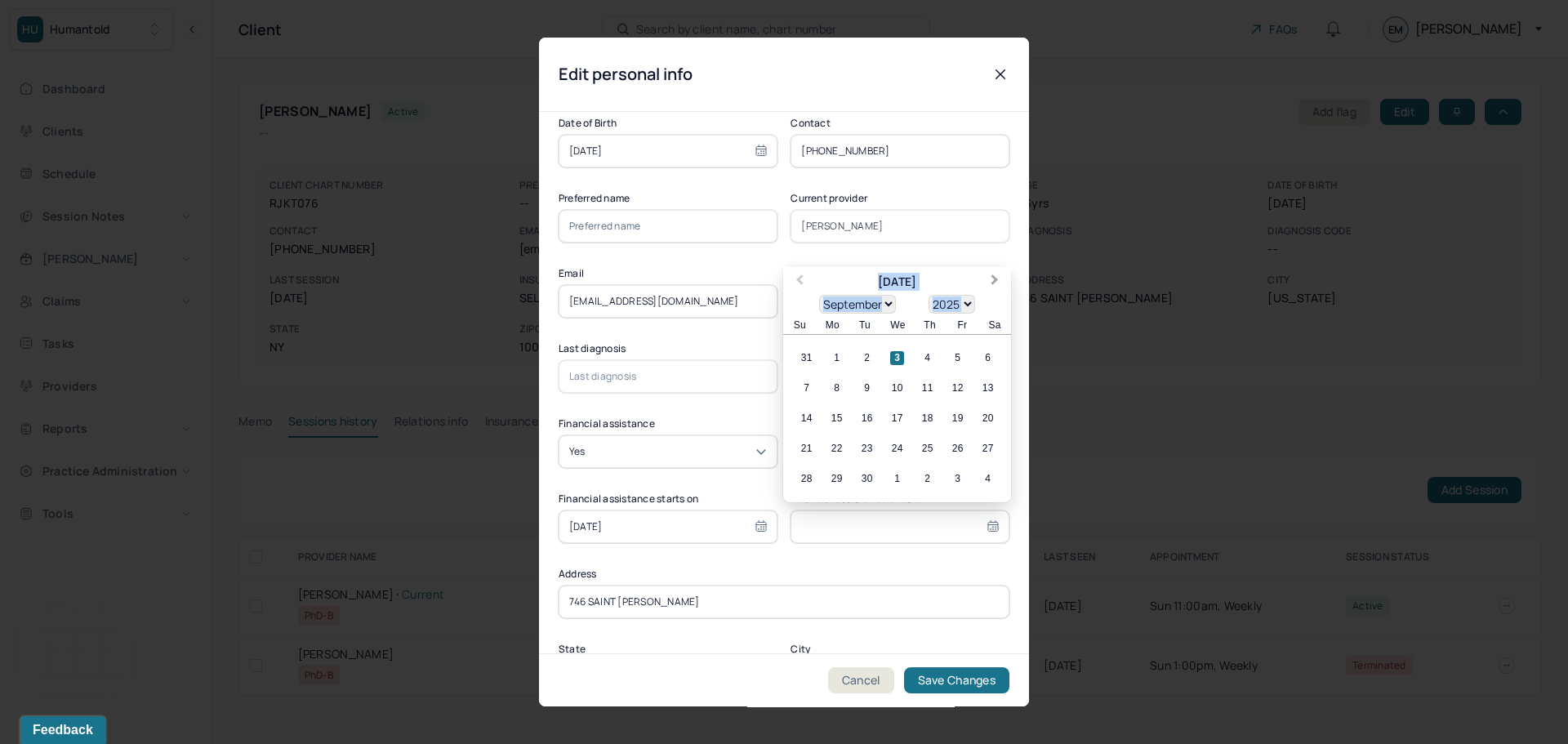 click on "Next Month" at bounding box center [995, 282] 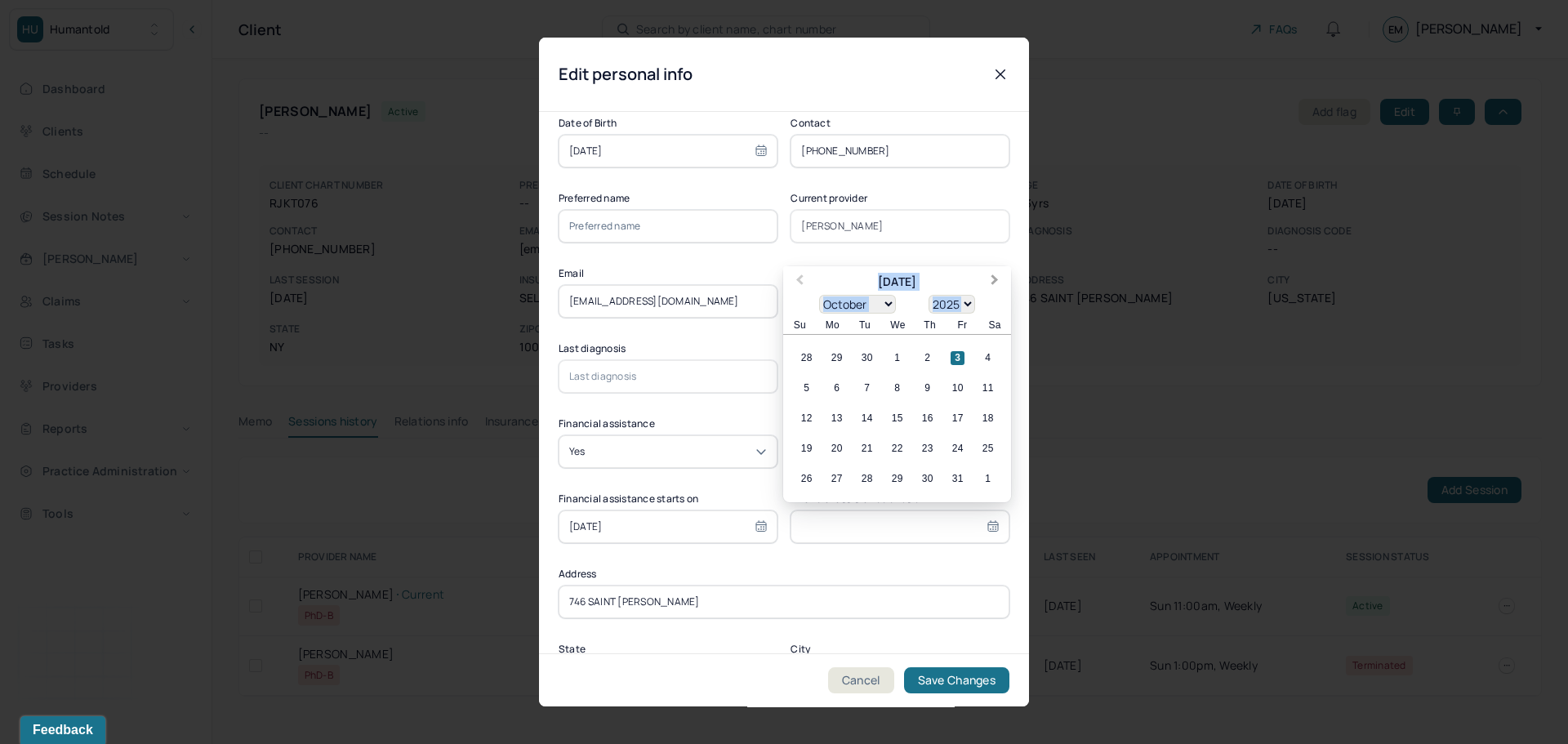 click on "Next Month" at bounding box center (995, 282) 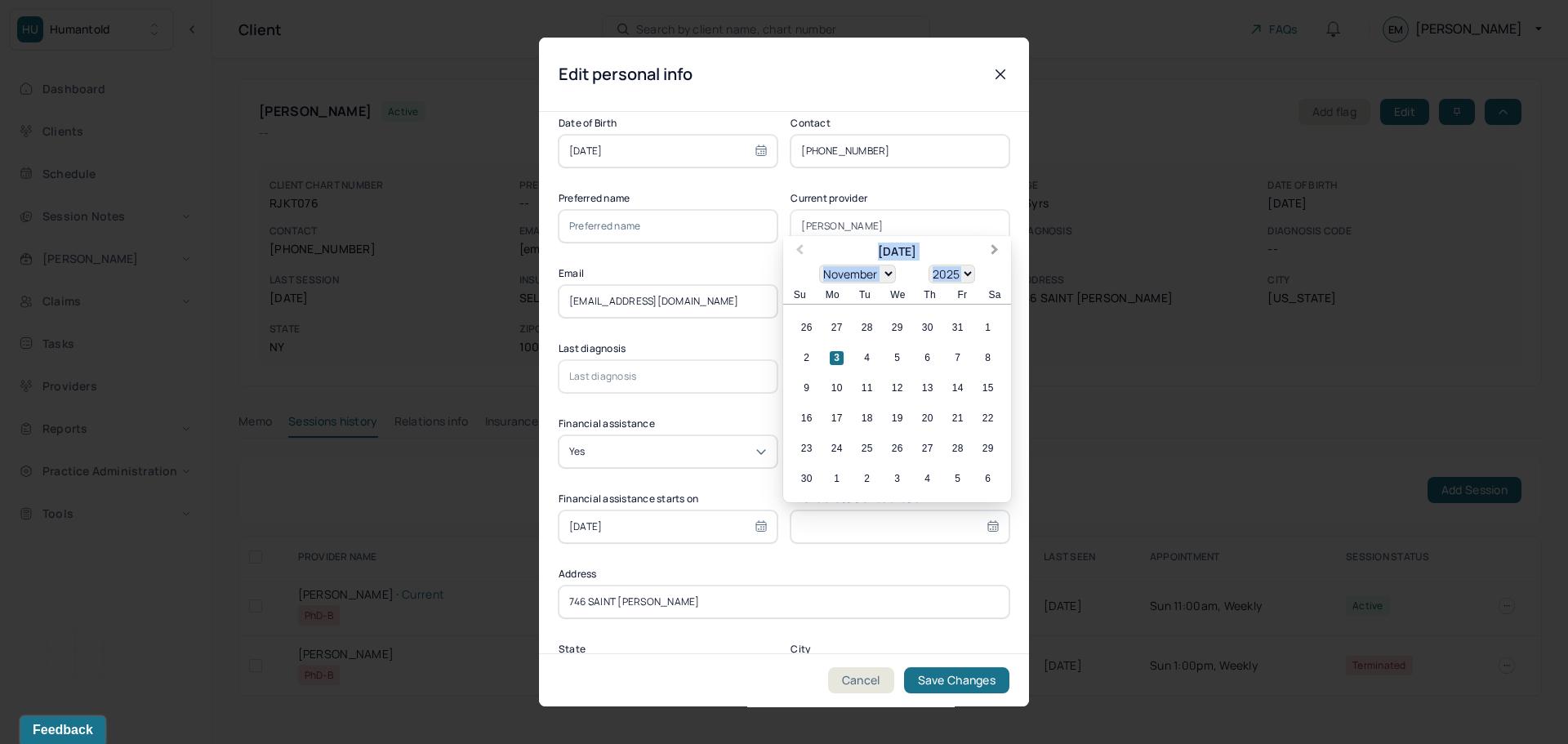 click on "Next Month" at bounding box center (995, 252) 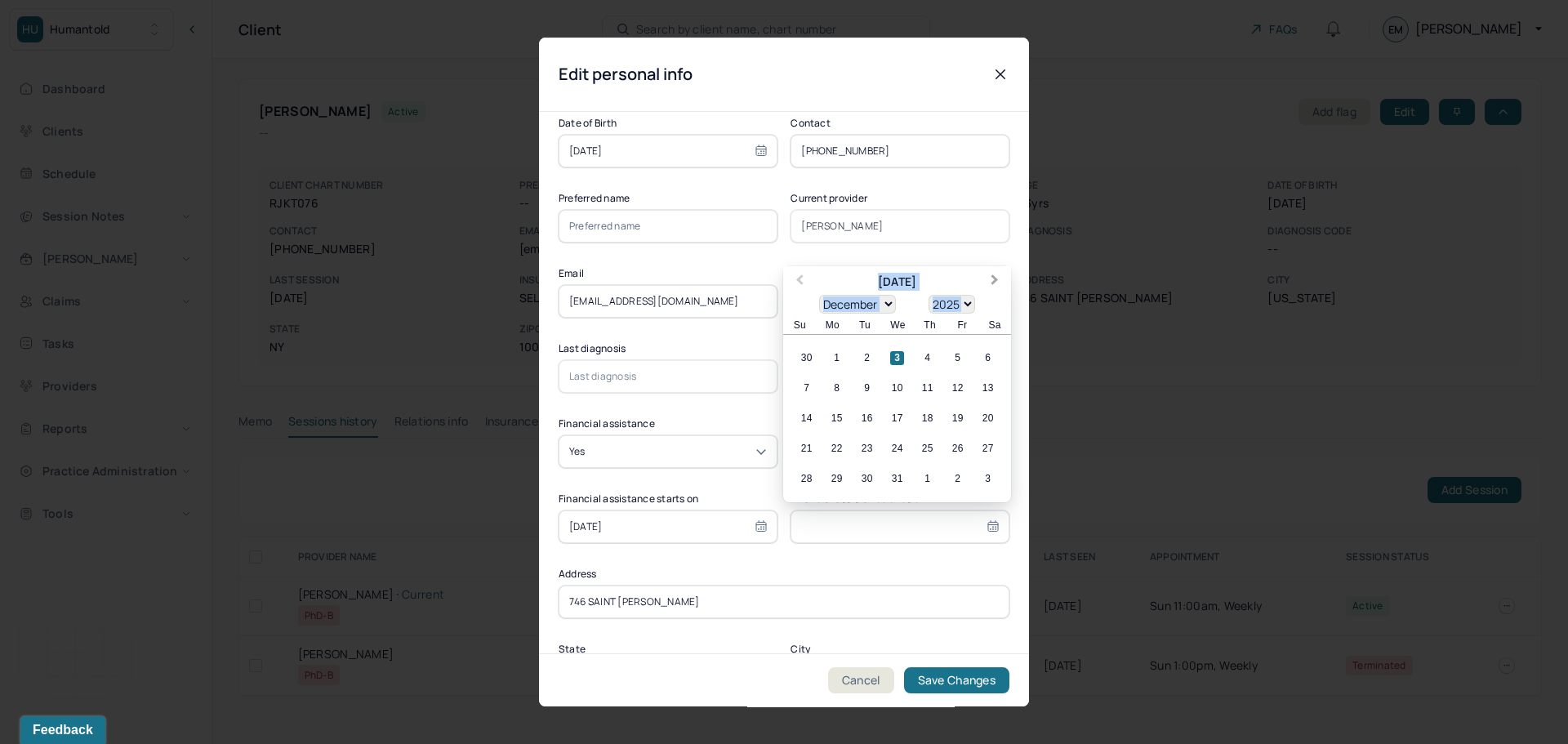 click on "Next Month" at bounding box center [995, 282] 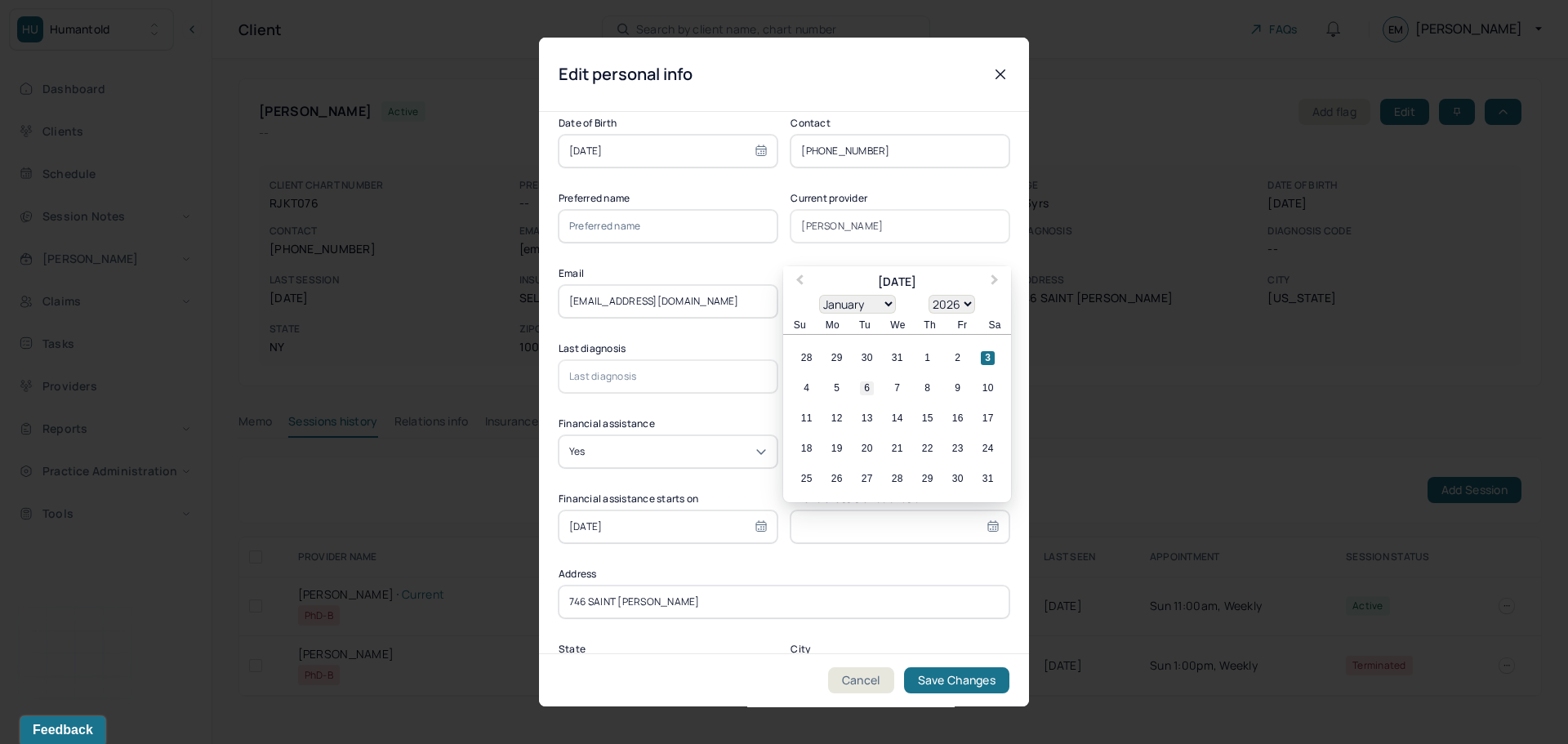 click on "6" at bounding box center [866, 388] 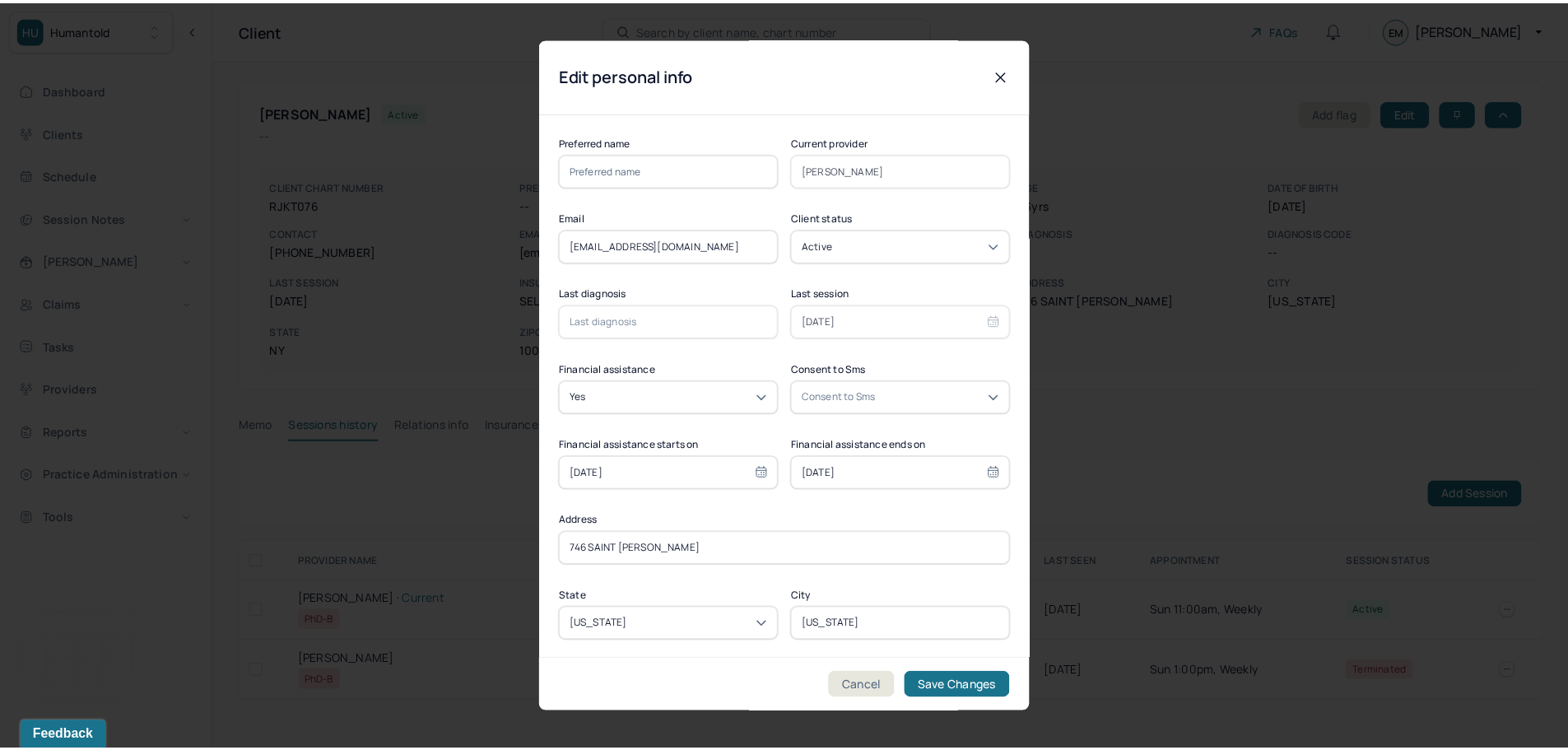 scroll, scrollTop: 299, scrollLeft: 0, axis: vertical 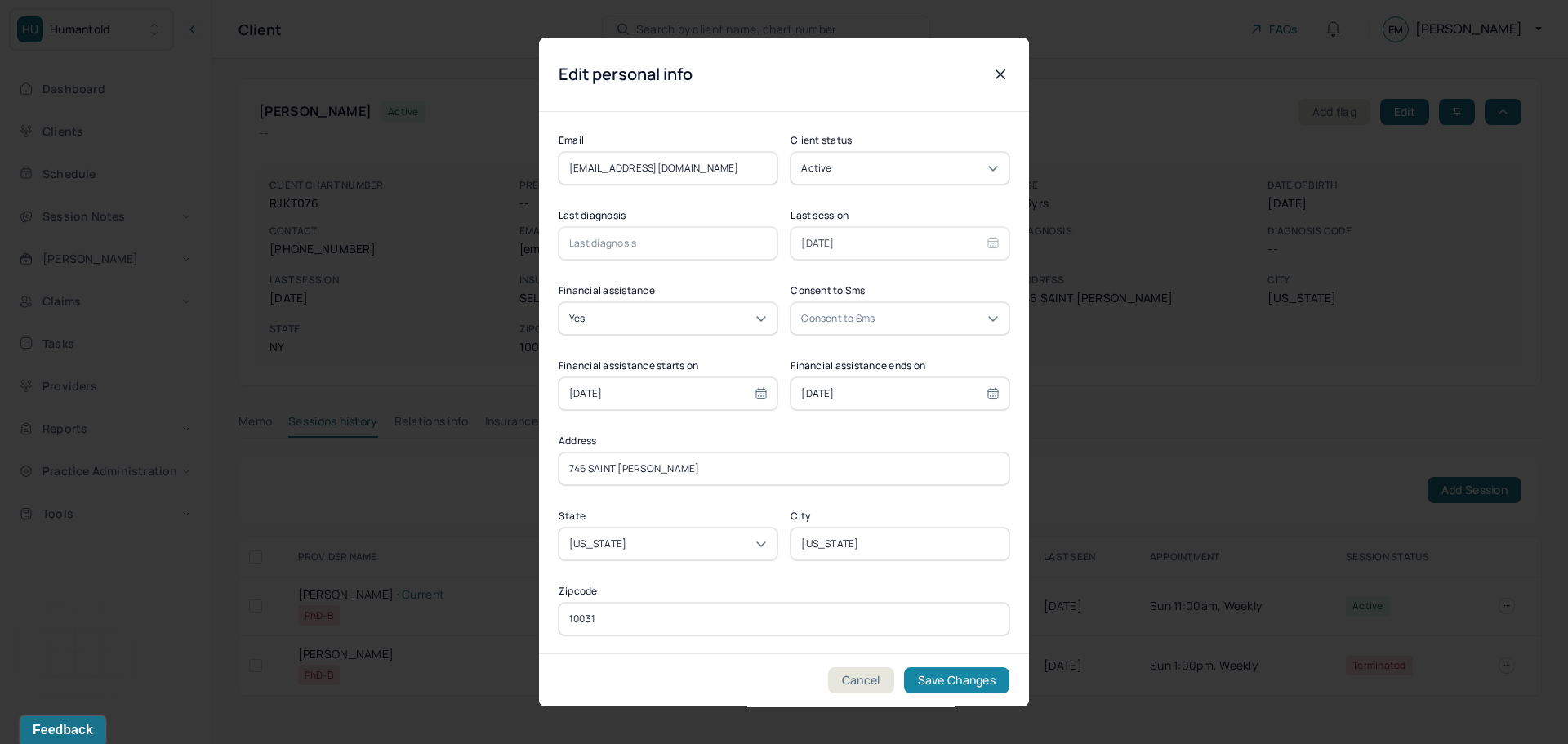 click on "Save Changes" at bounding box center (956, 680) 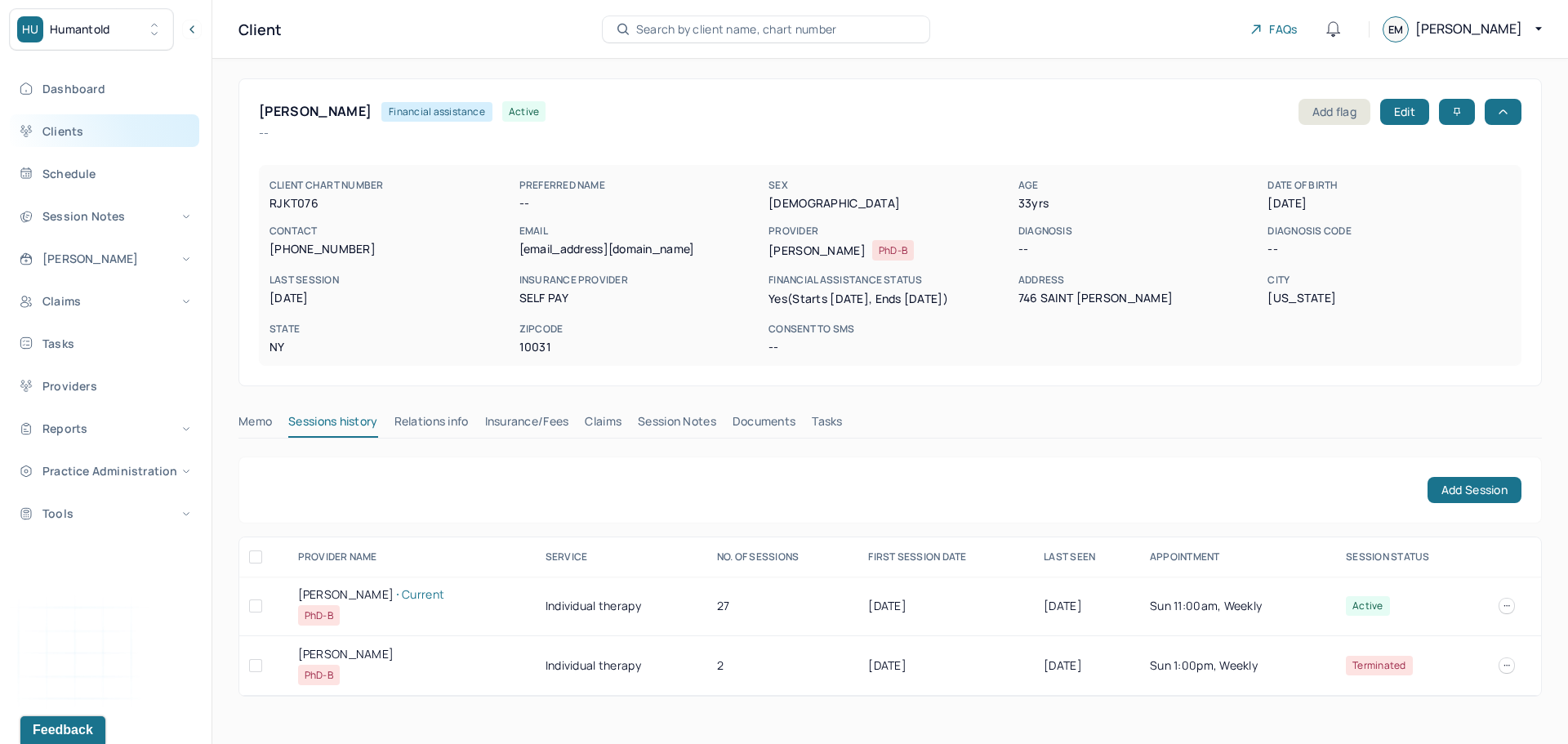 click on "Clients" at bounding box center [105, 131] 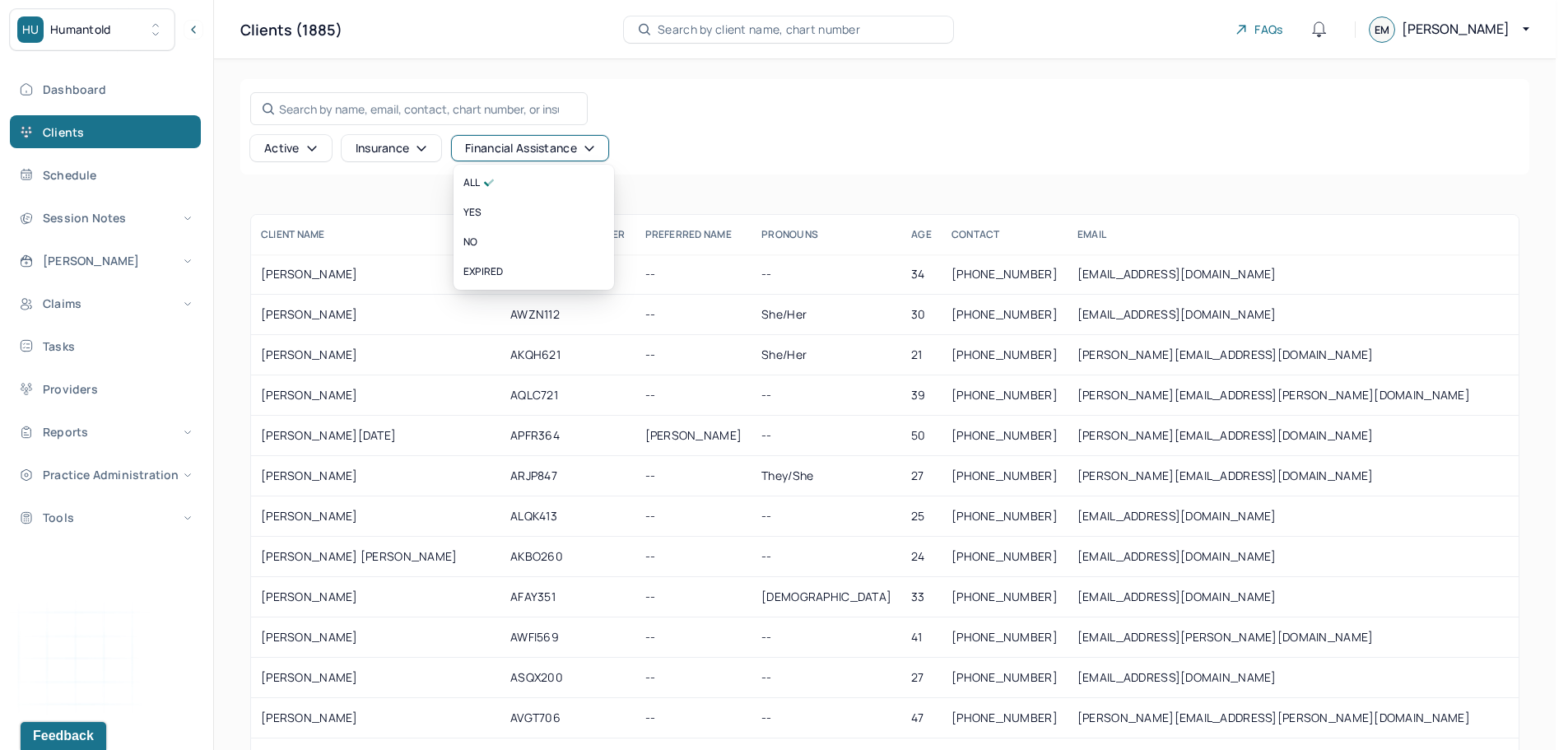 click on "Financial assistance" at bounding box center (530, 148) 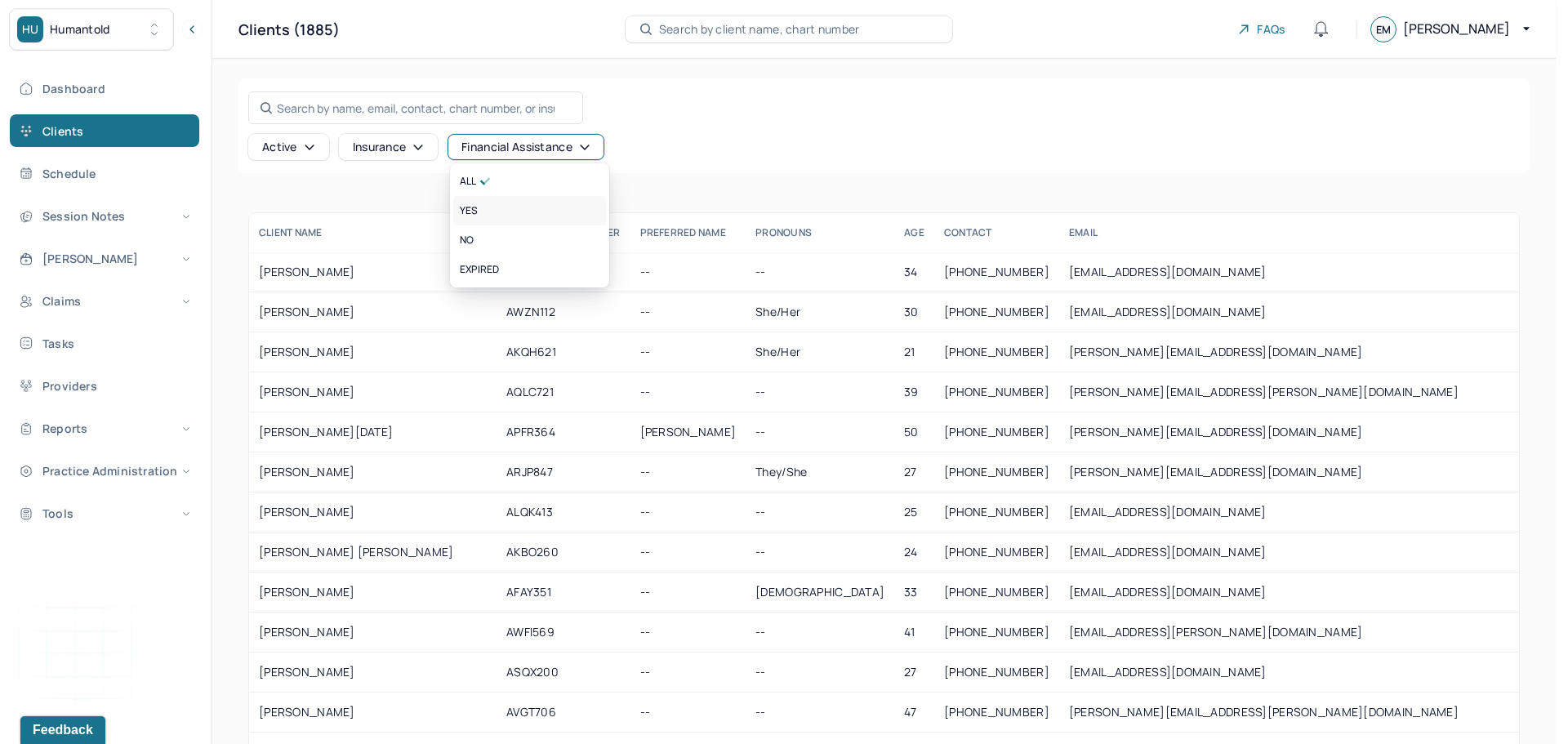 click on "yes" at bounding box center (529, 211) 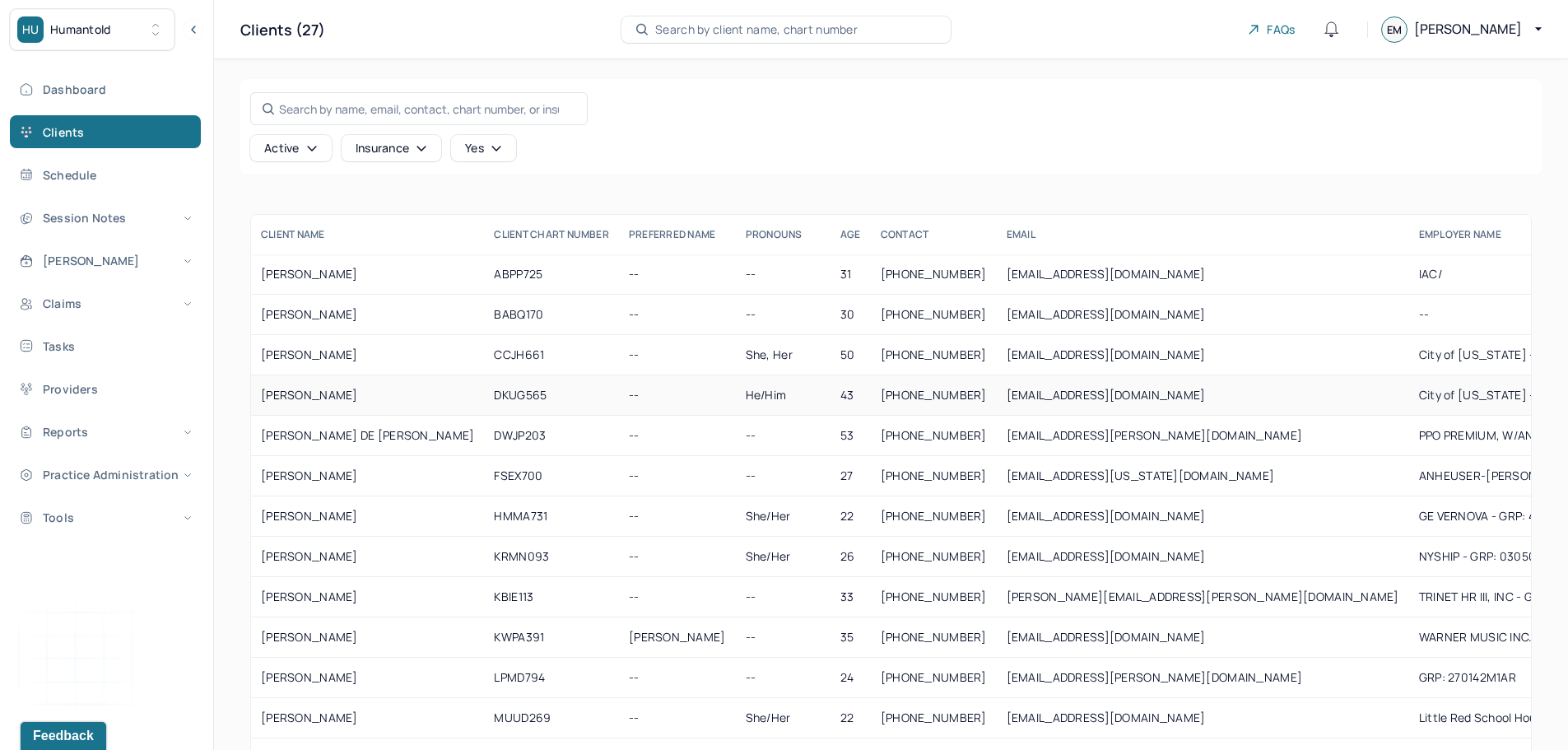 click on "DEVOY, MICHAEL" at bounding box center (367, 395) 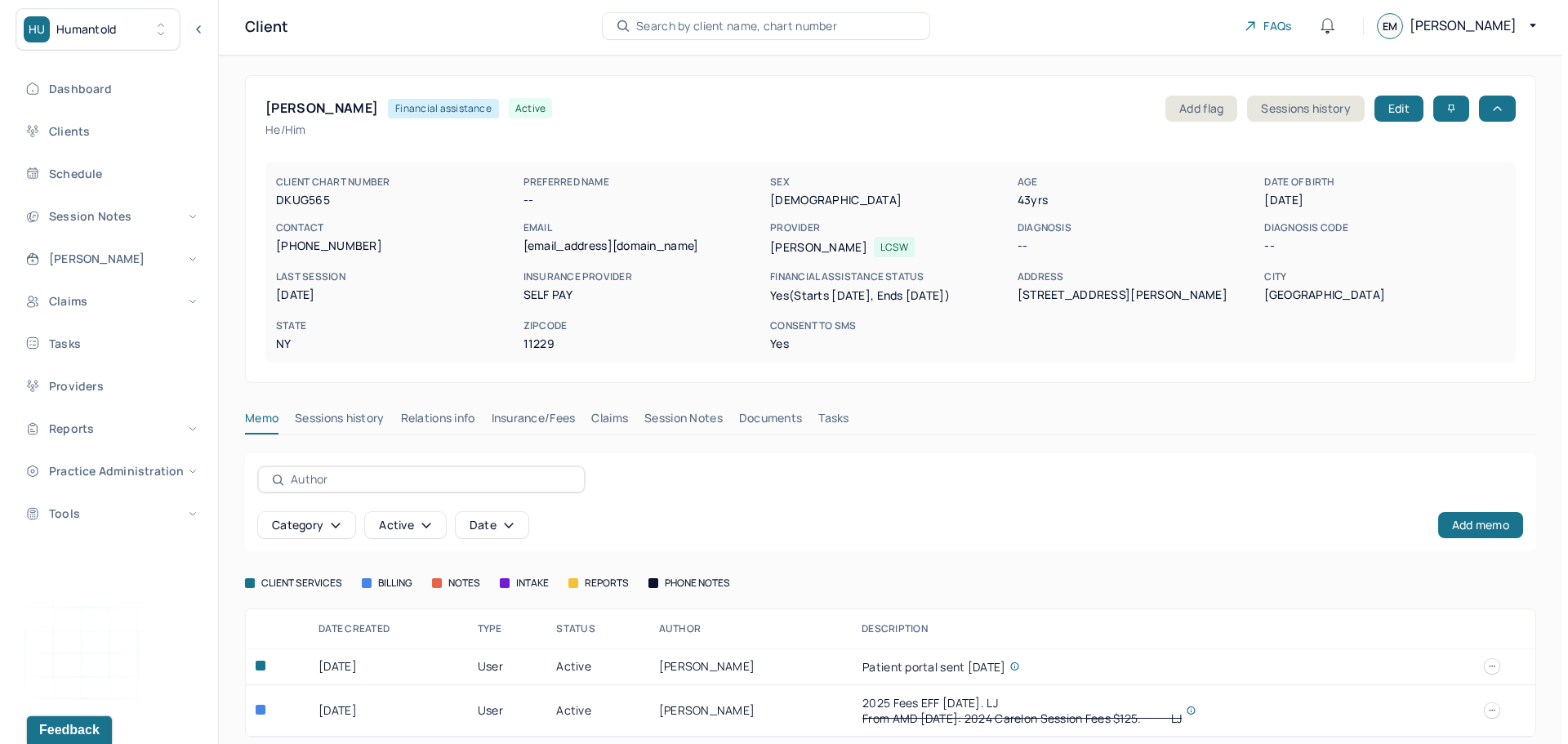 scroll, scrollTop: 0, scrollLeft: 0, axis: both 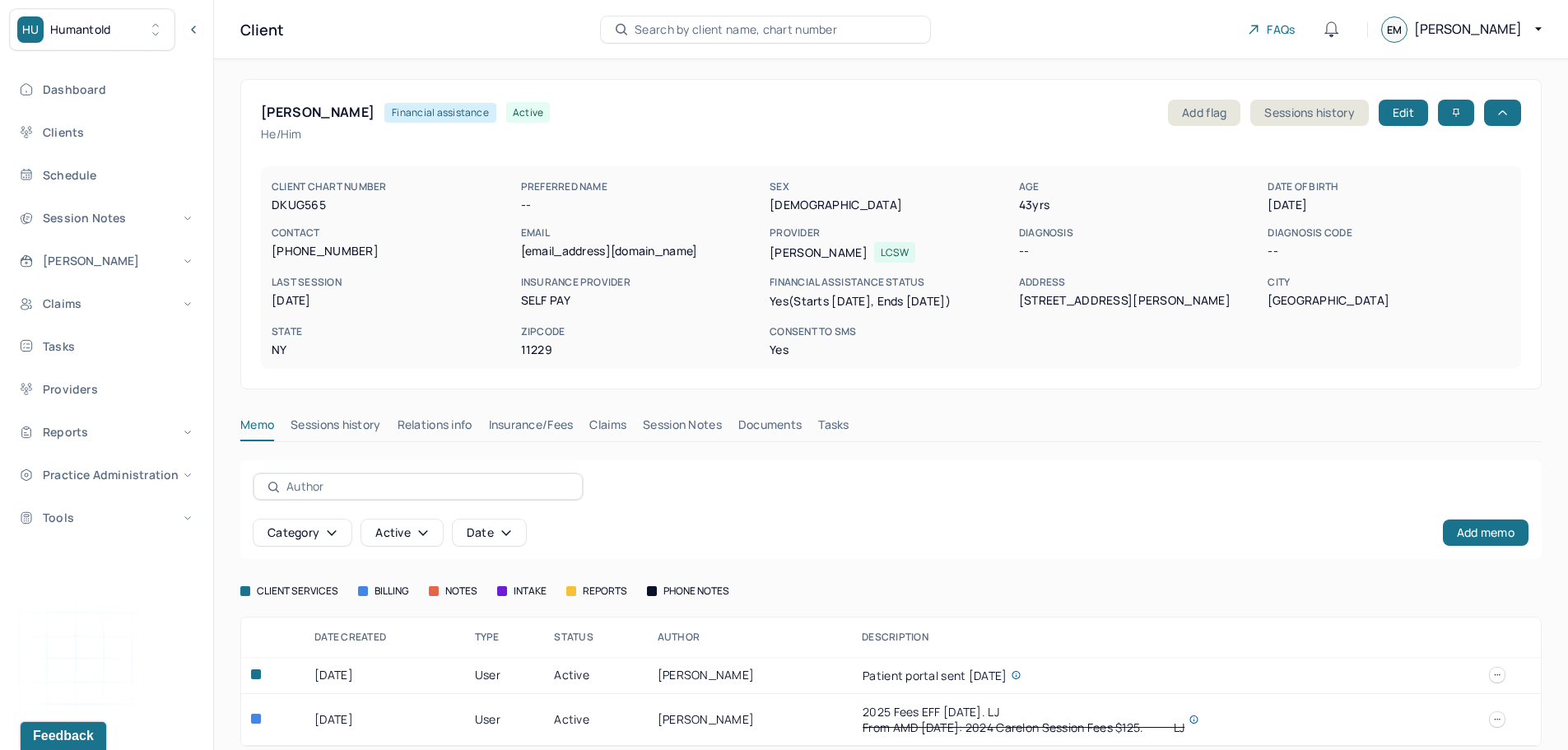 click on "DEVOY, MICHAEL" at bounding box center [318, 112] 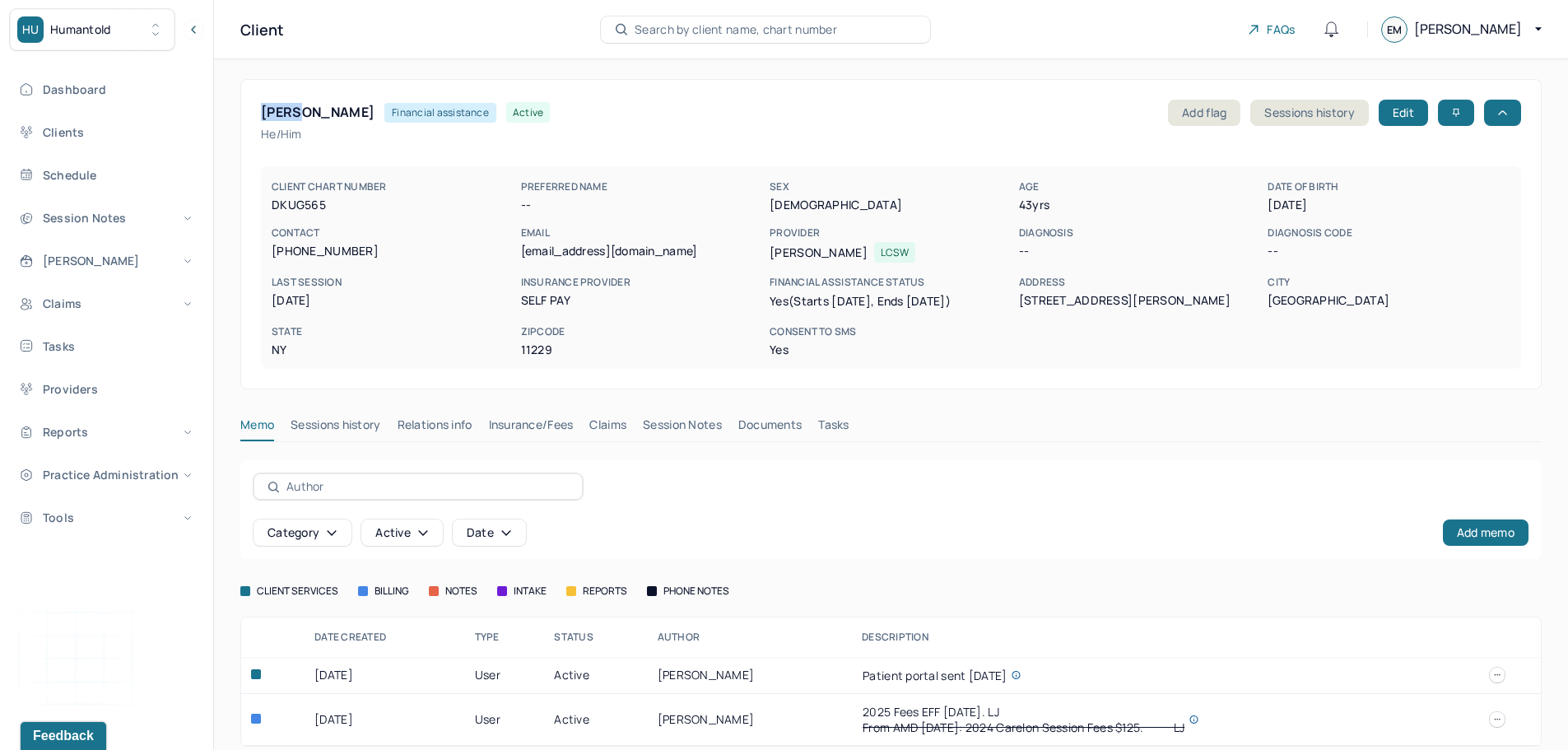 click on "DEVOY, MICHAEL" at bounding box center (318, 112) 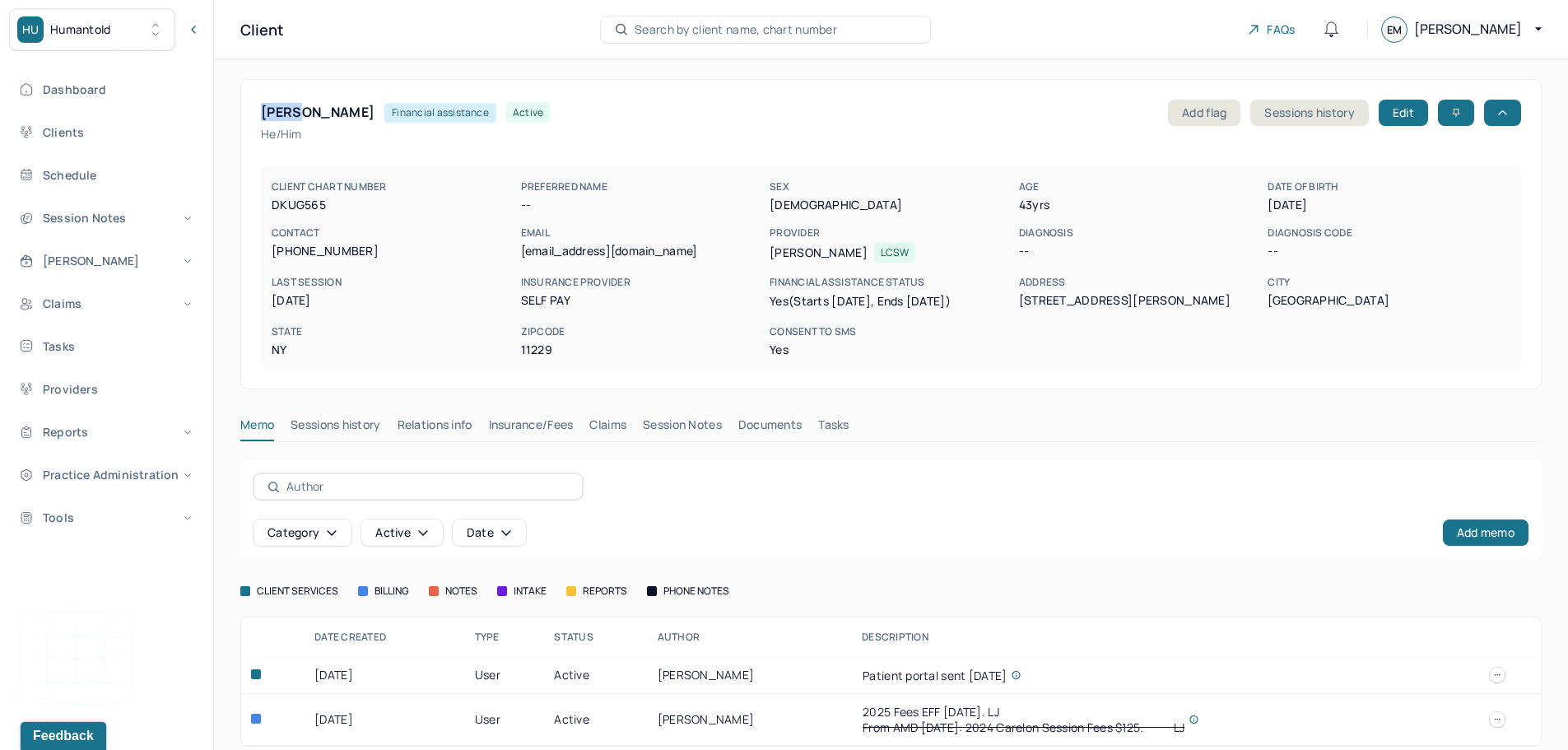 copy on "DEVOY" 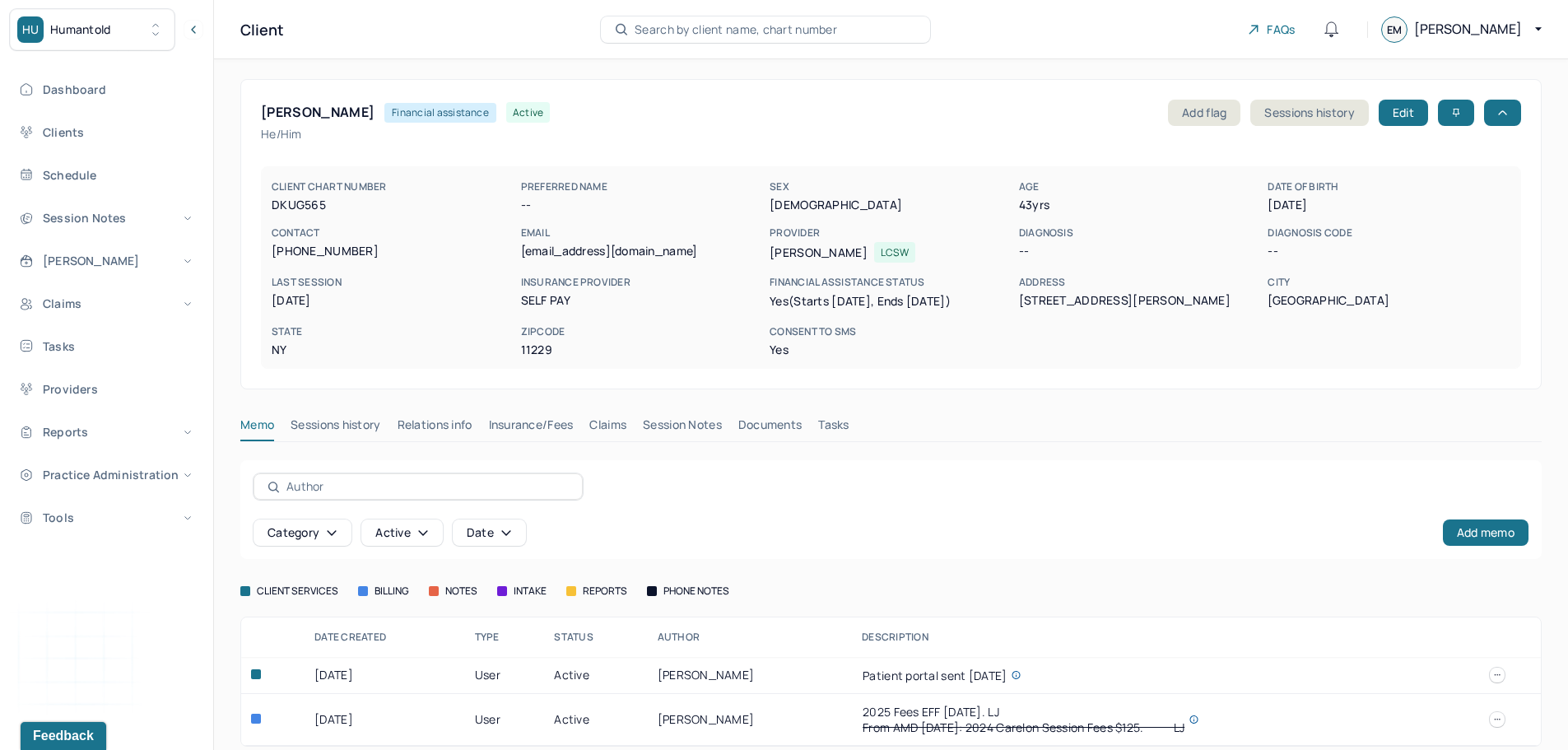 click on "mikegl2814@gmail.com" at bounding box center [642, 251] 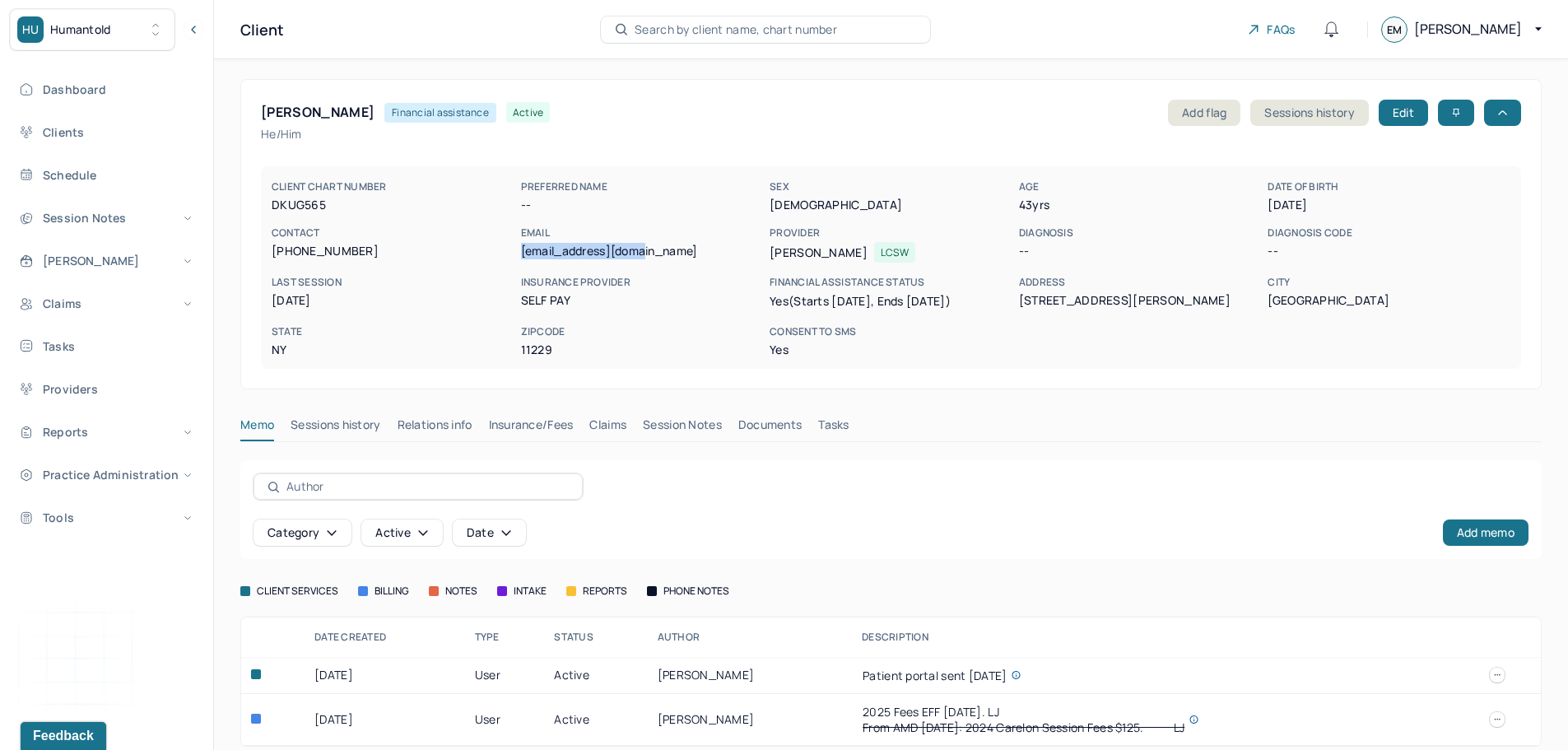 drag, startPoint x: 532, startPoint y: 254, endPoint x: 633, endPoint y: 249, distance: 101.123687 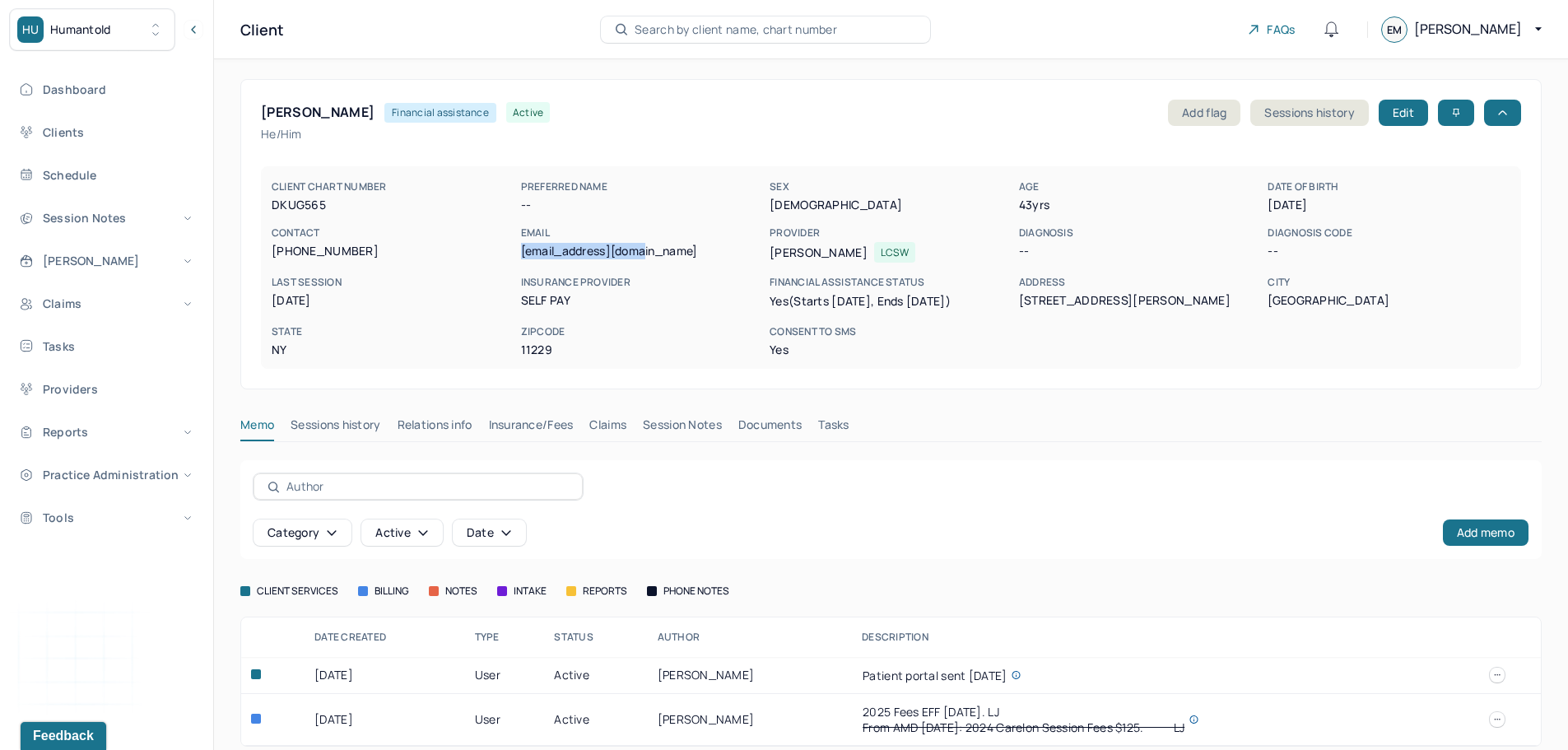 click on "mikegl2814@gmail.com" at bounding box center (642, 251) 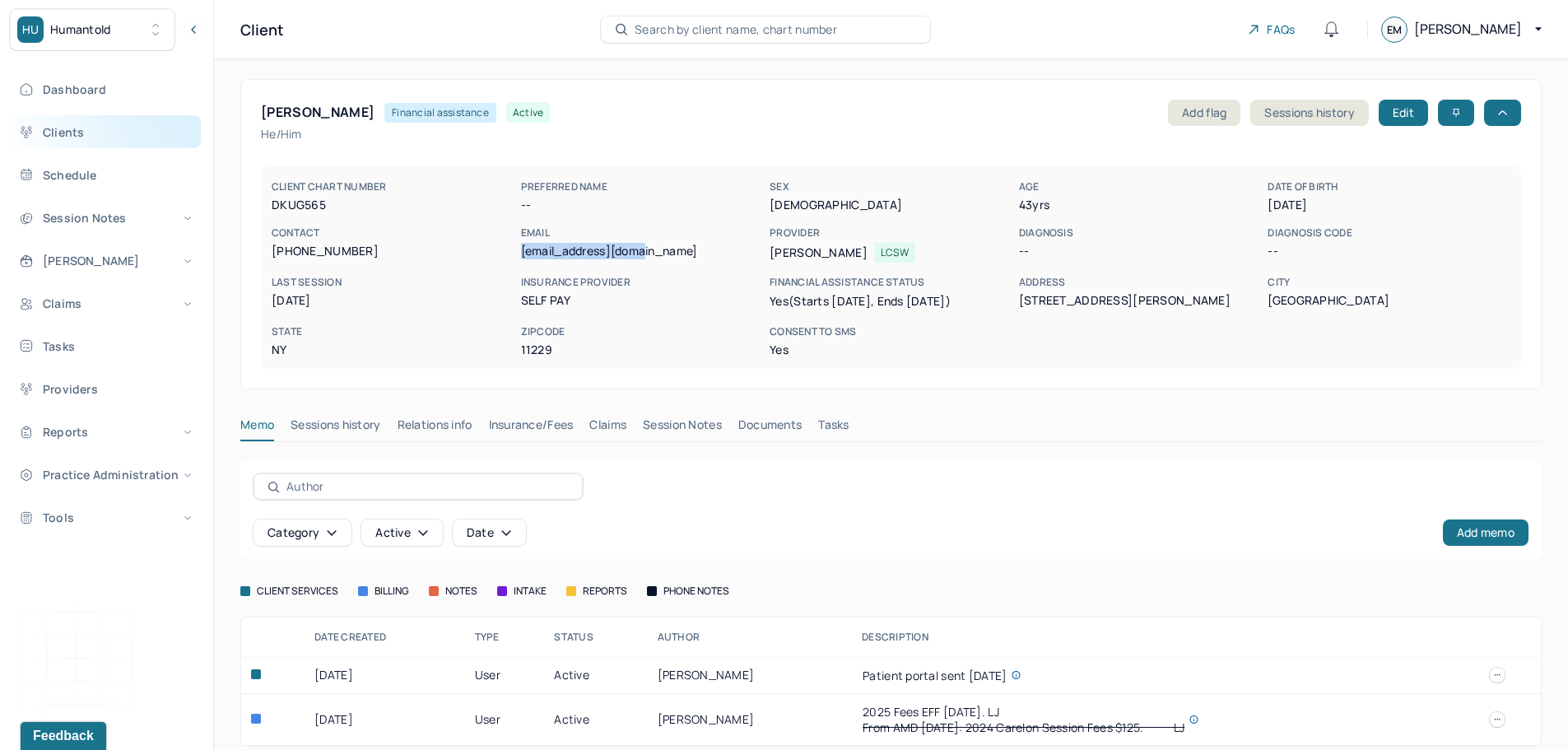 click on "Clients" at bounding box center [105, 132] 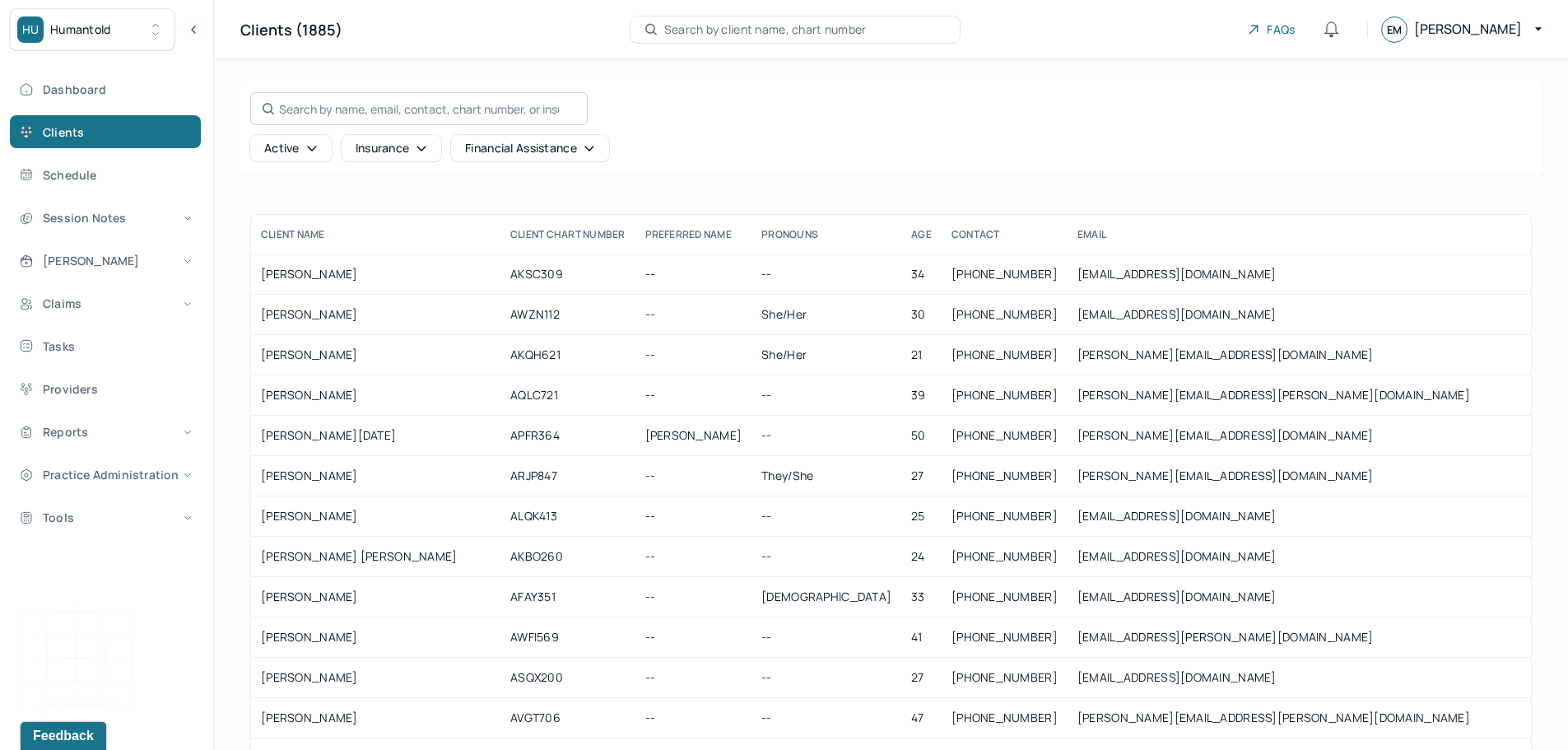 click on "Search by name, email, contact, chart number, or insurance id..." at bounding box center [419, 109] 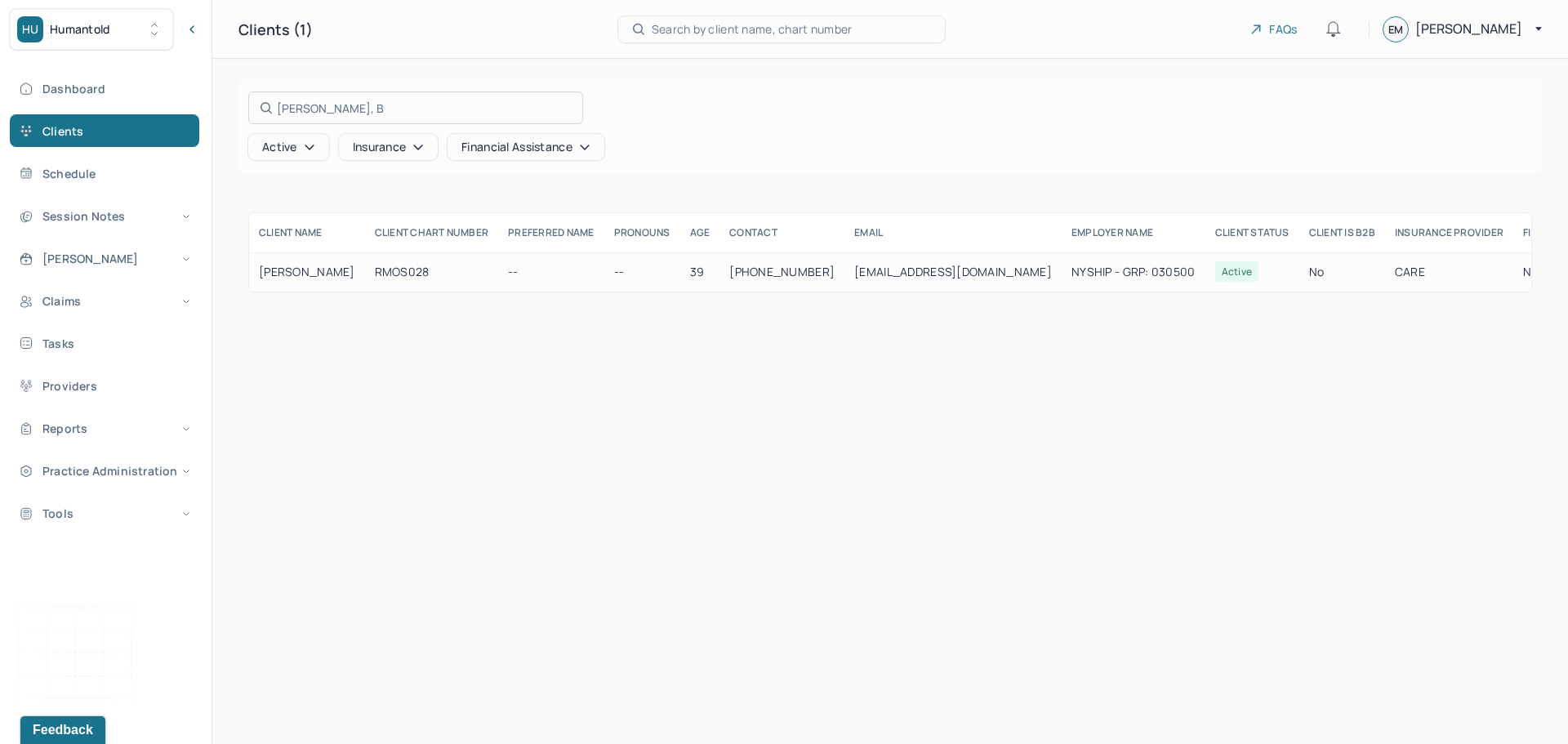 type on "[PERSON_NAME], B" 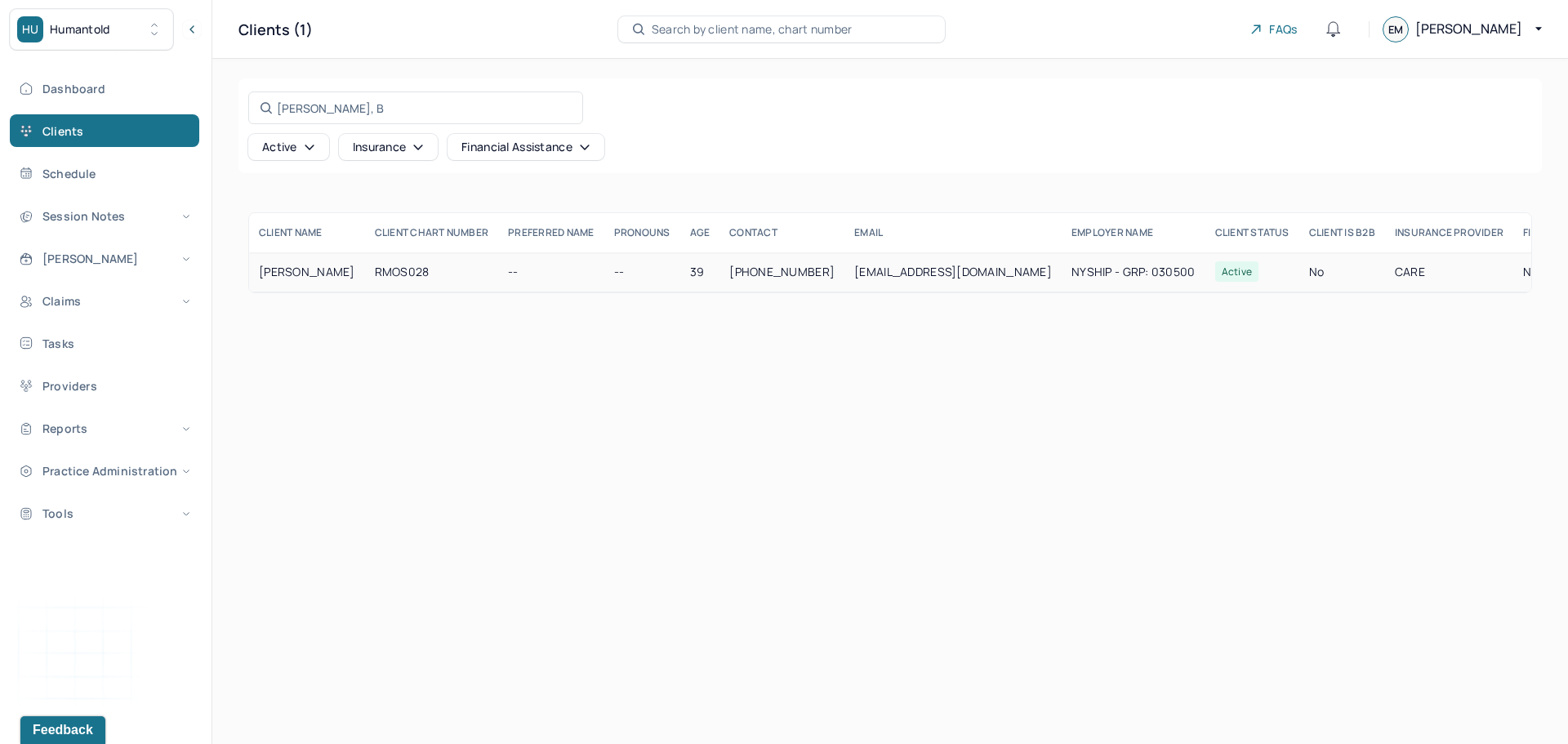 click on "RMOS028" at bounding box center [432, 272] 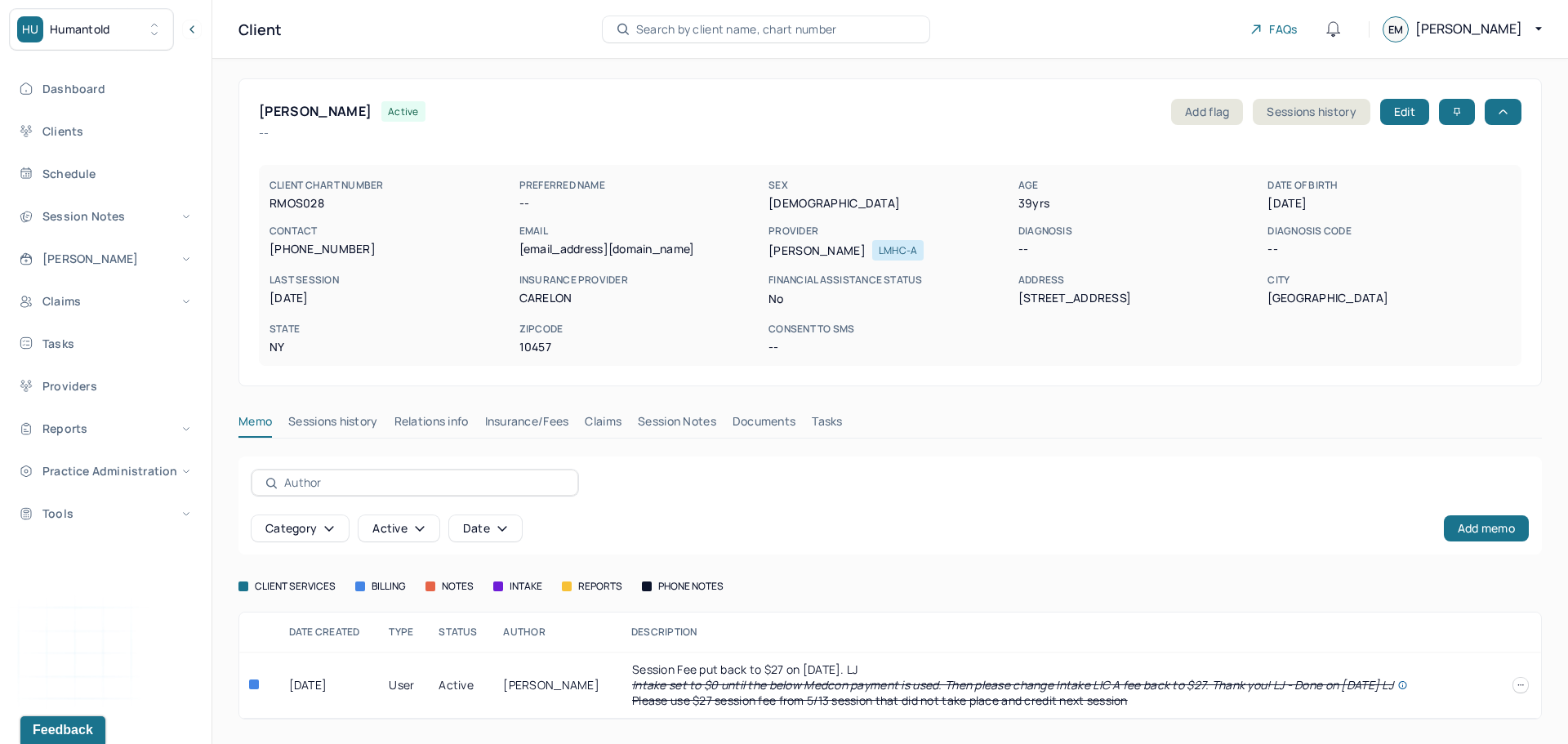 click on "Sessions history" at bounding box center (332, 425) 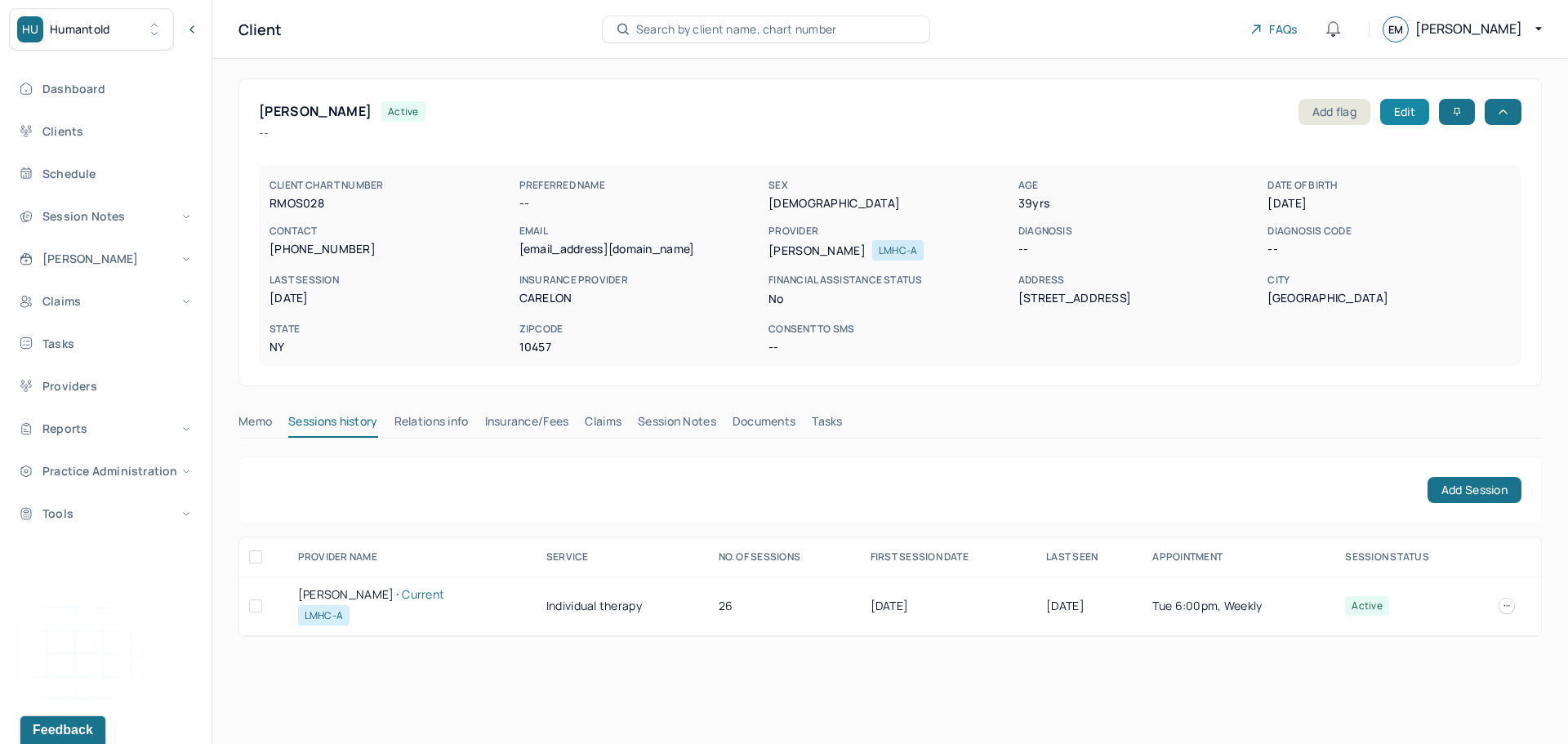 click on "Edit" at bounding box center [1405, 112] 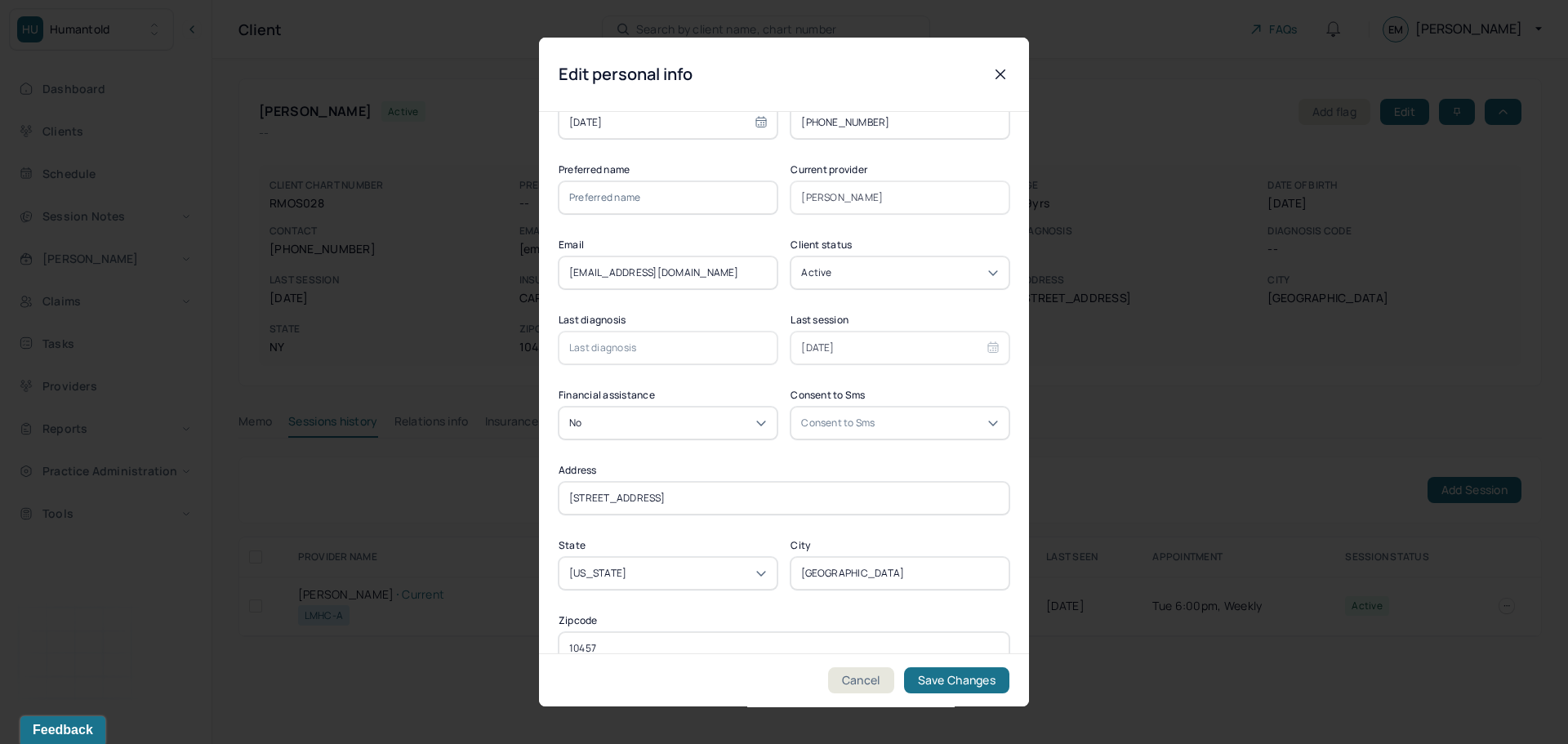 scroll, scrollTop: 221, scrollLeft: 0, axis: vertical 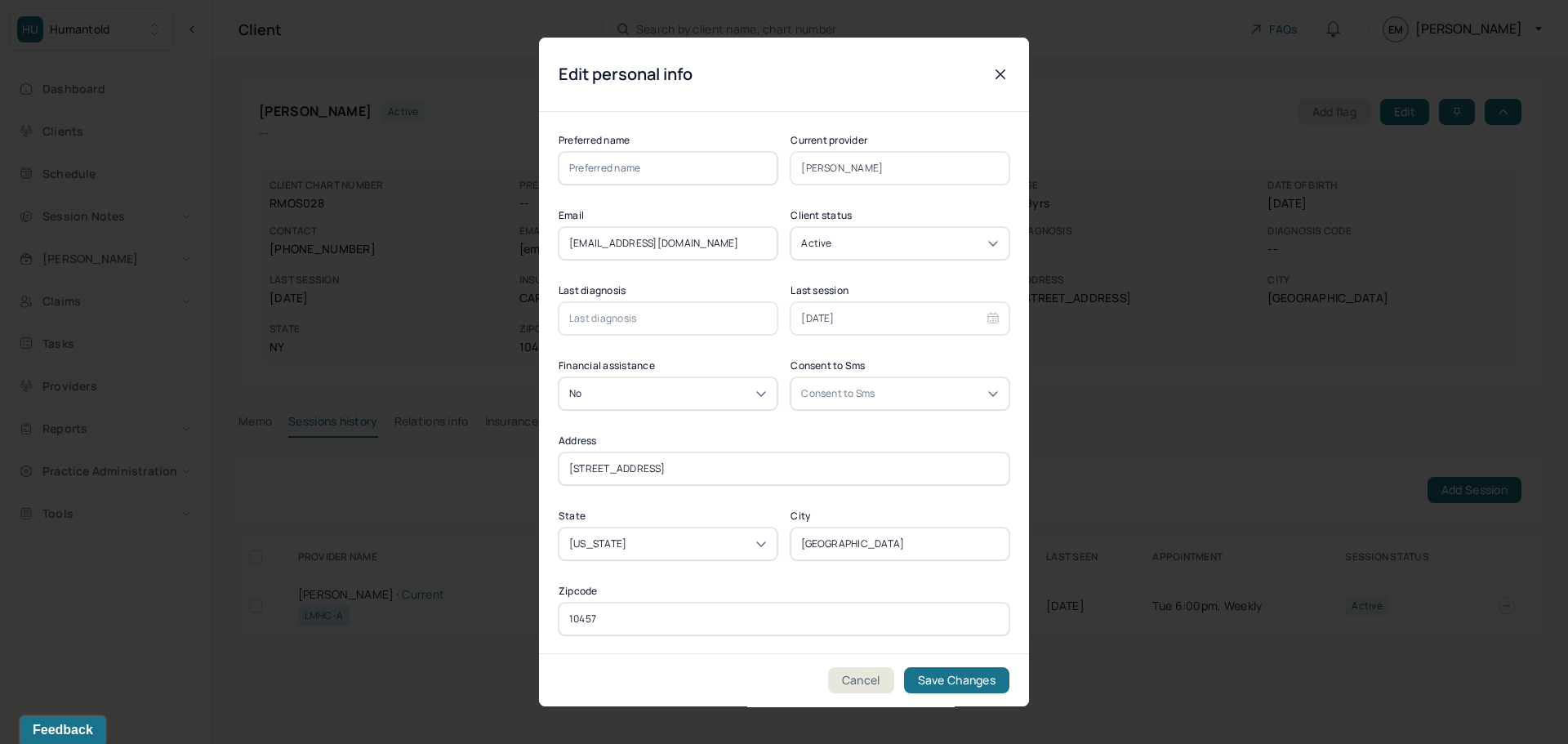 click on "No" at bounding box center (668, 394) 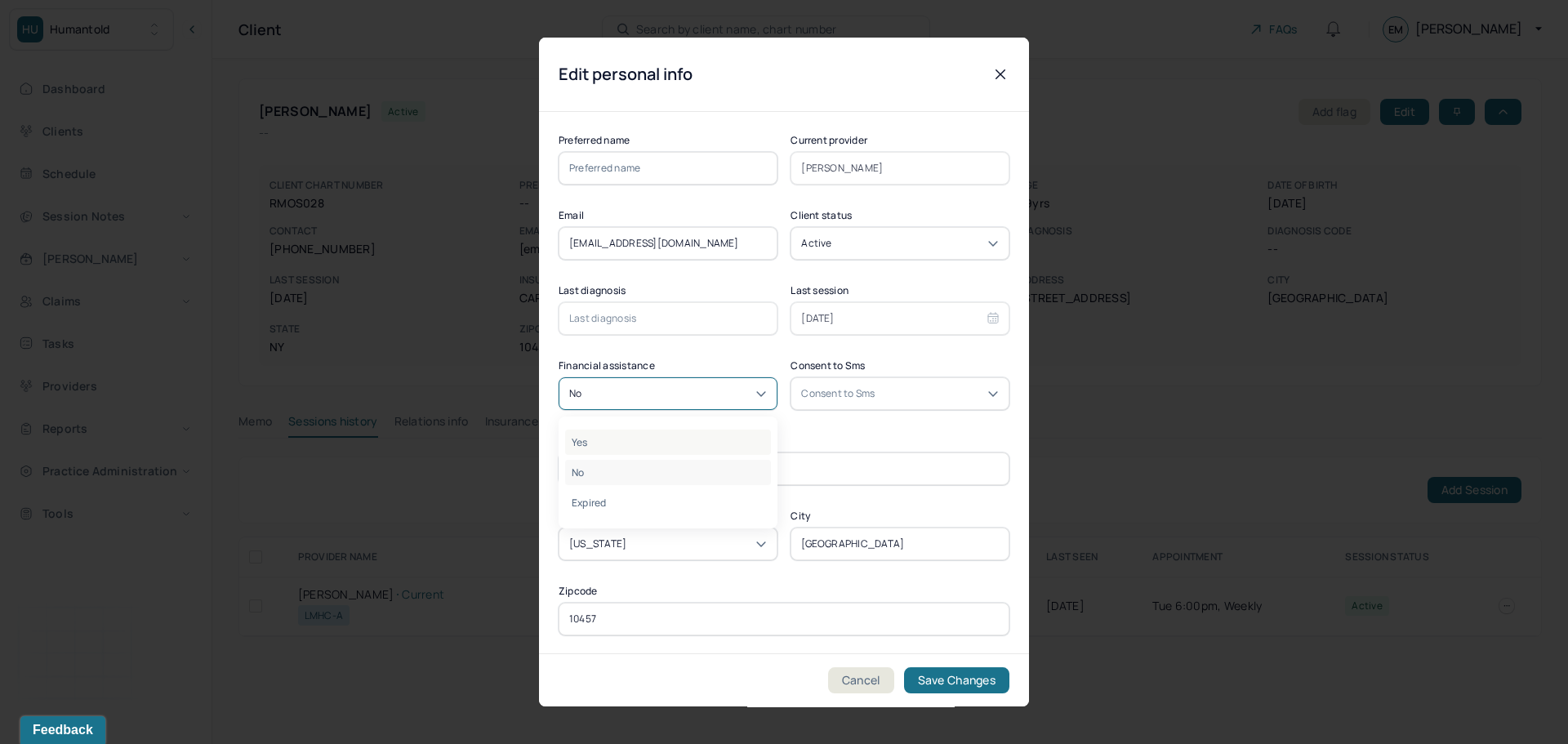 click on "Yes" at bounding box center (668, 442) 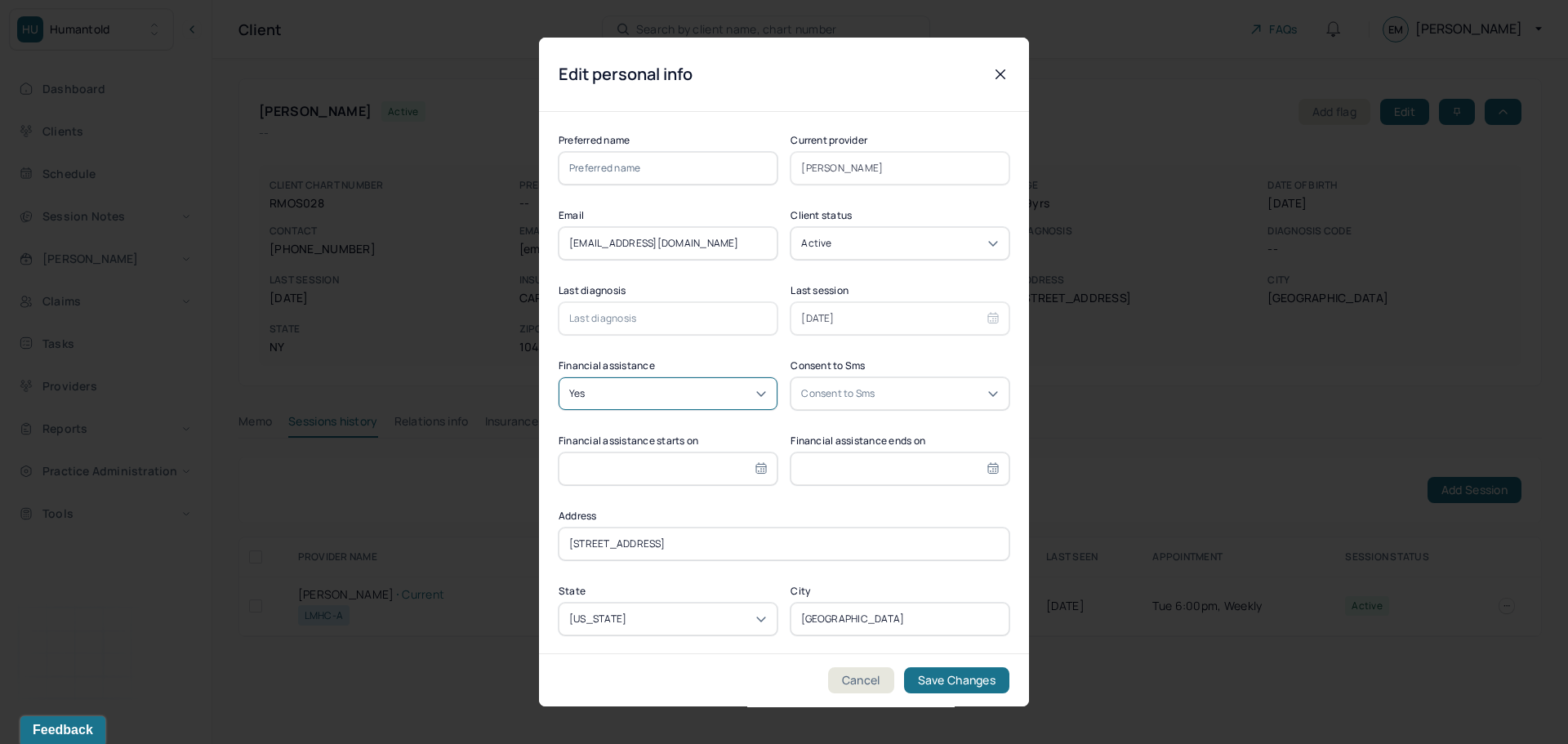 click on "Consent to Sms" at bounding box center [838, 394] 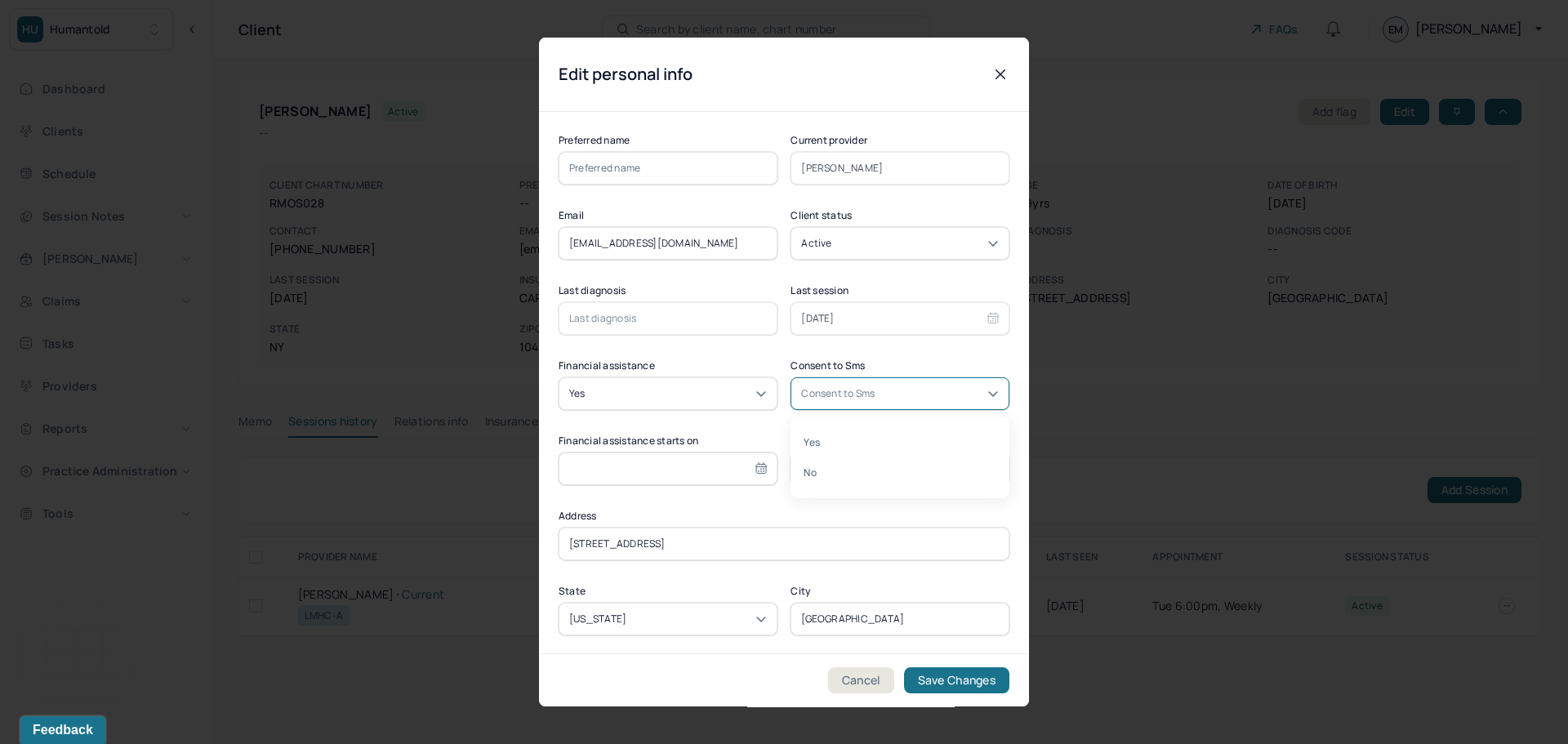click at bounding box center (668, 469) 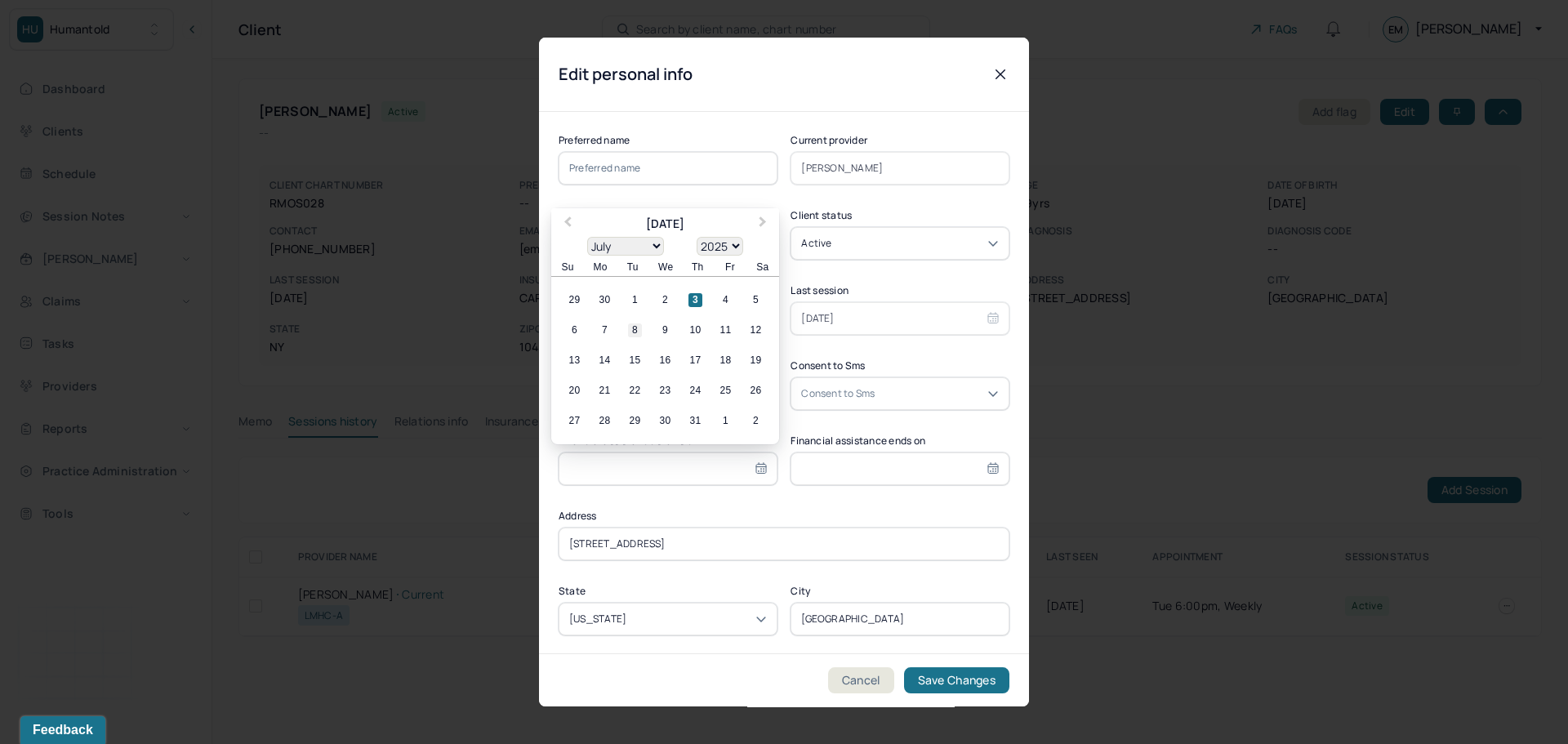 click on "8" at bounding box center [635, 330] 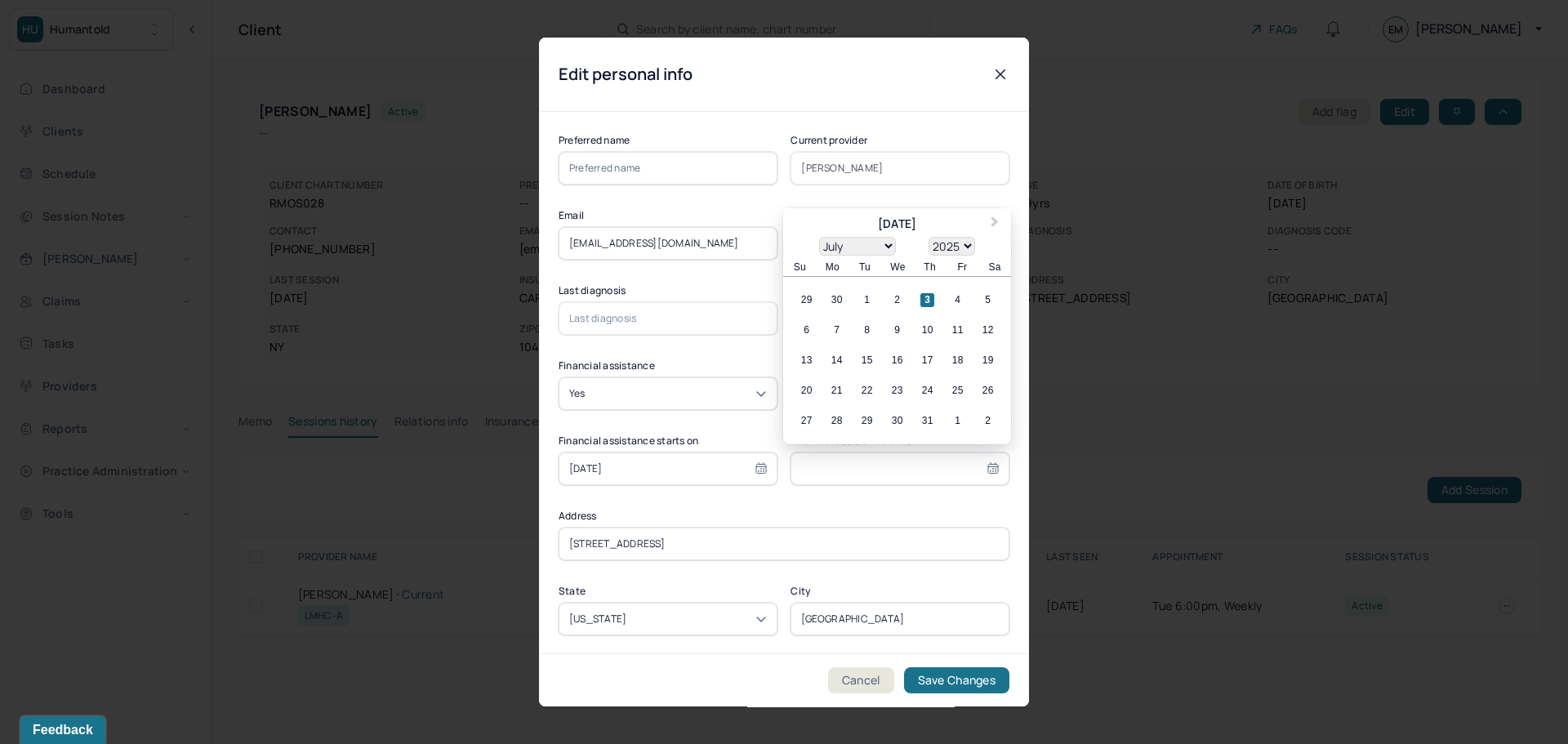 click at bounding box center (900, 469) 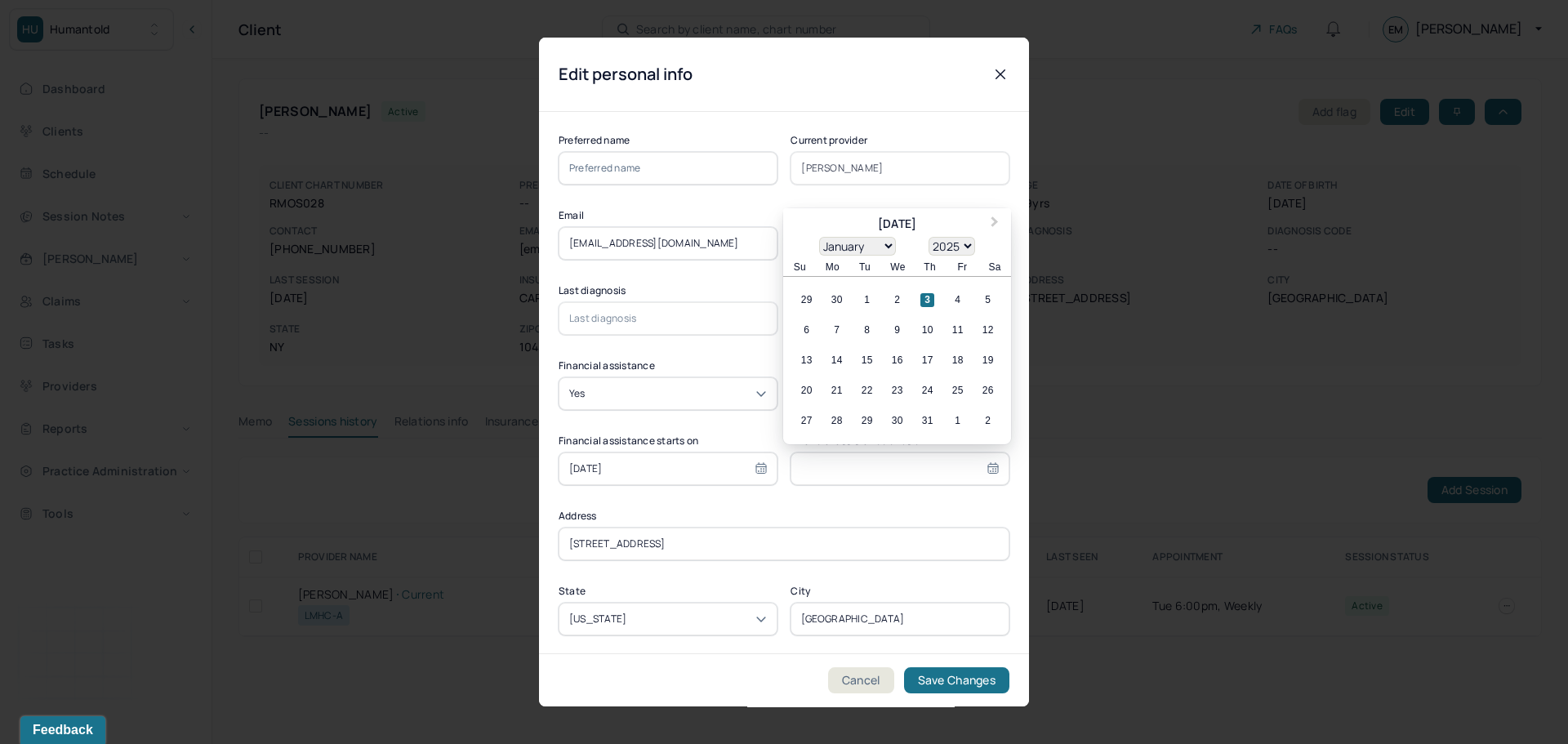 click on "January February March April May June July August September October November December" at bounding box center (858, 246) 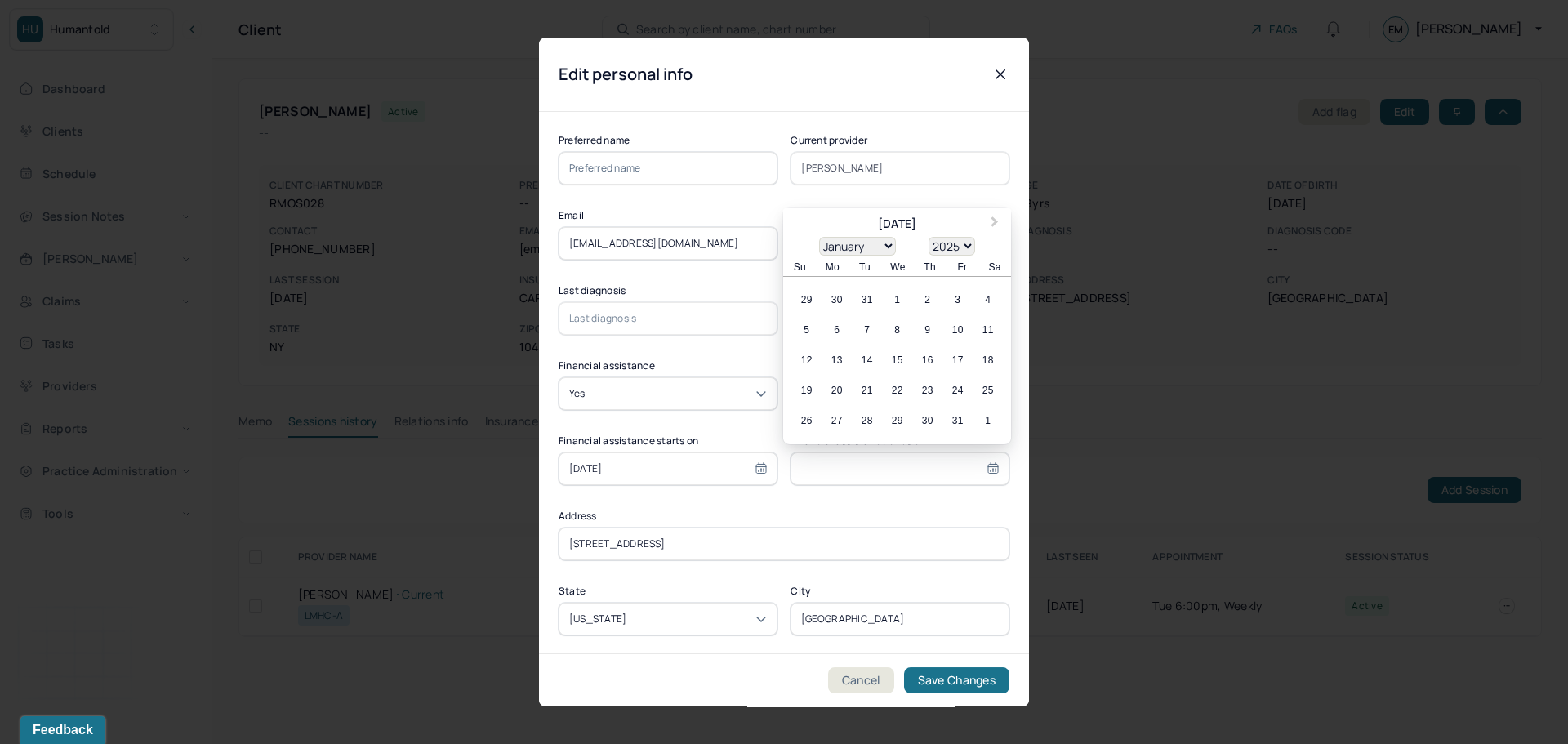 click on "2025 2026 2027 2028 2029 2030 2031 2032 2033 2034 2035 2036 2037 2038 2039 2040 2041 2042 2043 2044 2045 2046 2047 2048 2049 2050 2051 2052 2053 2054 2055 2056 2057 2058 2059 2060 2061 2062 2063 2064 2065 2066 2067 2068 2069 2070 2071 2072 2073 2074 2075 2076 2077 2078 2079 2080 2081 2082 2083 2084 2085 2086 2087 2088 2089 2090 2091 2092 2093 2094 2095 2096 2097 2098 2099 2100" at bounding box center (951, 246) 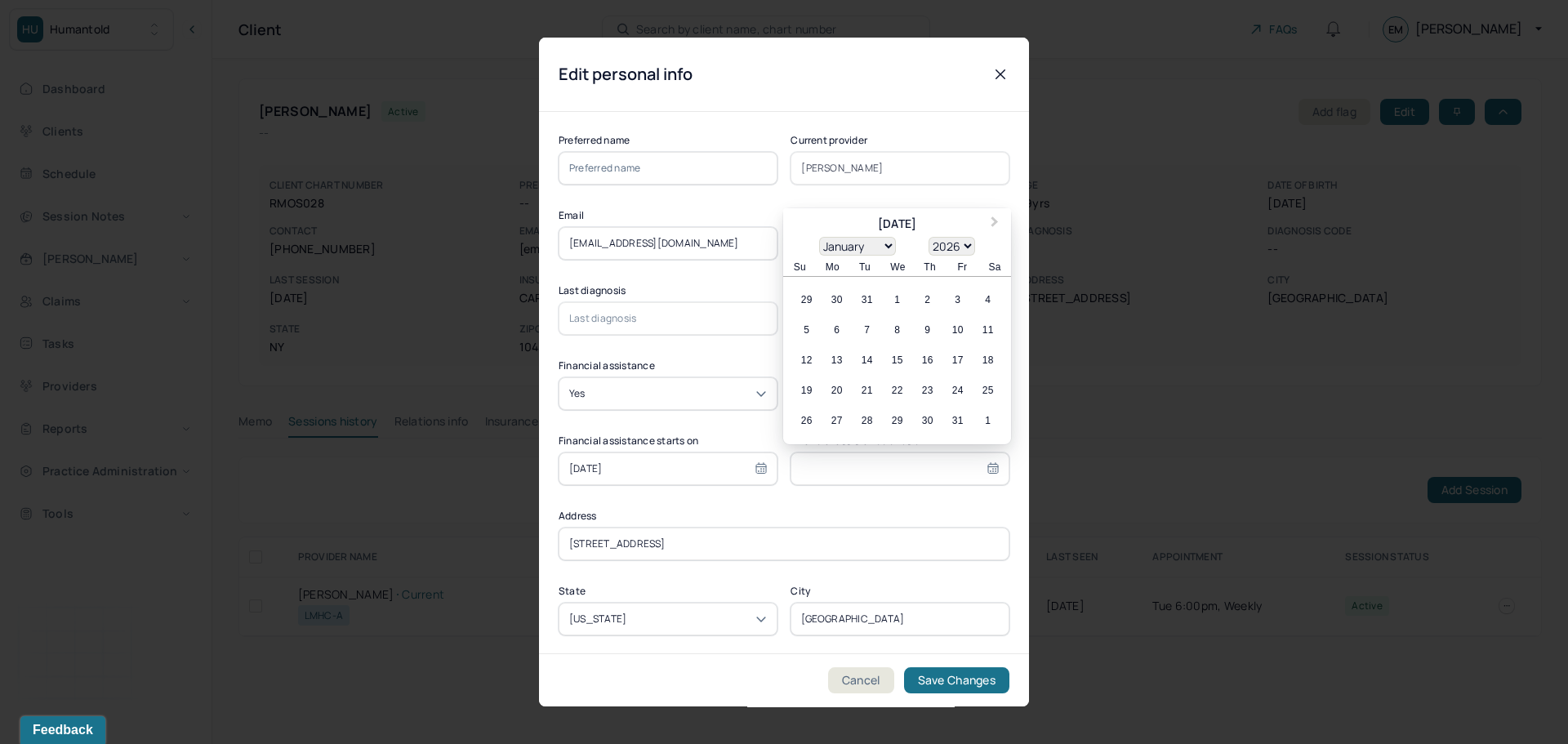 click on "2025 2026 2027 2028 2029 2030 2031 2032 2033 2034 2035 2036 2037 2038 2039 2040 2041 2042 2043 2044 2045 2046 2047 2048 2049 2050 2051 2052 2053 2054 2055 2056 2057 2058 2059 2060 2061 2062 2063 2064 2065 2066 2067 2068 2069 2070 2071 2072 2073 2074 2075 2076 2077 2078 2079 2080 2081 2082 2083 2084 2085 2086 2087 2088 2089 2090 2091 2092 2093 2094 2095 2096 2097 2098 2099 2100" at bounding box center [951, 246] 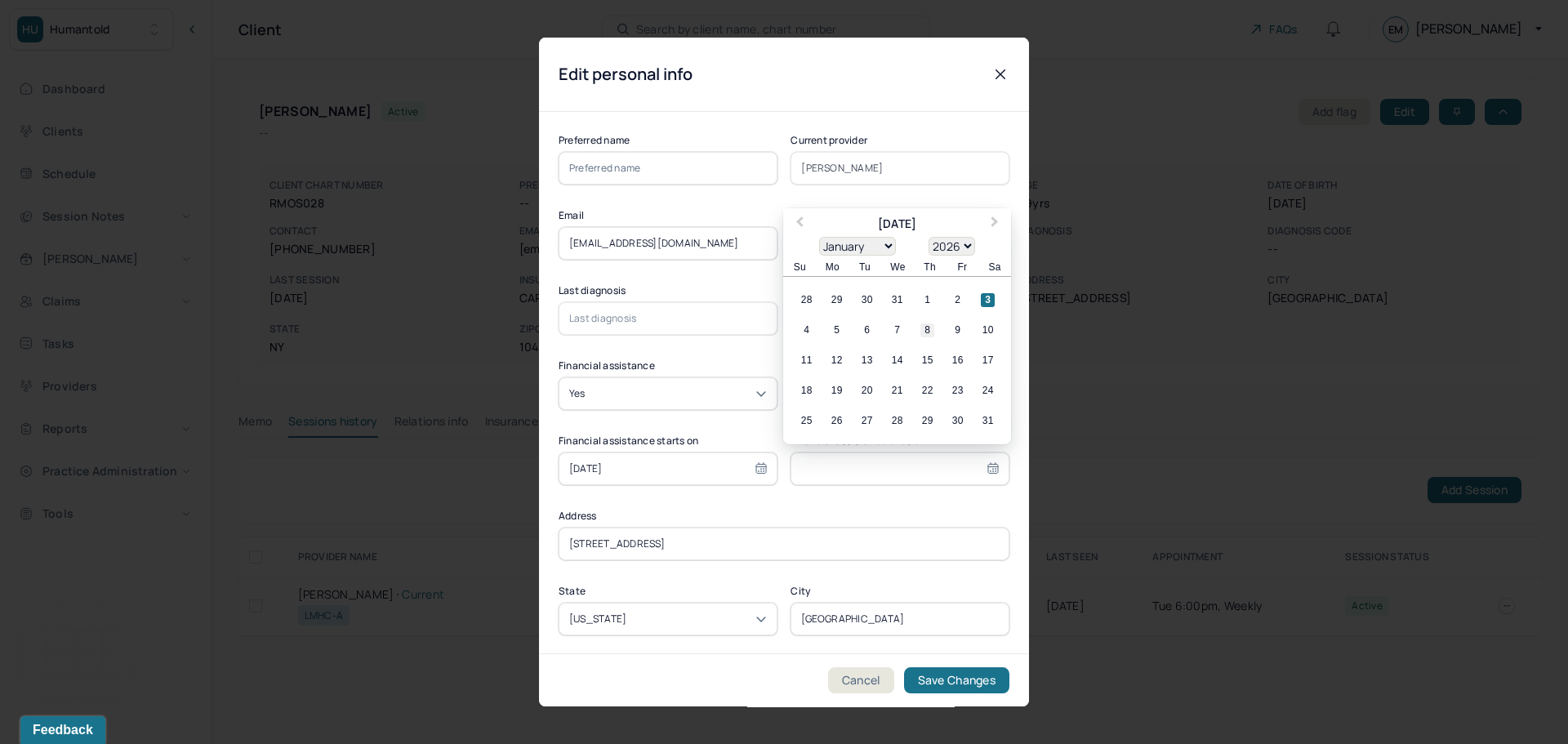 click on "8" at bounding box center [927, 330] 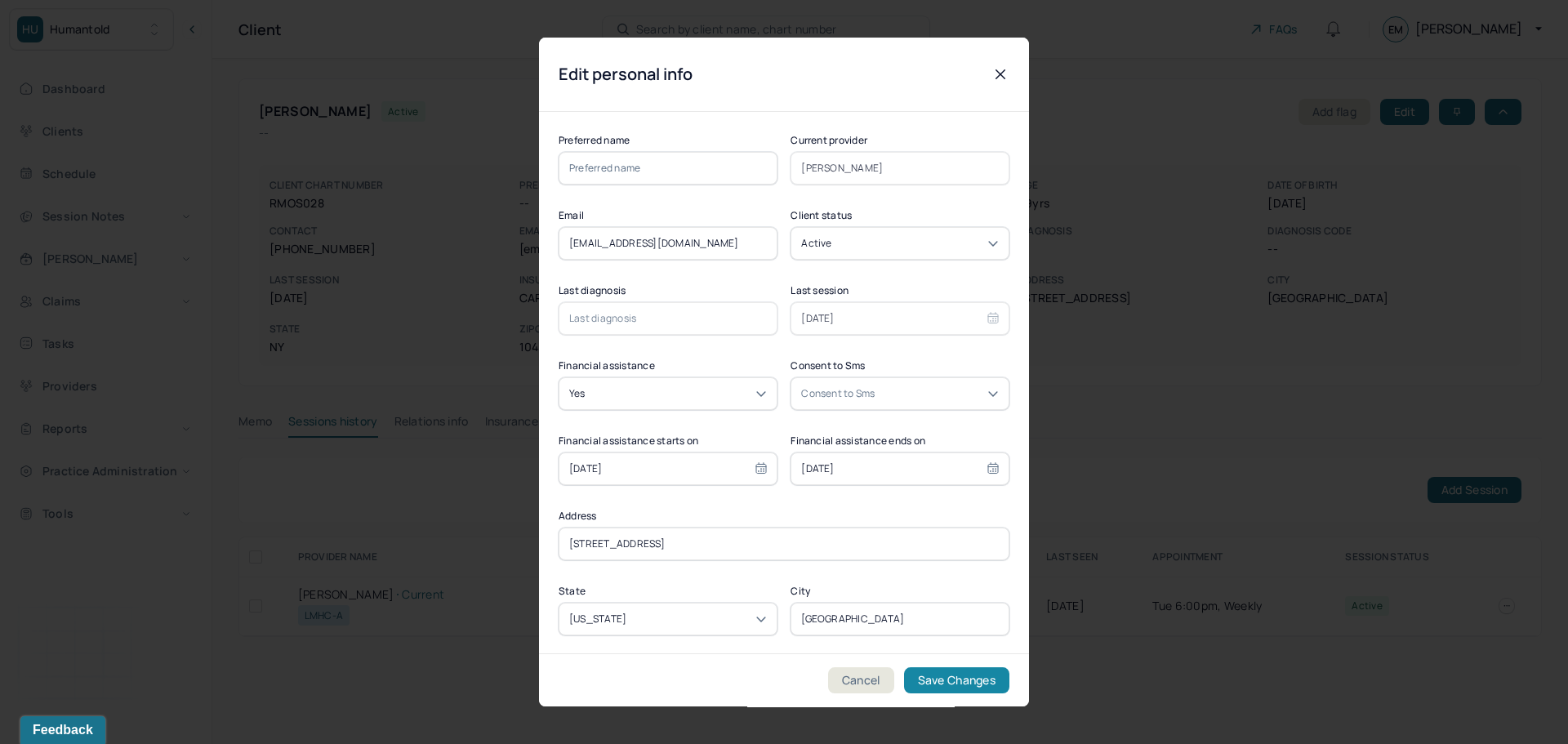 click on "Save Changes" at bounding box center (956, 680) 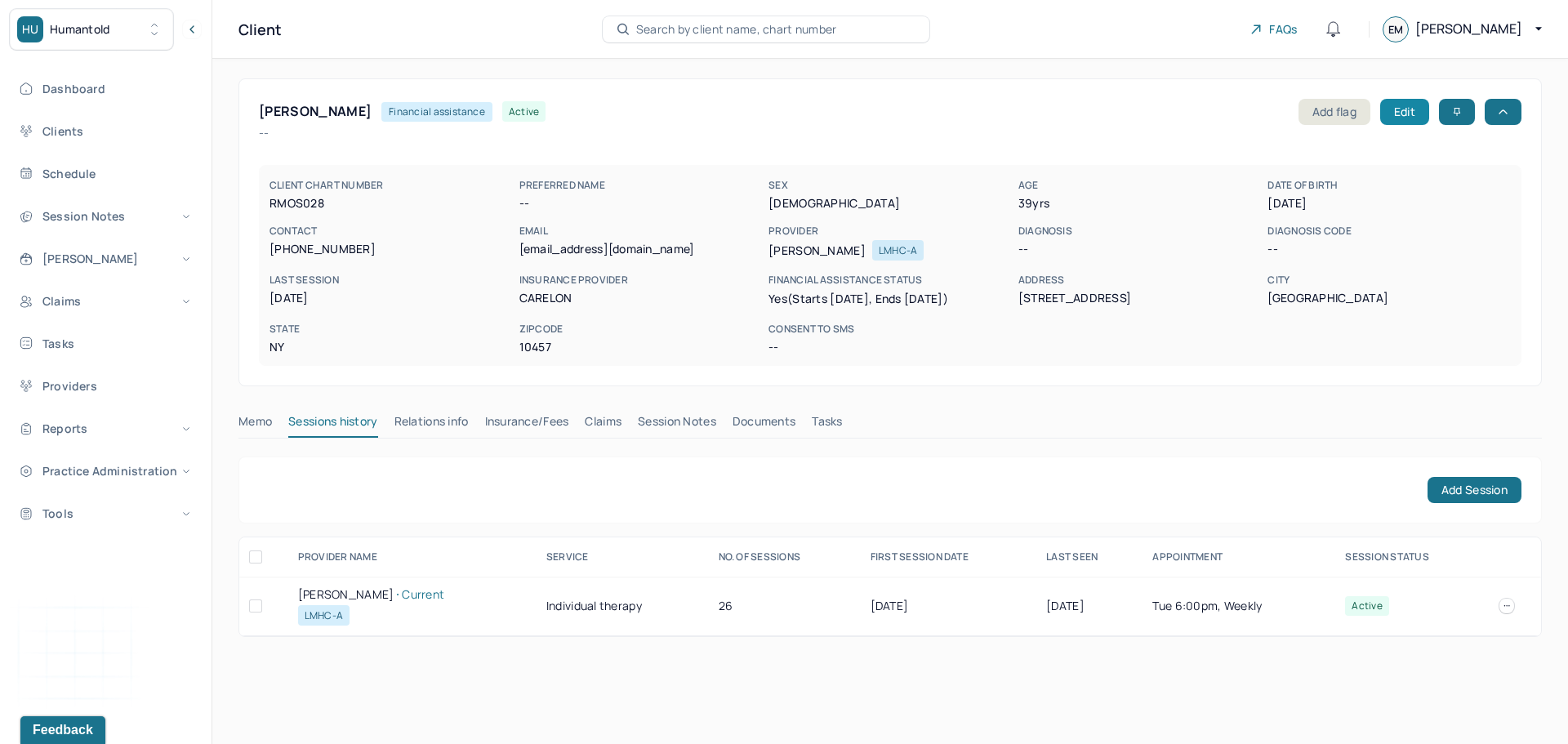 click on "Edit" at bounding box center [1405, 112] 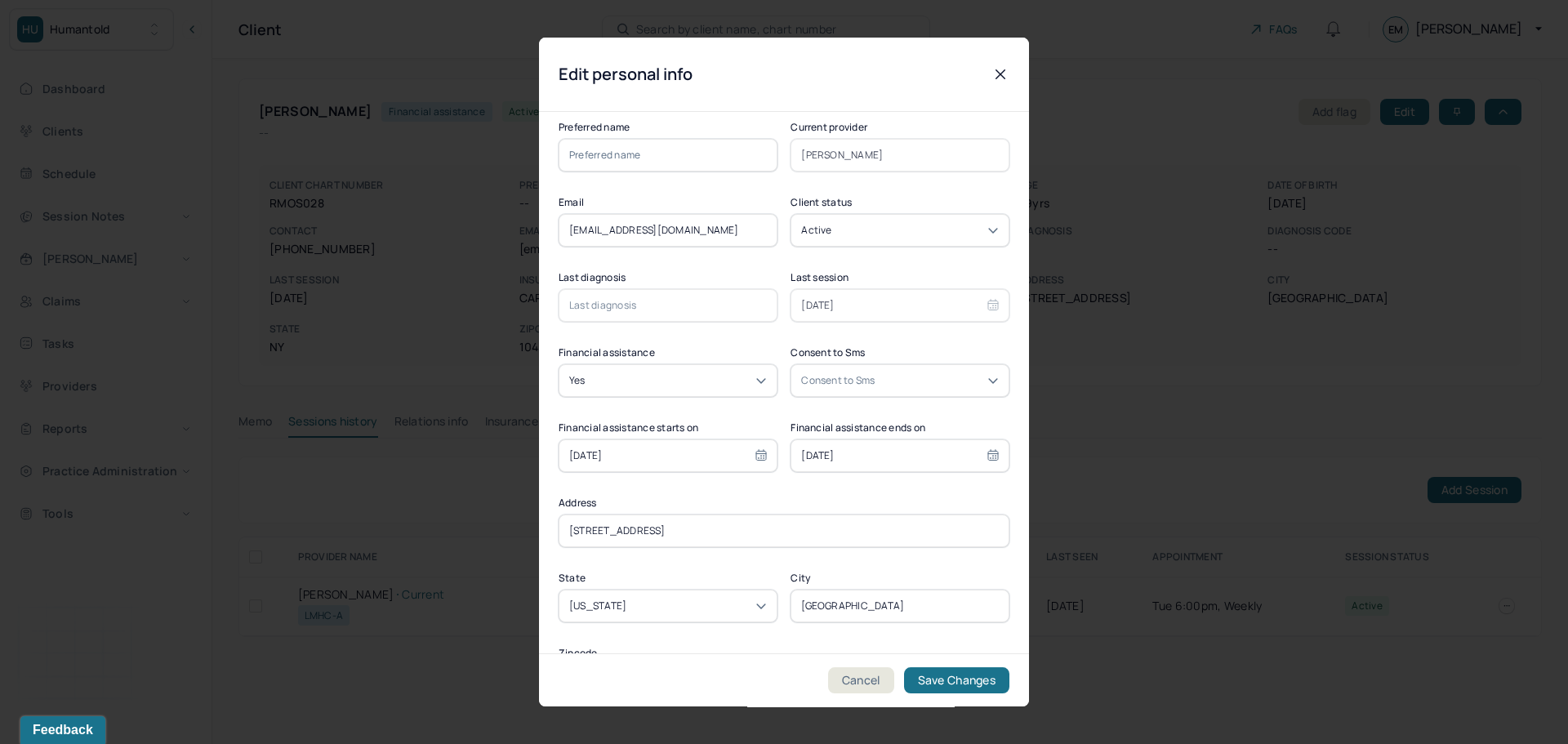 scroll, scrollTop: 245, scrollLeft: 0, axis: vertical 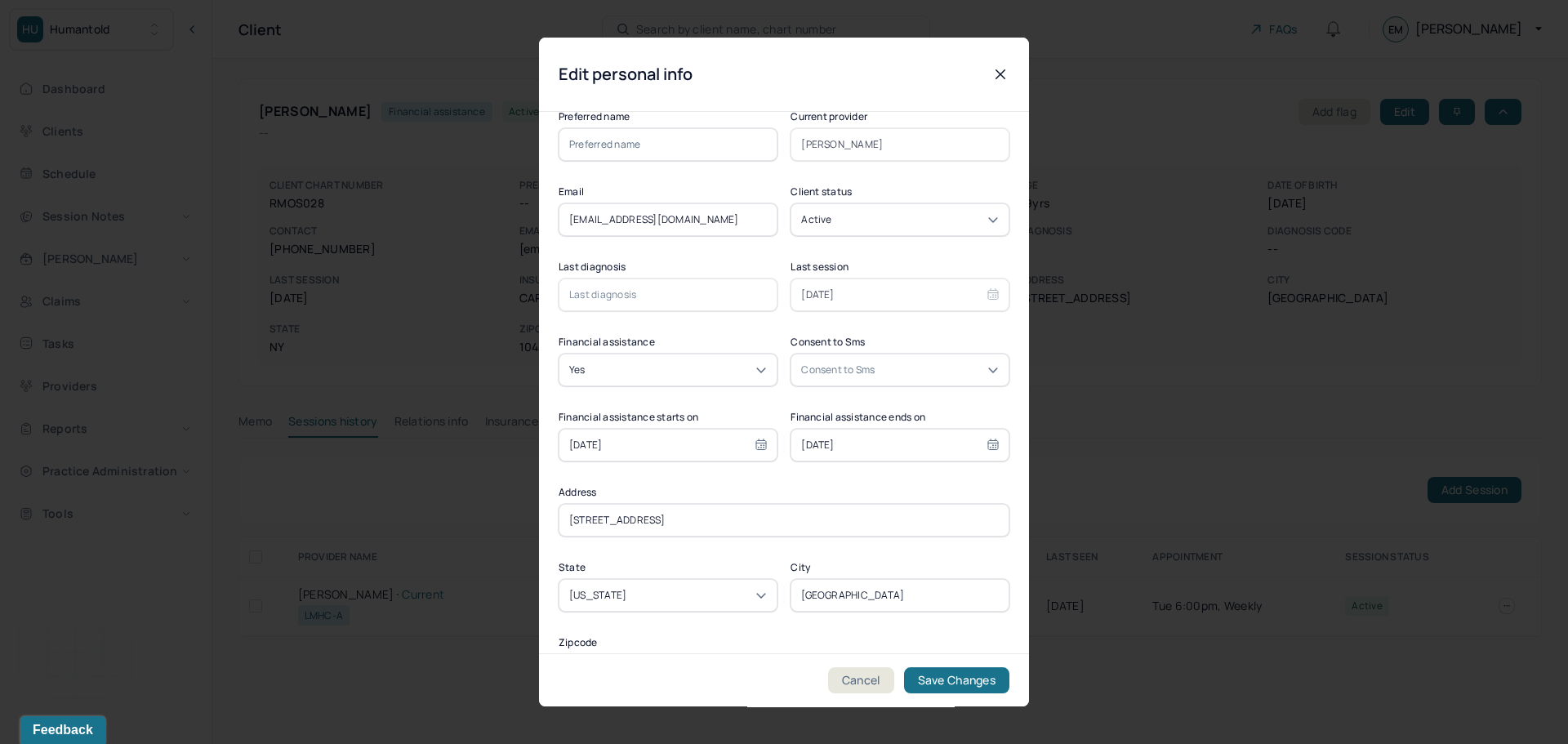 click on "Yes" at bounding box center (668, 370) 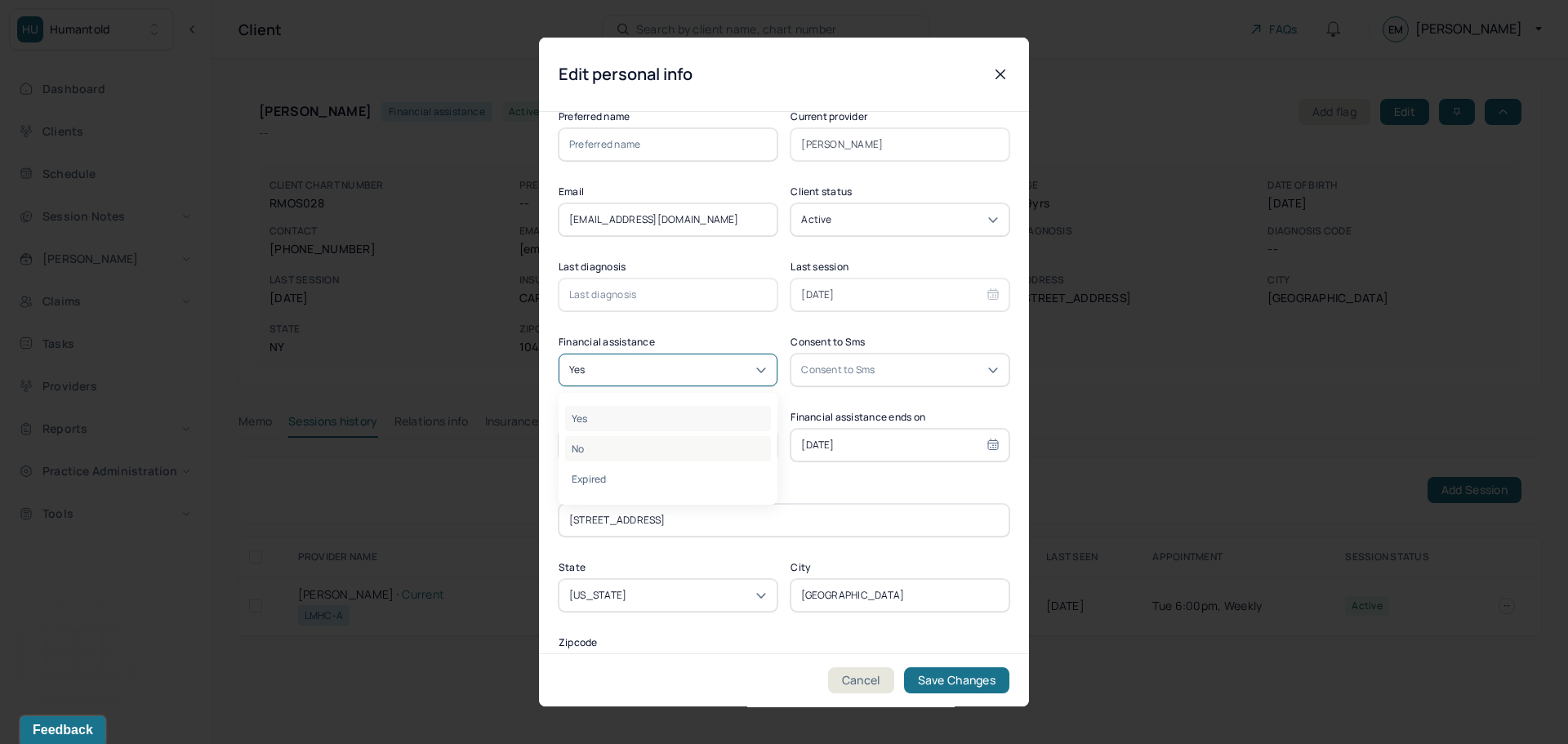 click on "No" at bounding box center [668, 448] 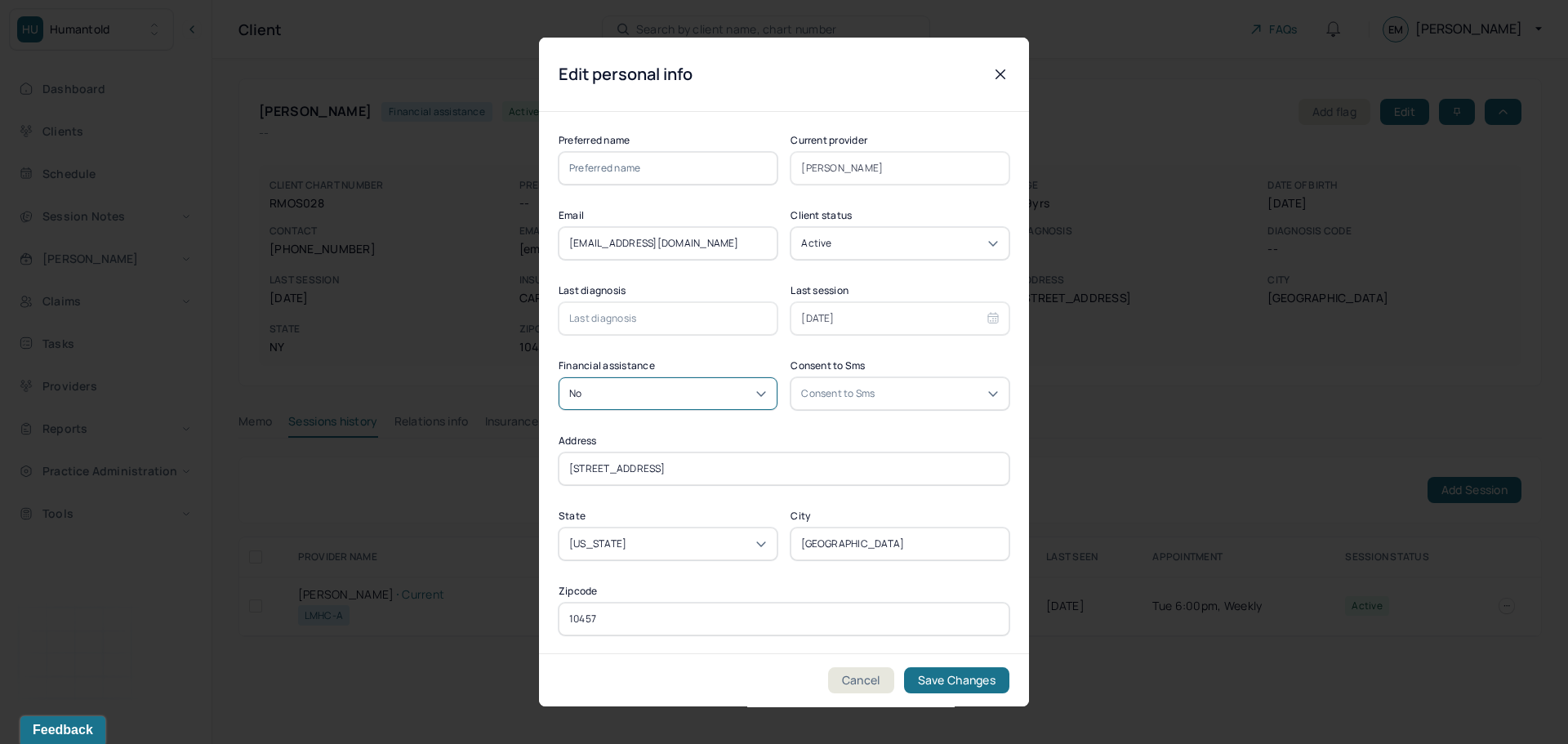 scroll, scrollTop: 221, scrollLeft: 0, axis: vertical 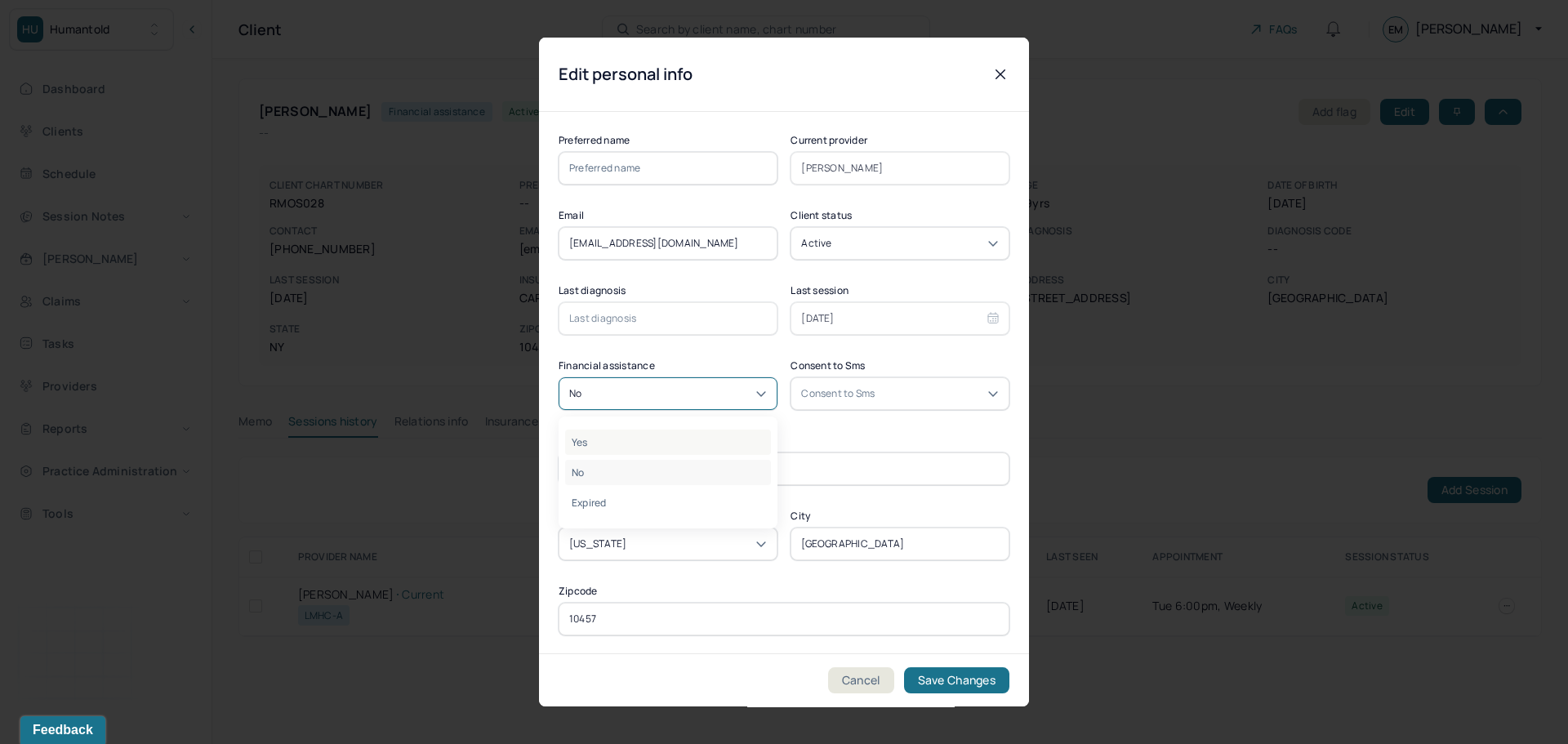 click on "Yes" at bounding box center (668, 442) 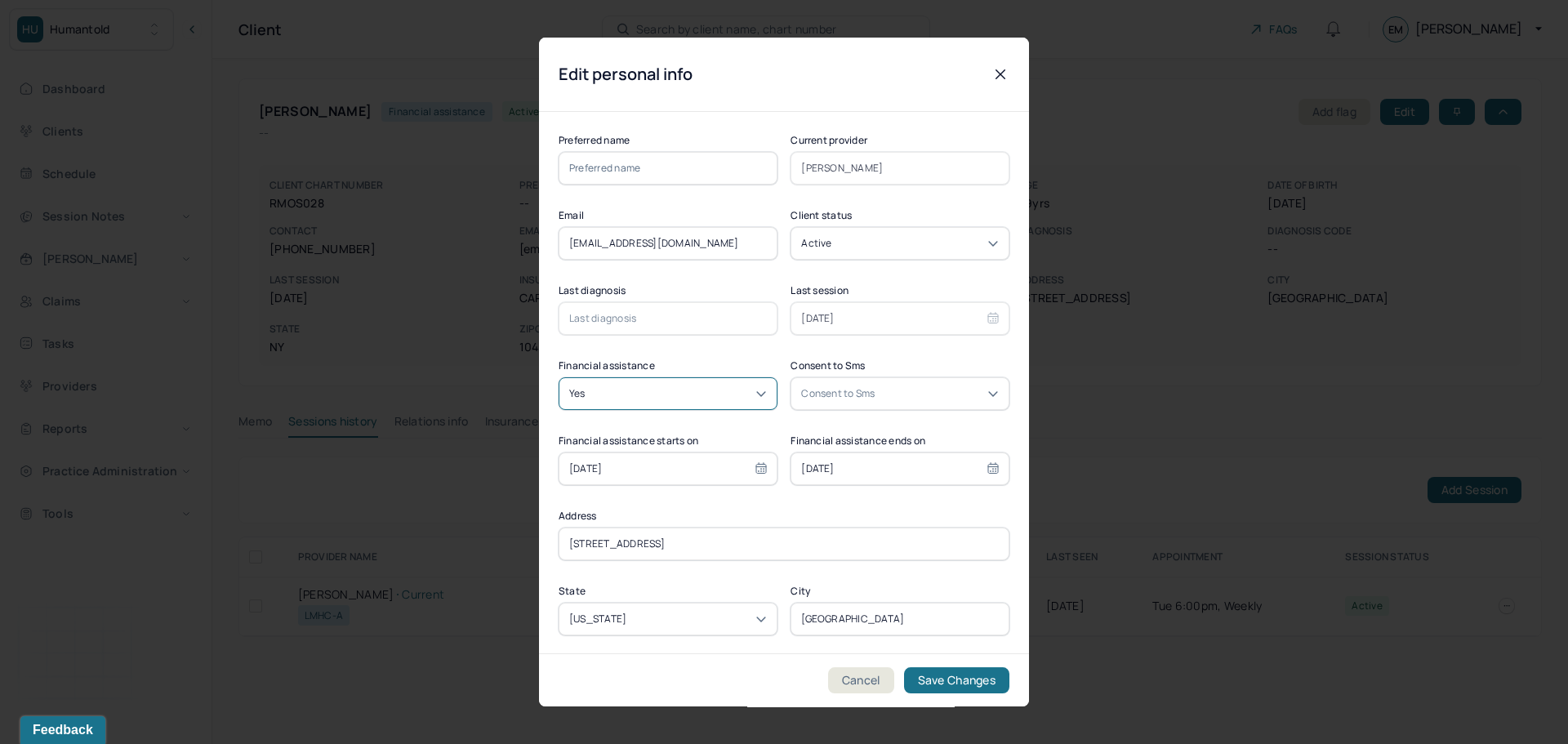 scroll, scrollTop: 245, scrollLeft: 0, axis: vertical 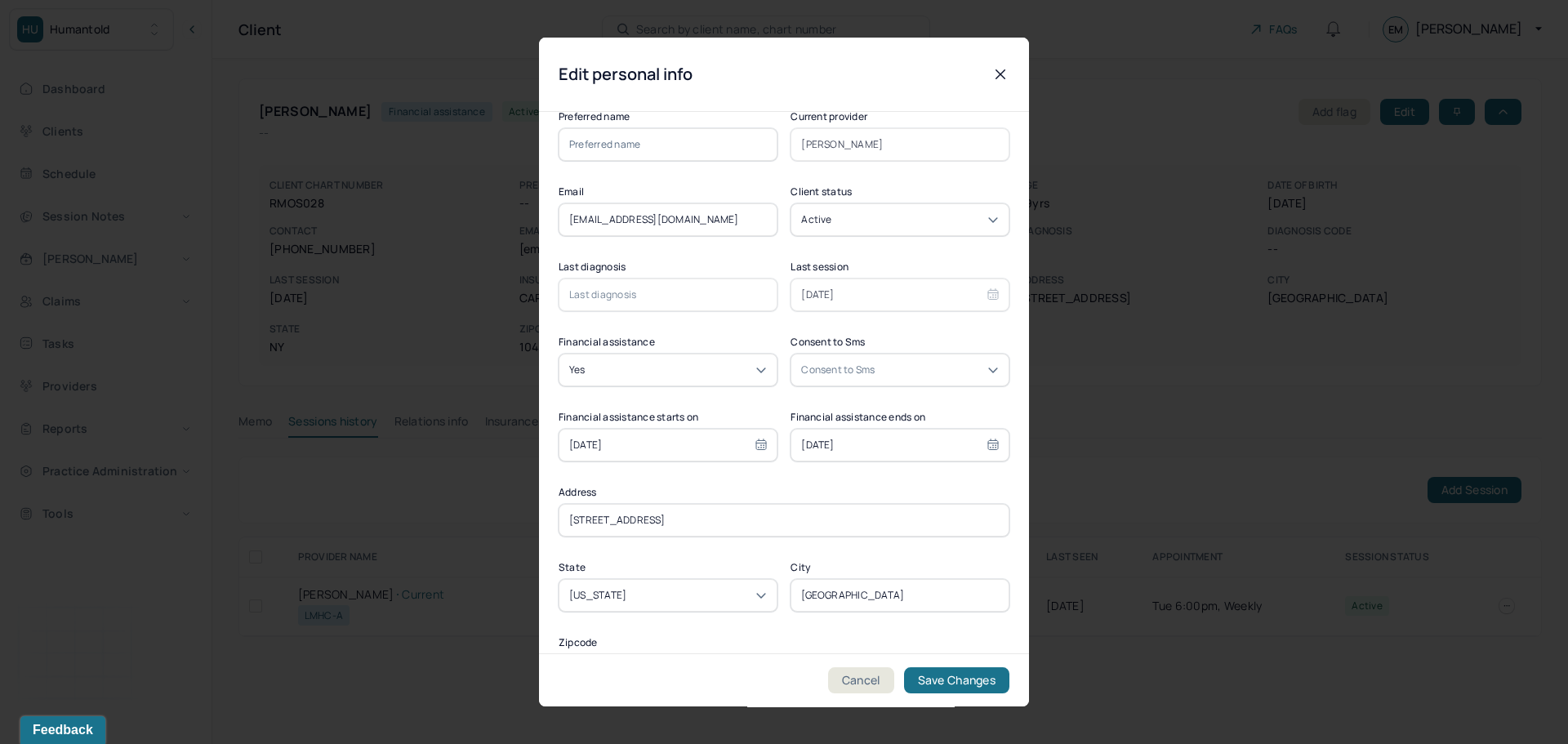 drag, startPoint x: 673, startPoint y: 446, endPoint x: 446, endPoint y: 439, distance: 227.1079 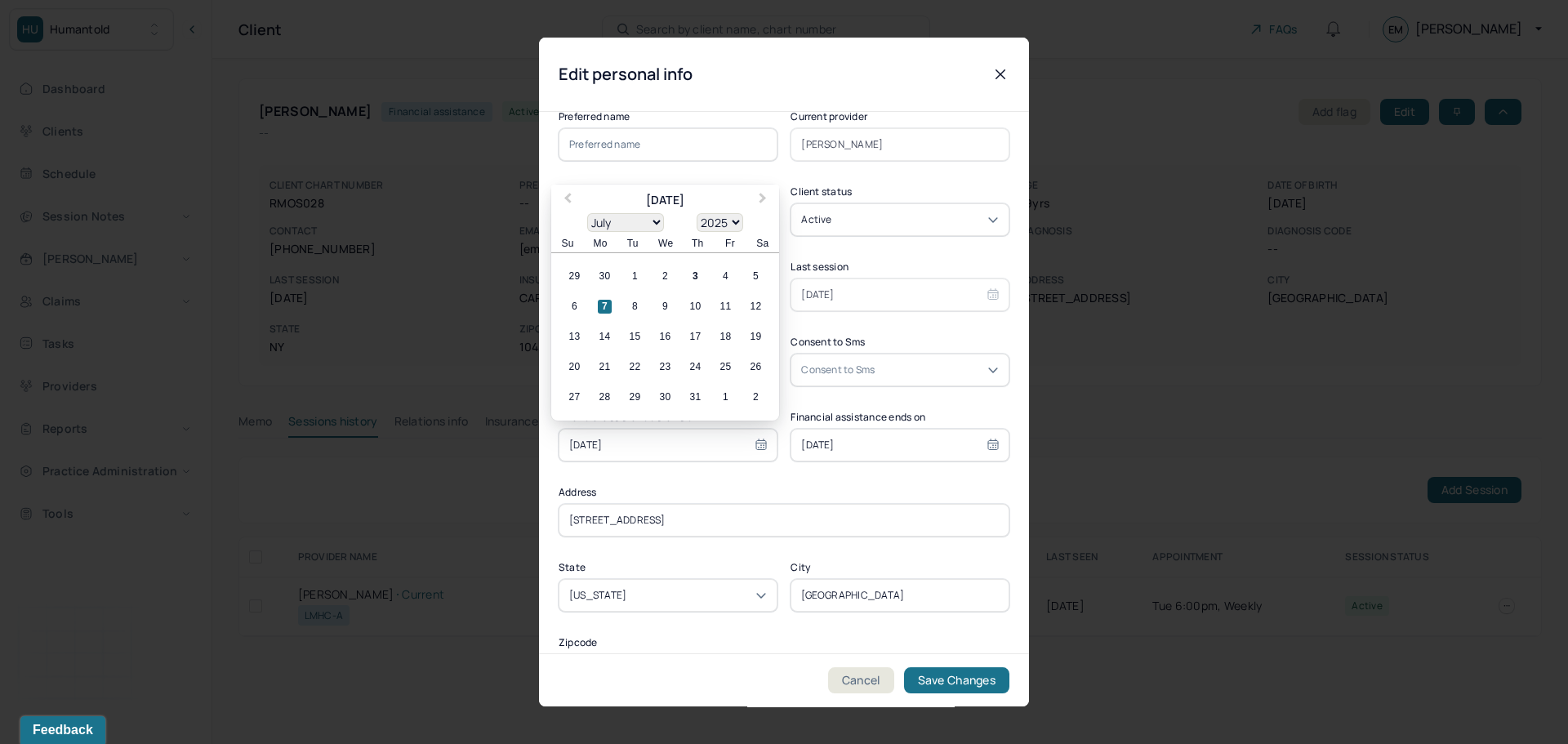 drag, startPoint x: 662, startPoint y: 439, endPoint x: 528, endPoint y: 450, distance: 134.45073 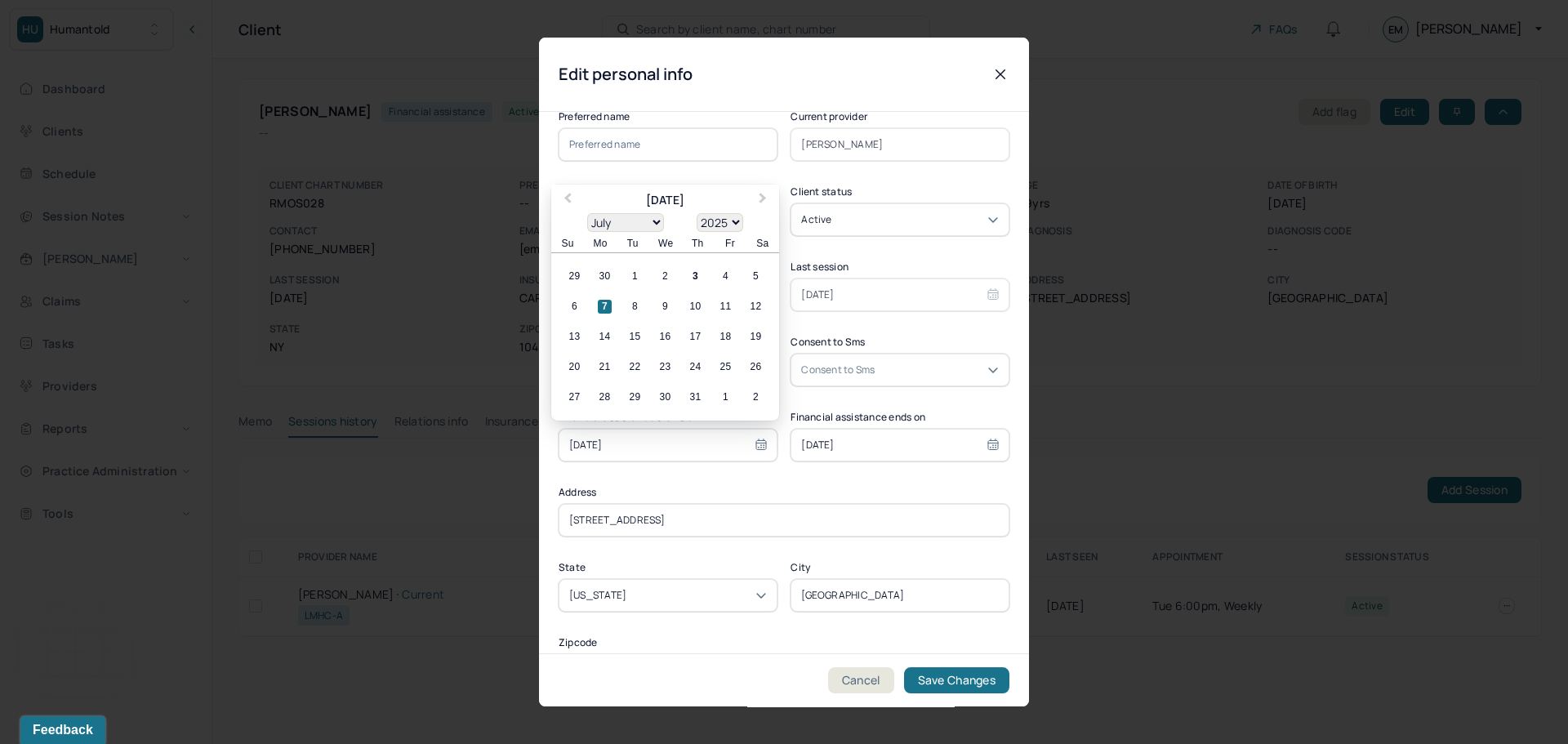 click on "Edit personal info     First name Bianca Last name Rojas Pronouns Pronouns Sex Female Date of Birth 12/04/1985 Contact (646) 584-4350 Preferred name Current provider Aliperti Rita Email rbianca125@hotmail.com Client status active Last diagnosis Last session 06/30/2025 Financial assistance Yes Consent to Sms Consent to Sms Financial assistance starts on 07/07/2025 Previous Month Next Month July 2025 January February March April May June July August September October November December 1900 1901 1902 1903 1904 1905 1906 1907 1908 1909 1910 1911 1912 1913 1914 1915 1916 1917 1918 1919 1920 1921 1922 1923 1924 1925 1926 1927 1928 1929 1930 1931 1932 1933 1934 1935 1936 1937 1938 1939 1940 1941 1942 1943 1944 1945 1946 1947 1948 1949 1950 1951 1952 1953 1954 1955 1956 1957 1958 1959 1960 1961 1962 1963 1964 1965 1966 1967 1968 1969 1970 1971 1972 1973 1974 1975 1976 1977 1978 1979 1980 1981 1982 1983 1984 1985 1986 1987 1988 1989 1990 1991 1992 1993 1994 1995 1996 1997 1998 1999 2000 2001 2002 2003 2004 2005 2006 1" at bounding box center (784, 744) 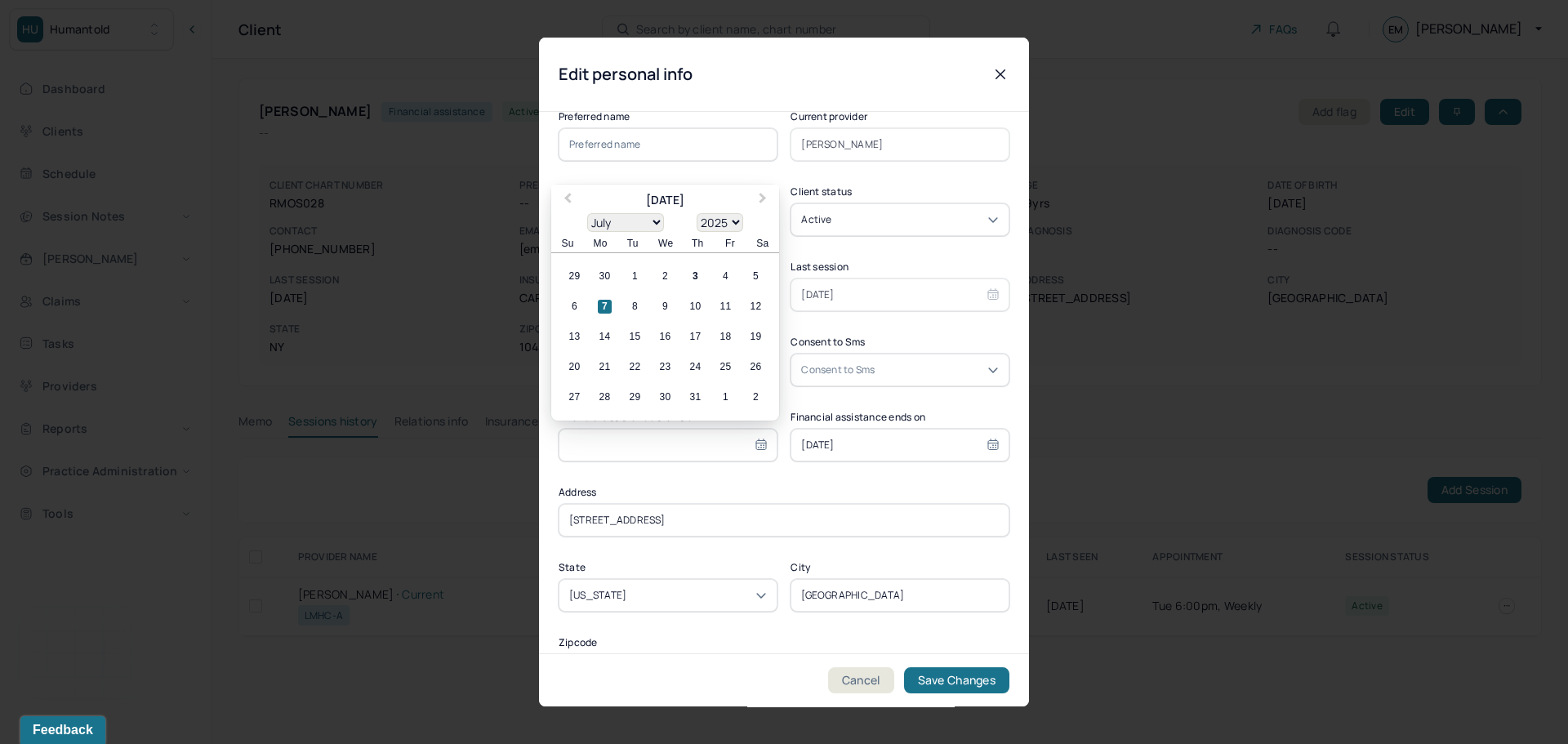 type 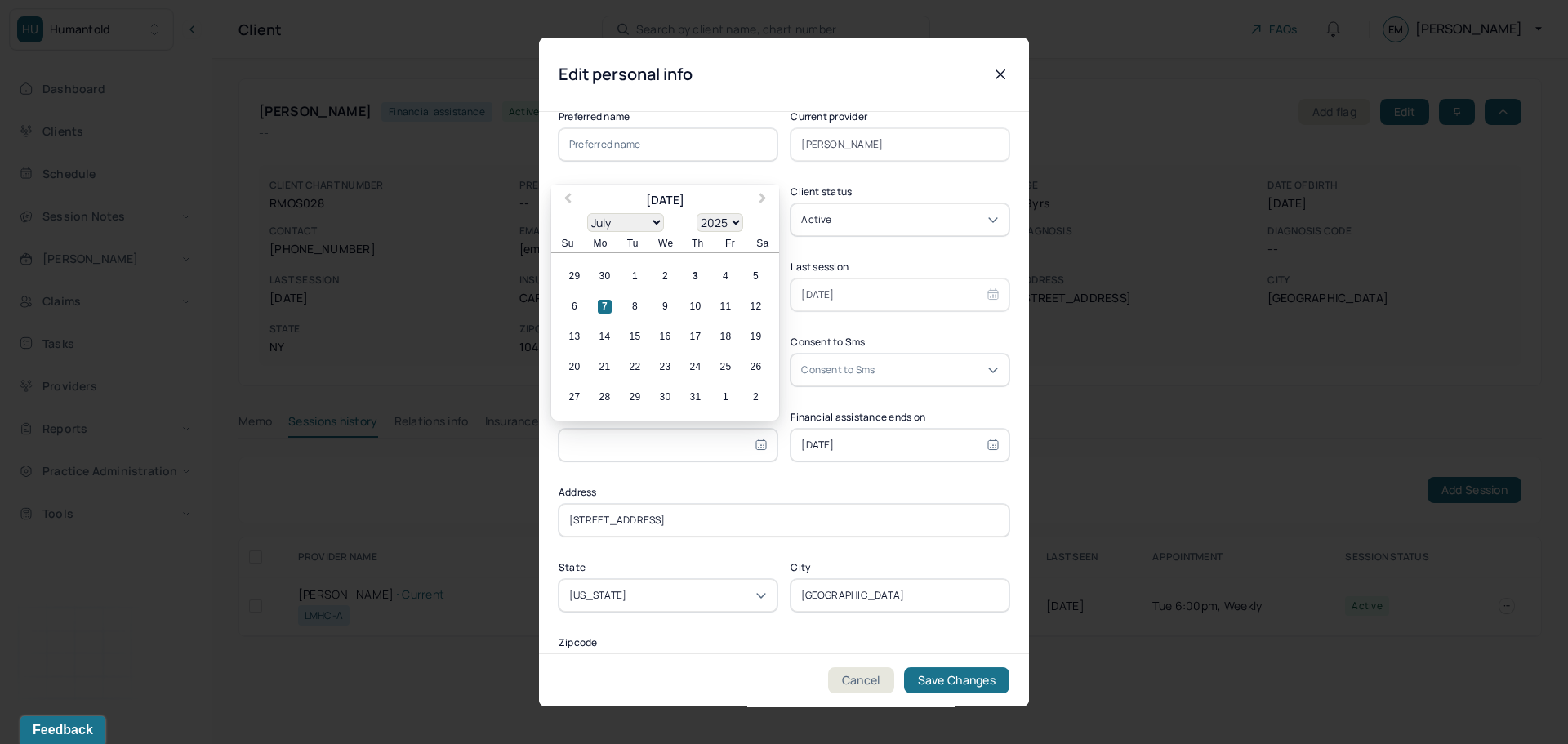 type 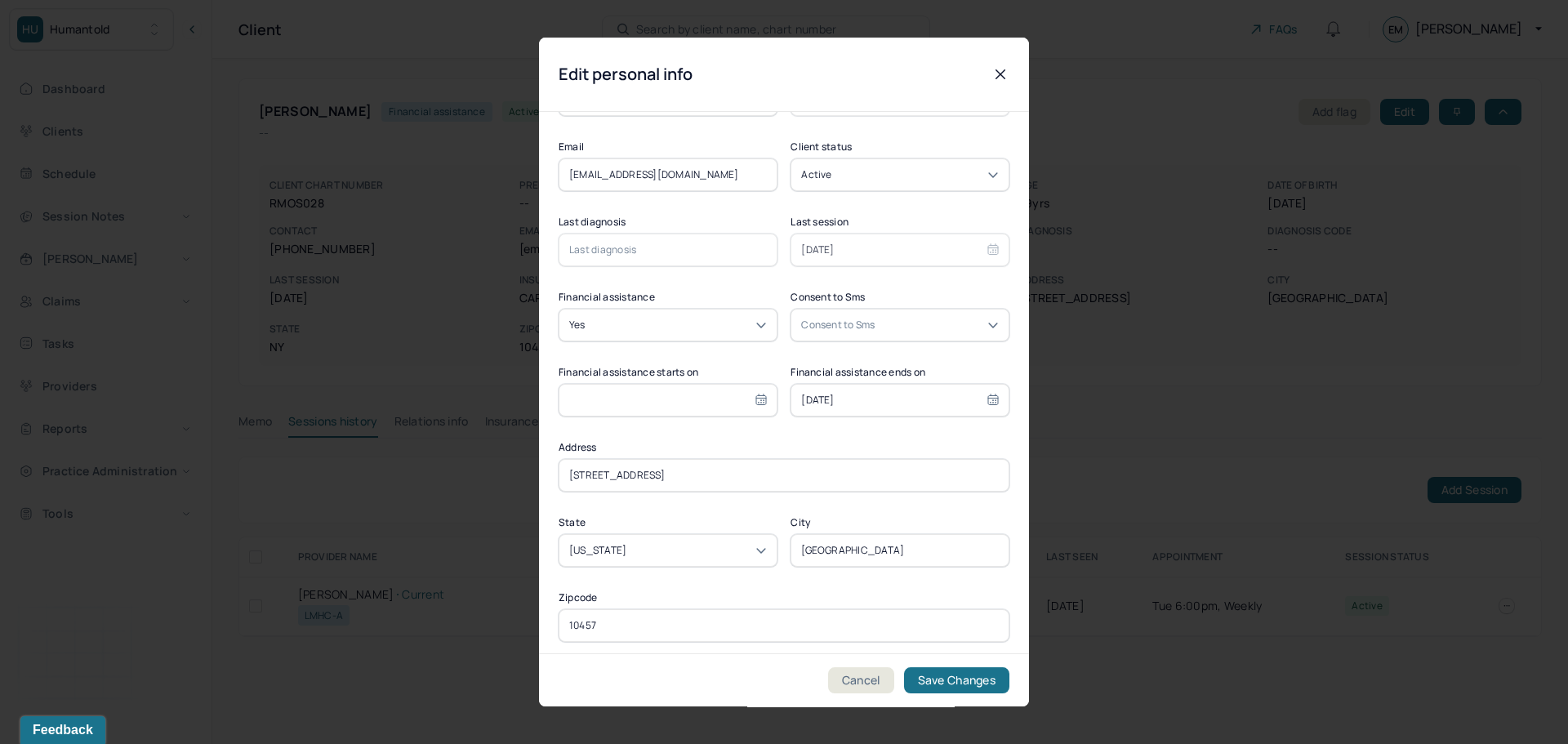 scroll, scrollTop: 296, scrollLeft: 0, axis: vertical 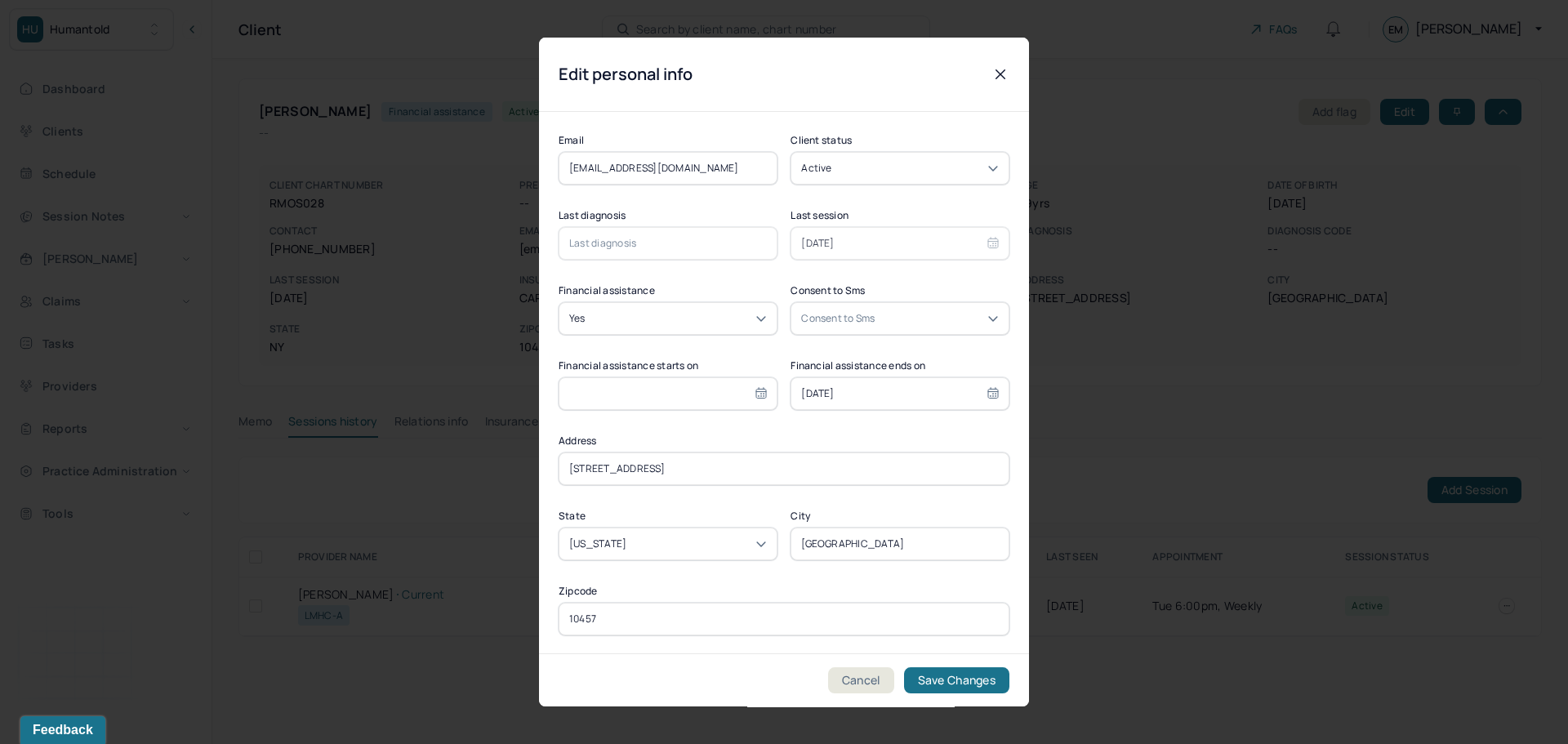 select on "2026" 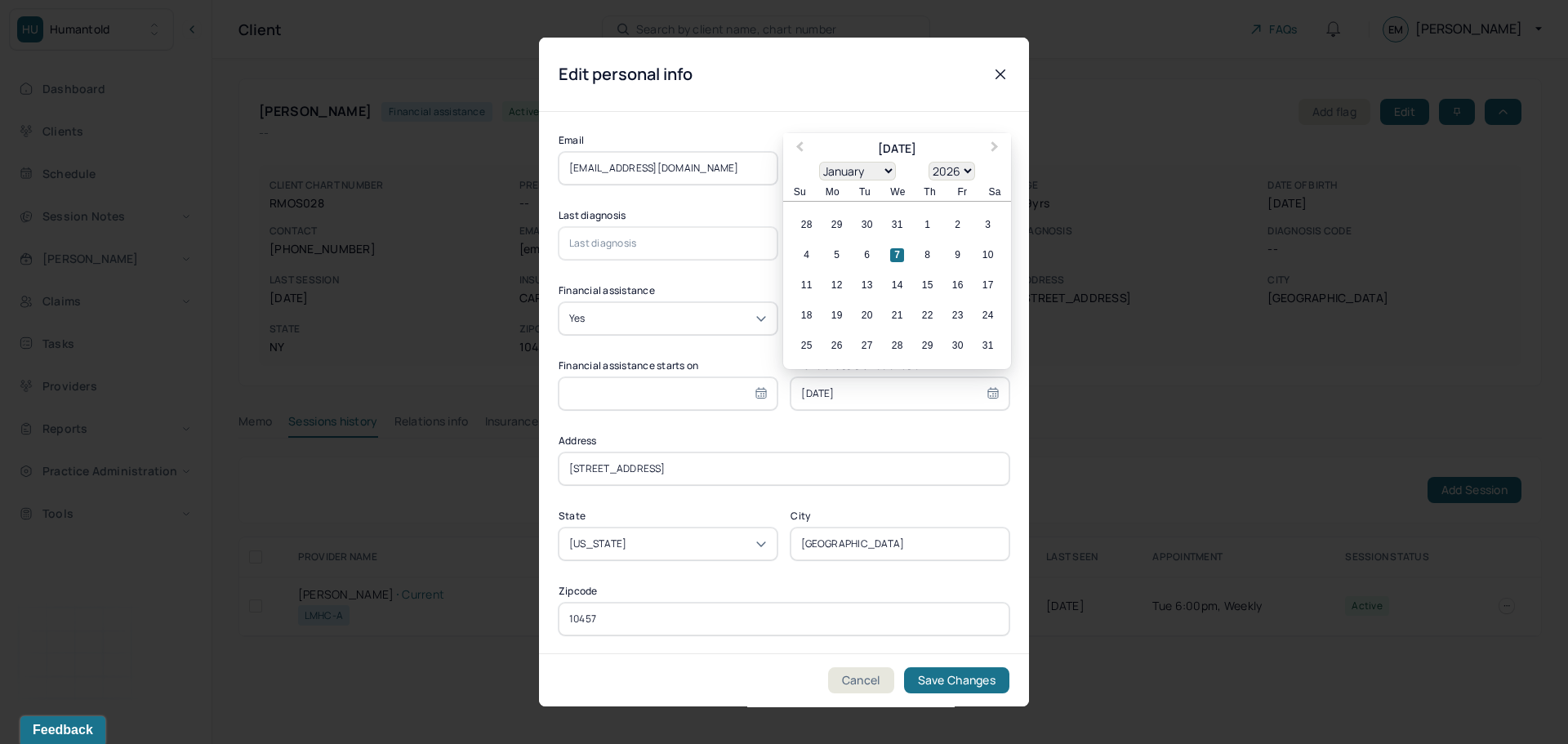 drag, startPoint x: 873, startPoint y: 396, endPoint x: 790, endPoint y: 399, distance: 83.054199 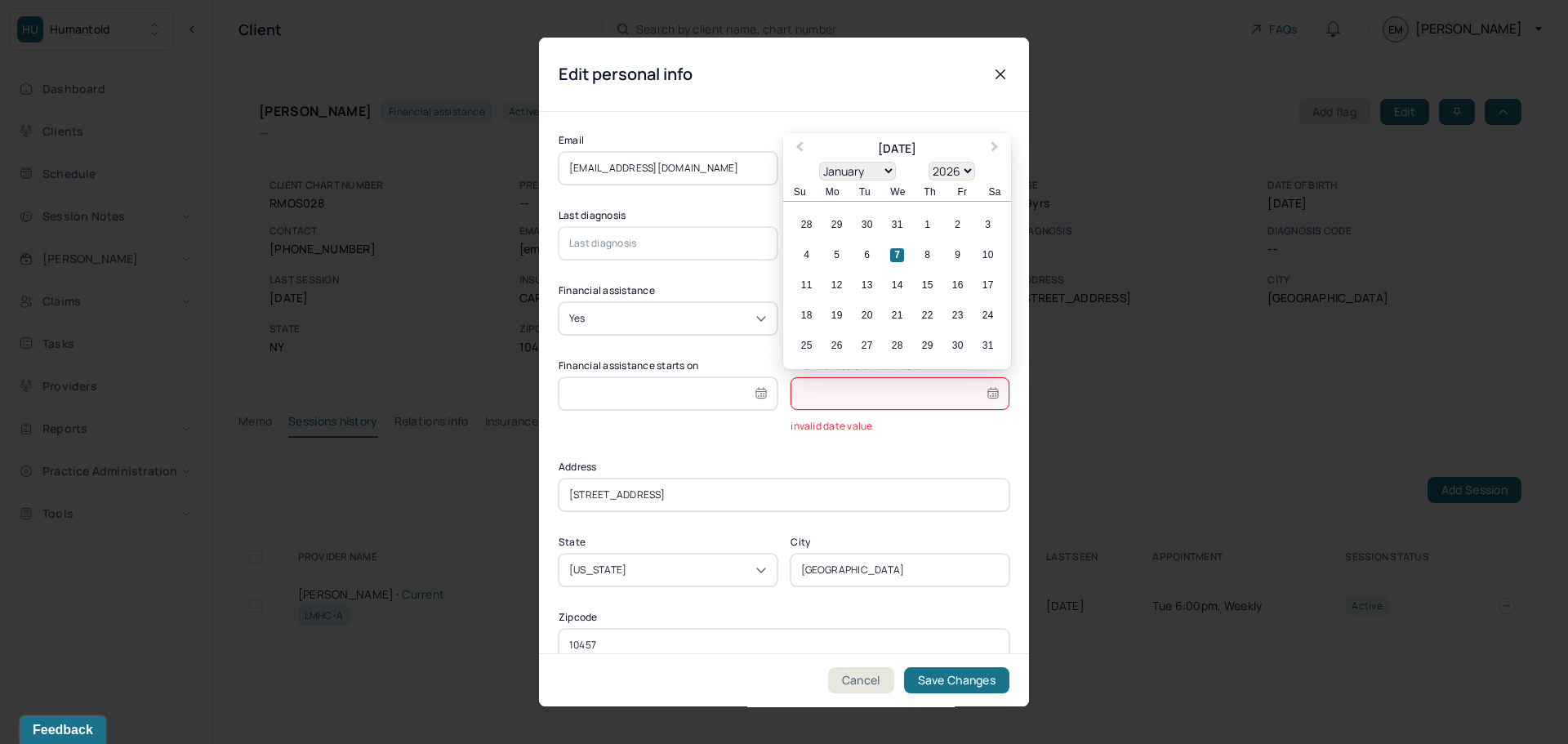 type 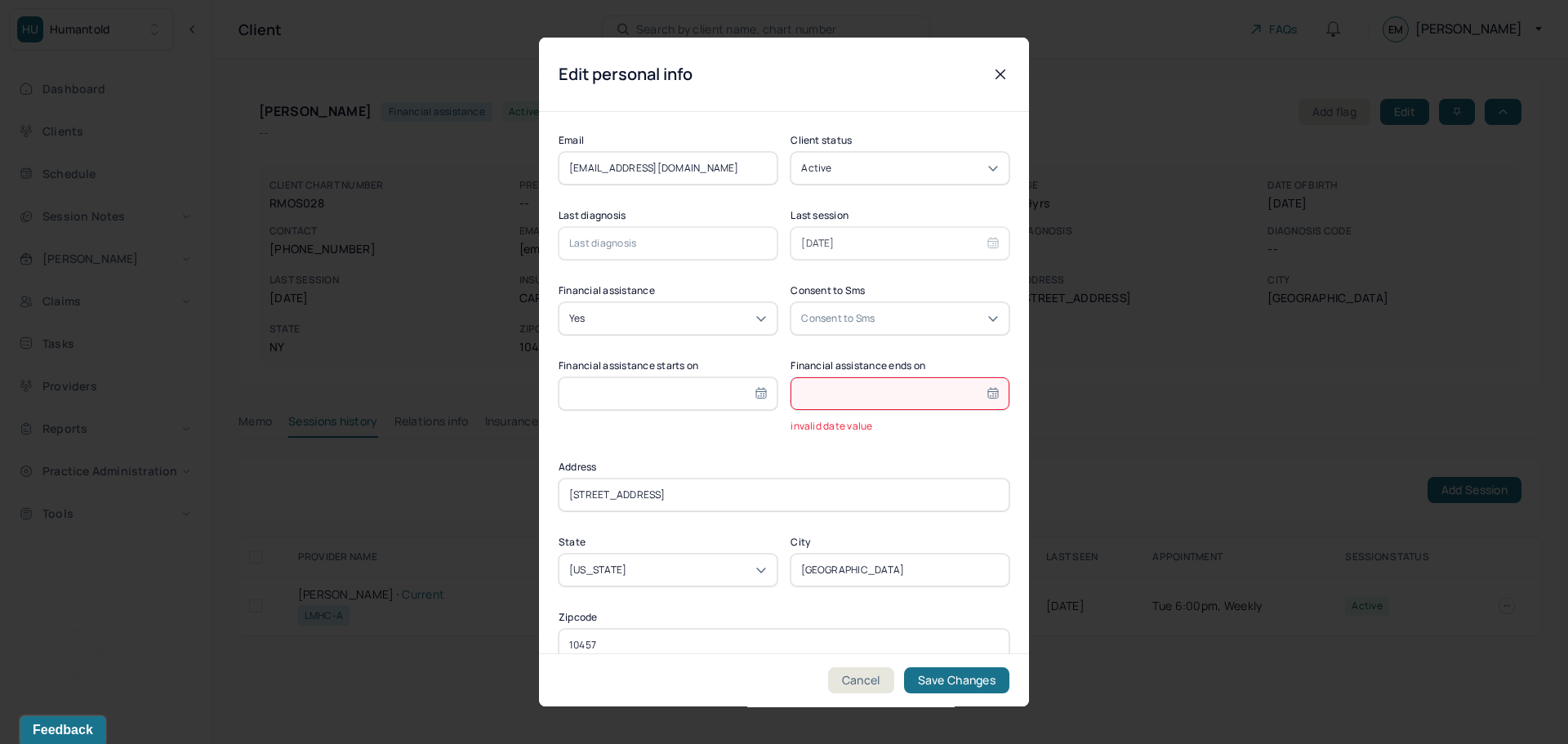 click on "Yes" at bounding box center (668, 319) 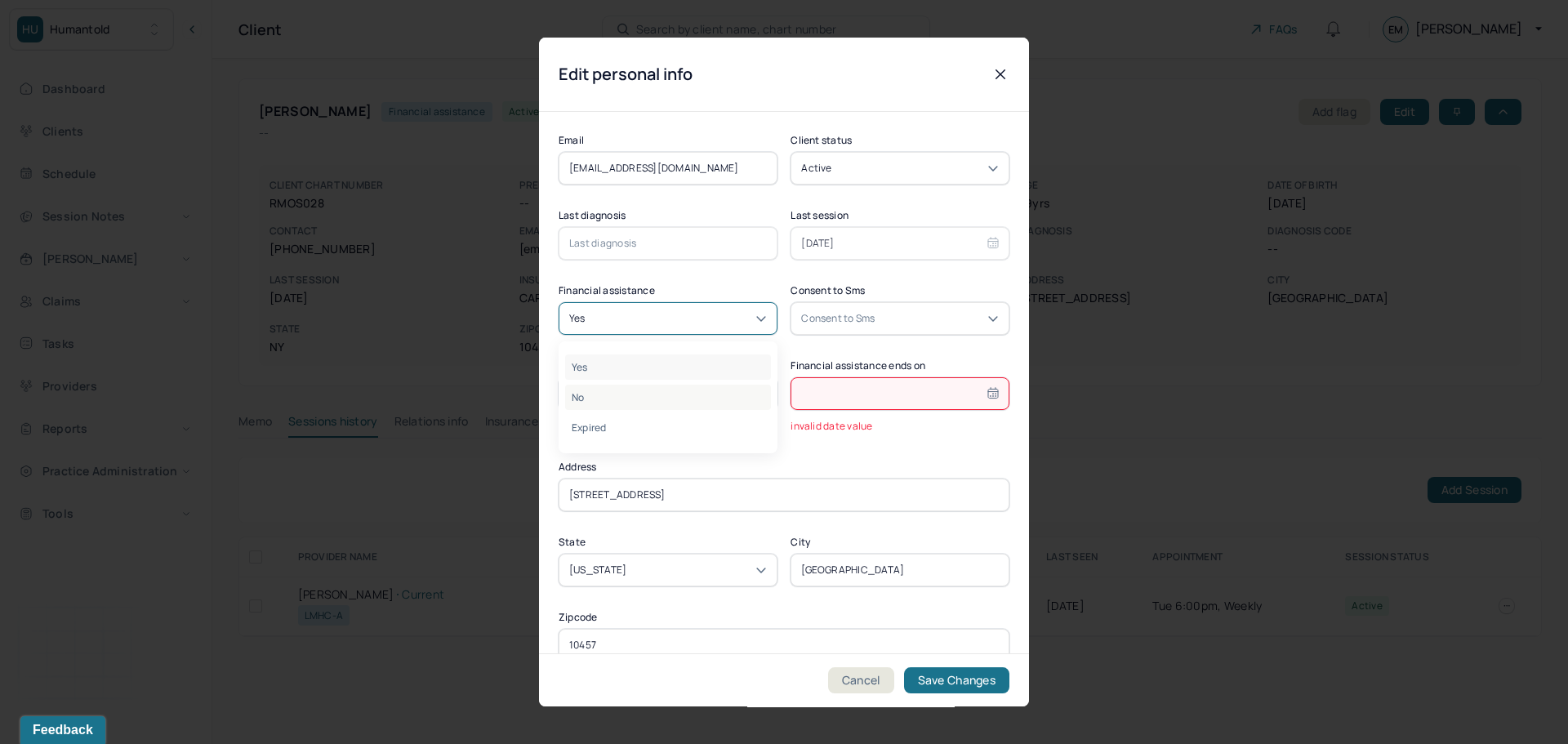 click on "No" at bounding box center [668, 397] 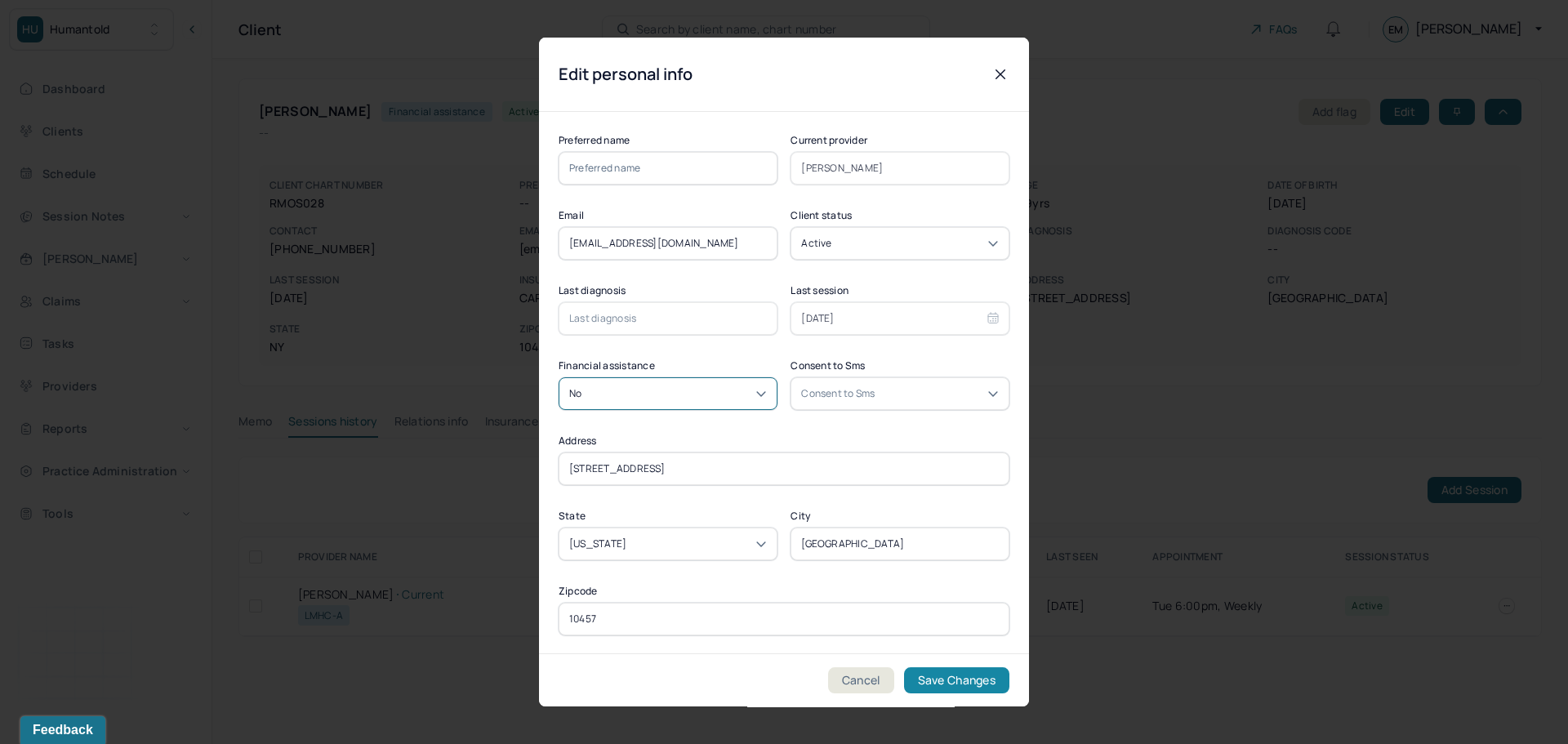 click on "Save Changes" at bounding box center (956, 680) 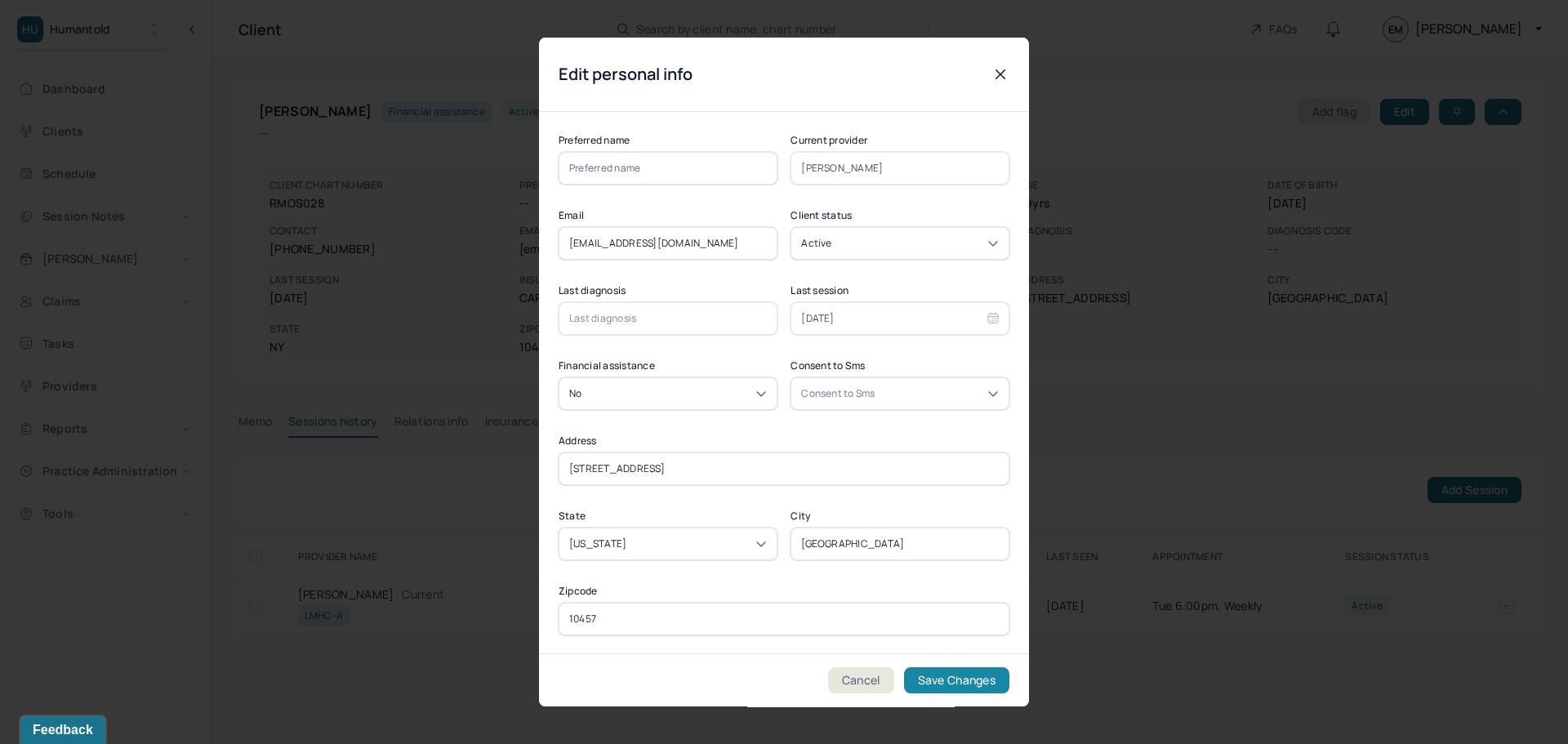 click on "Save Changes" at bounding box center [956, 680] 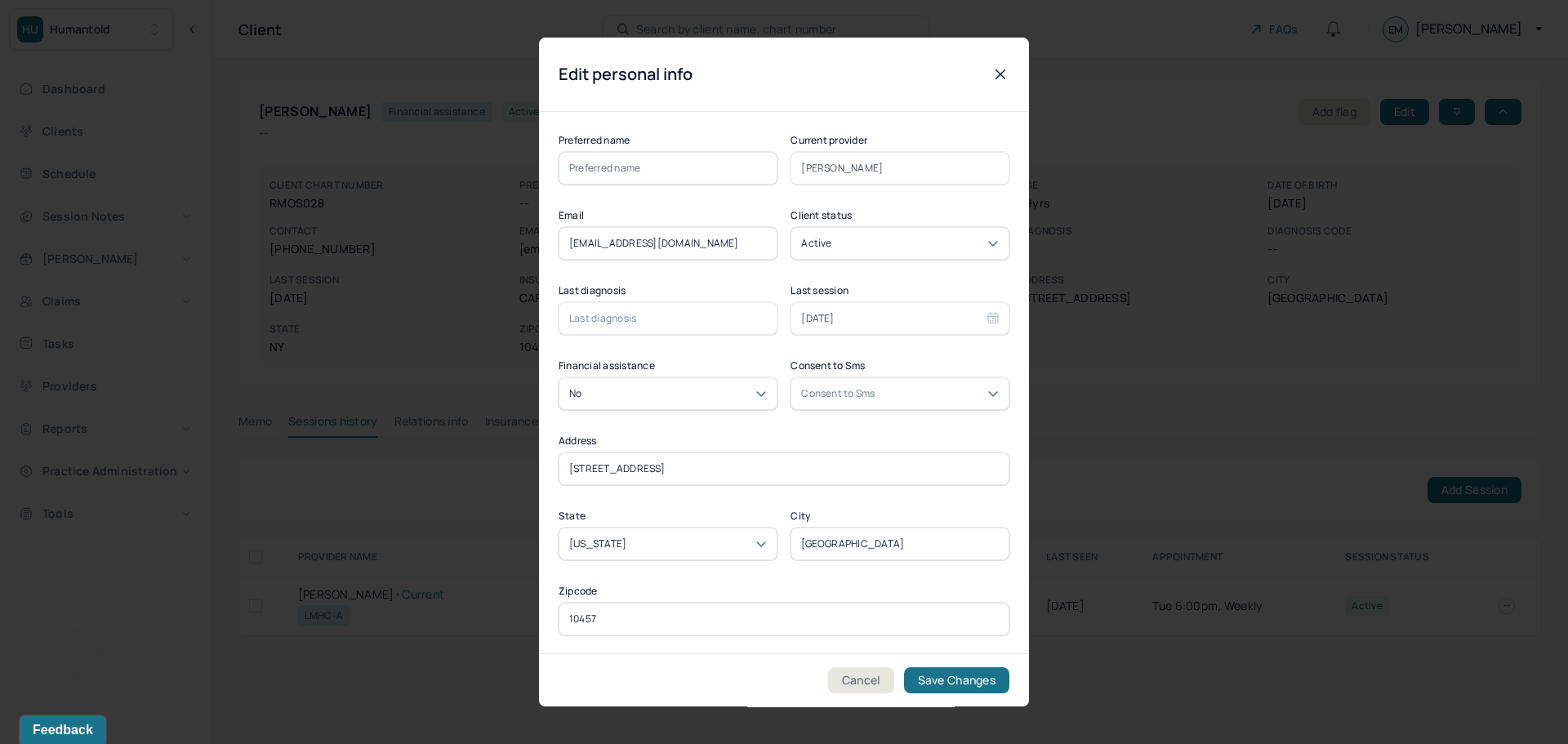 click 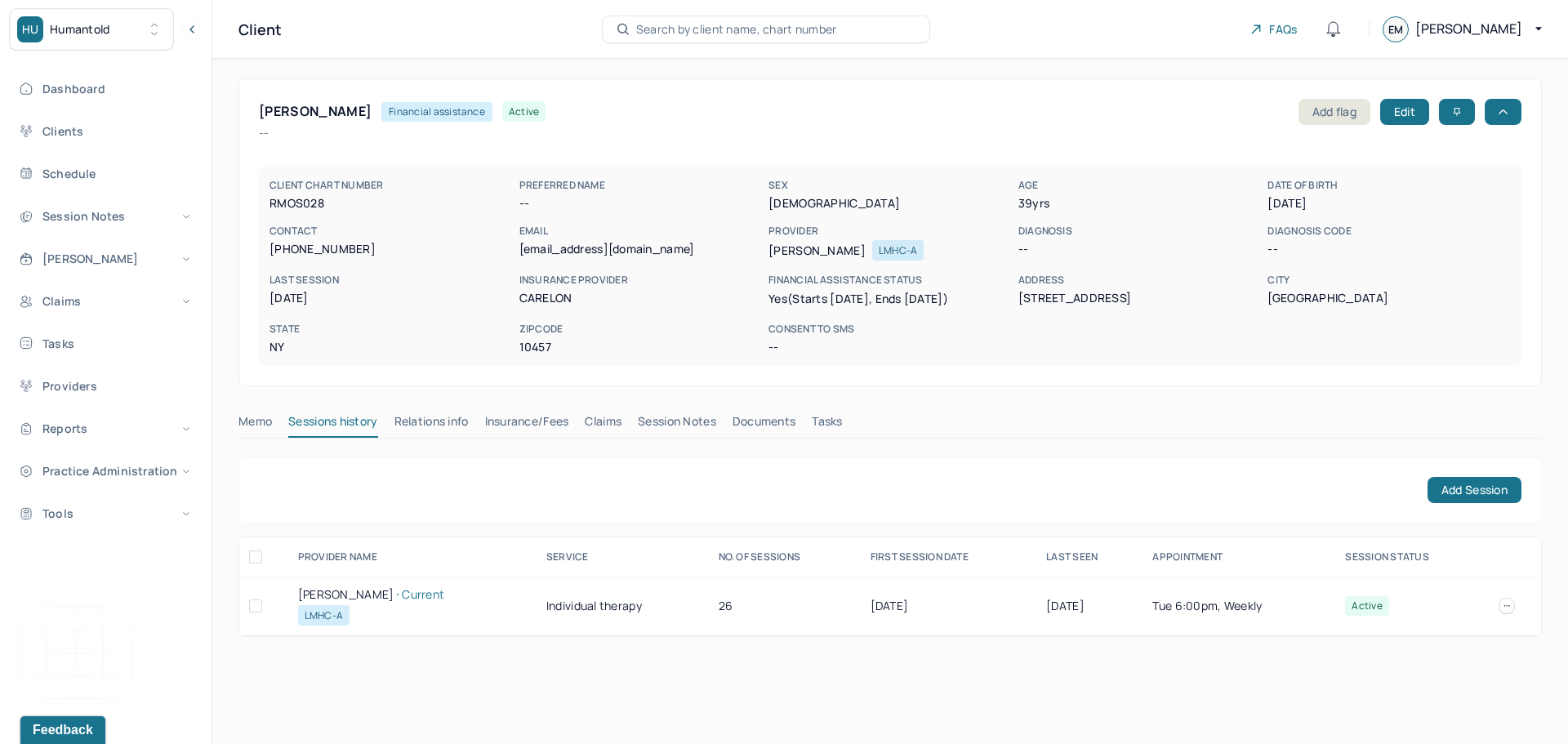 click on "yes (Starts 07/08/2025, Ends 01/08/2026)" at bounding box center [858, 298] 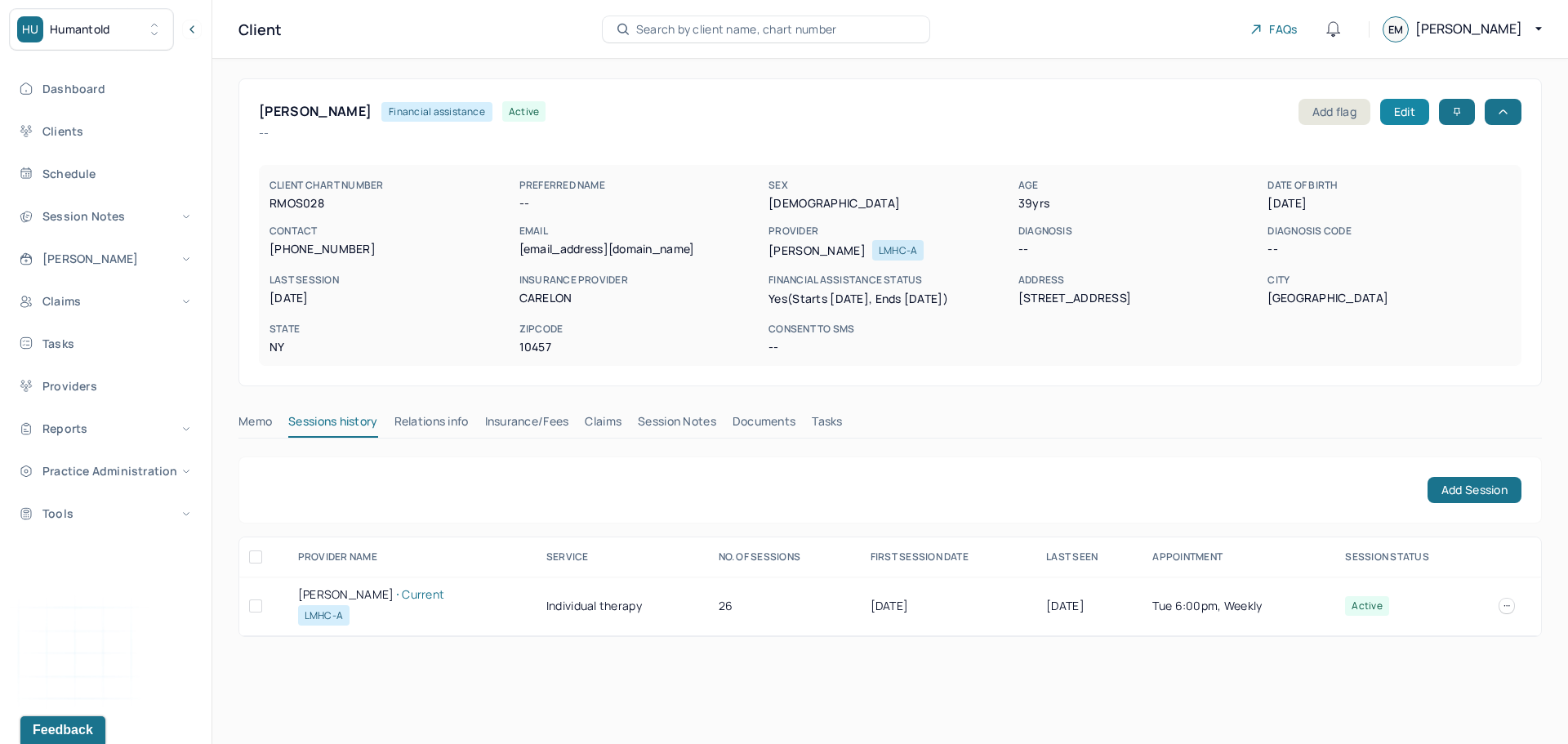 click on "Edit" at bounding box center (1405, 112) 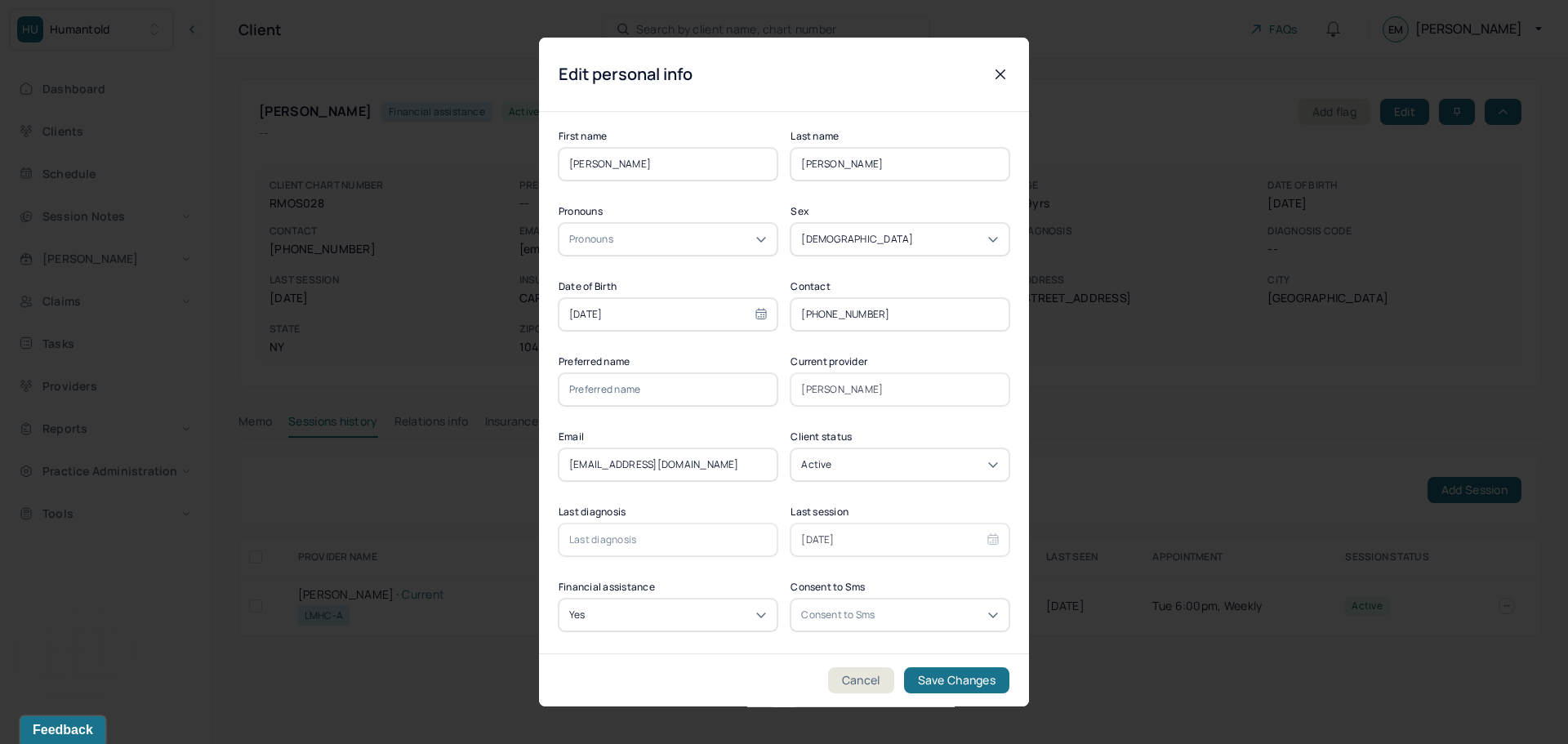 scroll, scrollTop: 245, scrollLeft: 0, axis: vertical 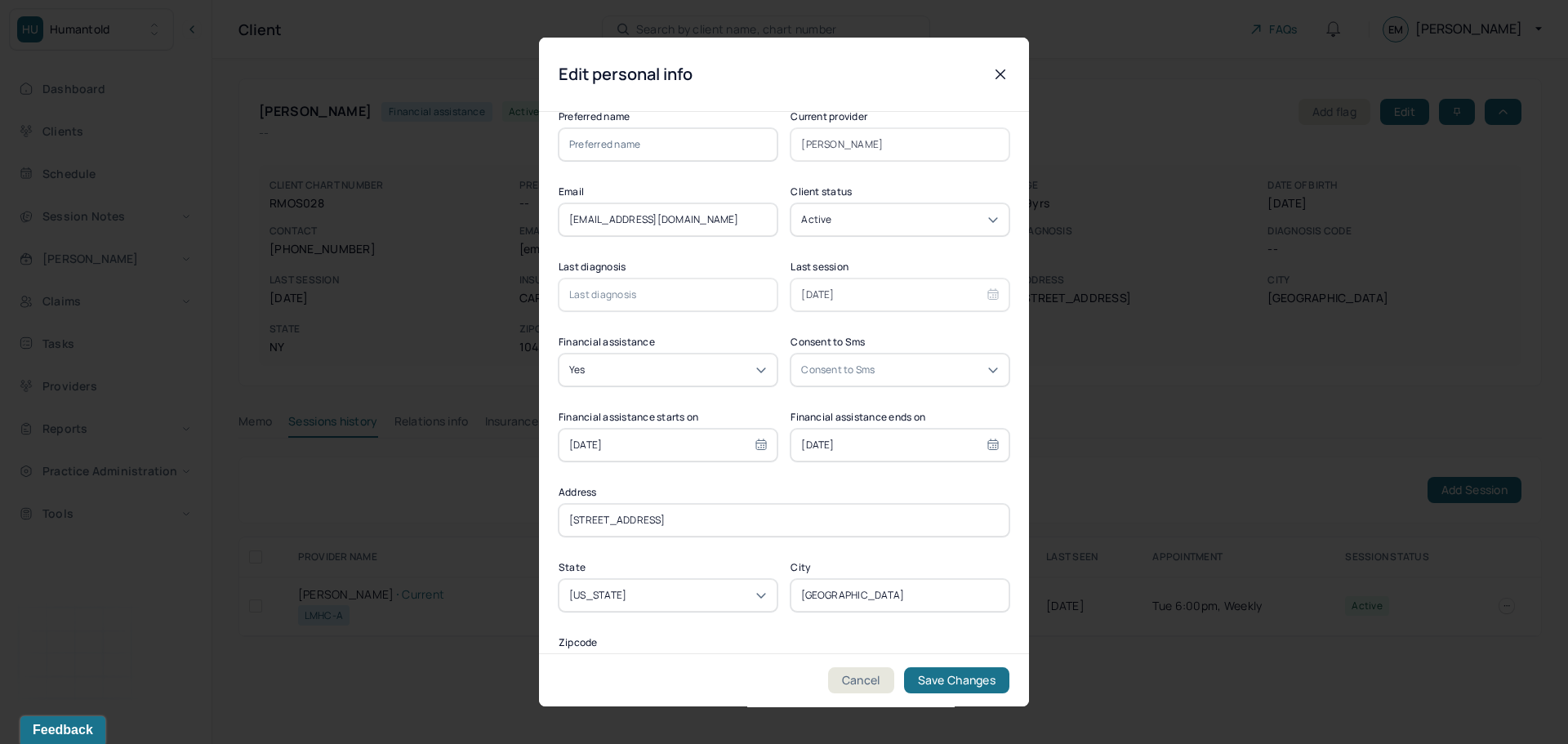 click on "Yes" at bounding box center [668, 370] 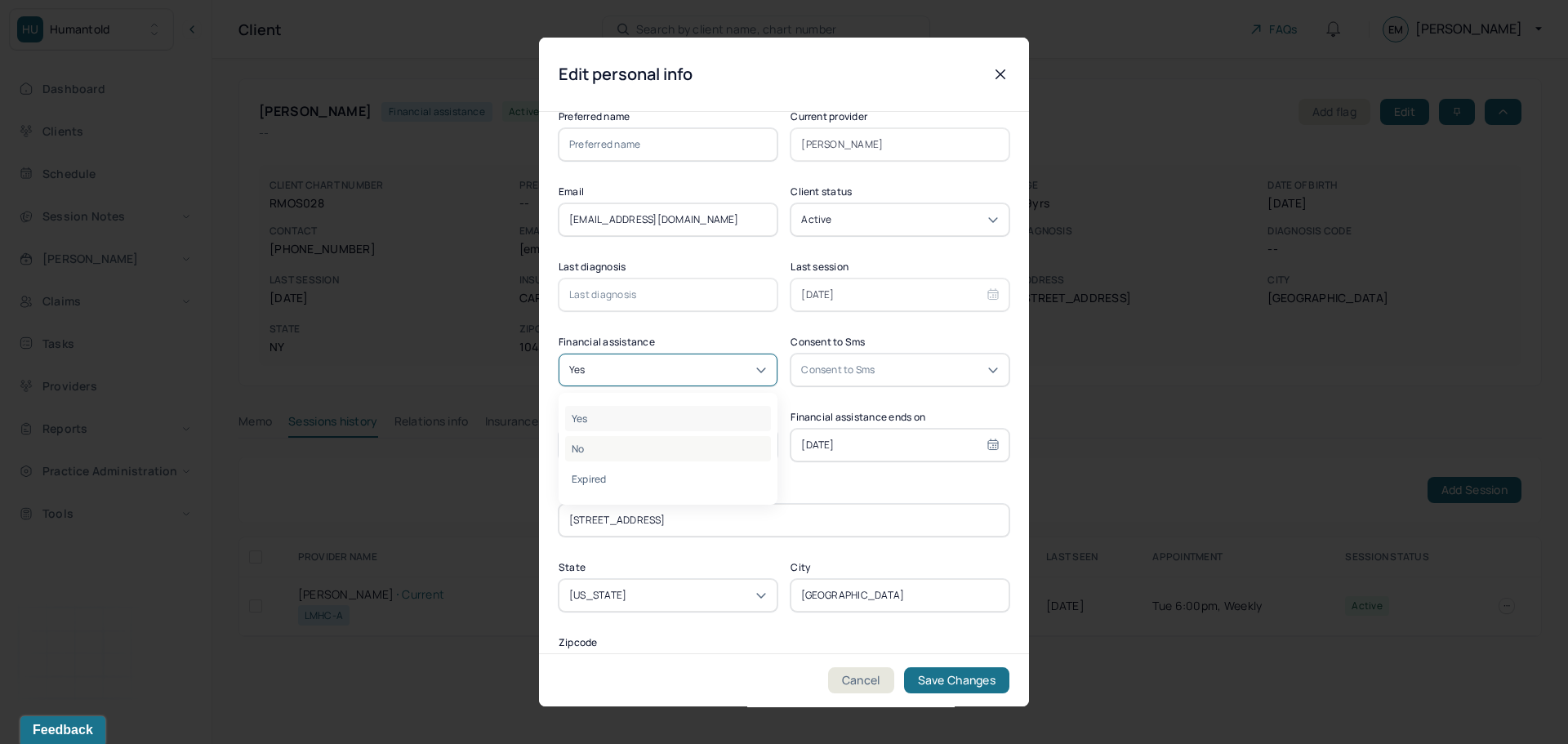 click on "No" at bounding box center (668, 448) 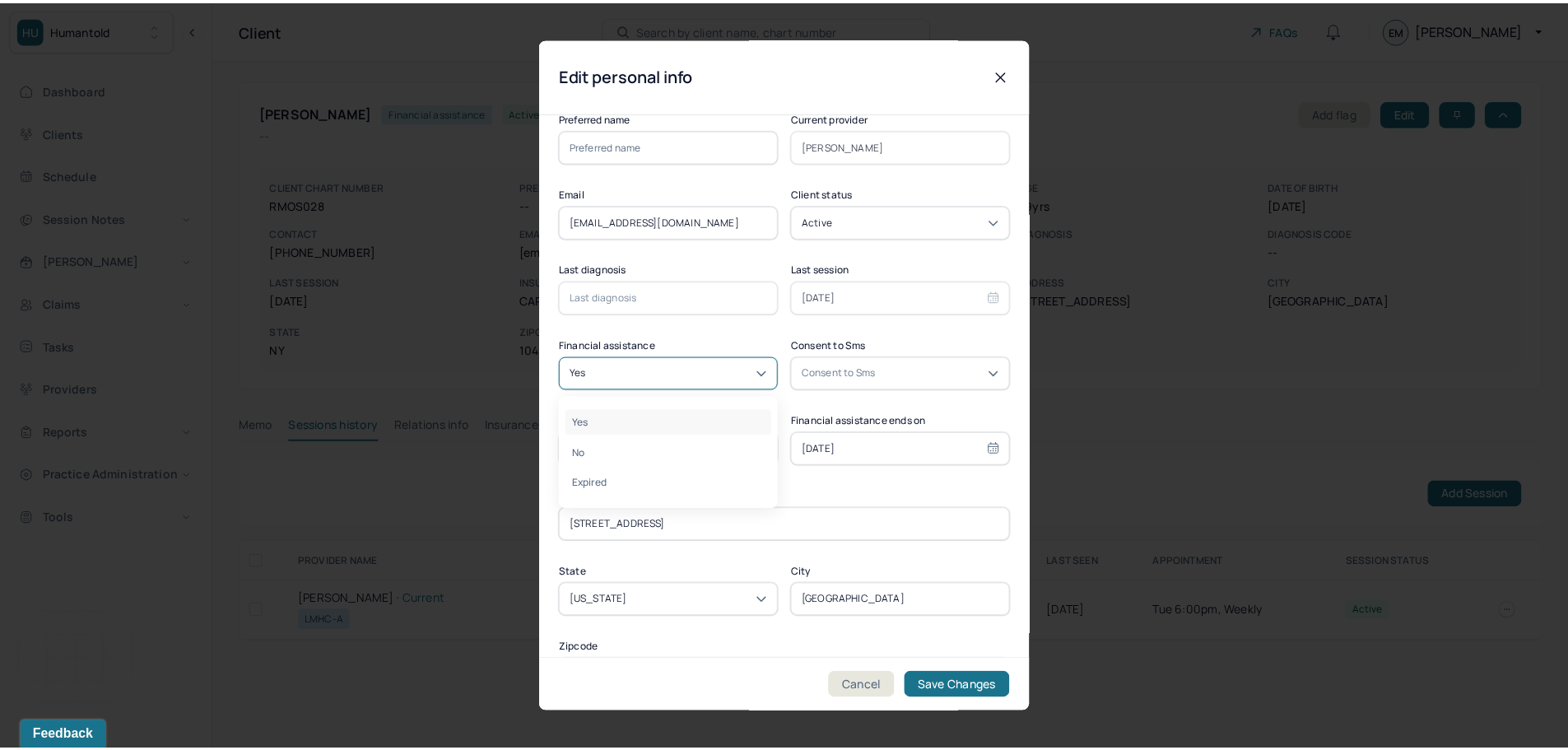 scroll, scrollTop: 223, scrollLeft: 0, axis: vertical 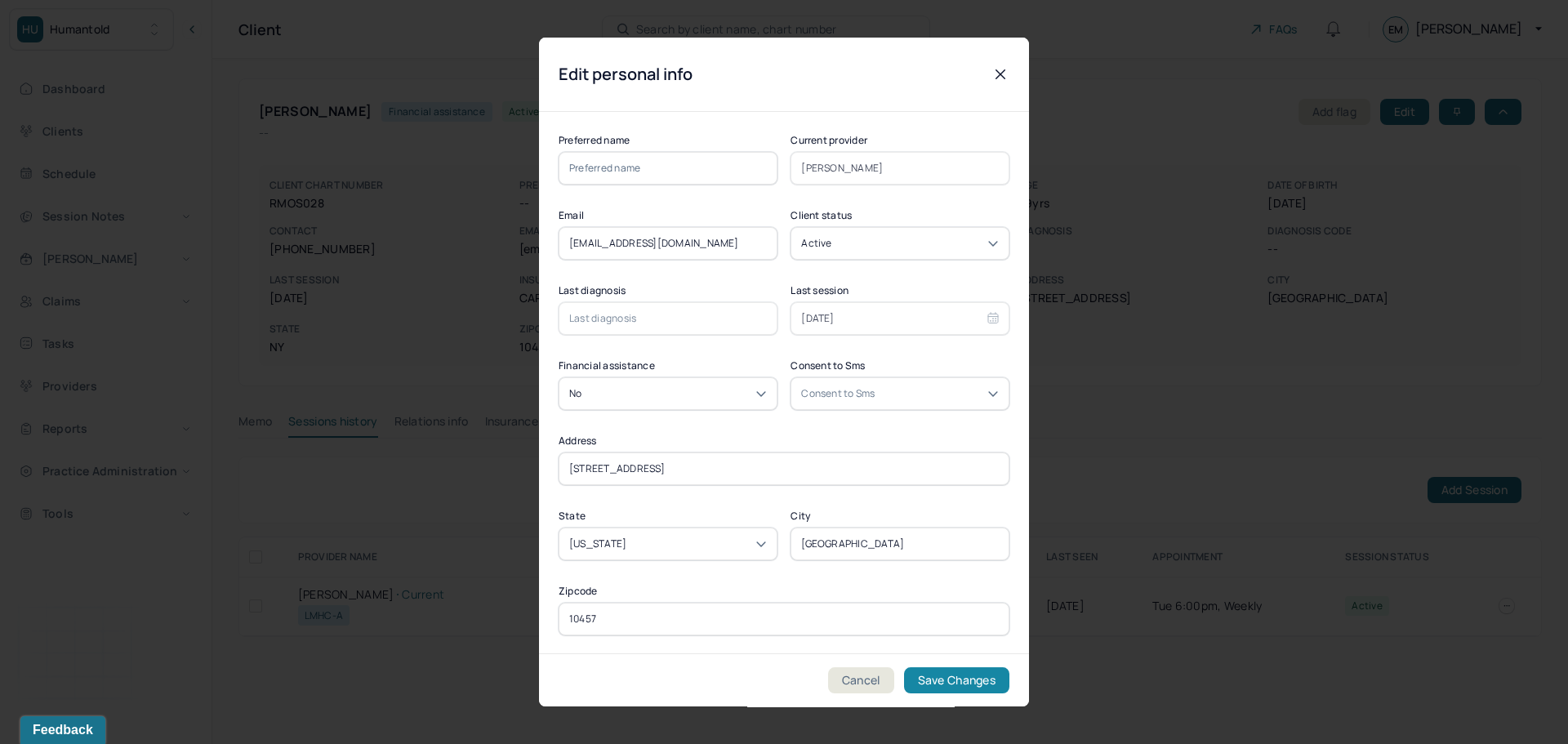 click on "Save Changes" at bounding box center (956, 680) 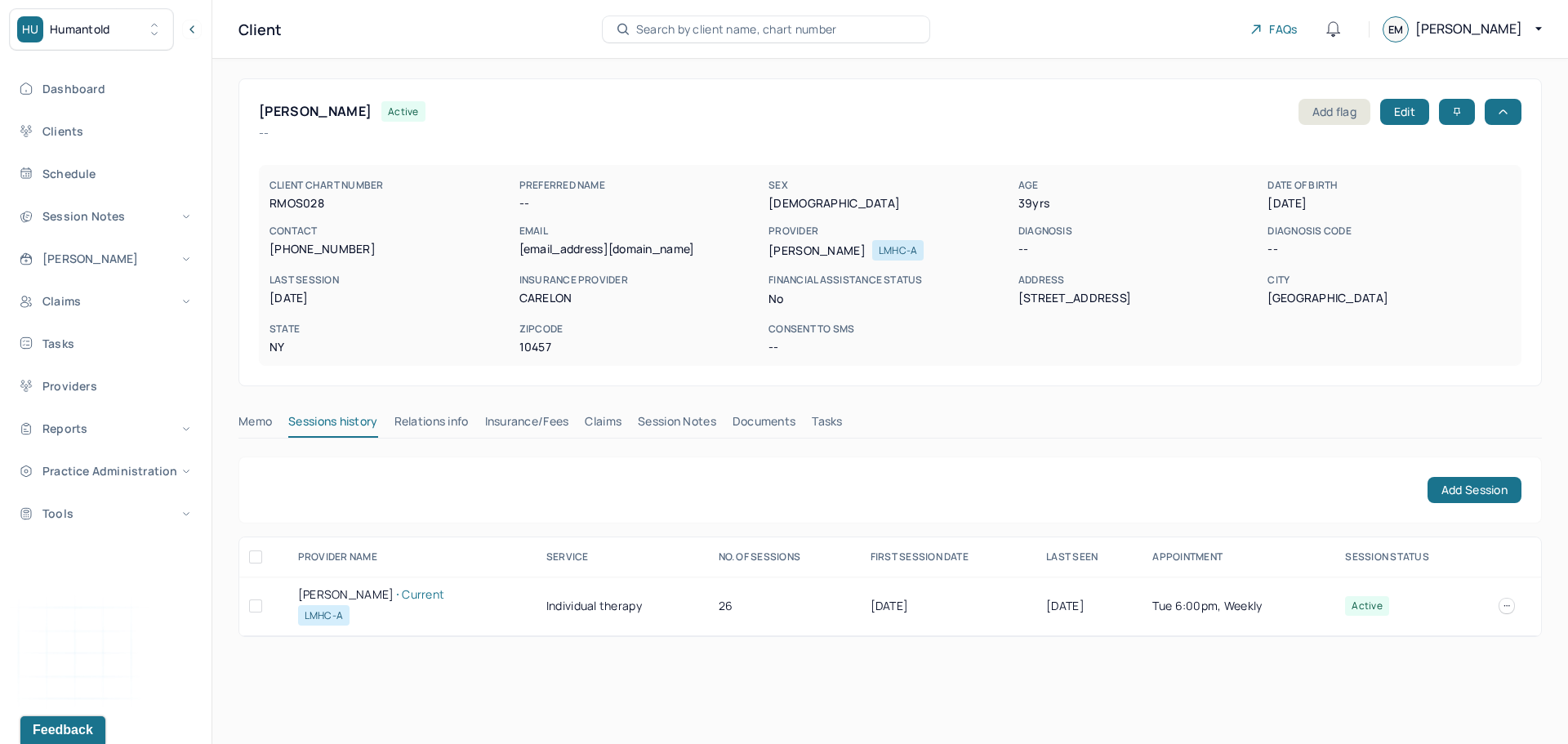 click on "Insurance/Fees" at bounding box center [527, 425] 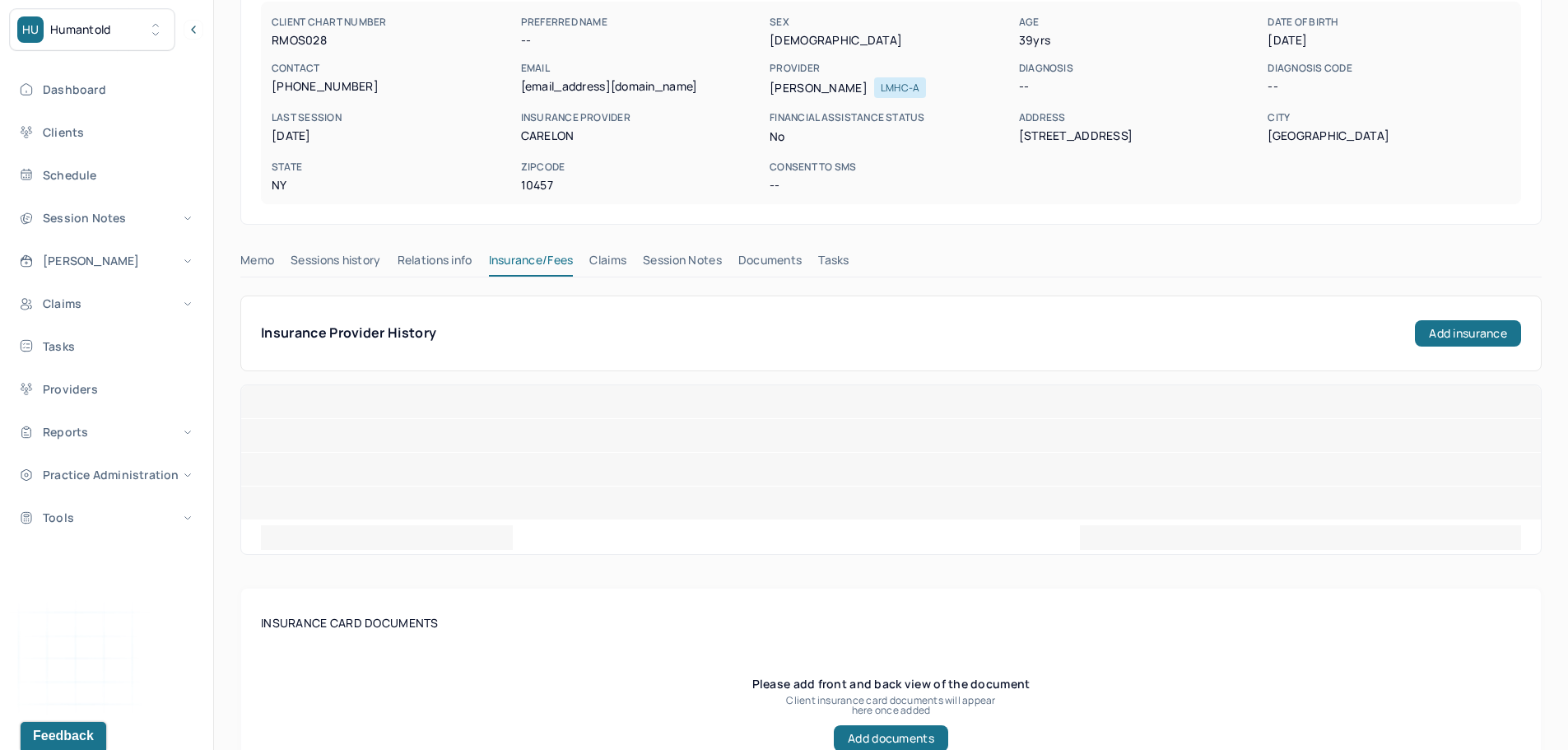 scroll, scrollTop: 329, scrollLeft: 0, axis: vertical 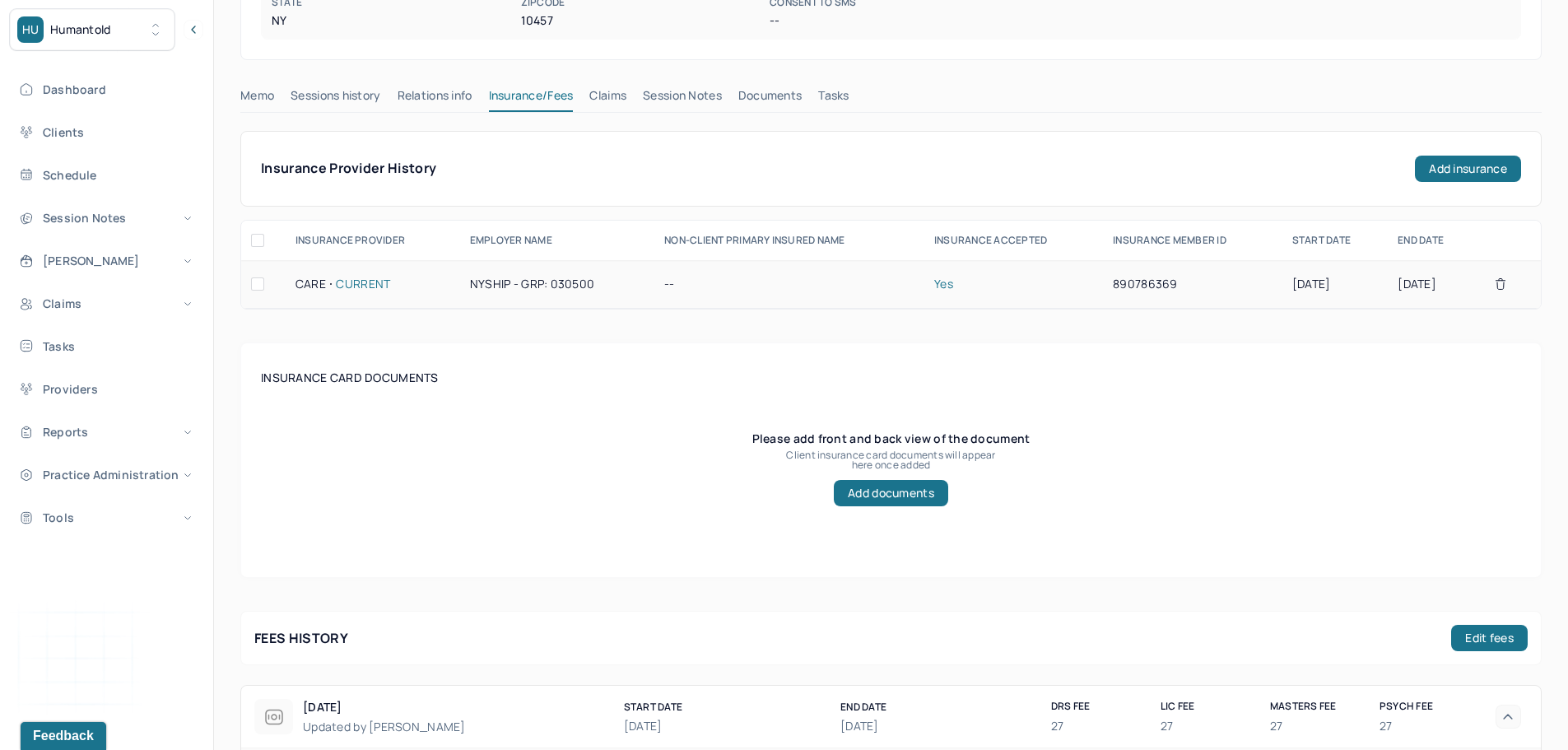 click on "890786369" at bounding box center (1193, 284) 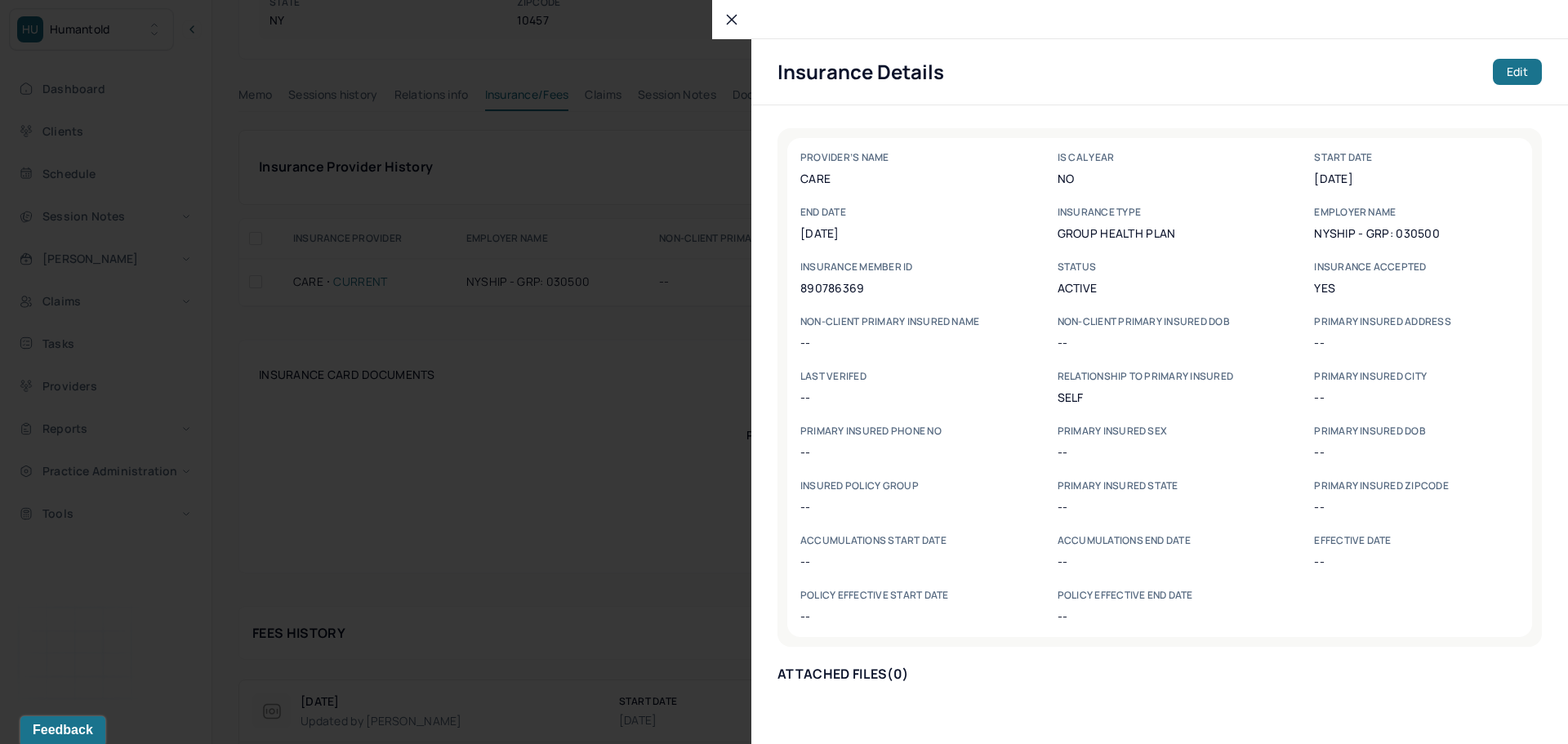 click on "890786369" at bounding box center [902, 287] 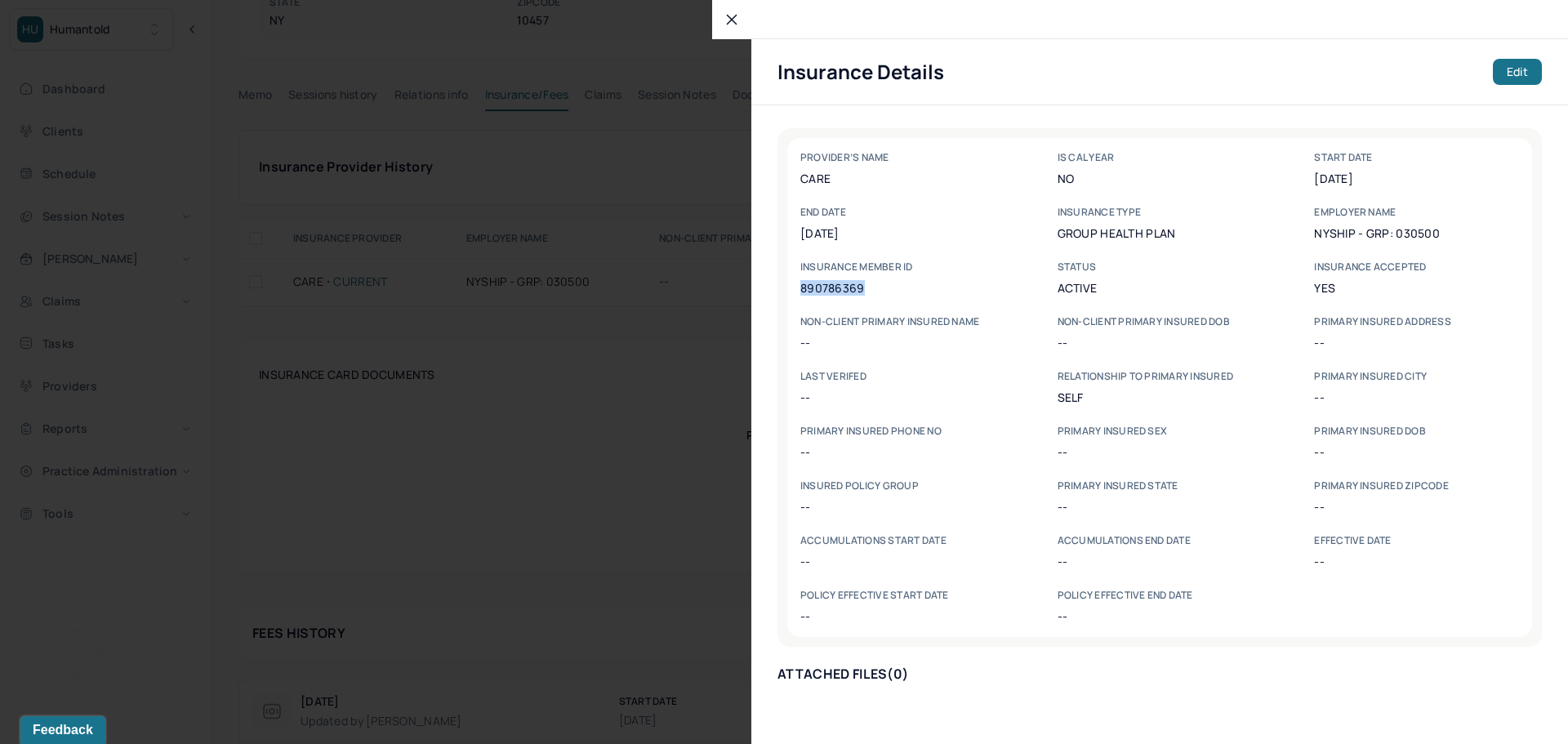 click on "890786369" at bounding box center [902, 287] 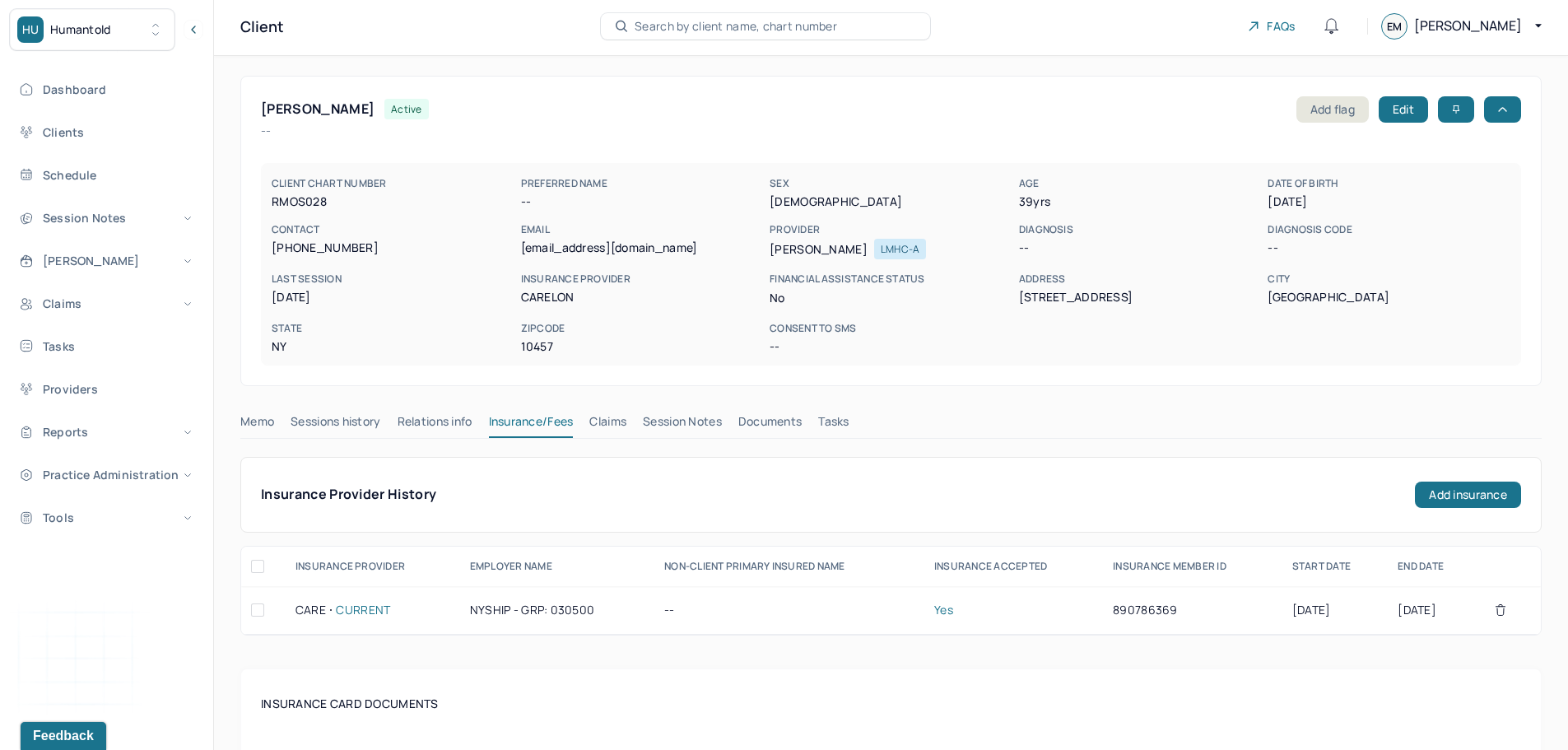 scroll, scrollTop: 0, scrollLeft: 0, axis: both 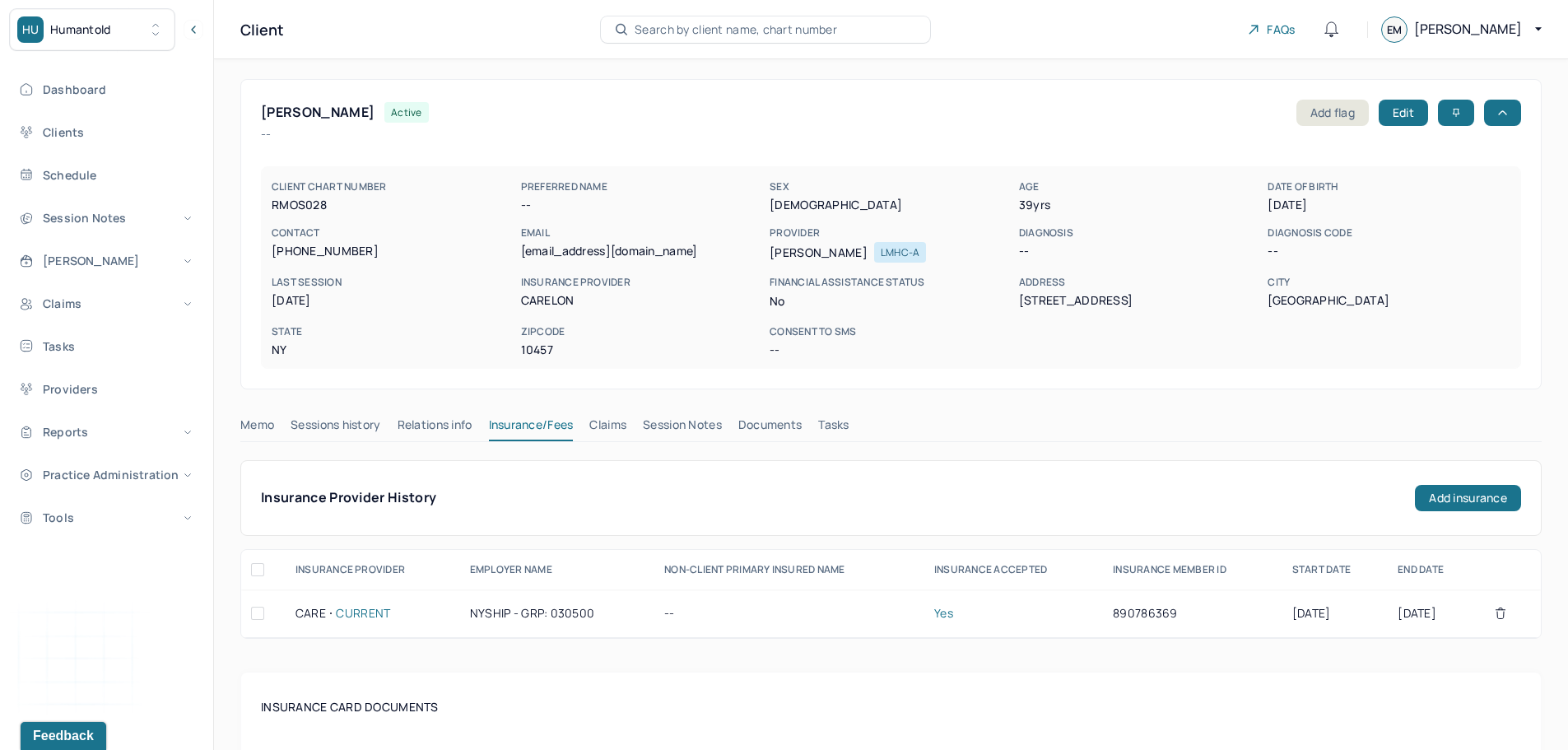 drag, startPoint x: 1333, startPoint y: 210, endPoint x: 1267, endPoint y: 212, distance: 66.030296 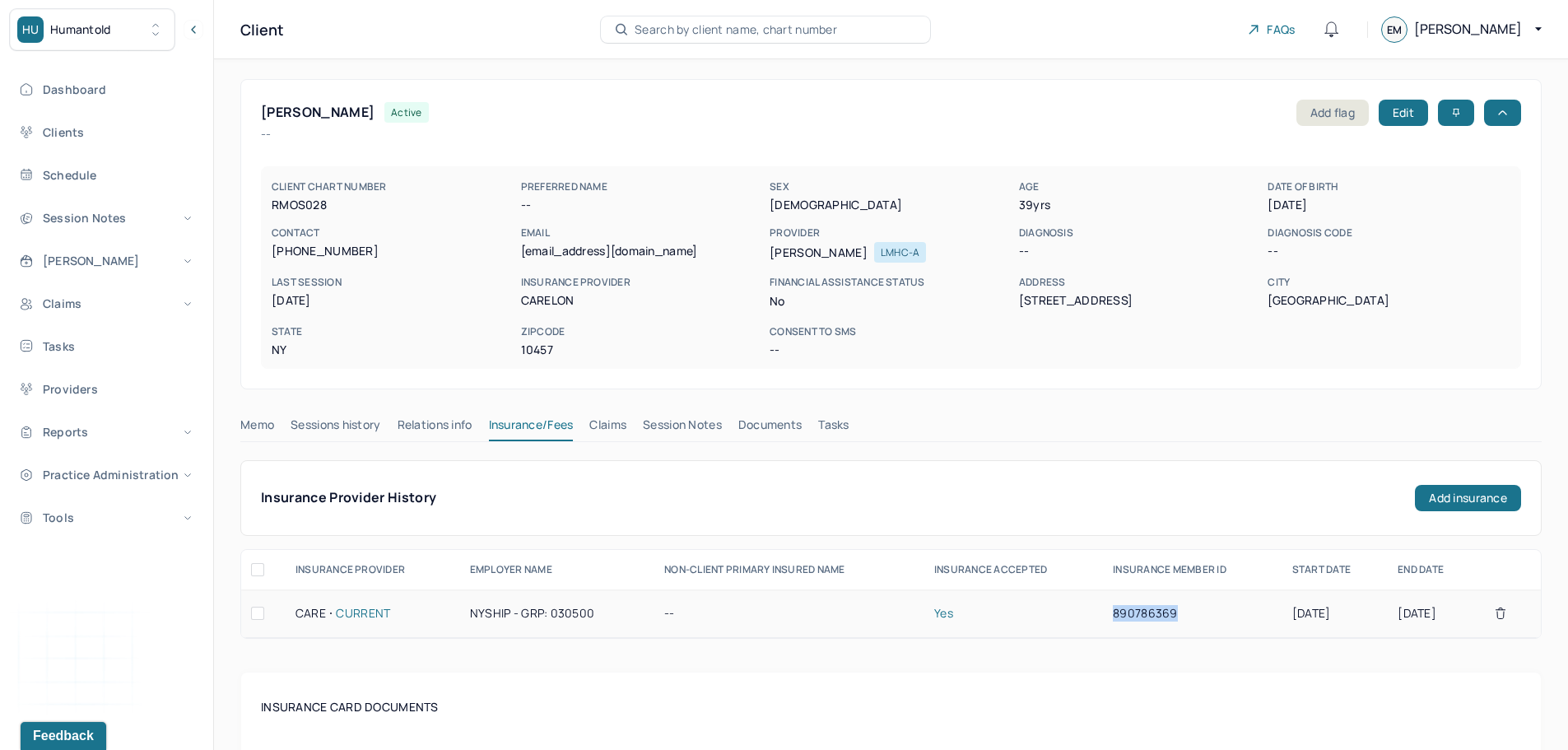 drag, startPoint x: 1170, startPoint y: 618, endPoint x: 1085, endPoint y: 628, distance: 85.58621 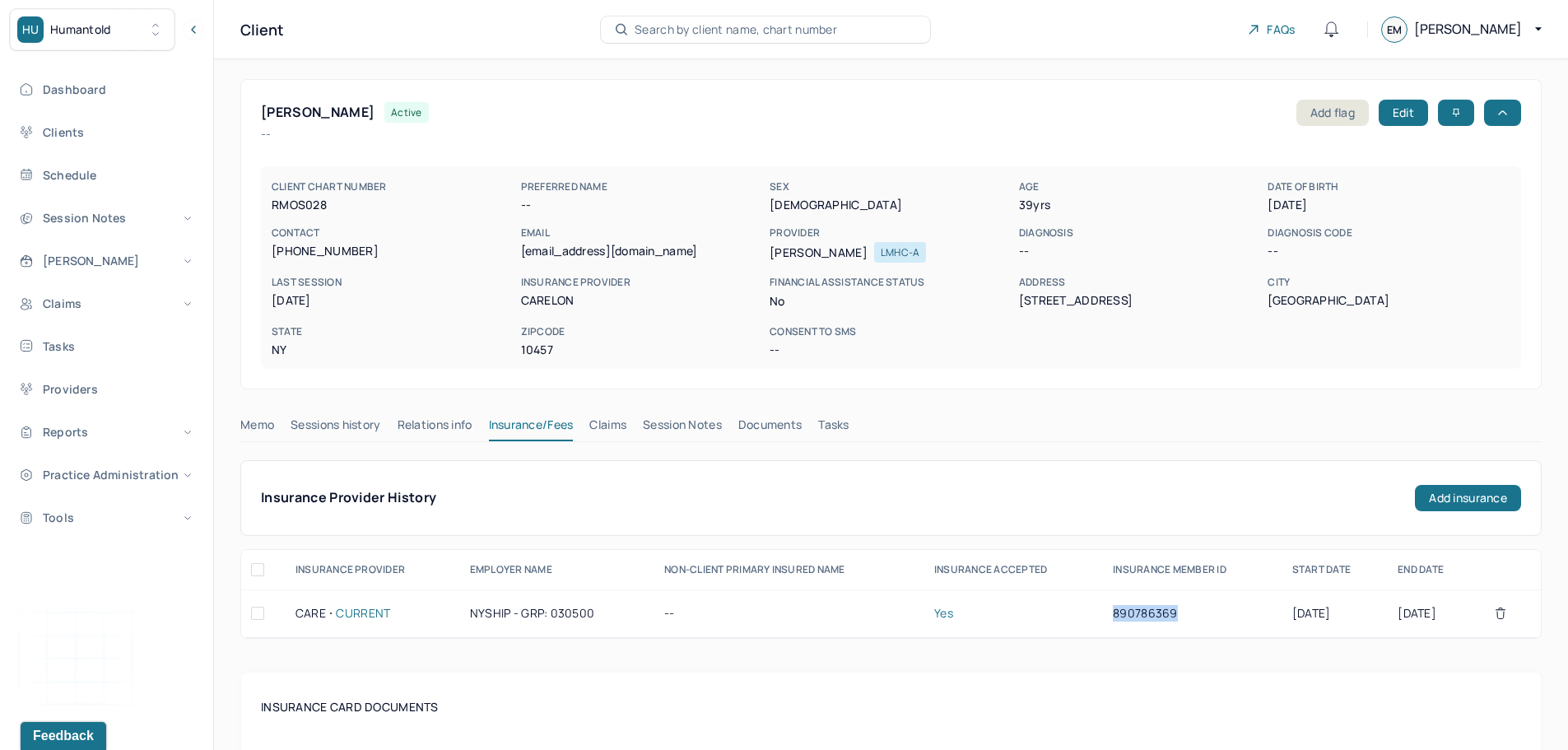 copy on "890786369" 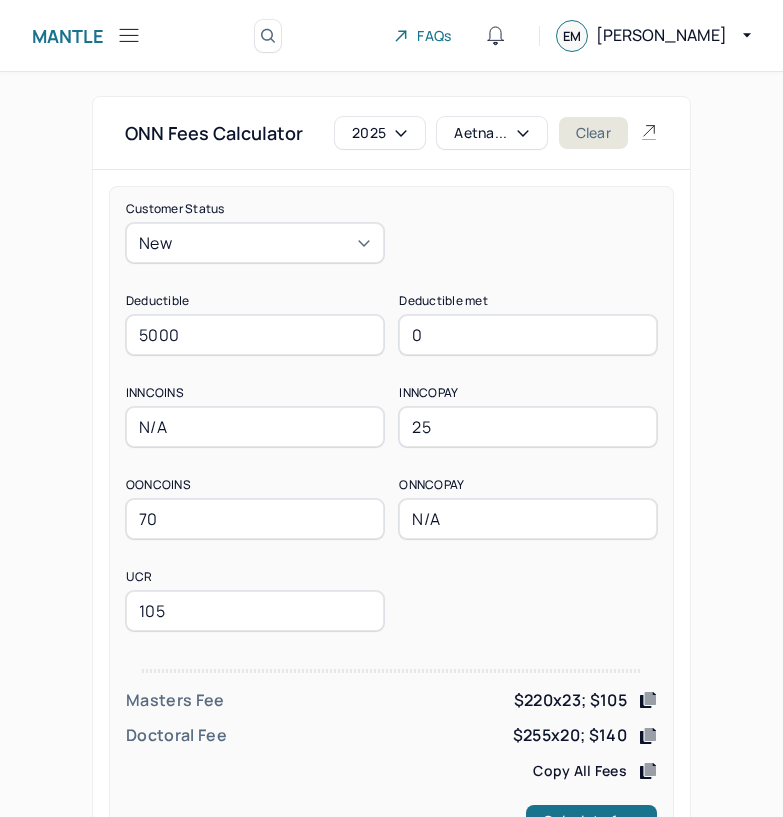 scroll, scrollTop: 78, scrollLeft: 0, axis: vertical 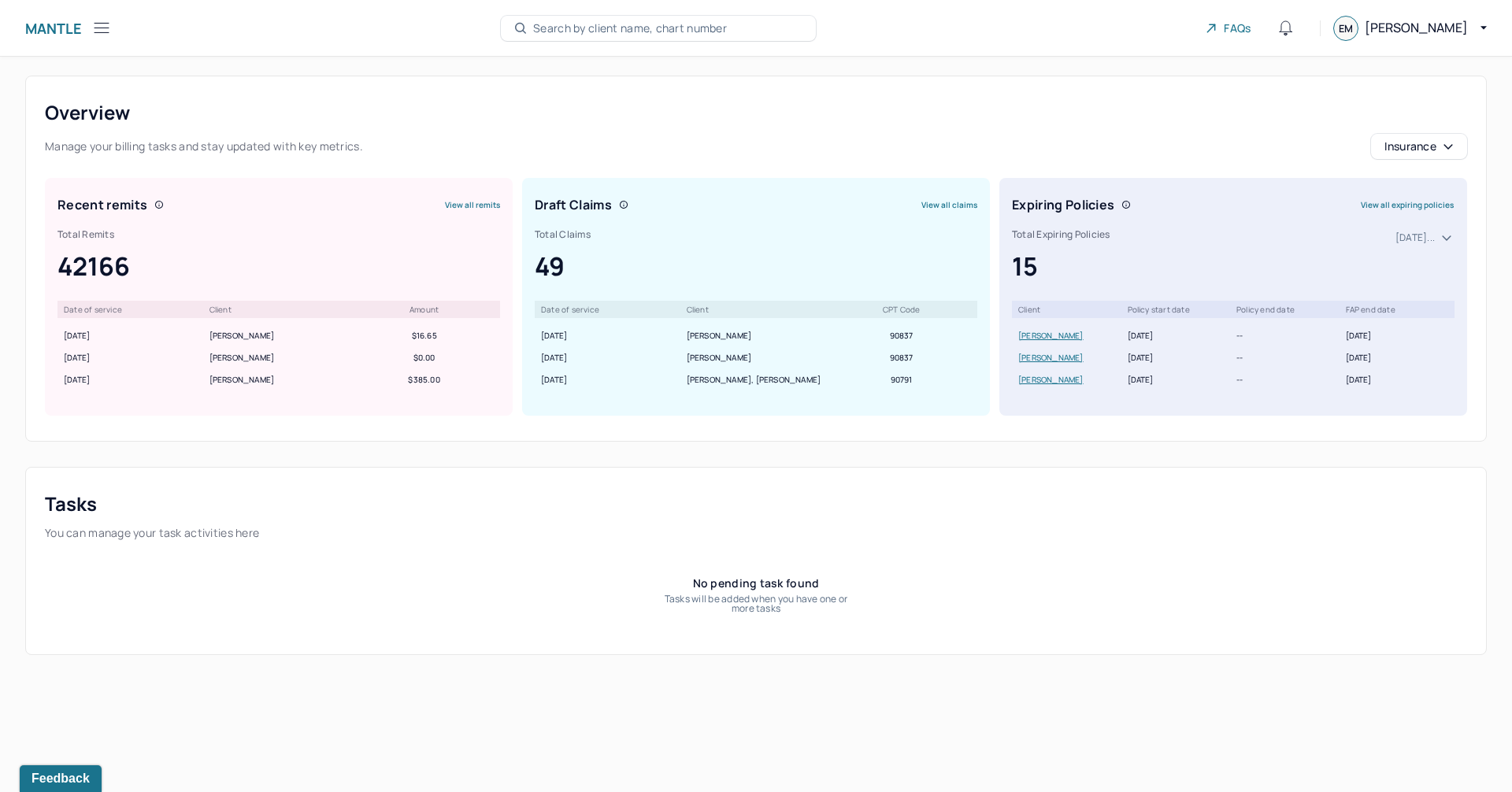 click on "Search by client name, chart number" at bounding box center (630, 28) 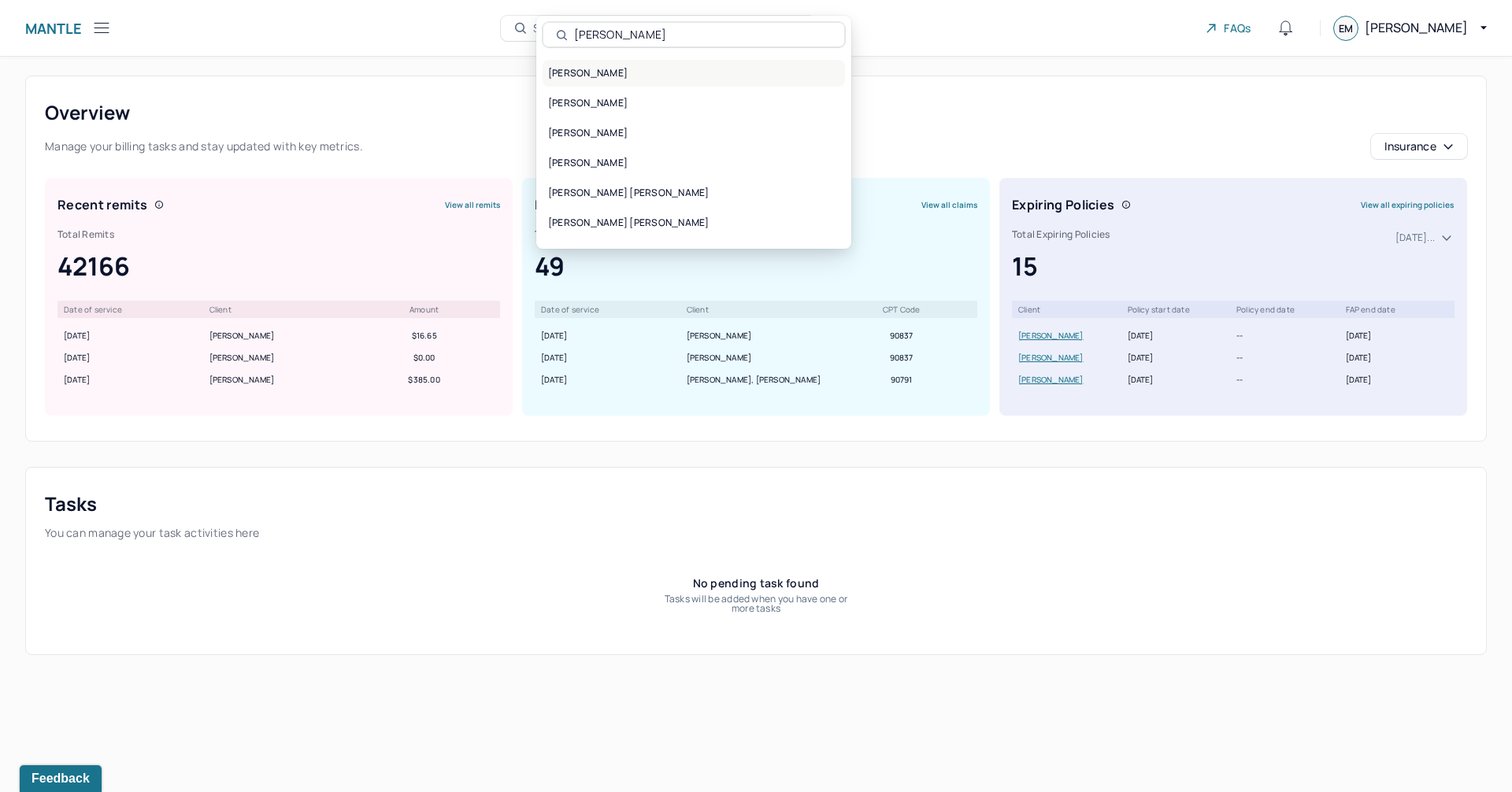 type on "[PERSON_NAME]" 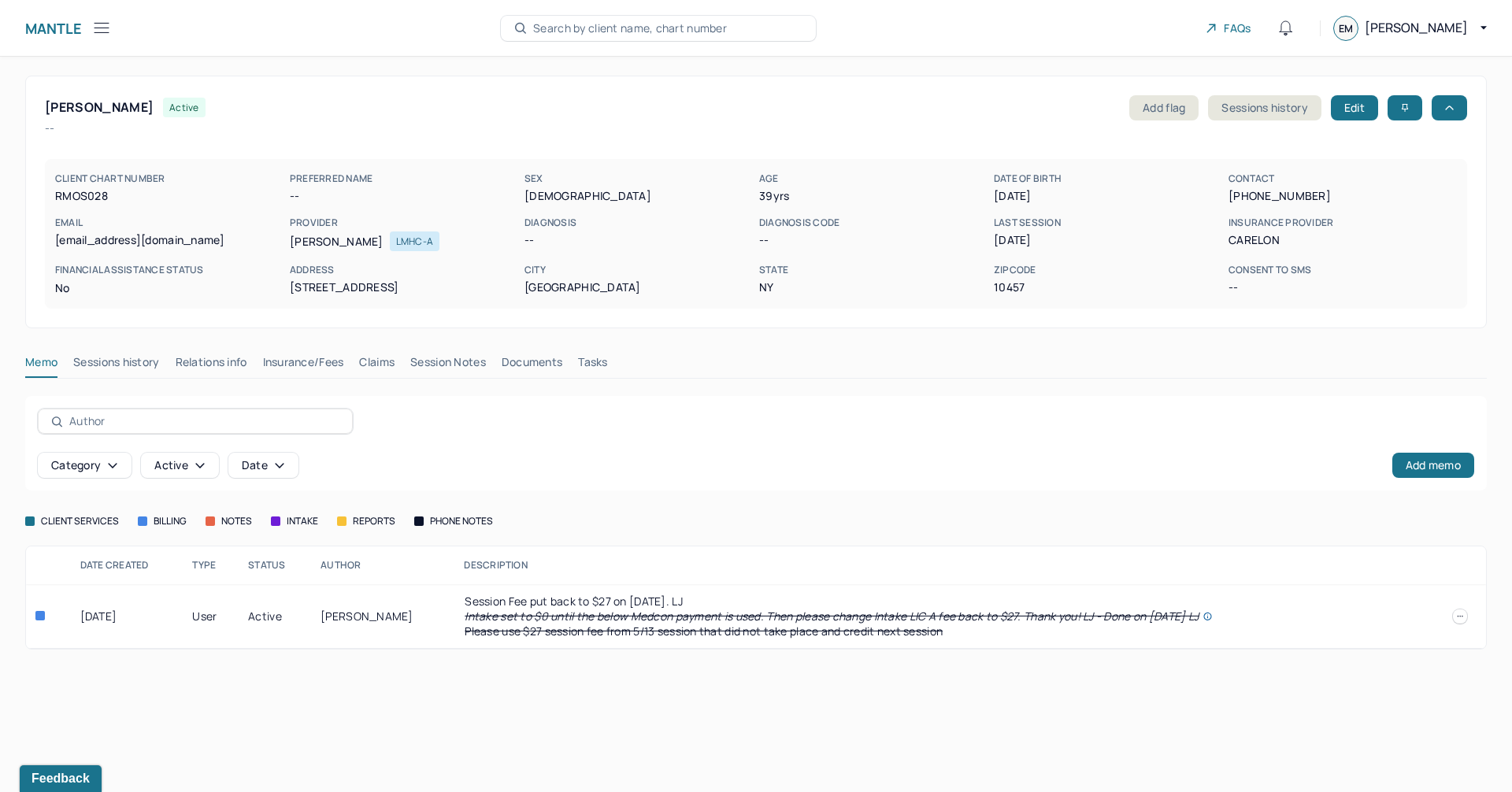 click on "Insurance/Fees" at bounding box center (303, 365) 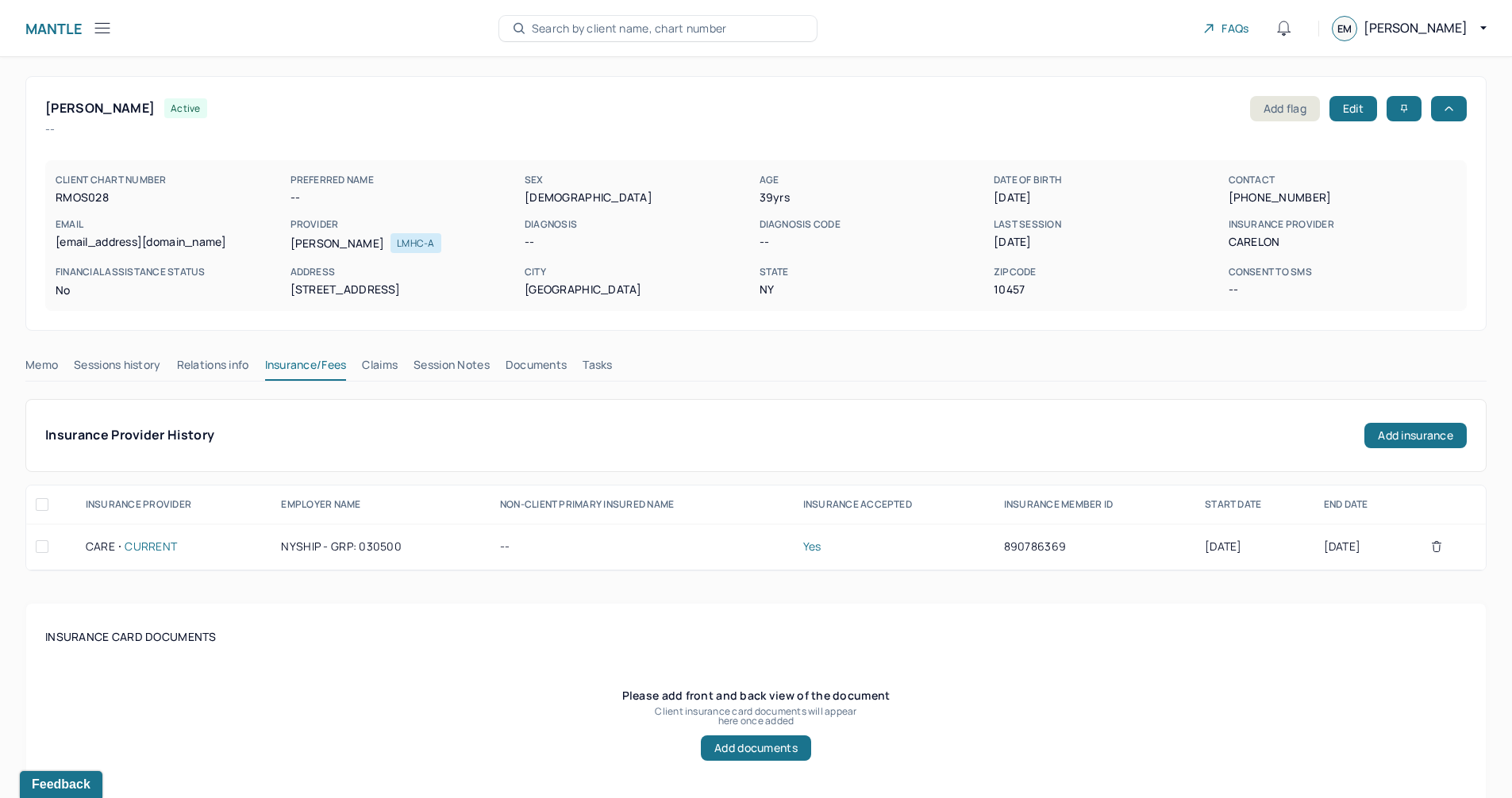 click on "Claims" at bounding box center [379, 368] 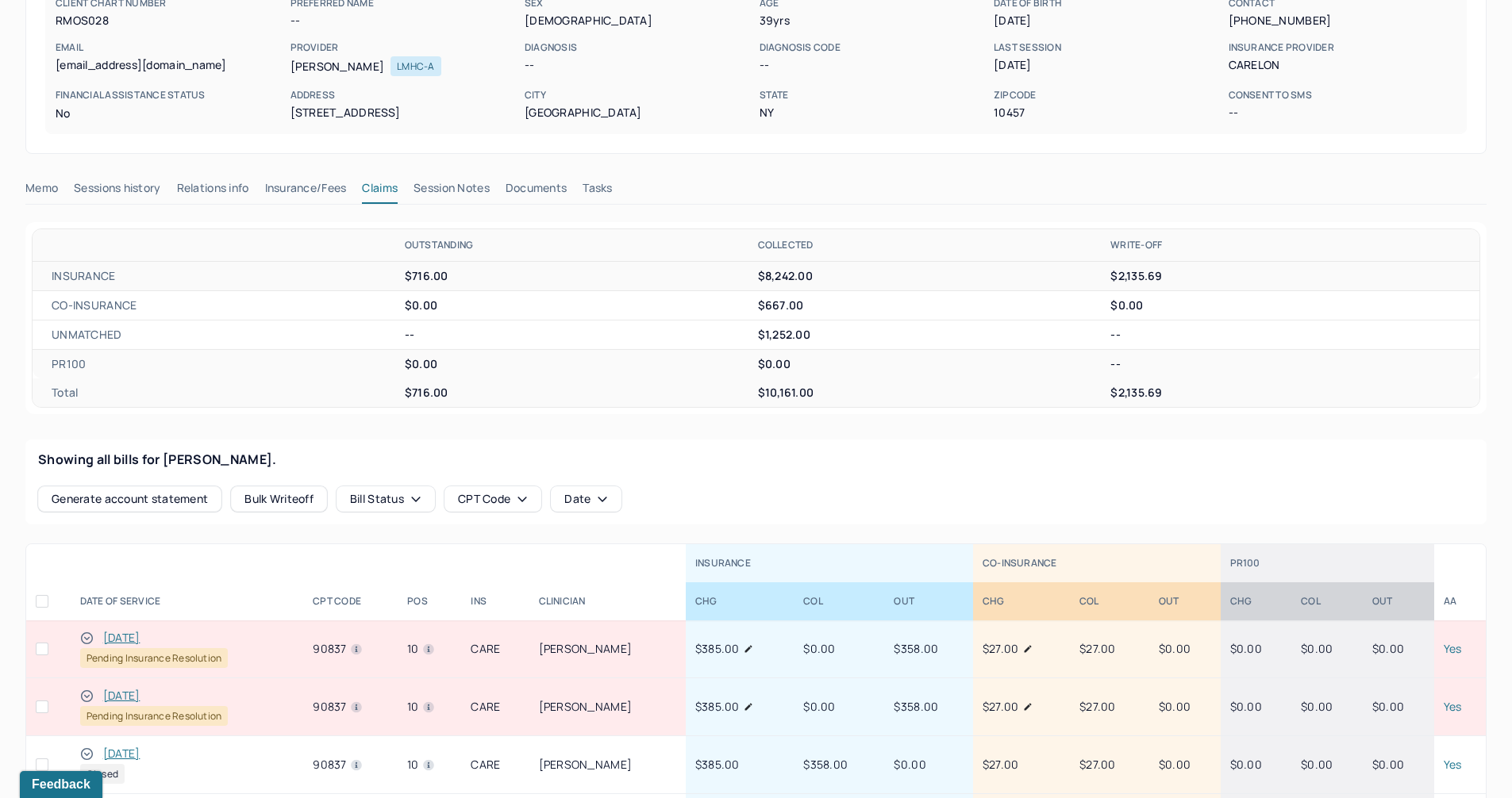 scroll, scrollTop: 238, scrollLeft: 0, axis: vertical 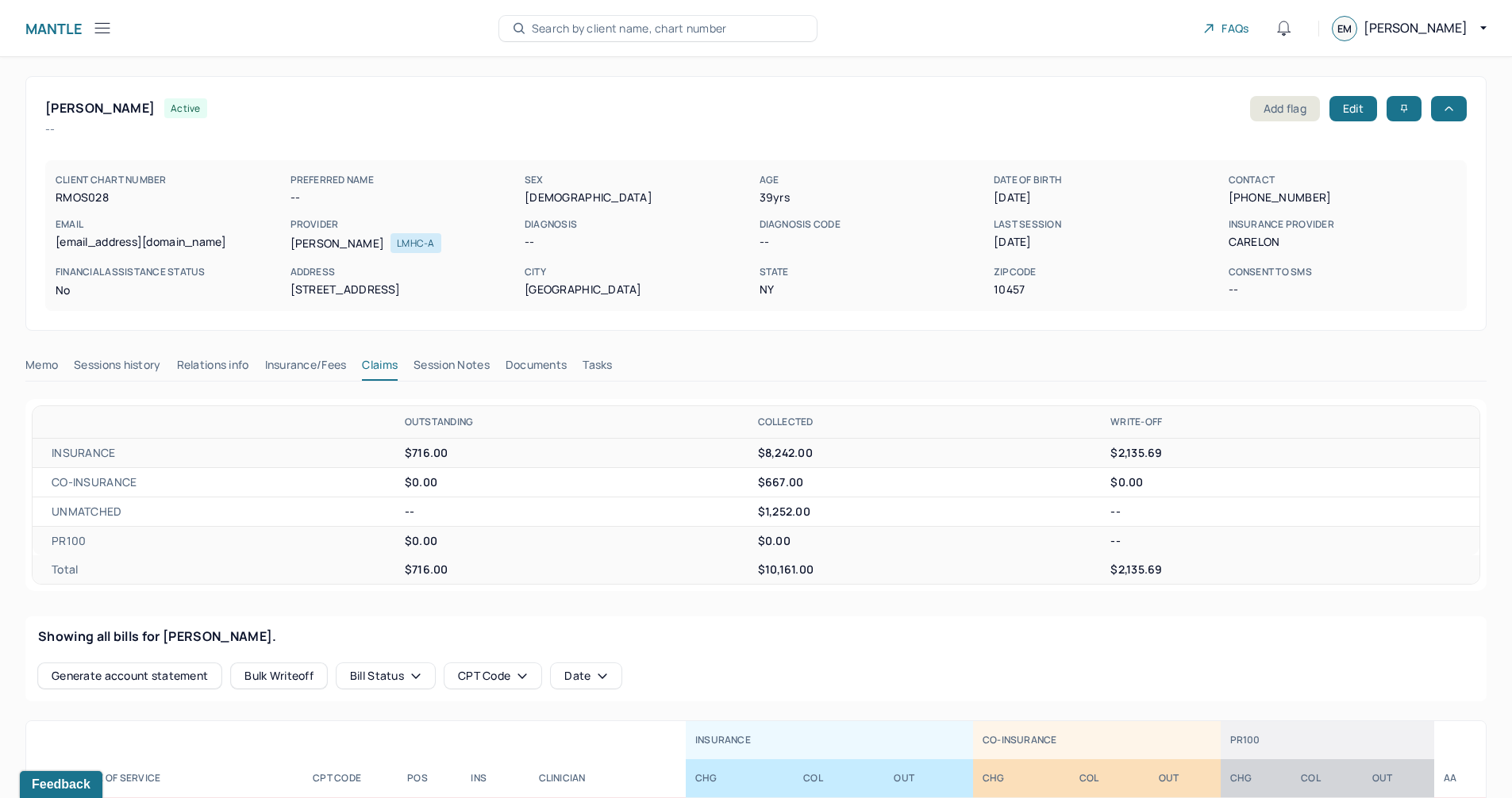 click on "Search by client name, chart number" at bounding box center (629, 29) 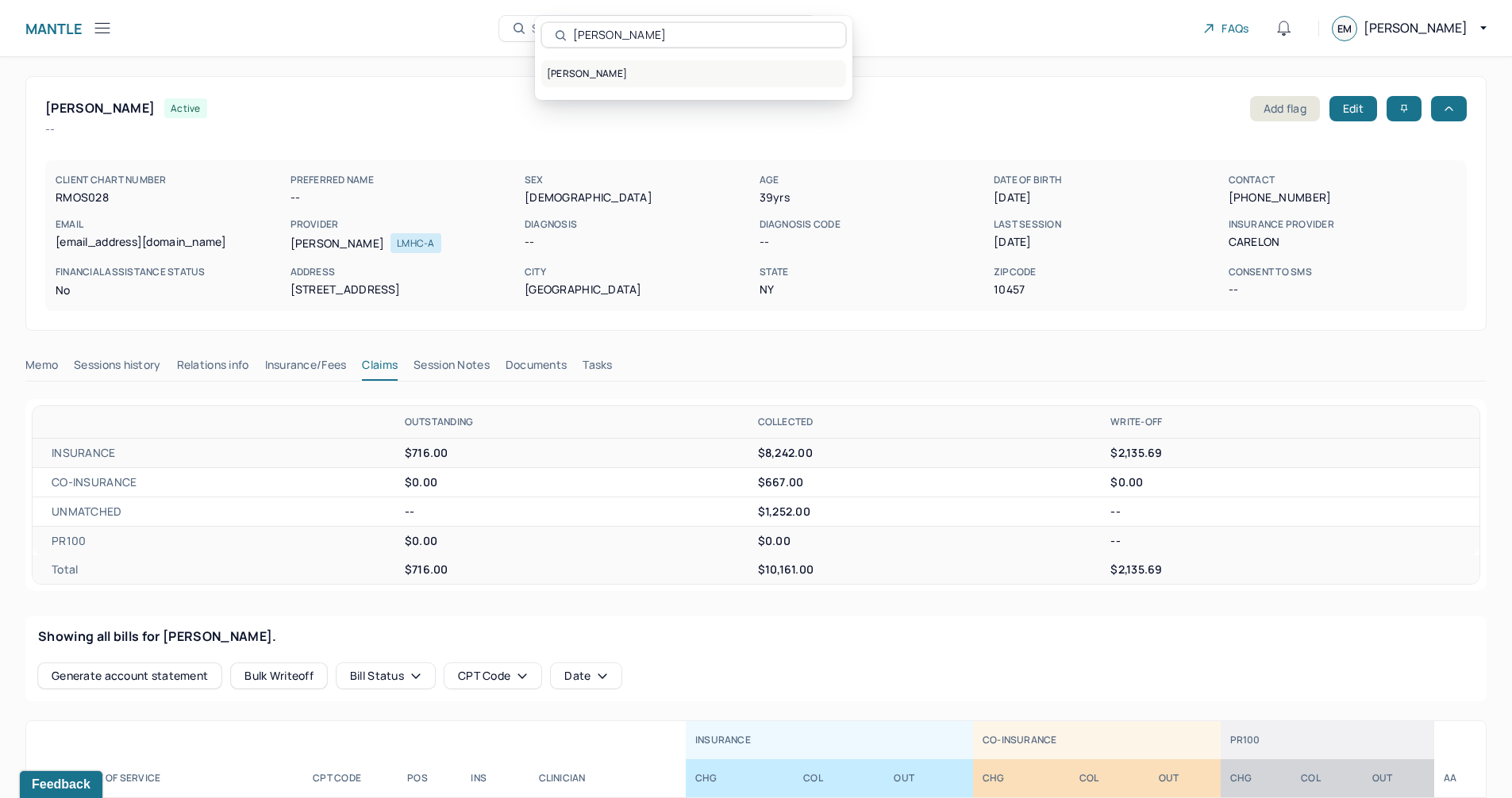 type on "[PERSON_NAME]" 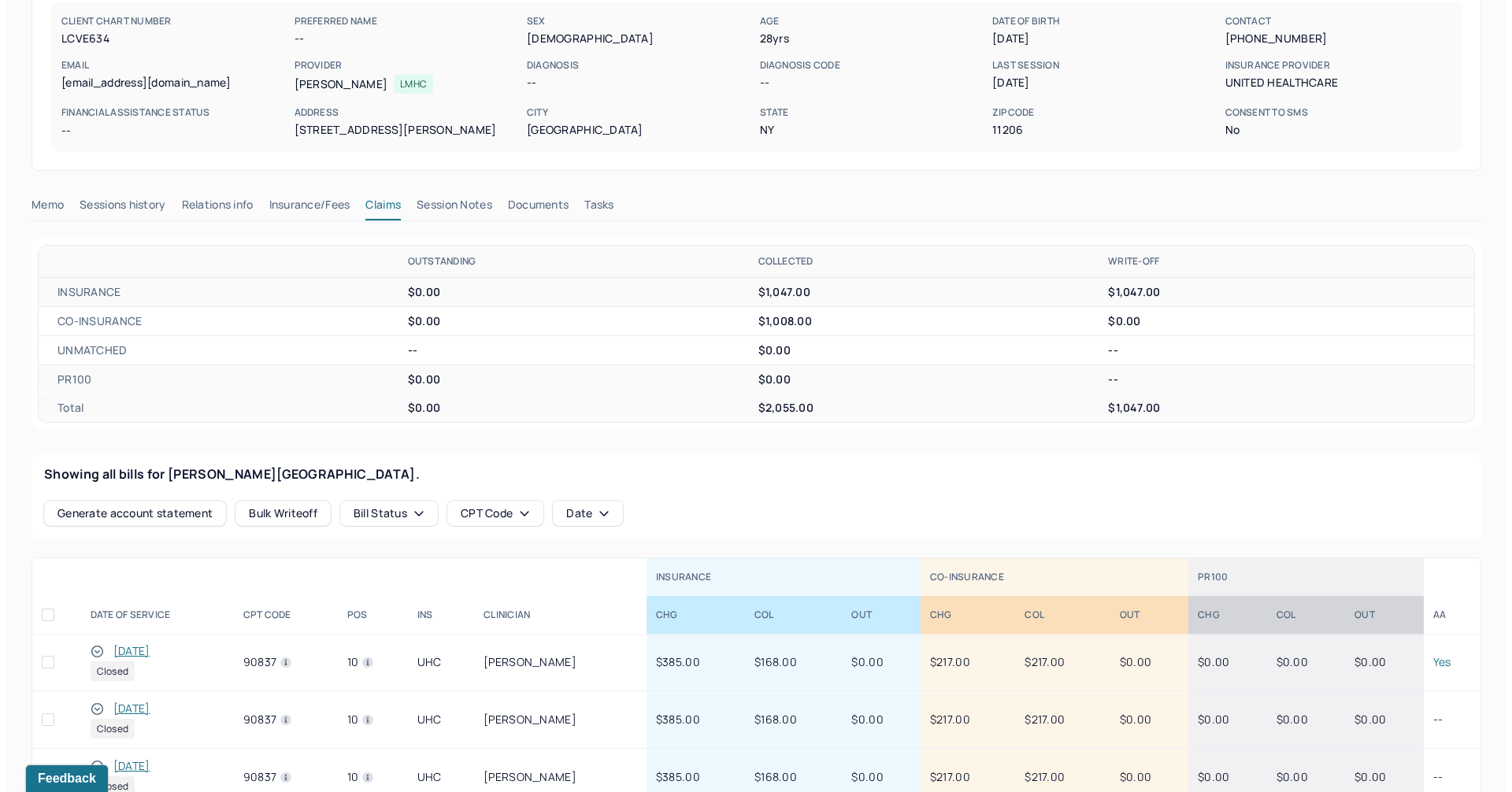 scroll, scrollTop: 0, scrollLeft: 0, axis: both 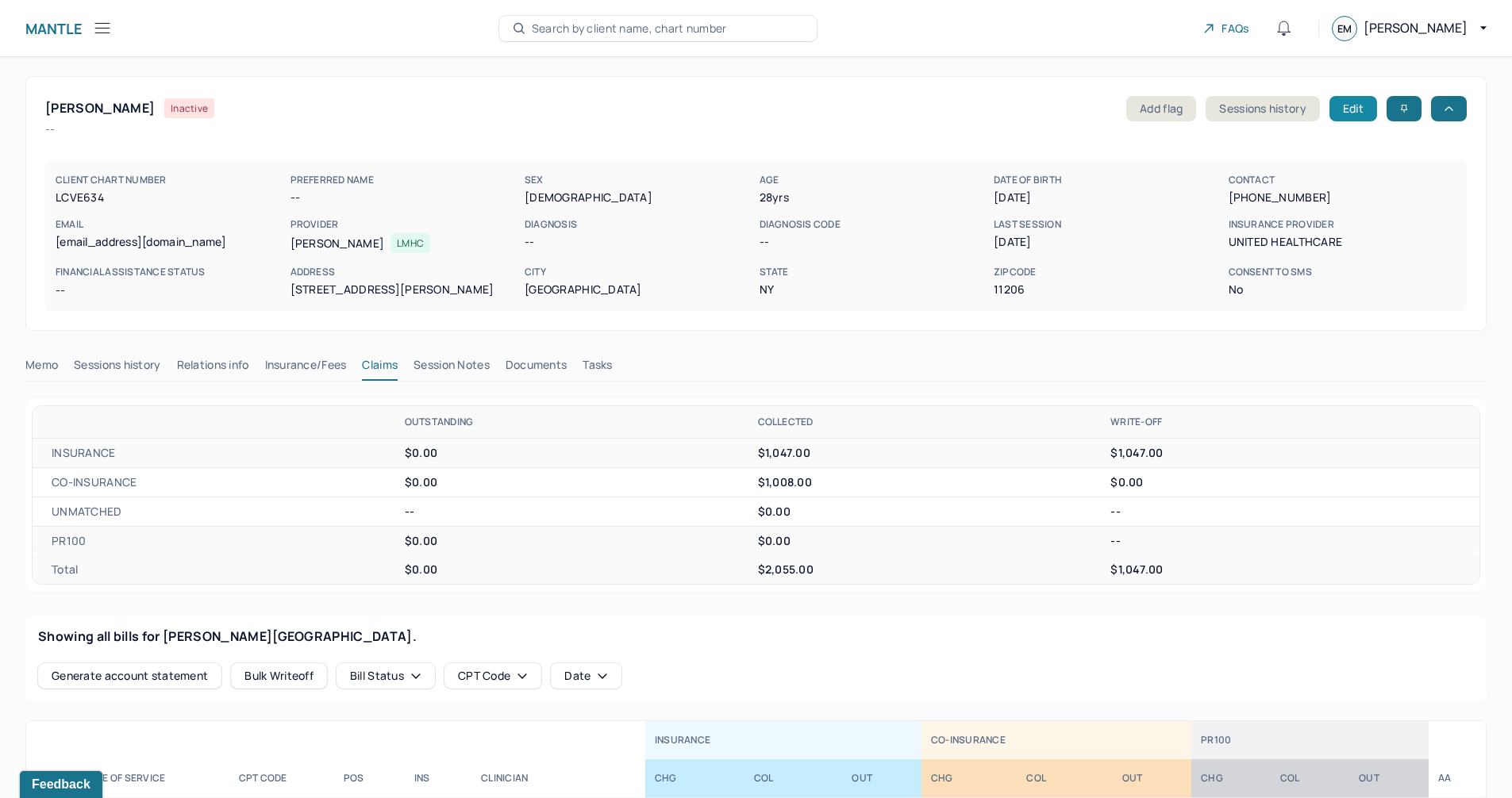 click on "Edit" at bounding box center (1353, 109) 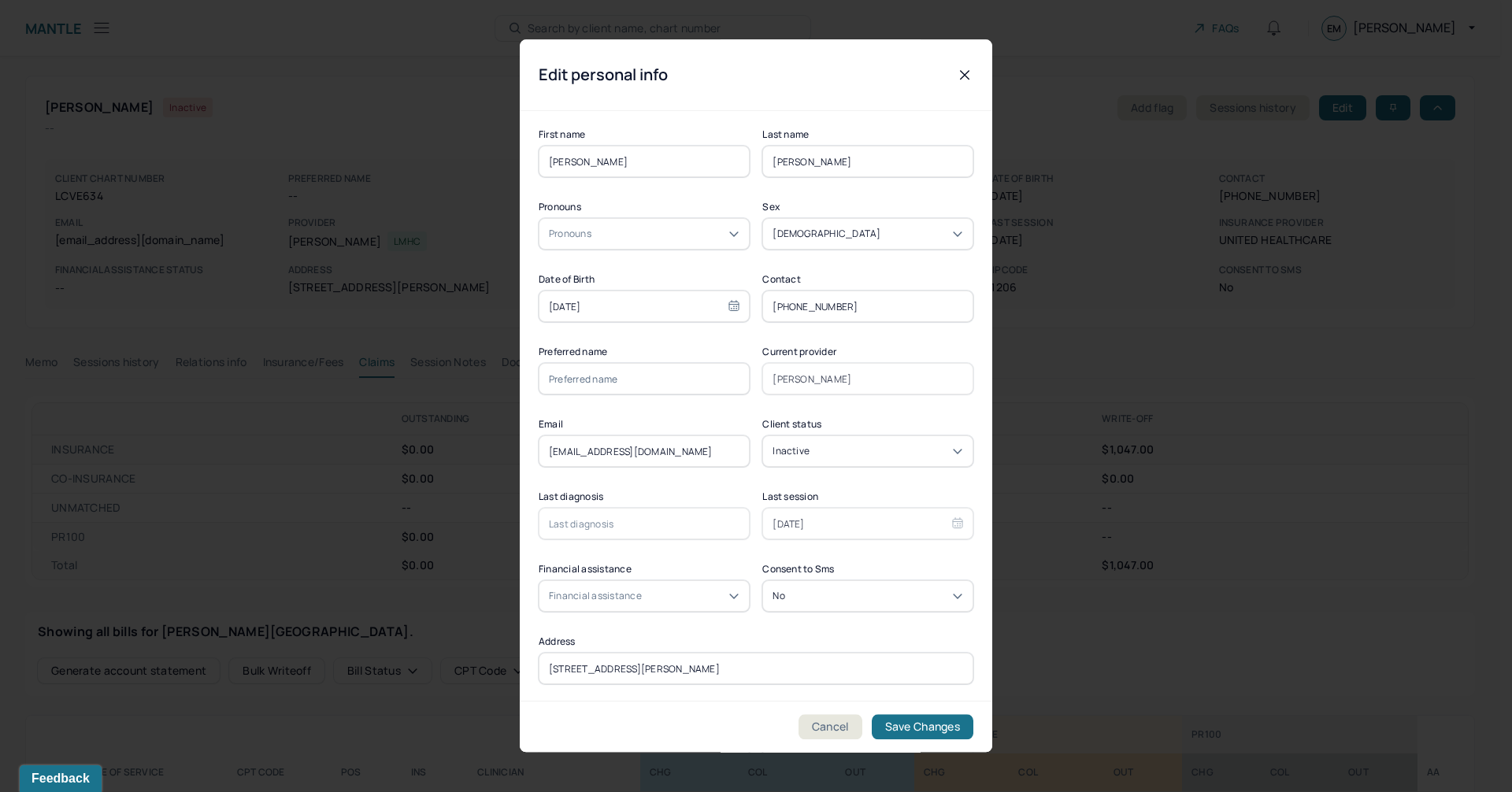 scroll, scrollTop: 146, scrollLeft: 0, axis: vertical 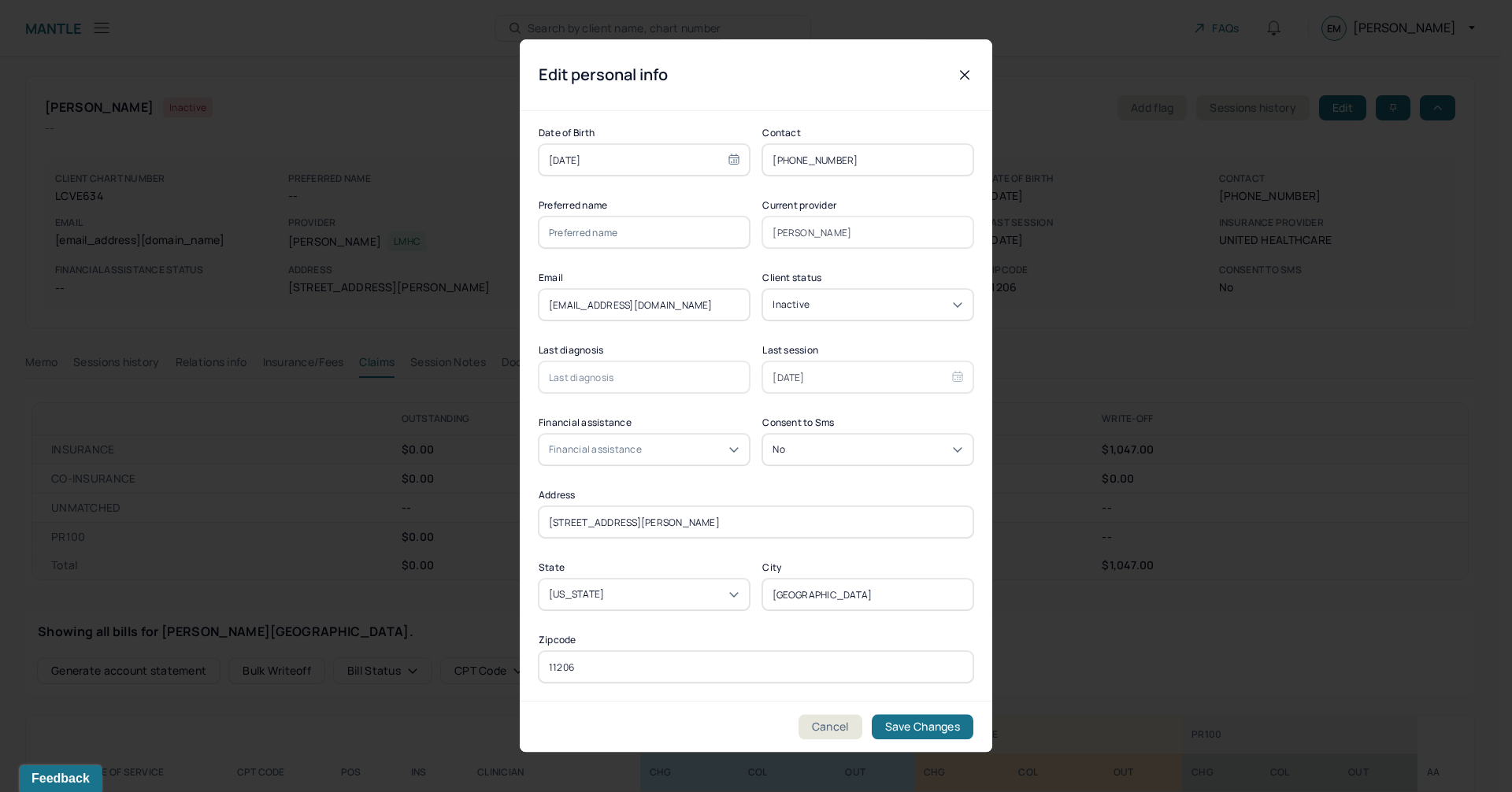 click on "Financial assistance" at bounding box center (644, 450) 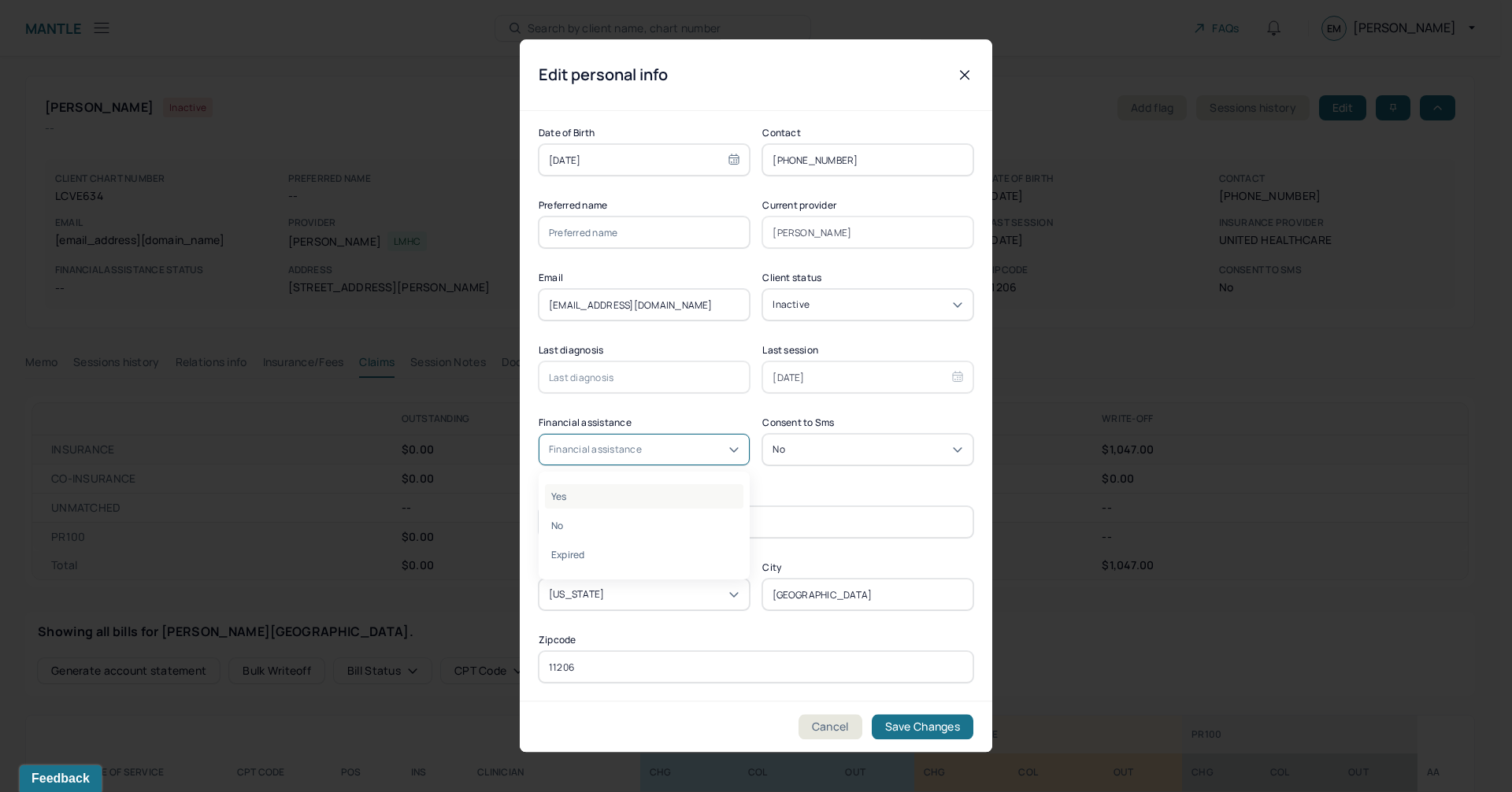 click on "Yes" at bounding box center (644, 496) 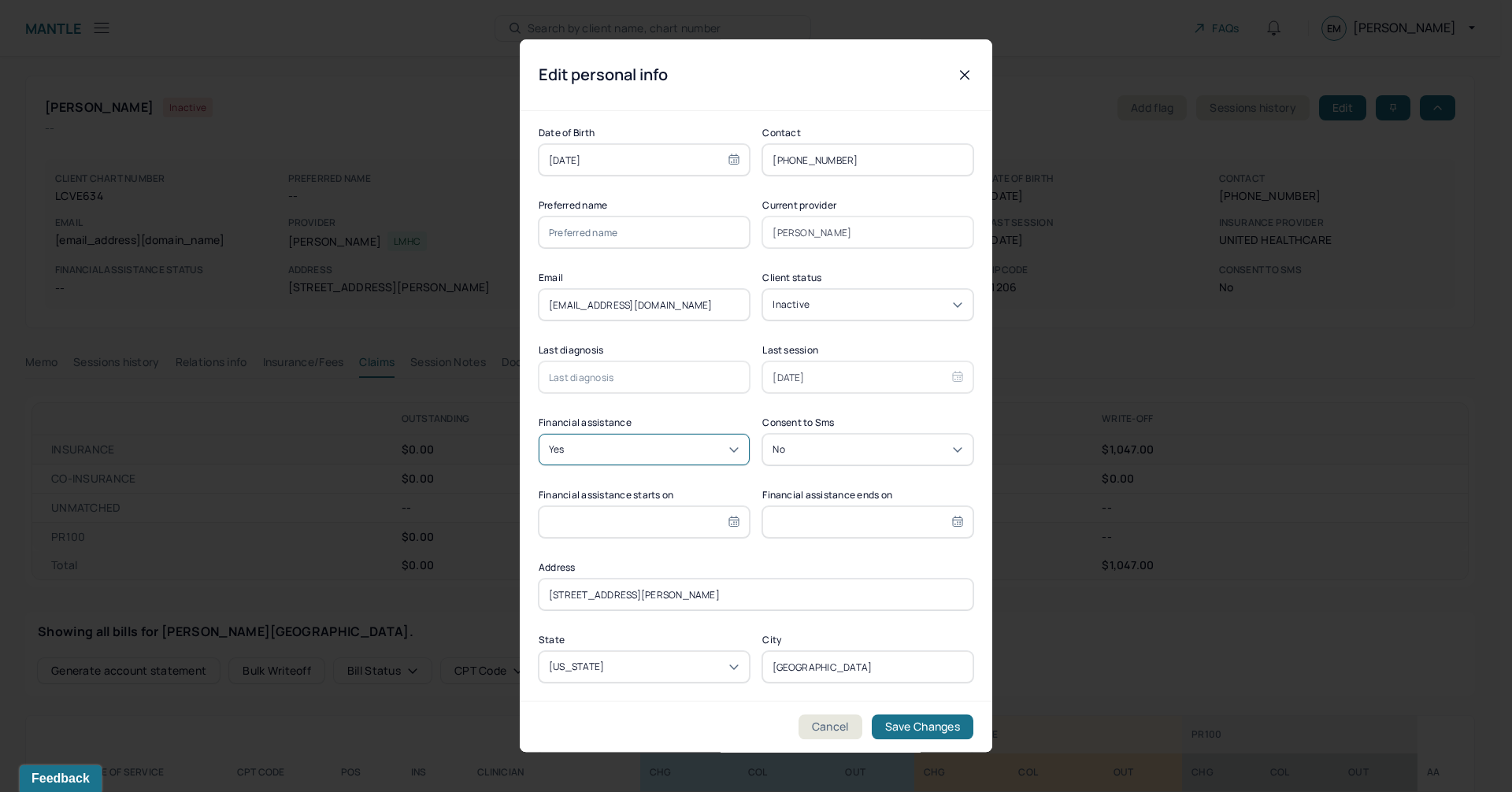 click at bounding box center [644, 522] 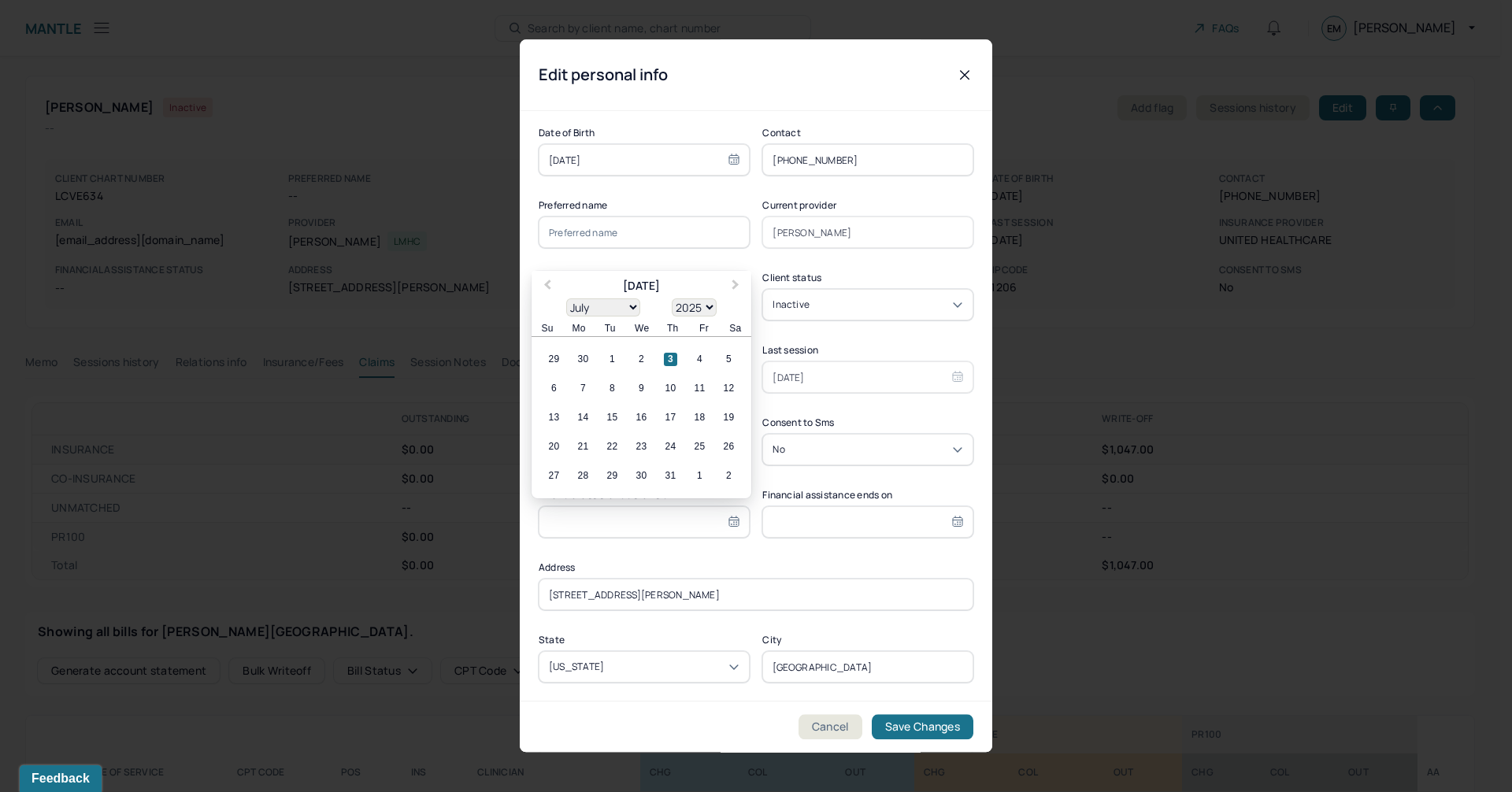 click at bounding box center (644, 522) 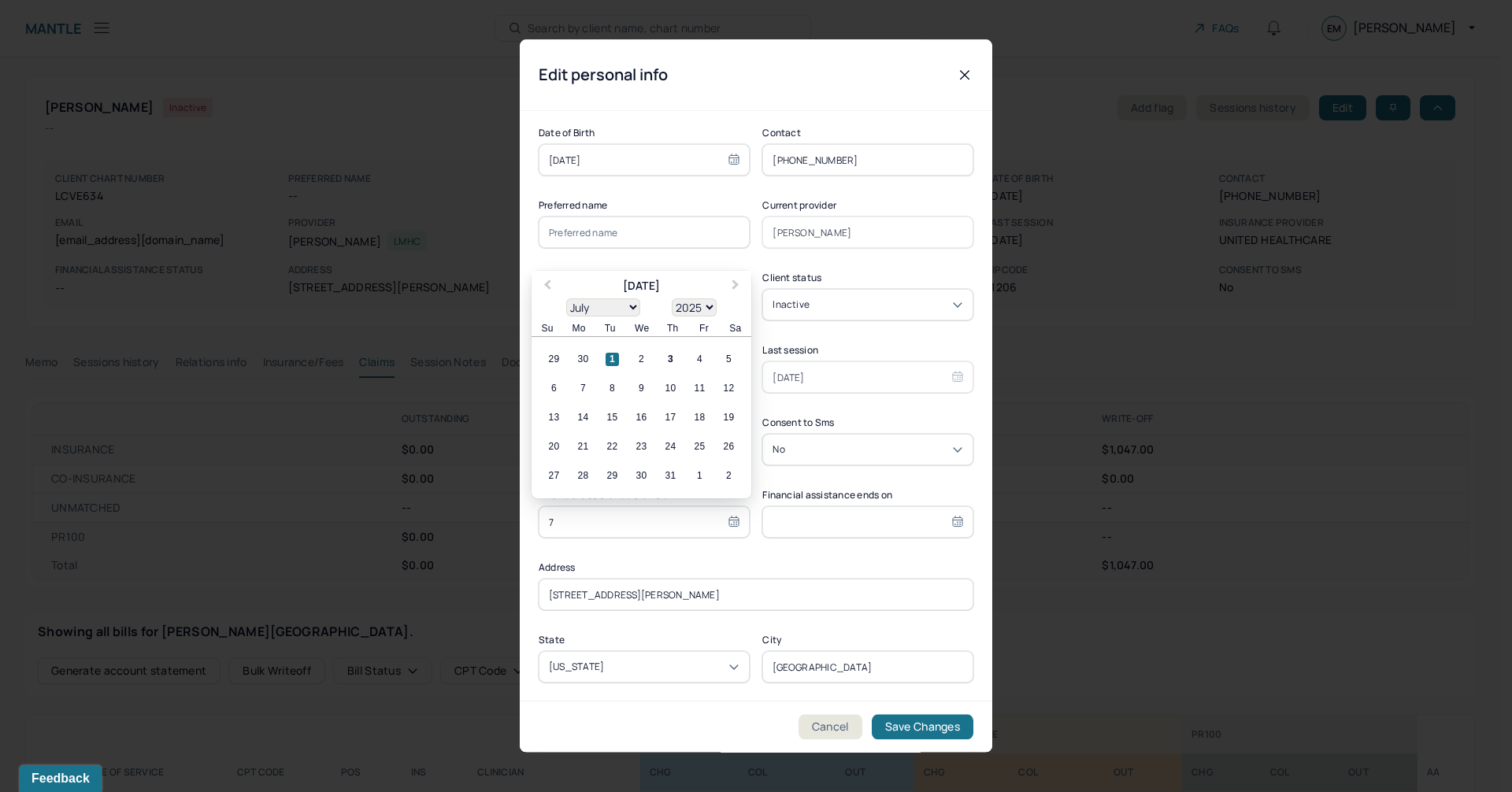 type on "7/" 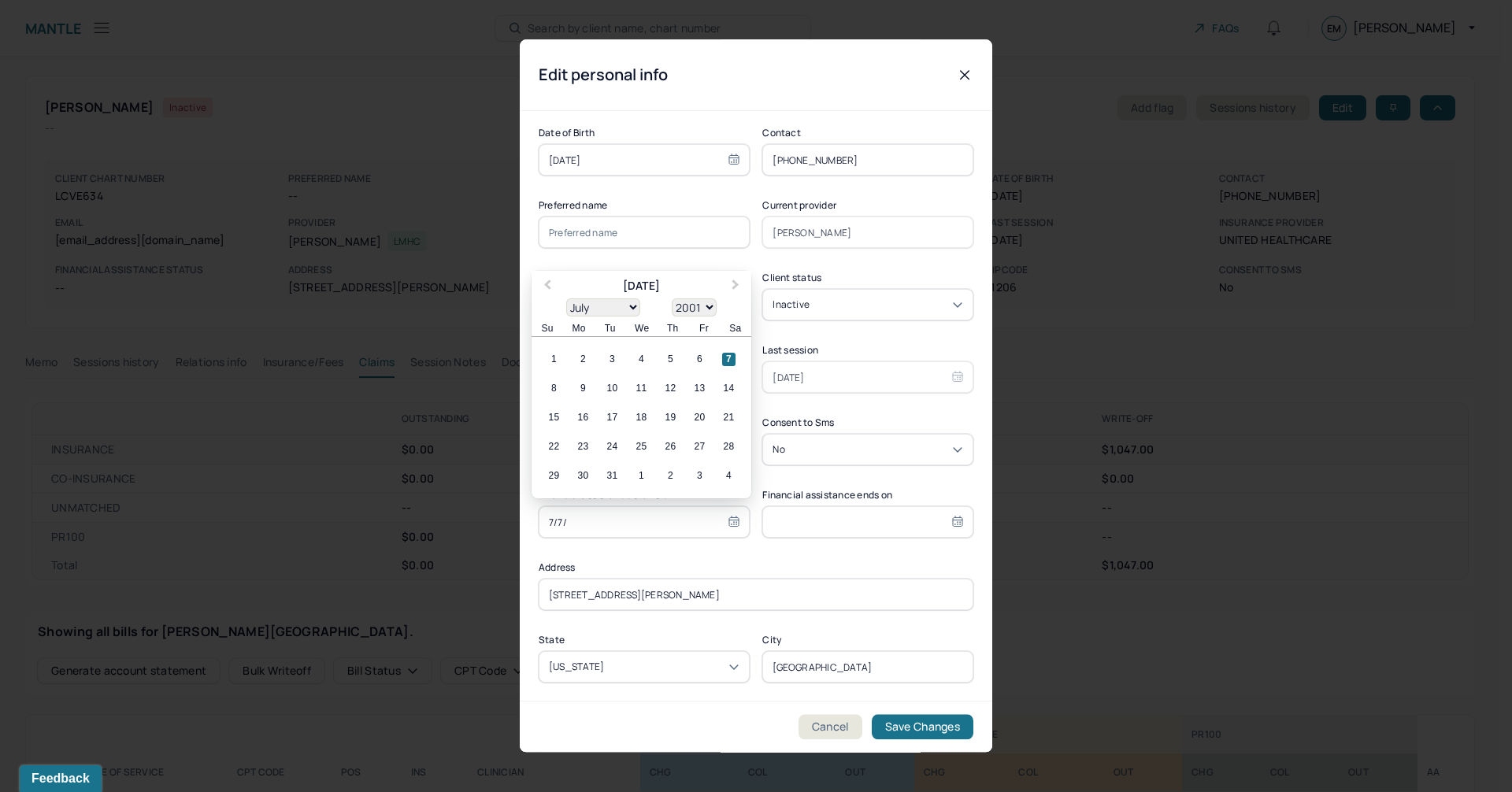 type on "7/7/2" 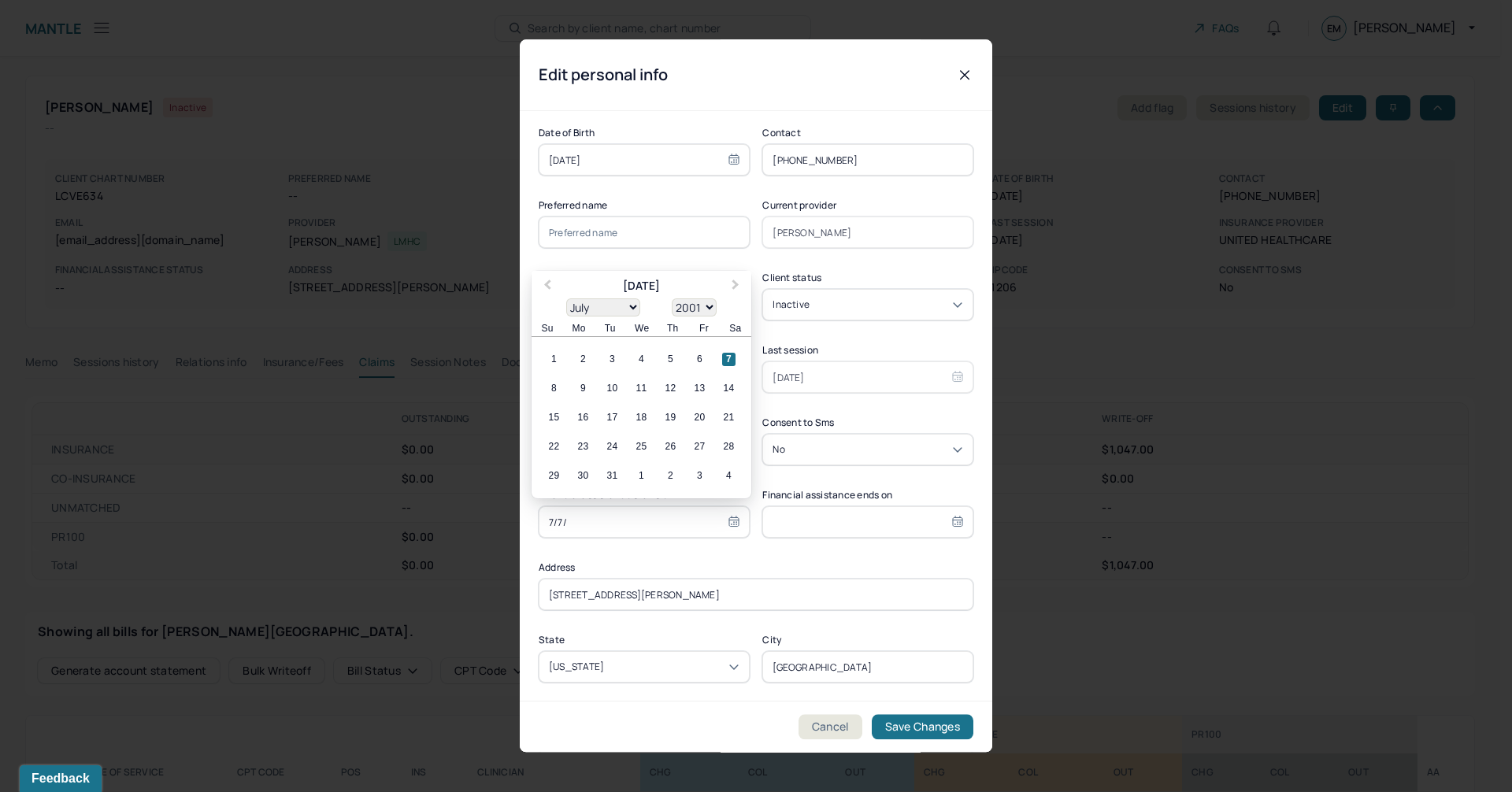 select on "2002" 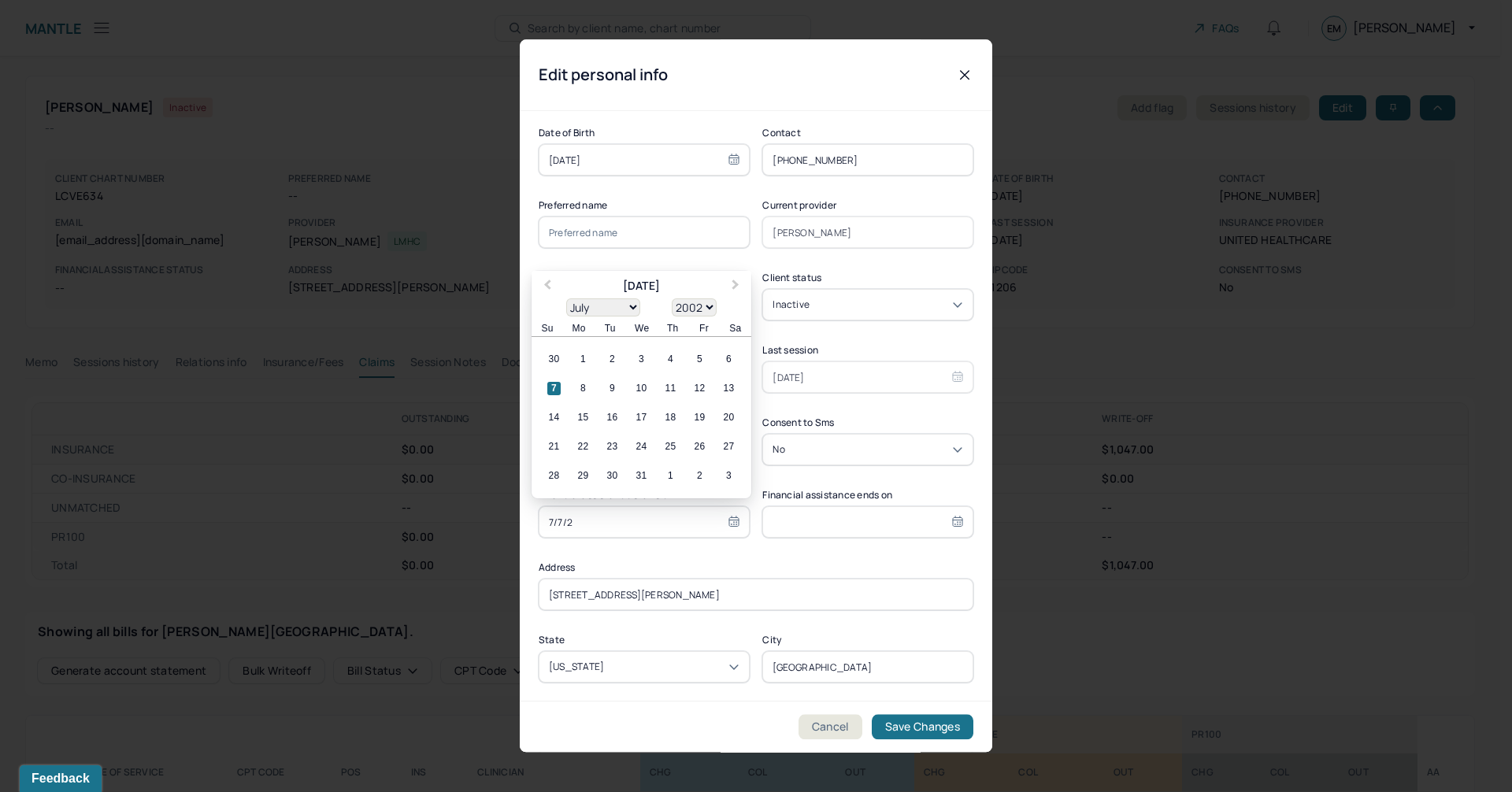 type on "[DATE]" 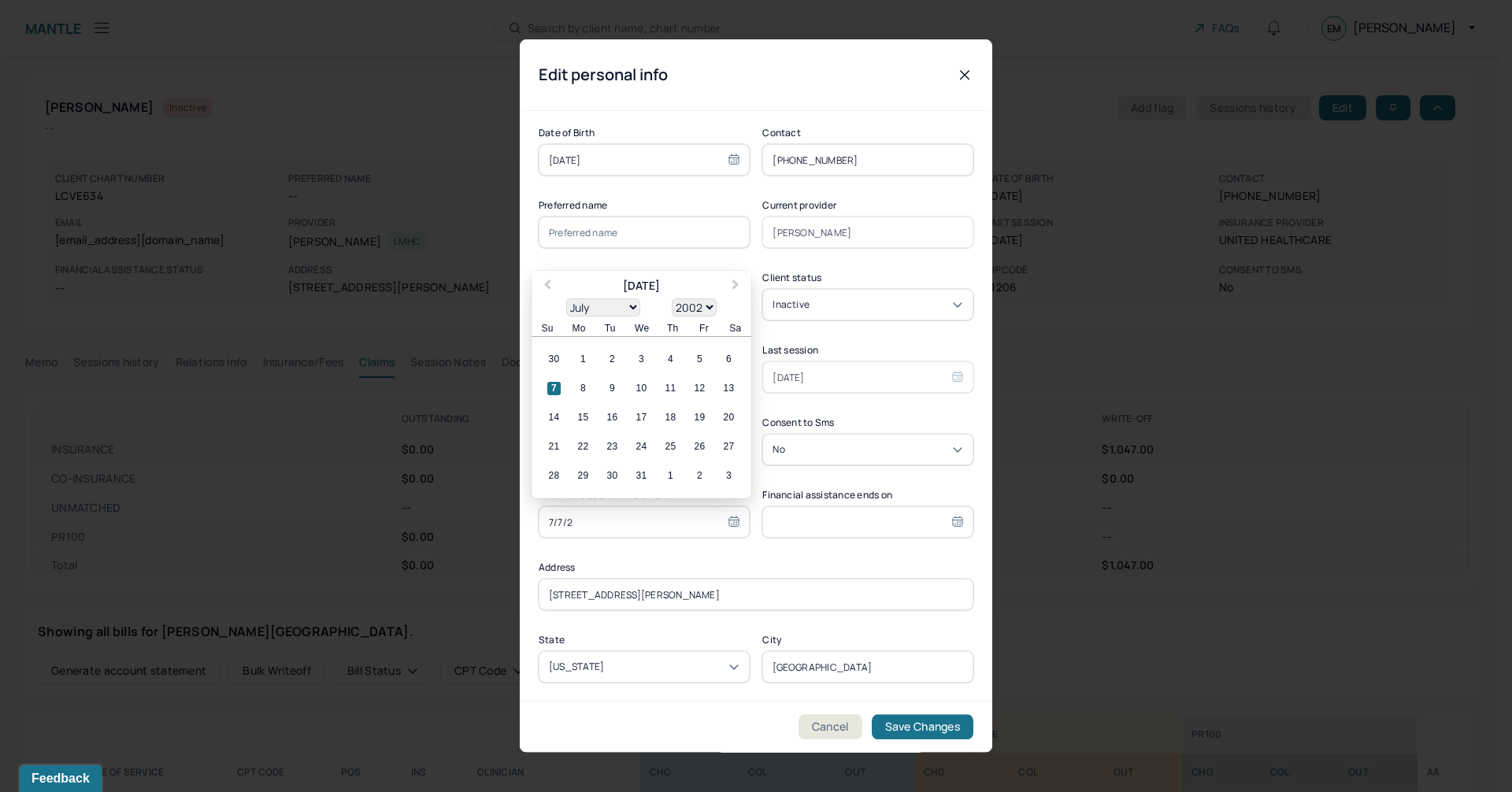 select on "2025" 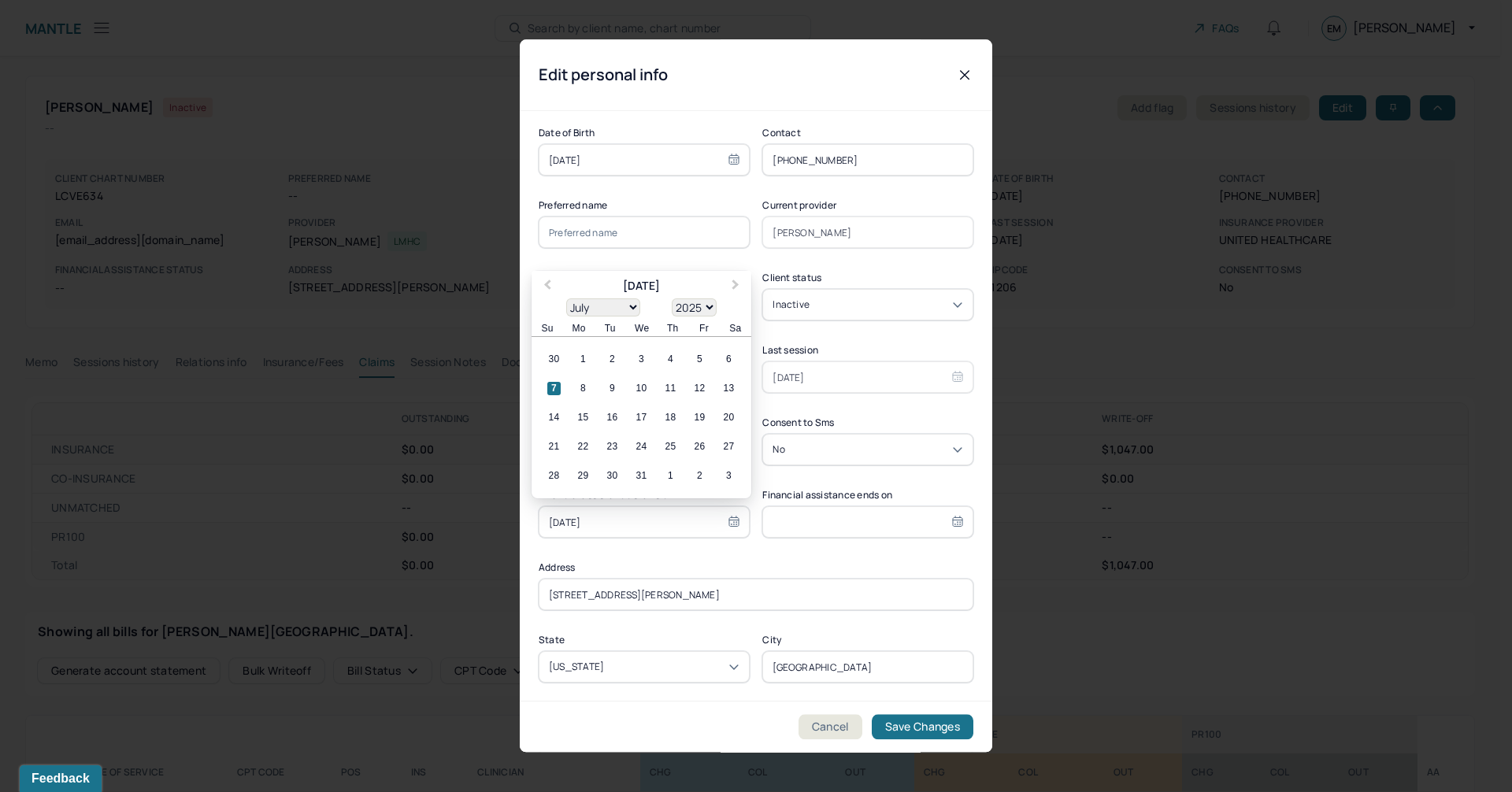 type on "[DATE]" 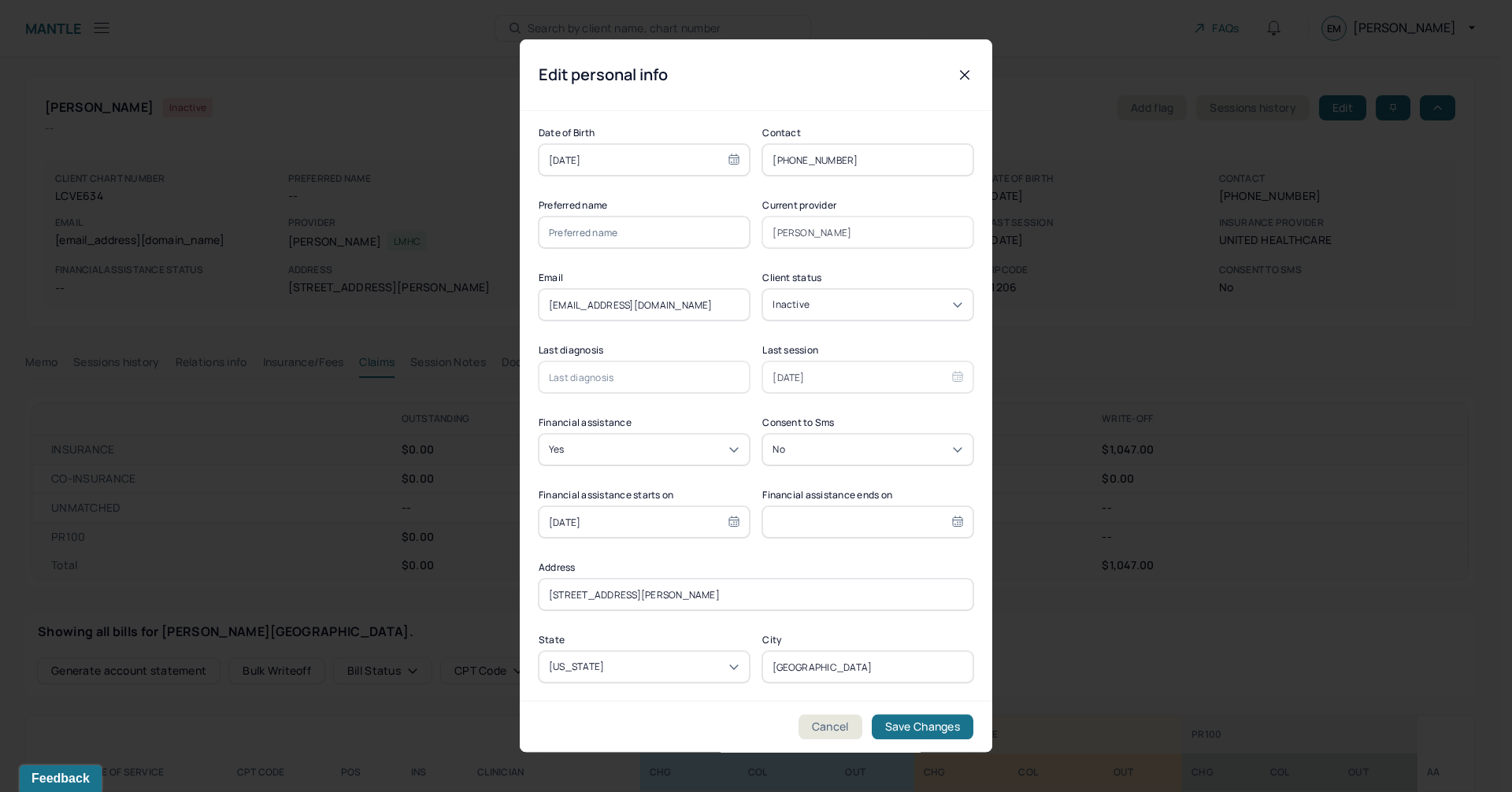 type 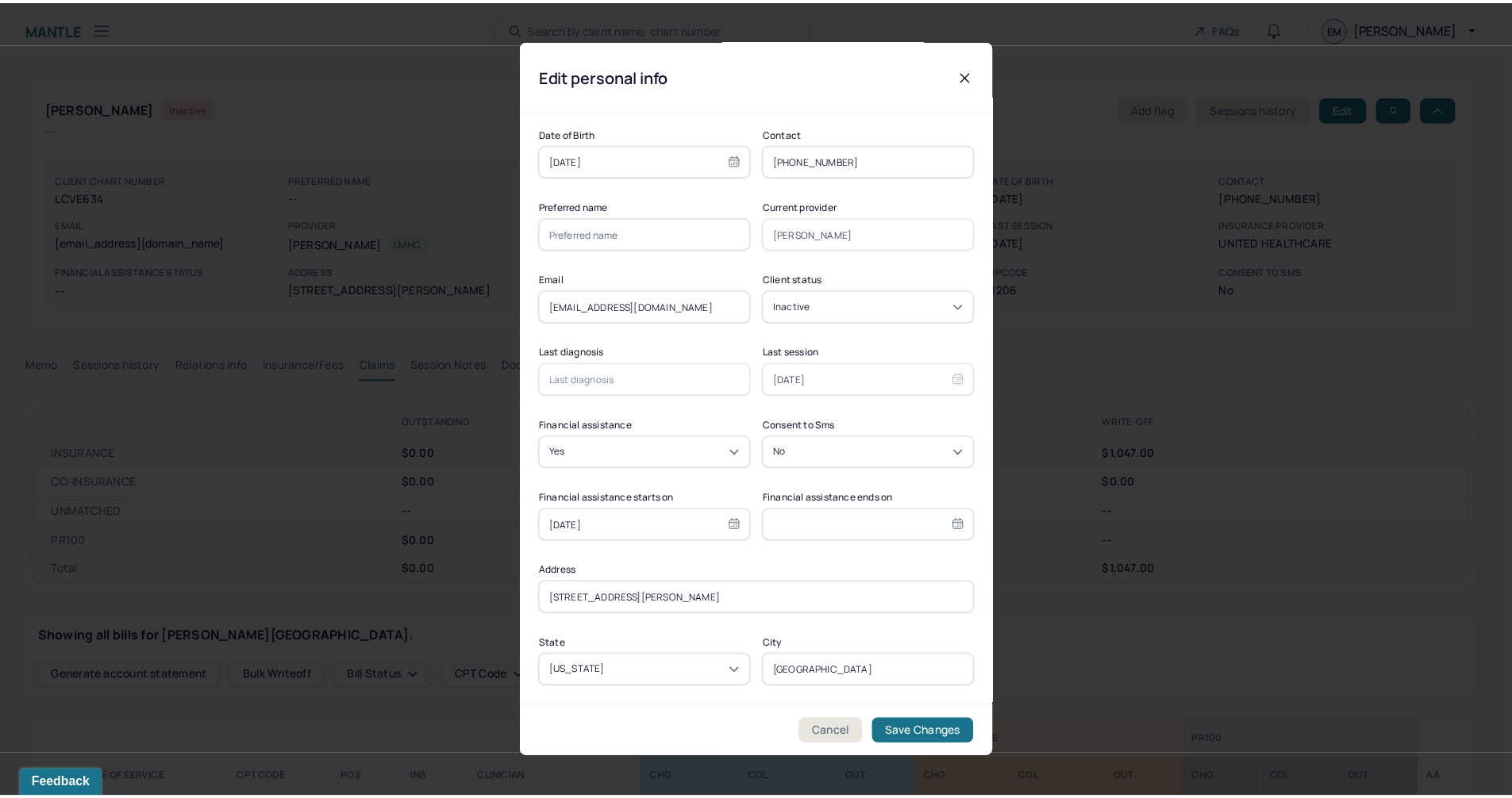 scroll, scrollTop: 159, scrollLeft: 0, axis: vertical 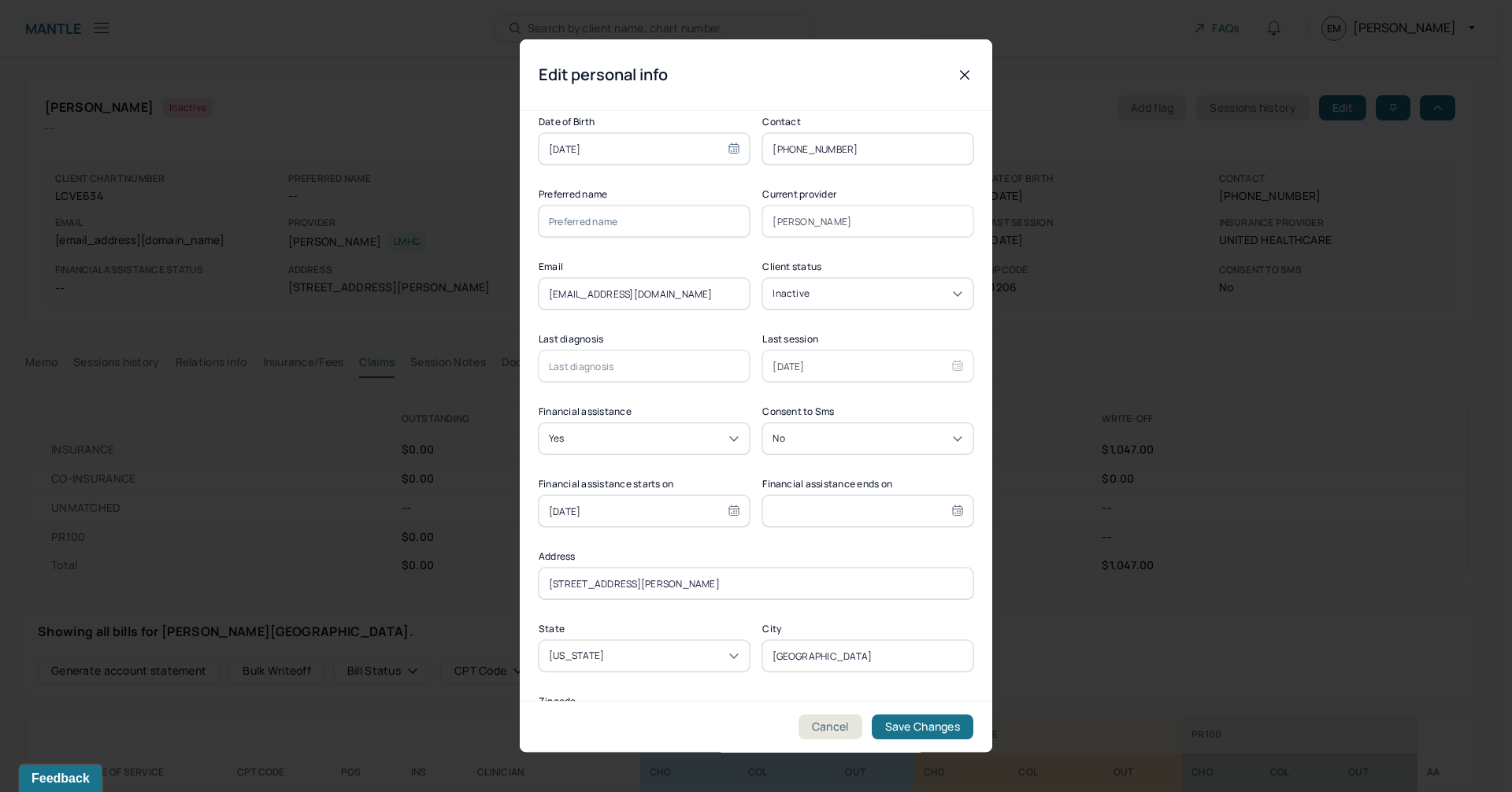 click at bounding box center [868, 511] 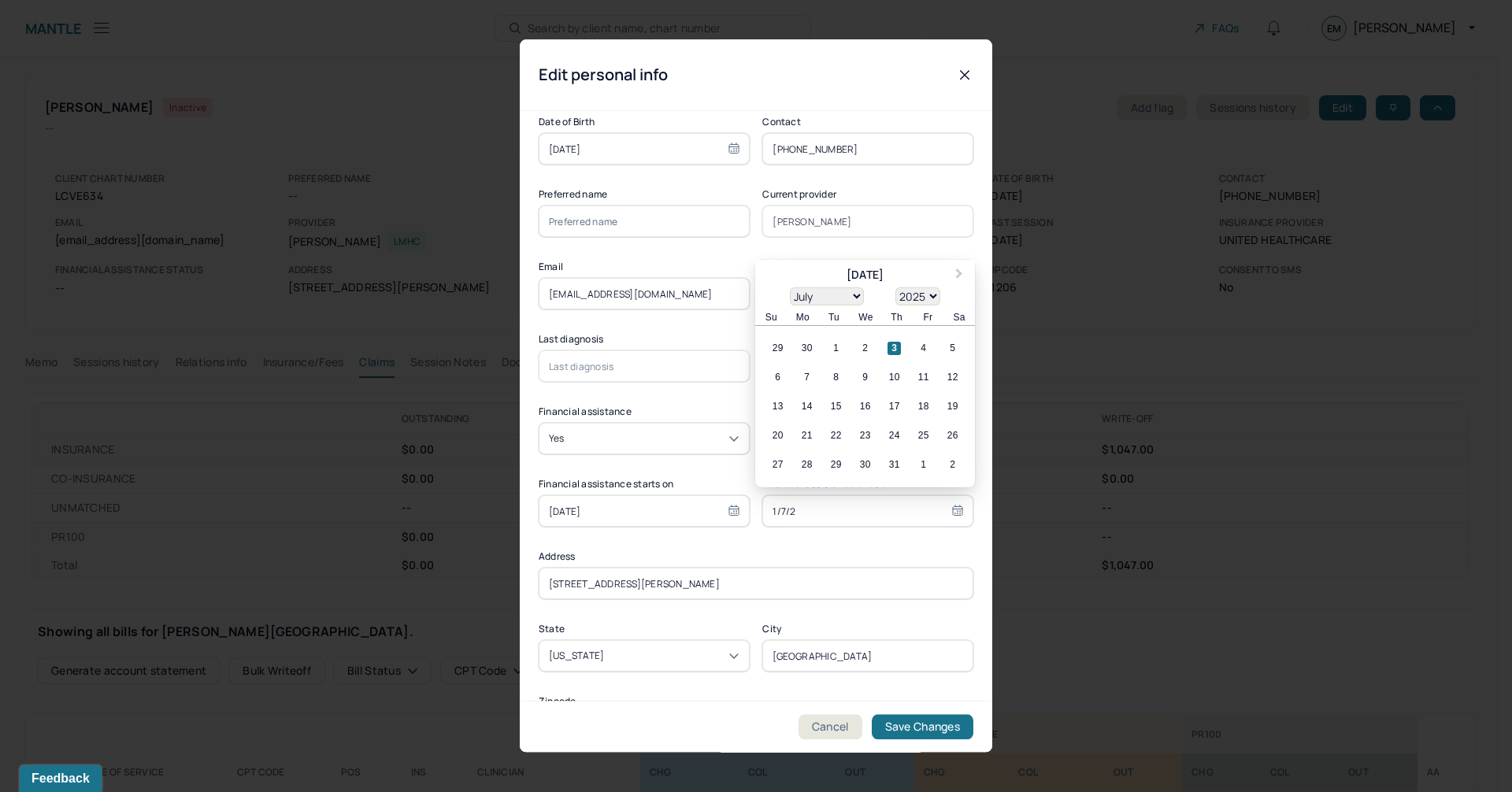 type on "[DATE]" 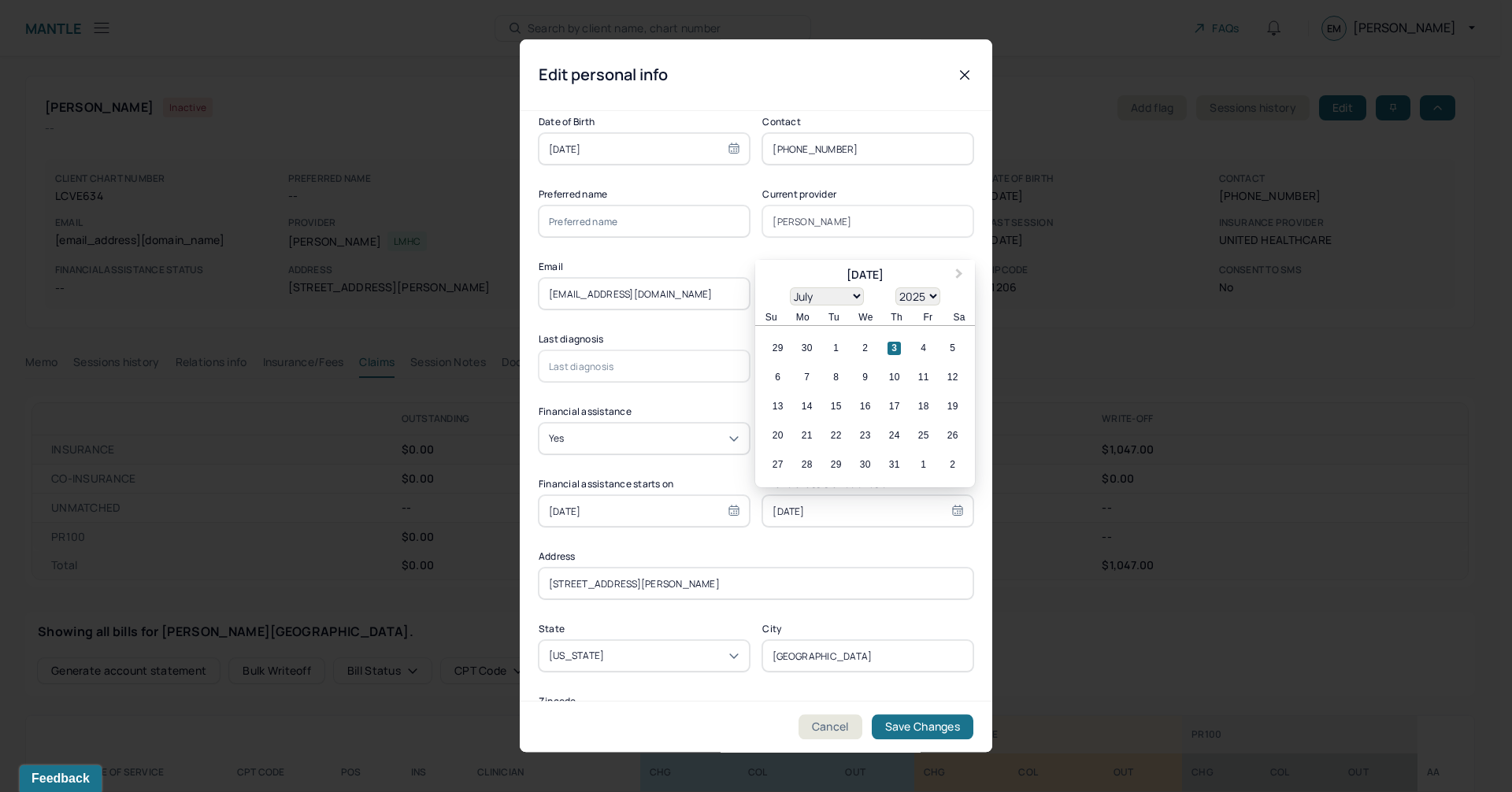 select on "0" 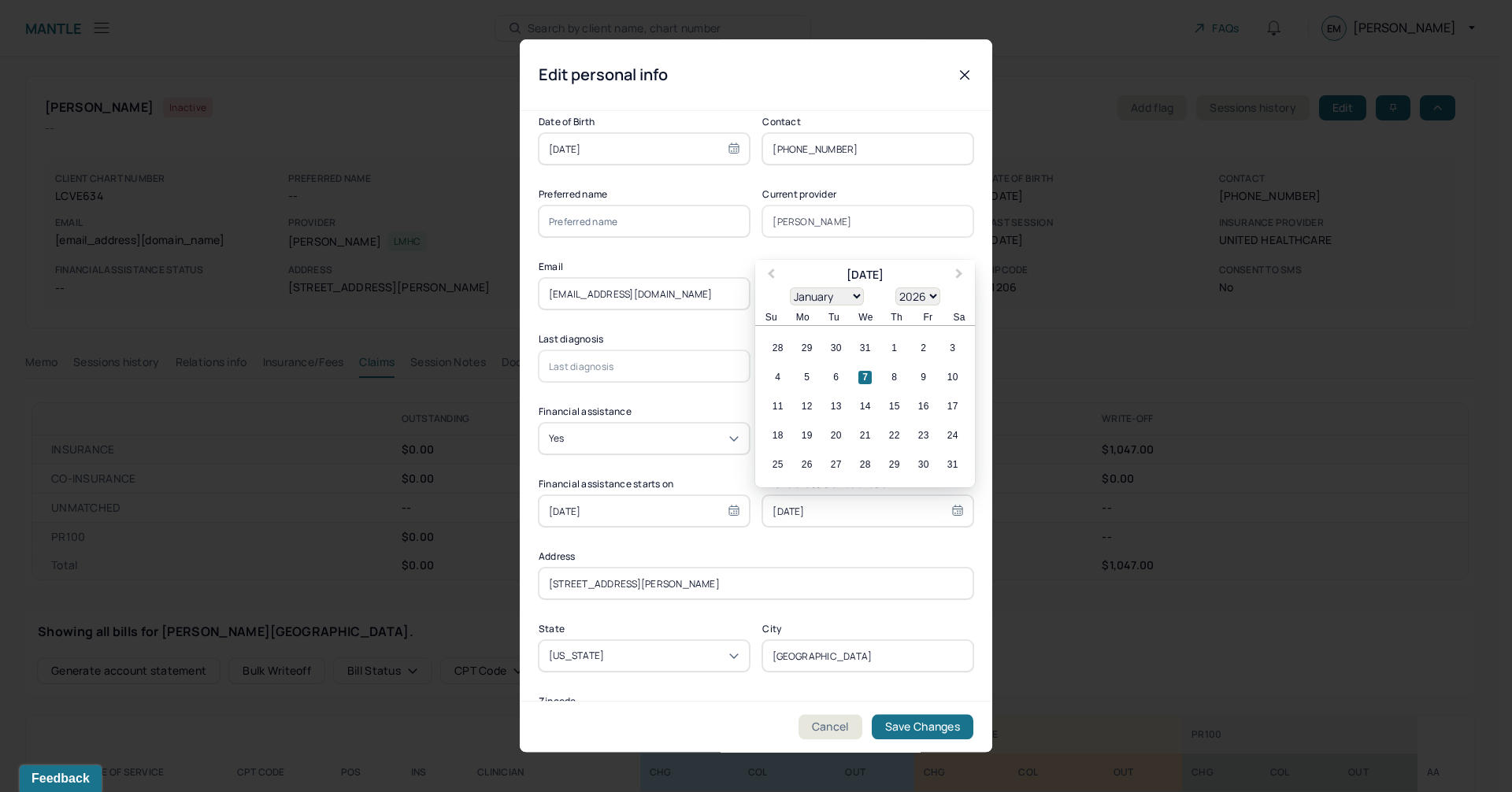 type on "[DATE]" 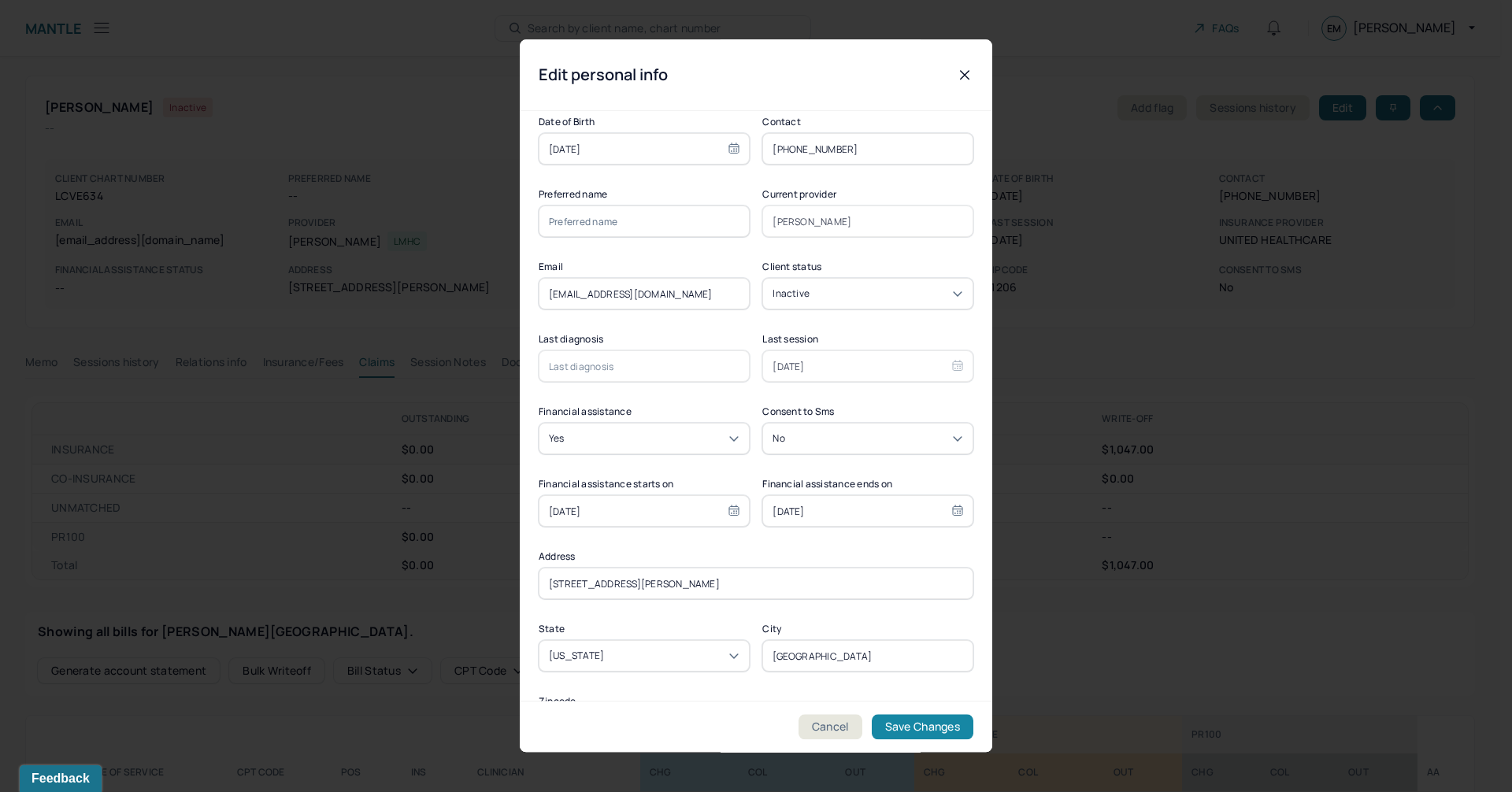 click on "Save Changes" at bounding box center [922, 727] 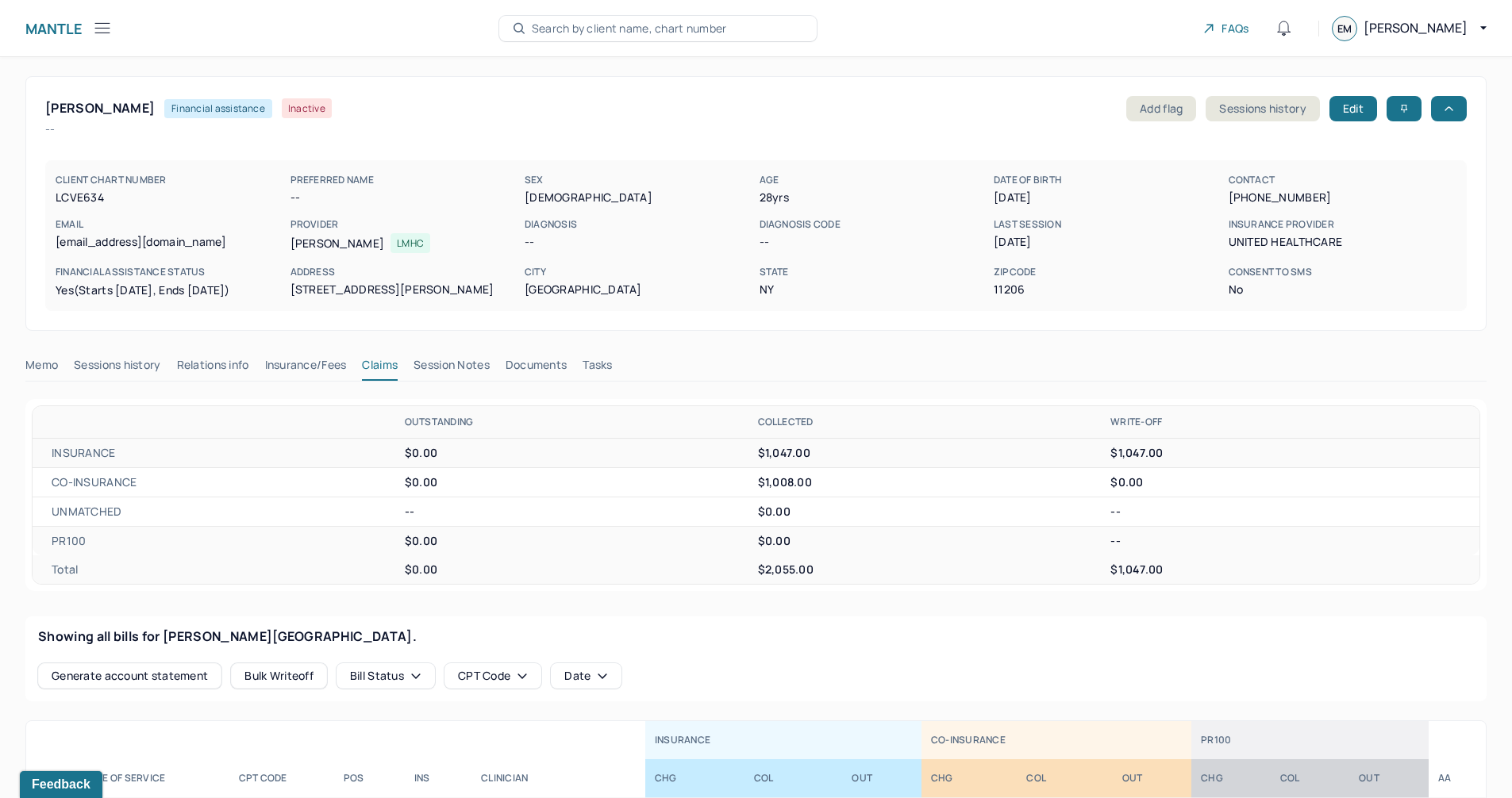 click on "Sessions history" at bounding box center [117, 368] 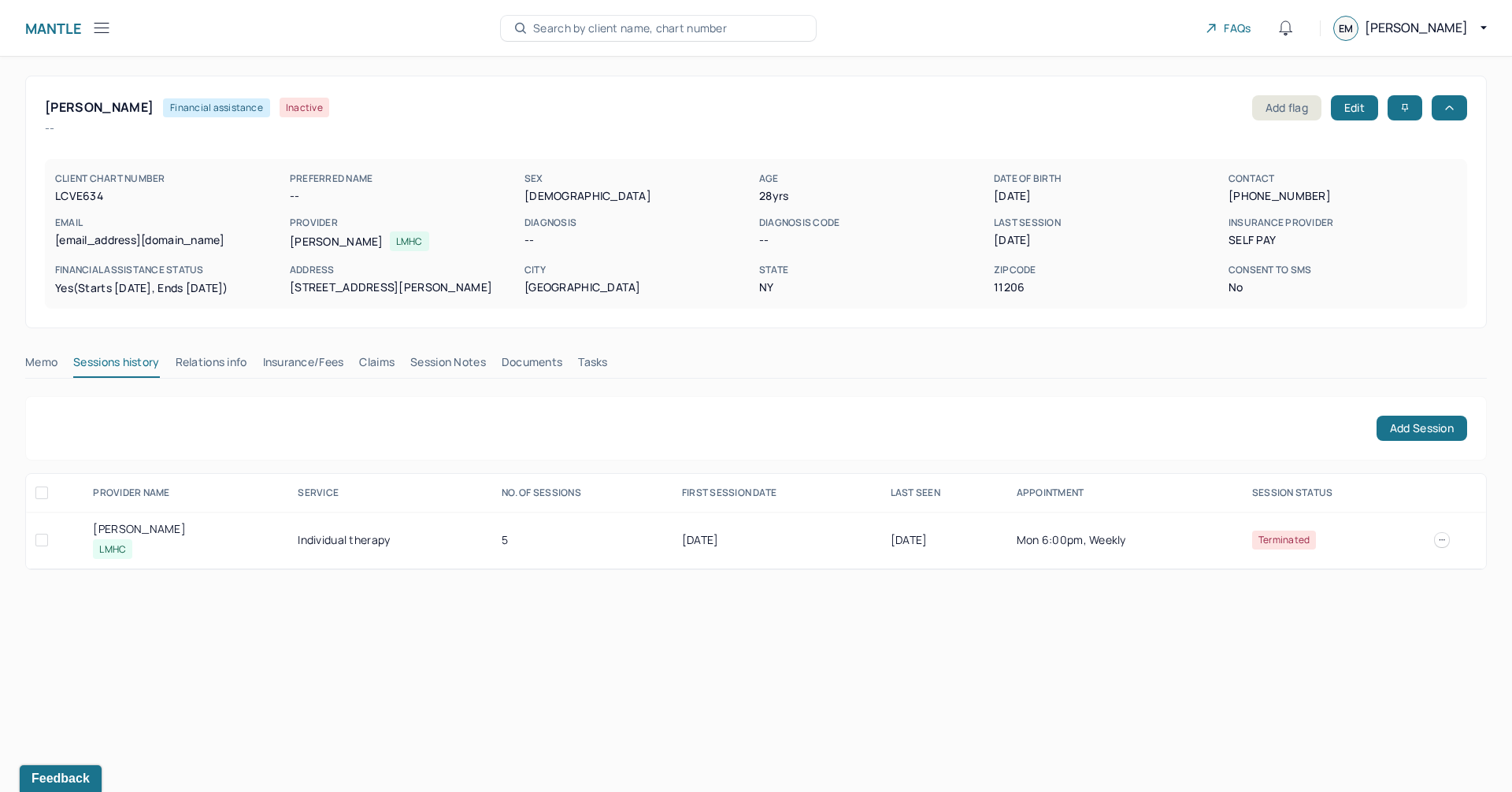 click on "Memo" at bounding box center (41, 365) 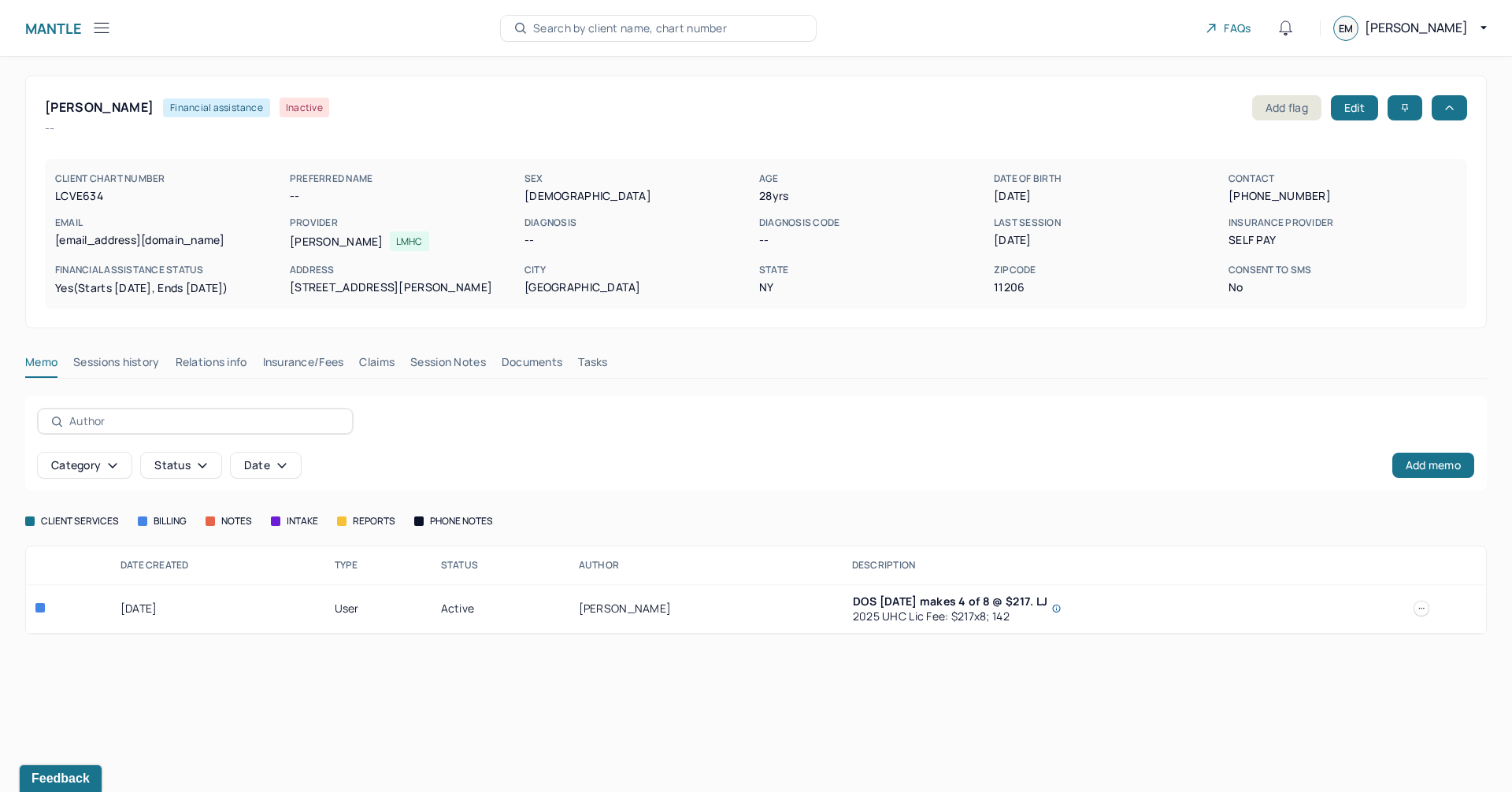 click 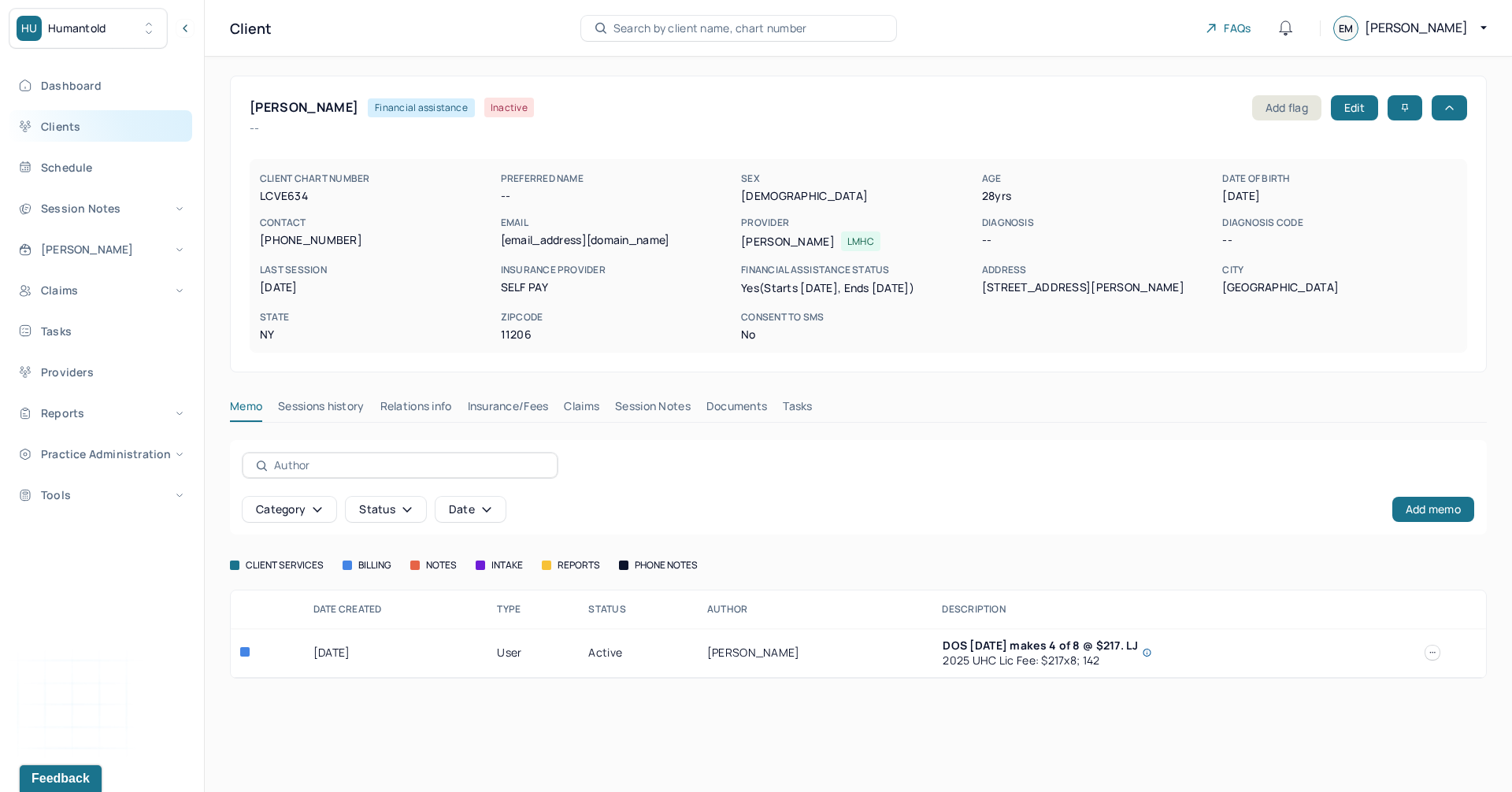 click on "Clients" at bounding box center [101, 126] 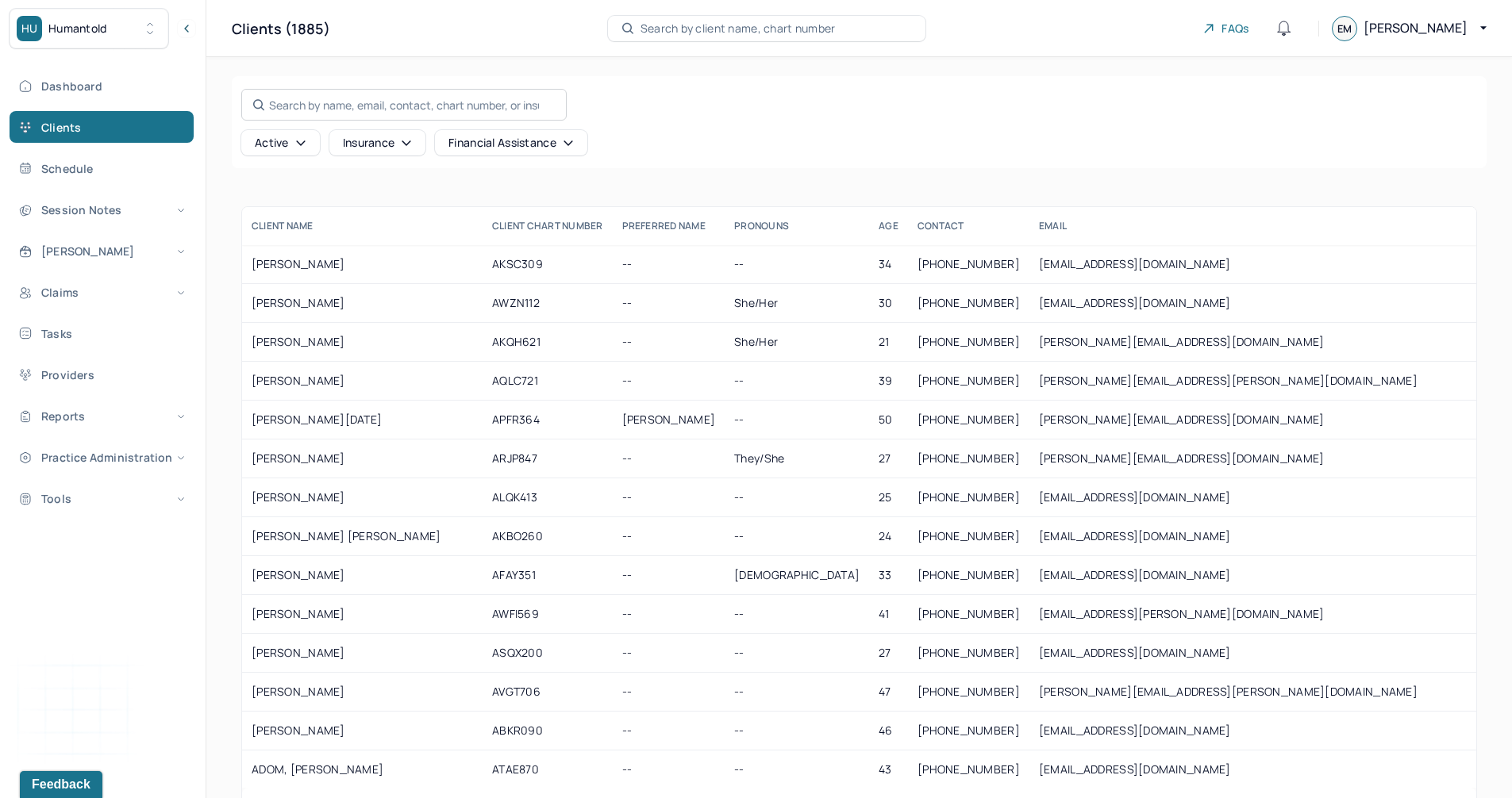 click on "Search by name, email, contact, chart number, or insurance id..." at bounding box center [404, 105] 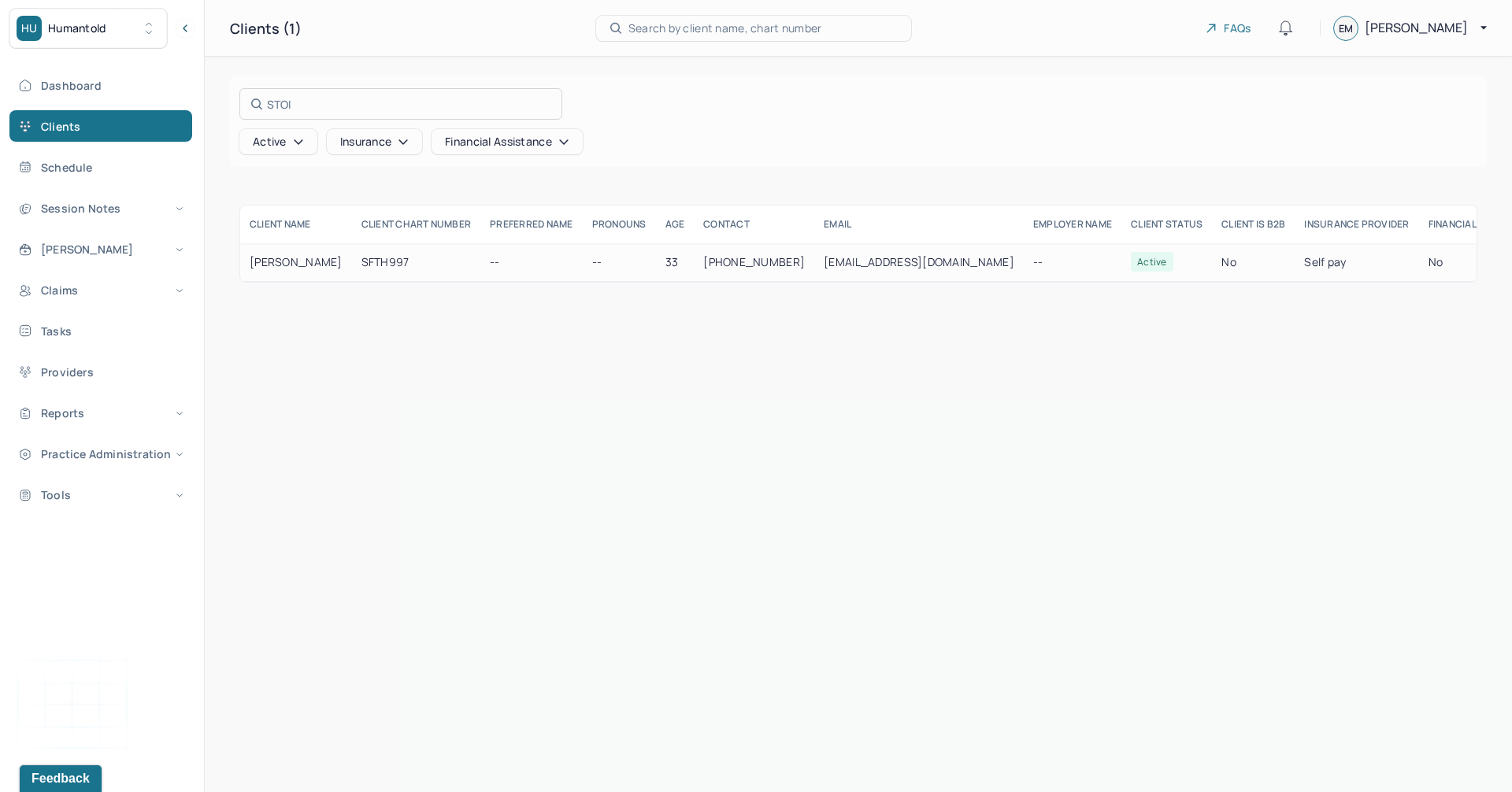 type on "STOI" 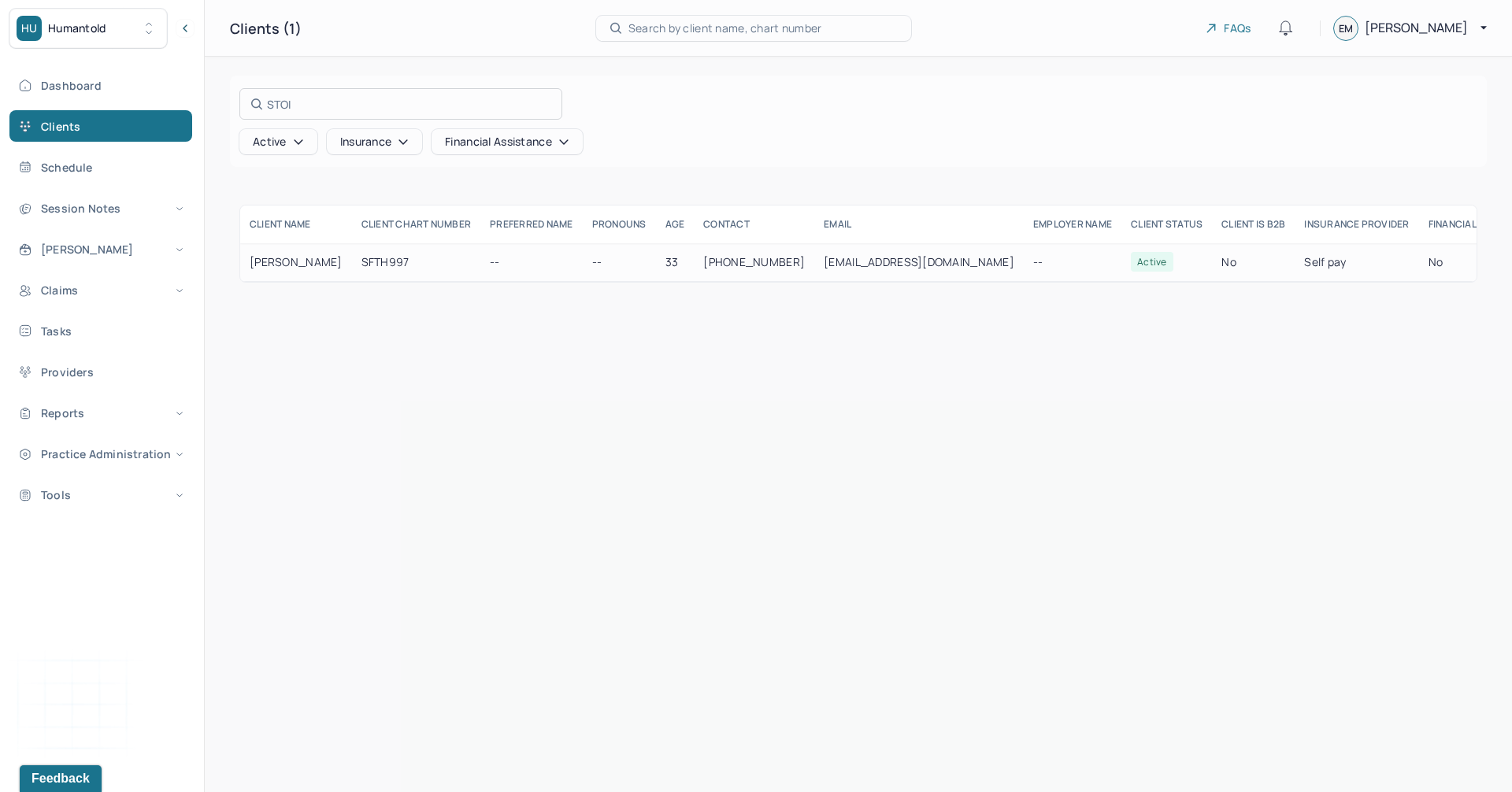 click at bounding box center [756, 396] 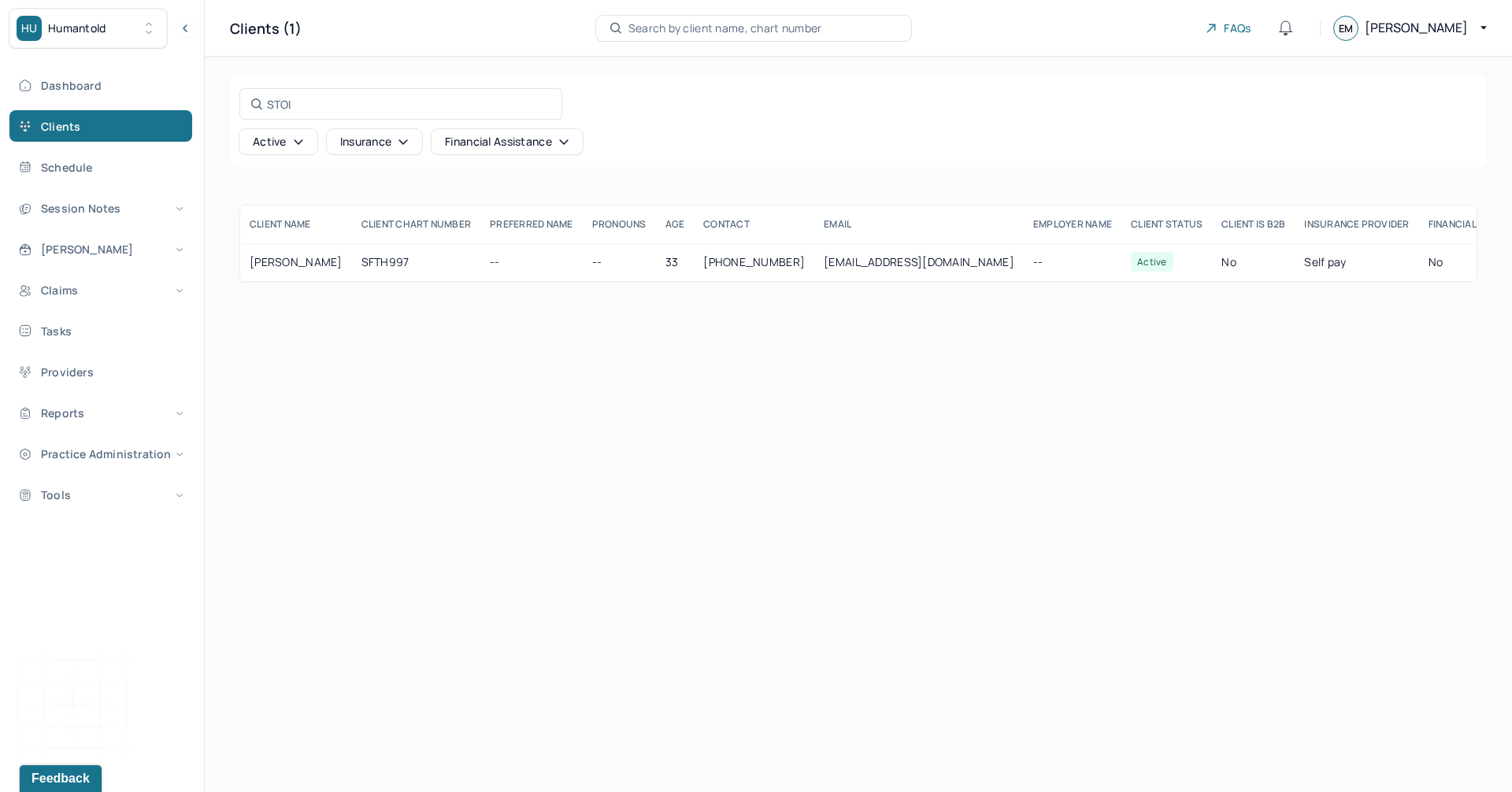 click on "[PERSON_NAME]" at bounding box center (296, 262) 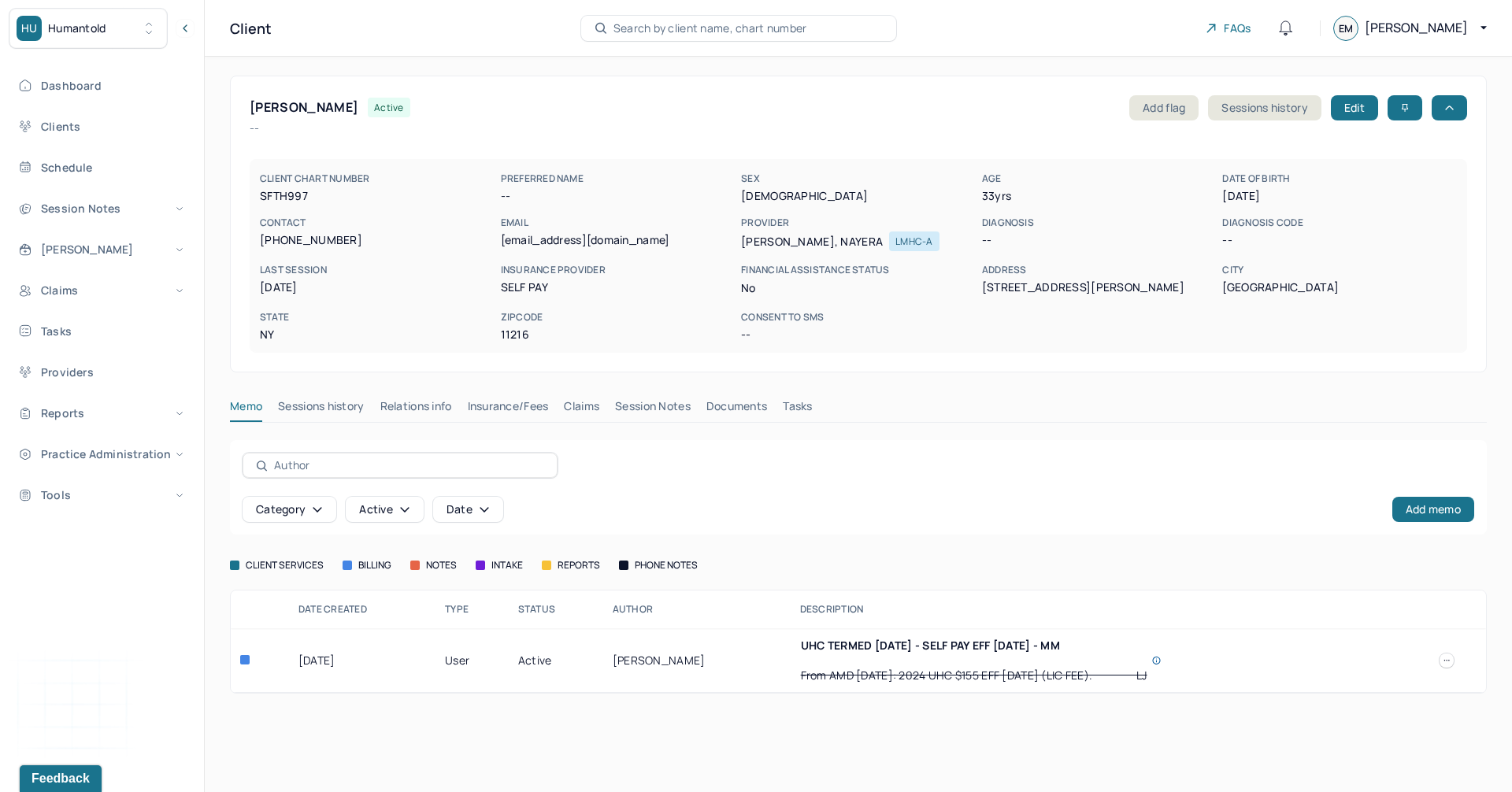 click on "Insurance/Fees" at bounding box center (508, 409) 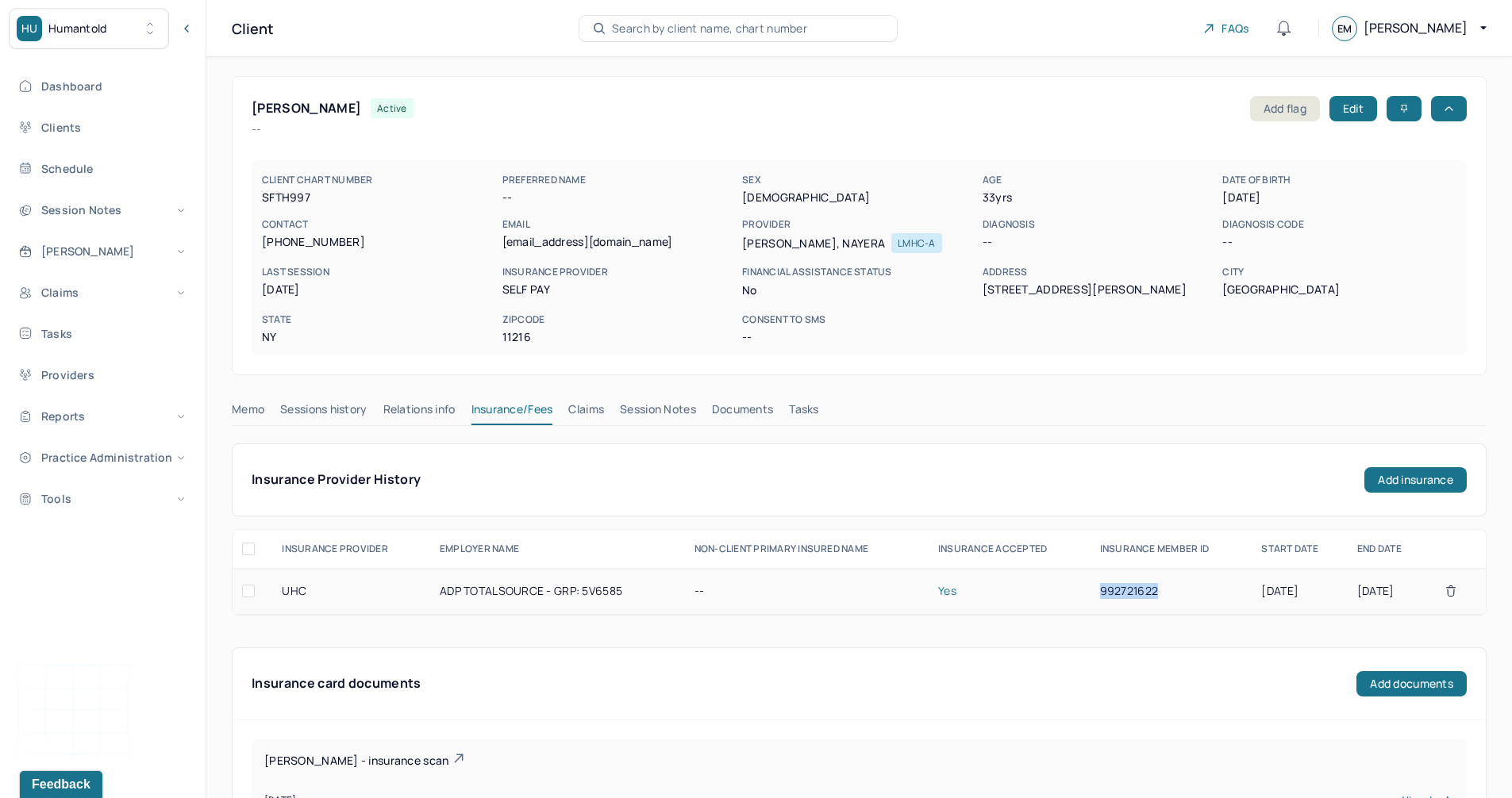 drag, startPoint x: 1146, startPoint y: 600, endPoint x: 1083, endPoint y: 600, distance: 63 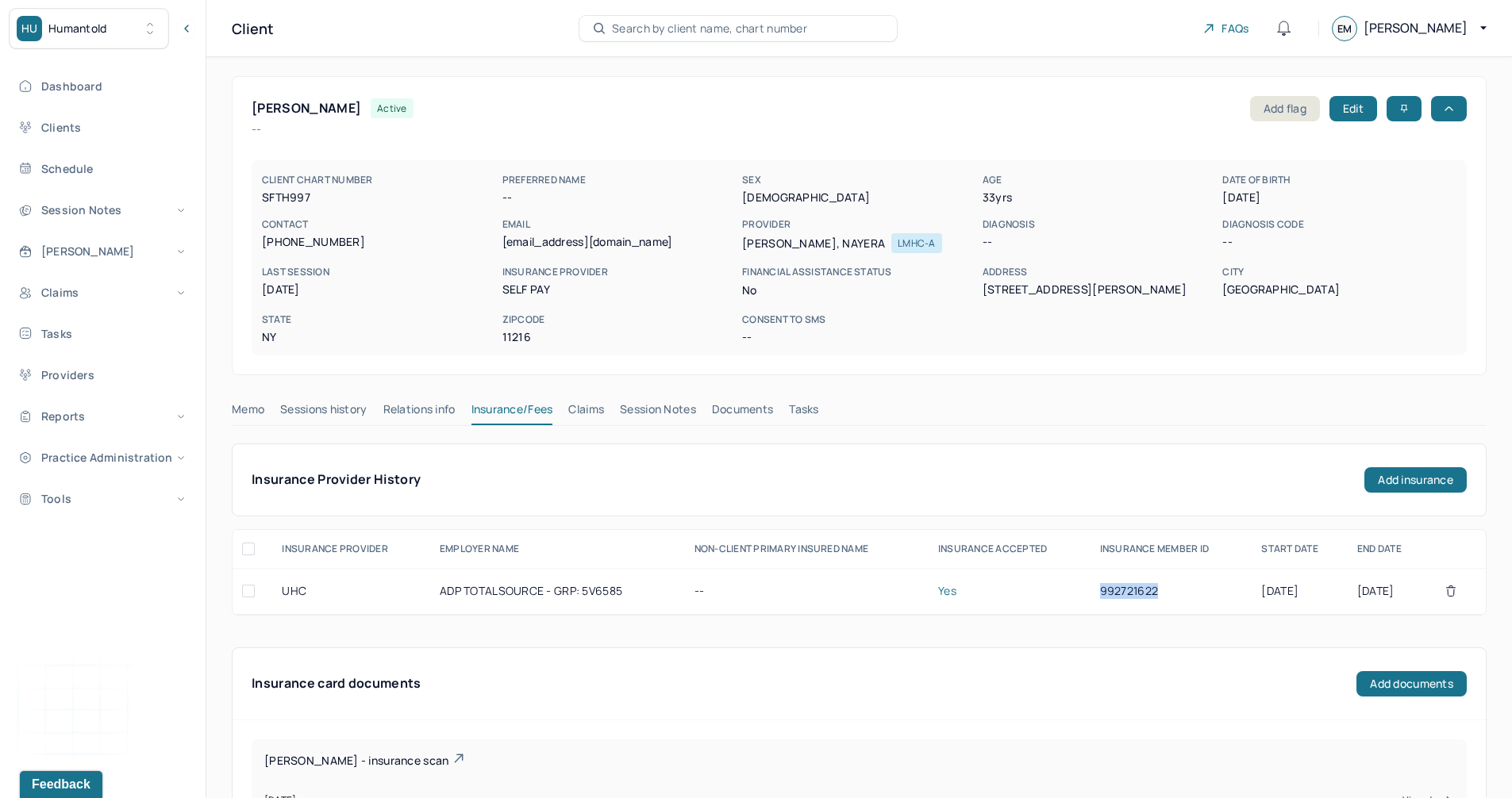 copy on "992721622" 